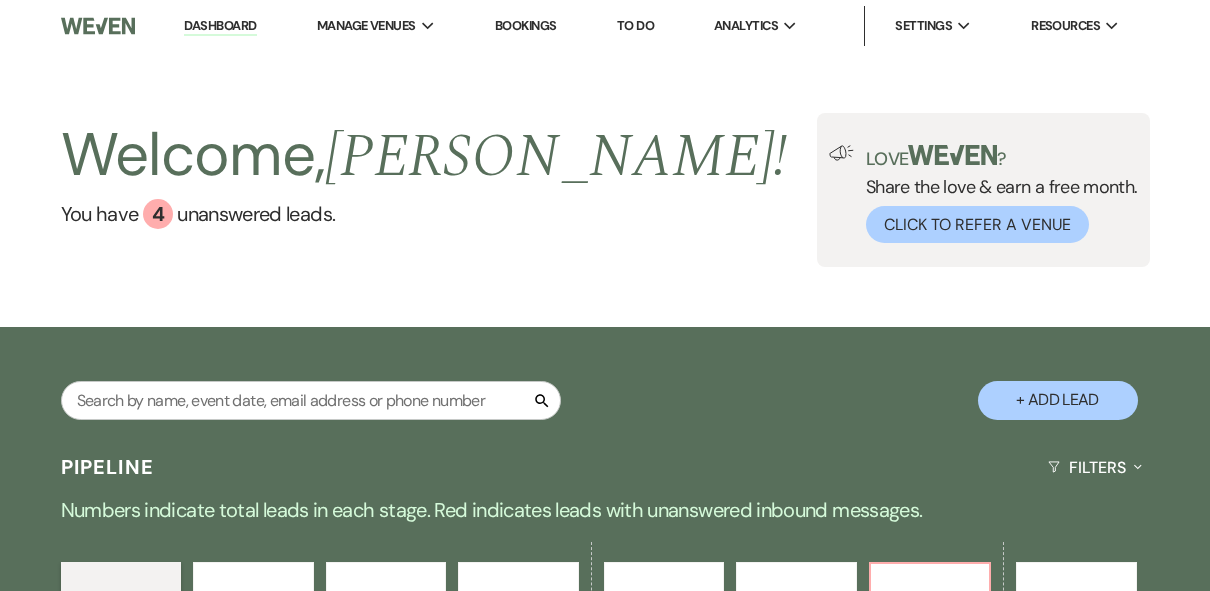 scroll, scrollTop: 0, scrollLeft: 0, axis: both 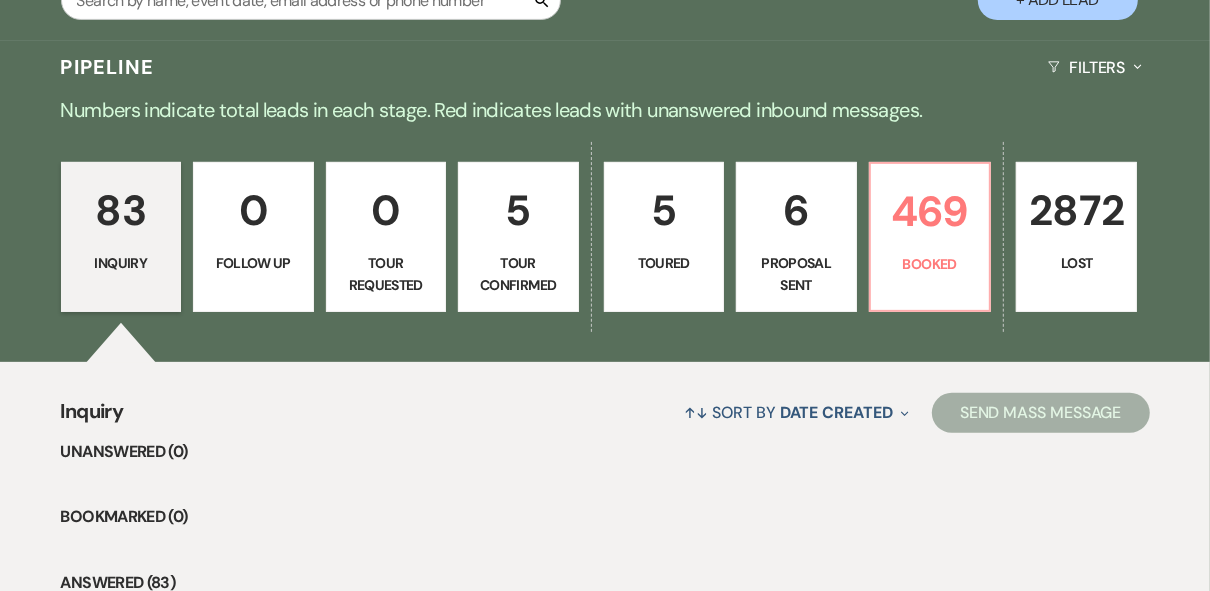 click on "Proposal Sent" at bounding box center (796, 274) 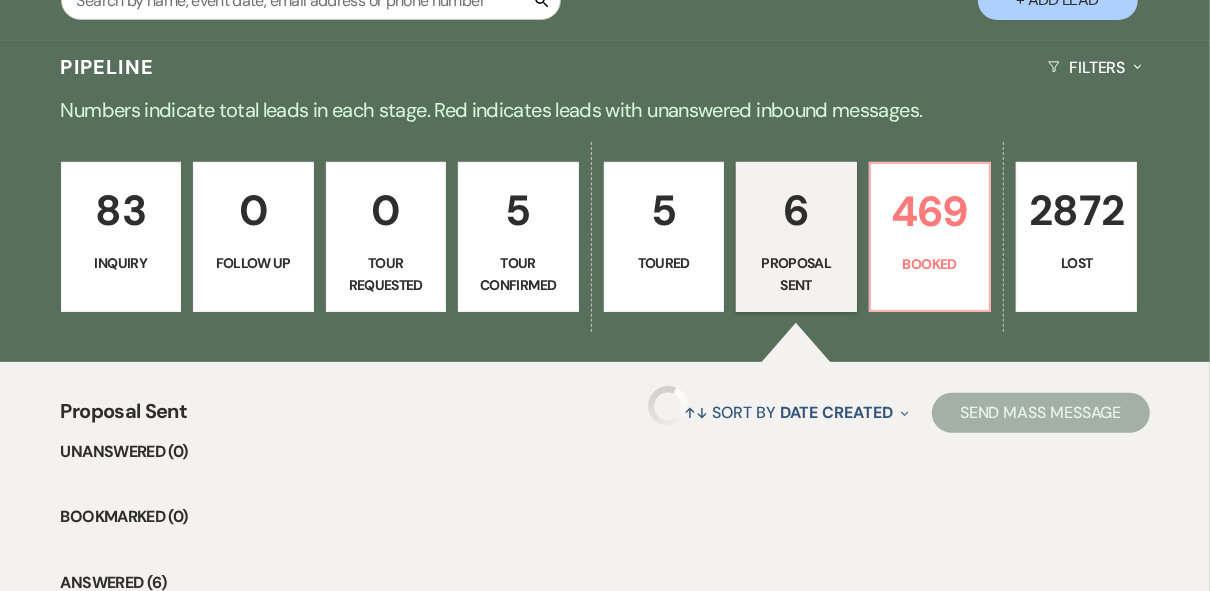 select on "6" 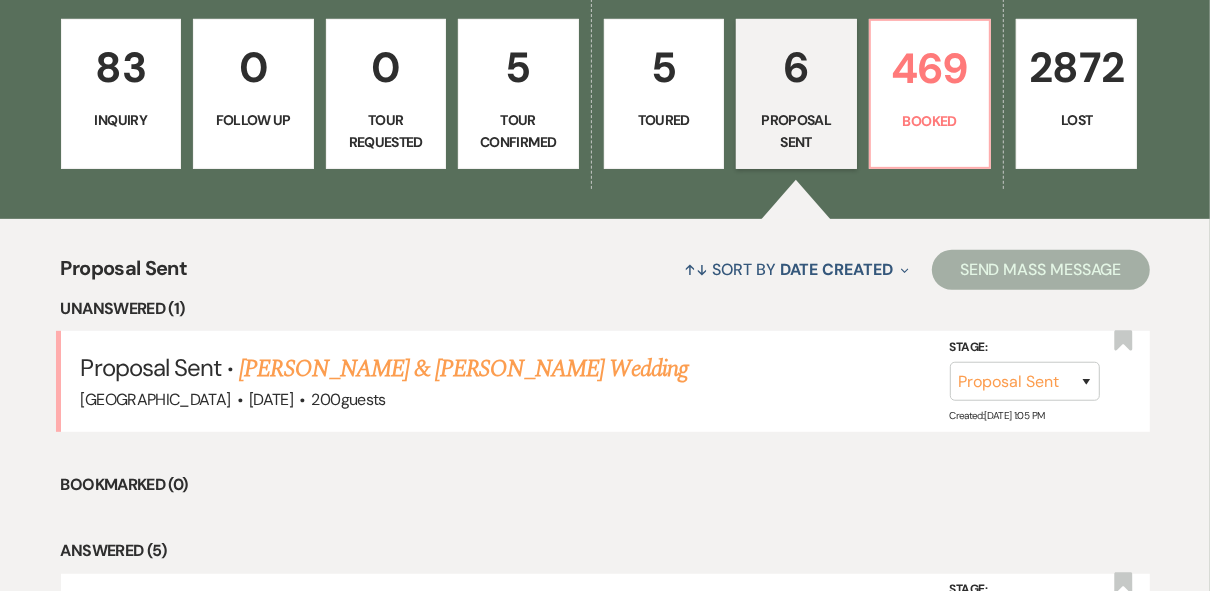 scroll, scrollTop: 640, scrollLeft: 0, axis: vertical 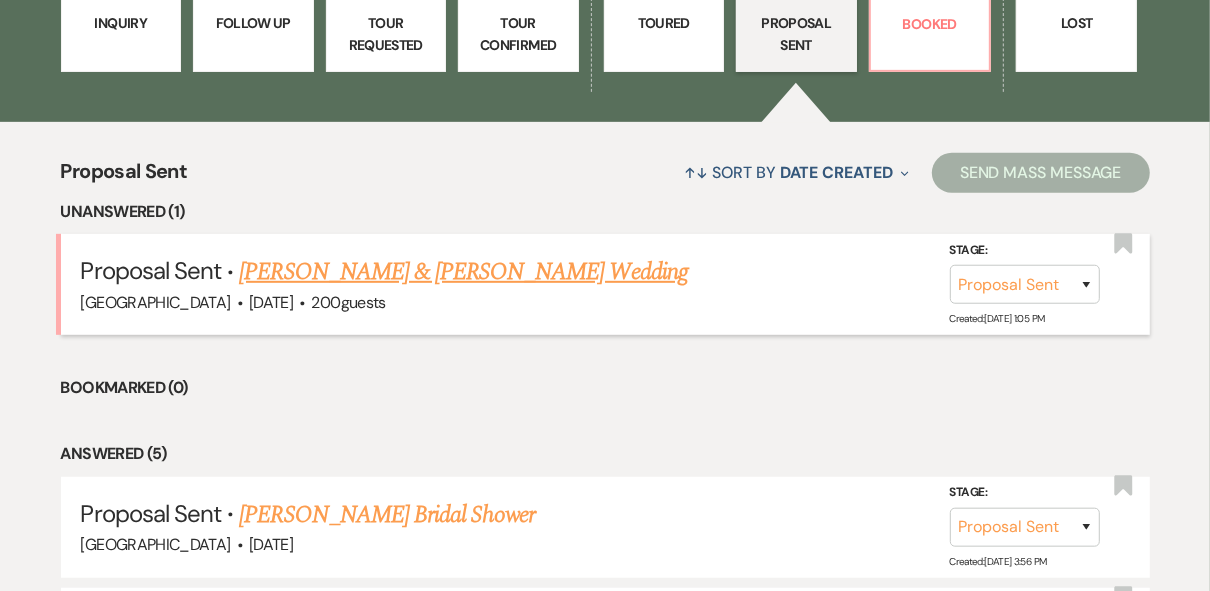 click on "[PERSON_NAME] & [PERSON_NAME] Wedding" at bounding box center [463, 272] 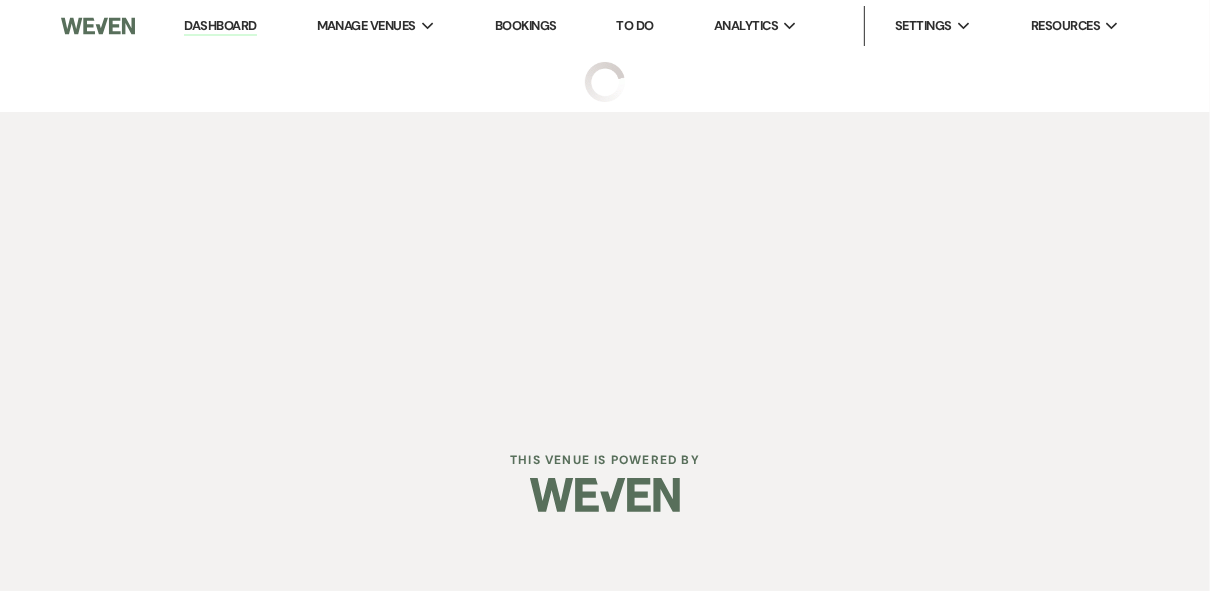 scroll, scrollTop: 0, scrollLeft: 0, axis: both 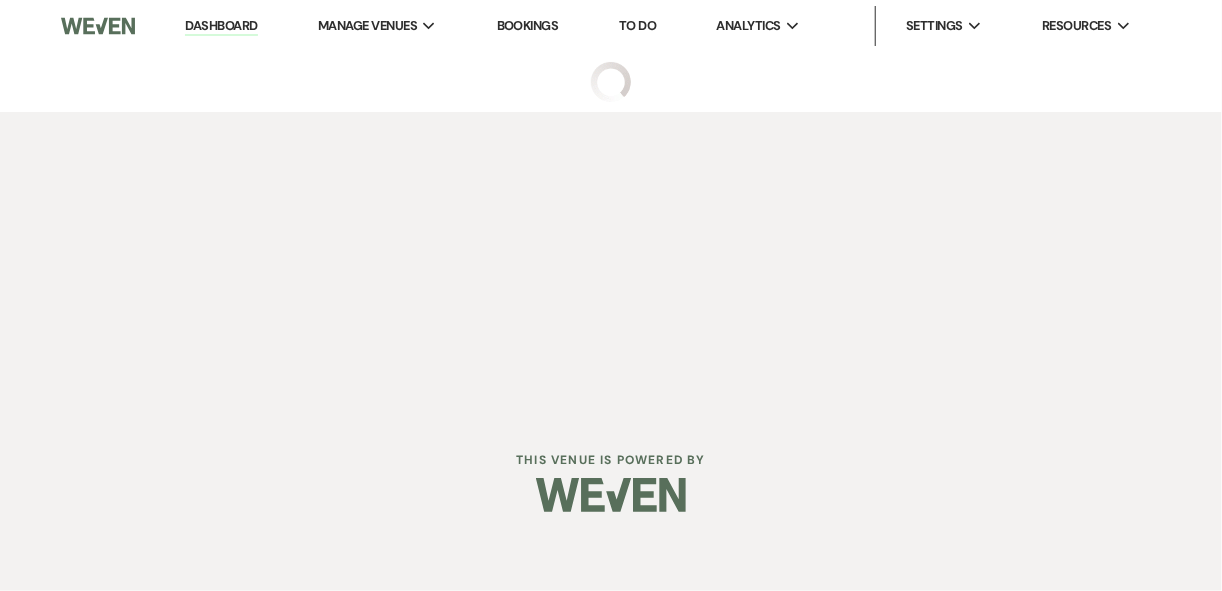 select on "6" 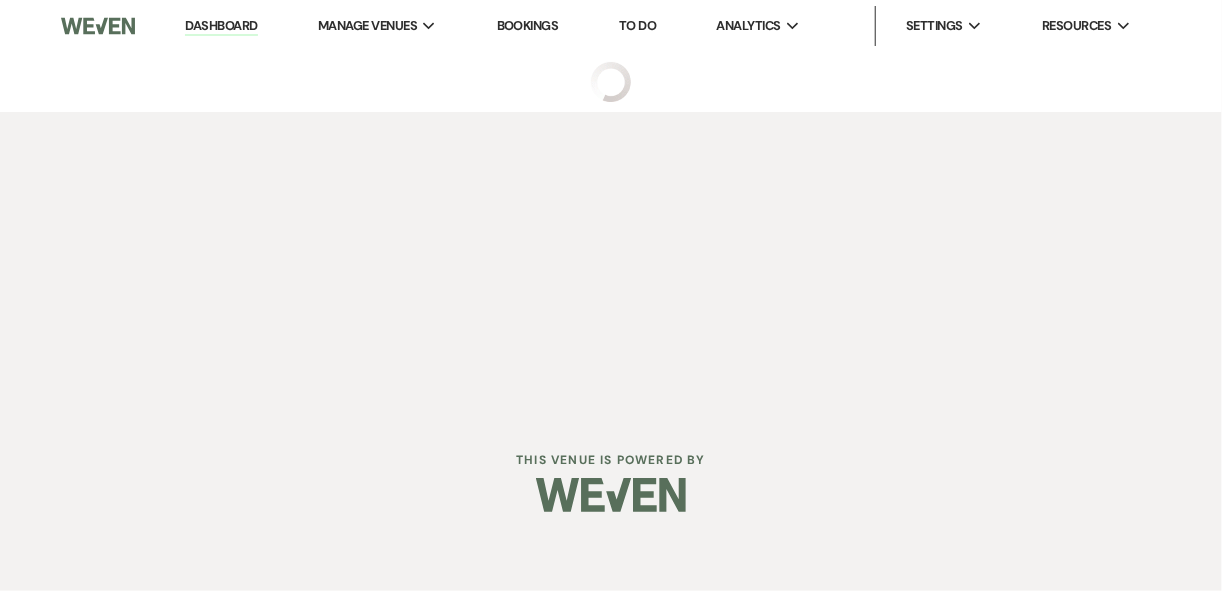 select on "5" 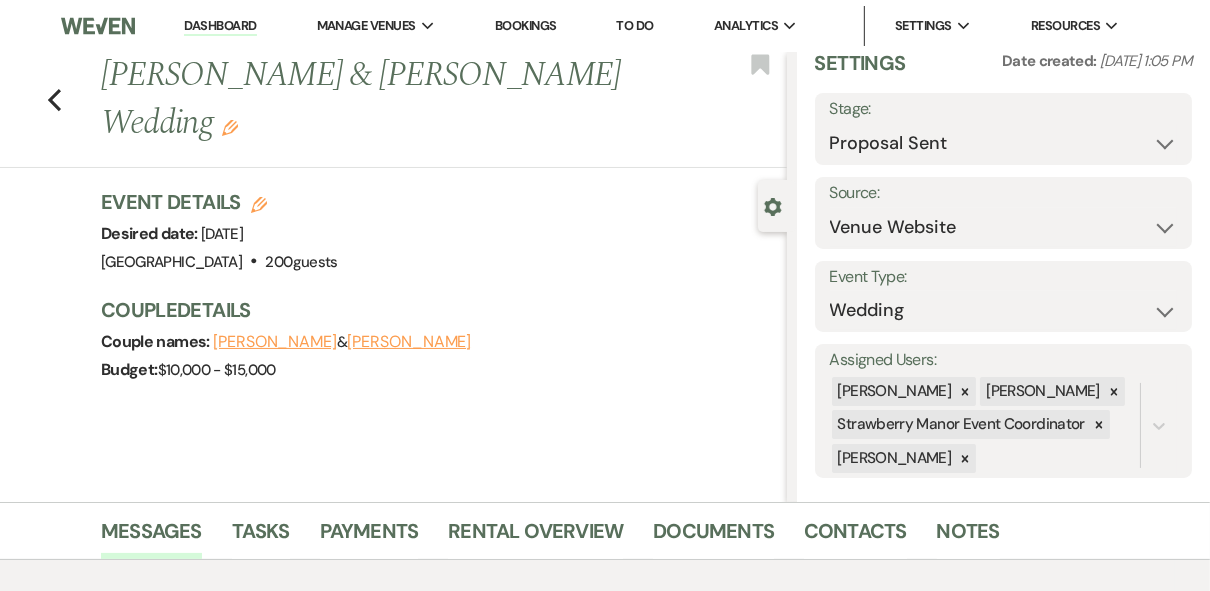scroll, scrollTop: 51, scrollLeft: 0, axis: vertical 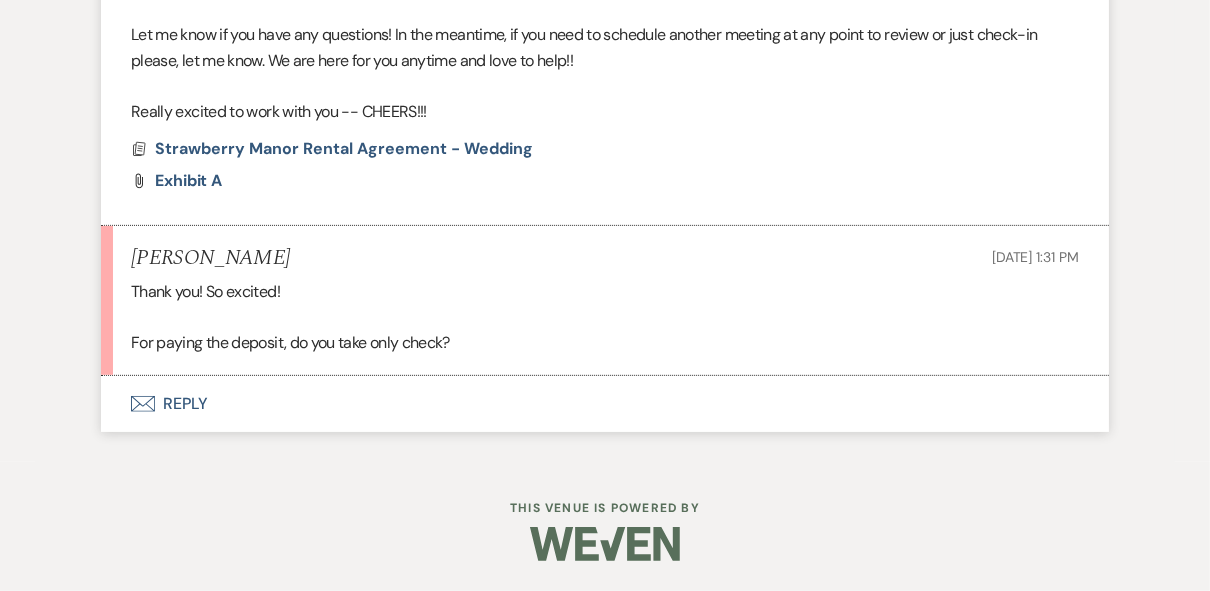 click on "Envelope Reply" at bounding box center (605, 404) 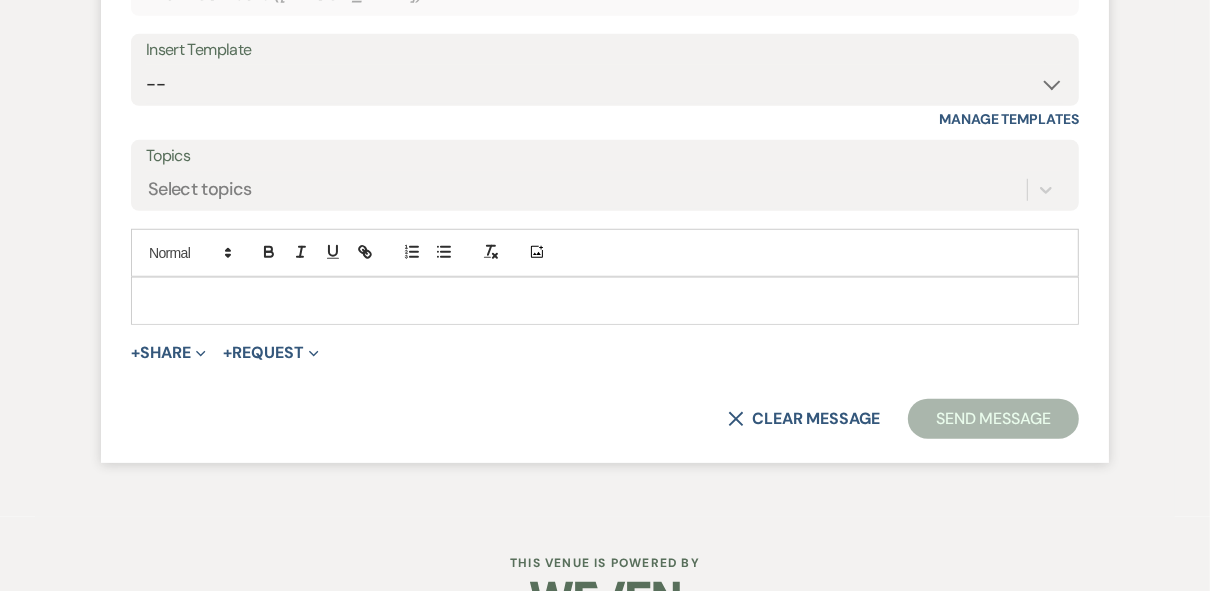 scroll, scrollTop: 6069, scrollLeft: 0, axis: vertical 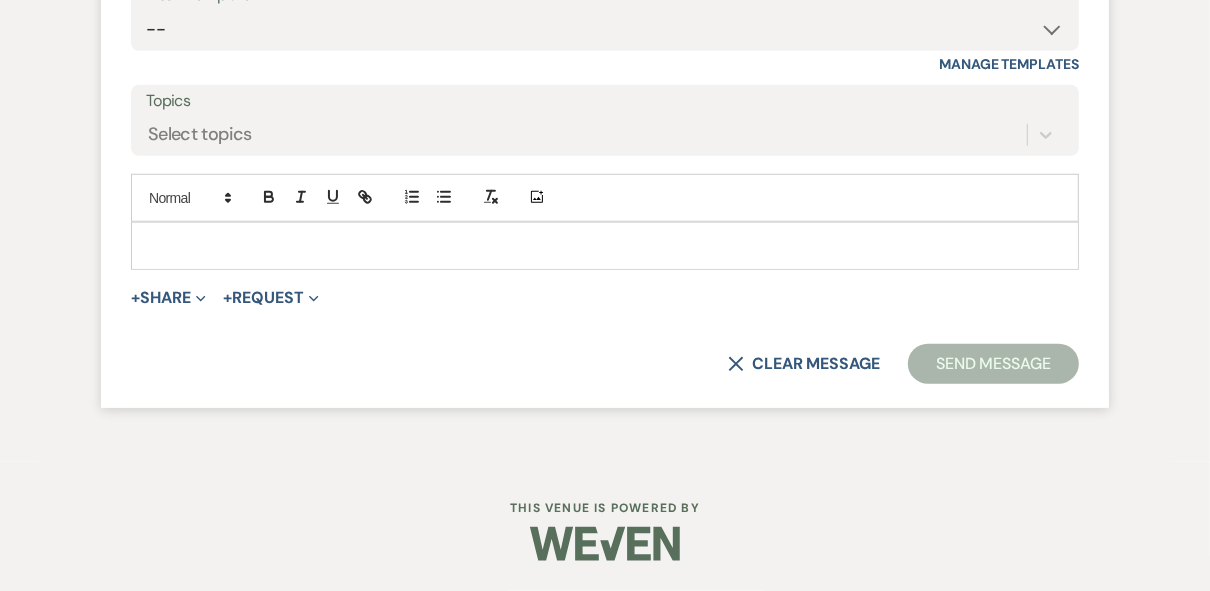 click at bounding box center (605, 246) 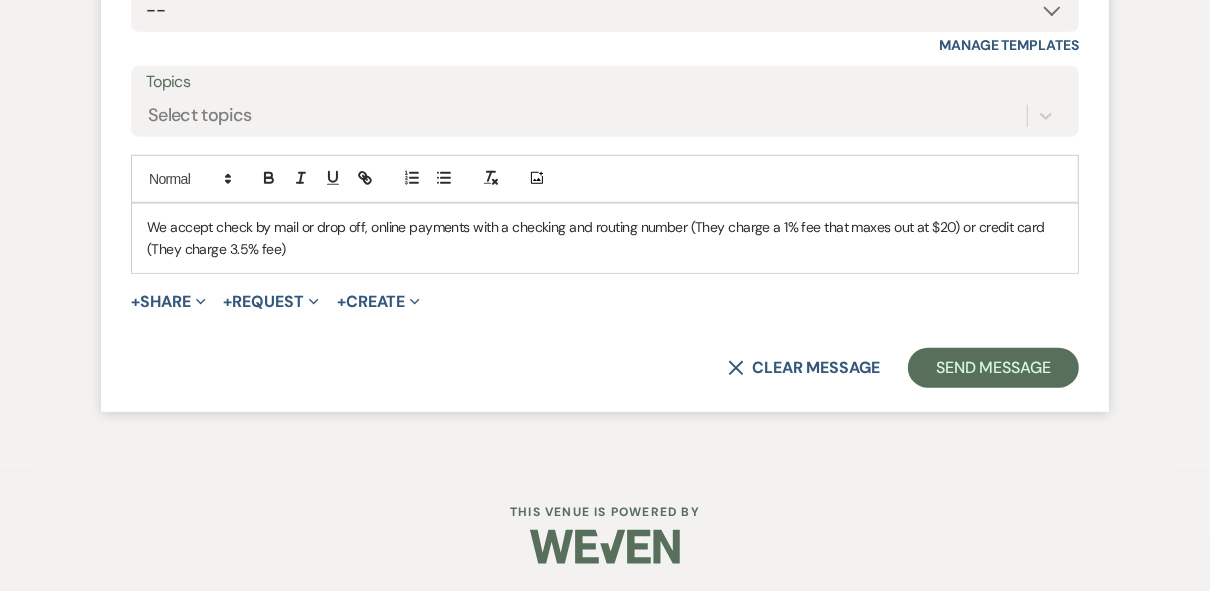 click on "We accept check by mail or drop off, online payments with a checking and routing number (They charge a 1% fee that maxes out at $20) or credit card (They charge 3.5% fee)" at bounding box center (605, 238) 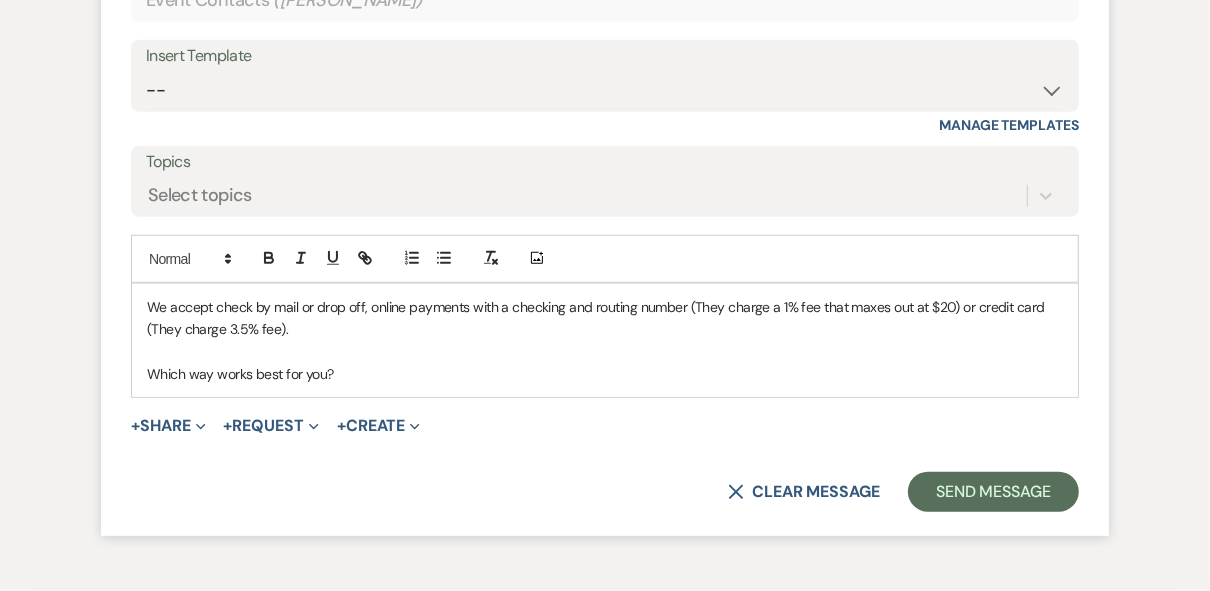 scroll, scrollTop: 6069, scrollLeft: 0, axis: vertical 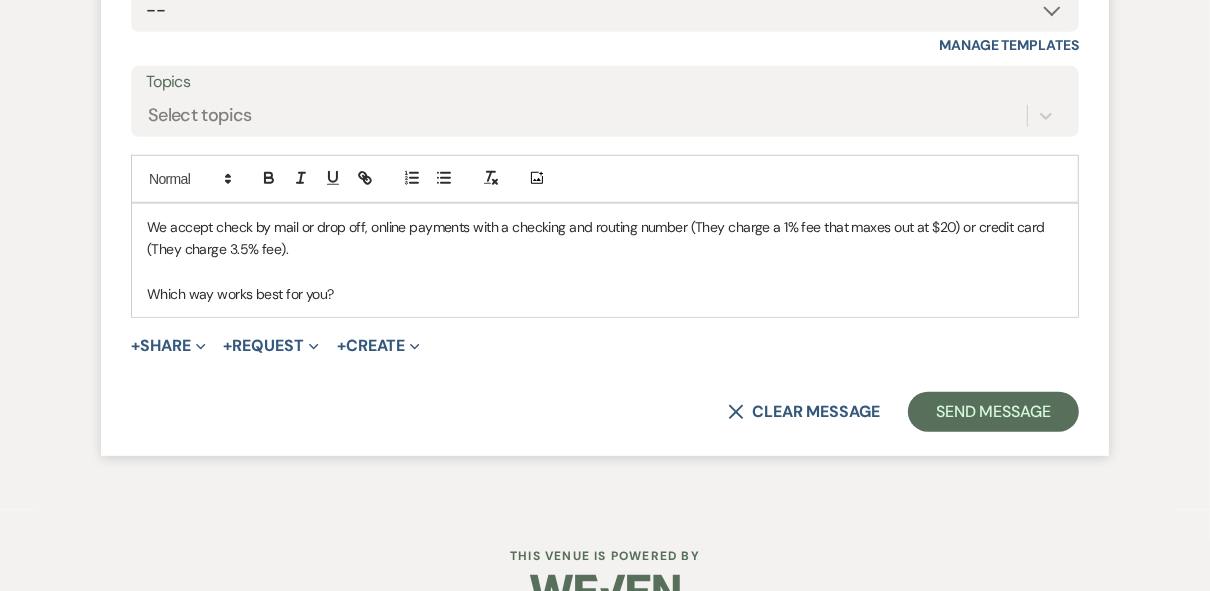 click on "We accept check by mail or drop off, online payments with a checking and routing number (They charge a 1% fee that maxes out at $20) or credit card (They charge 3.5% fee)." at bounding box center [605, 238] 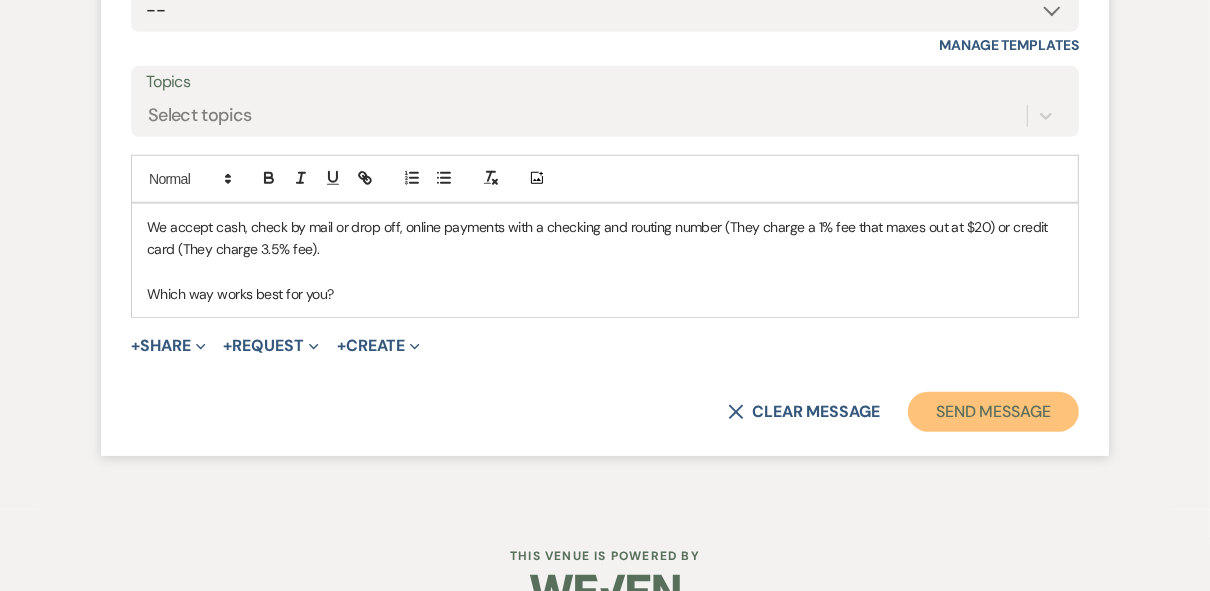 click on "Send Message" at bounding box center [993, 412] 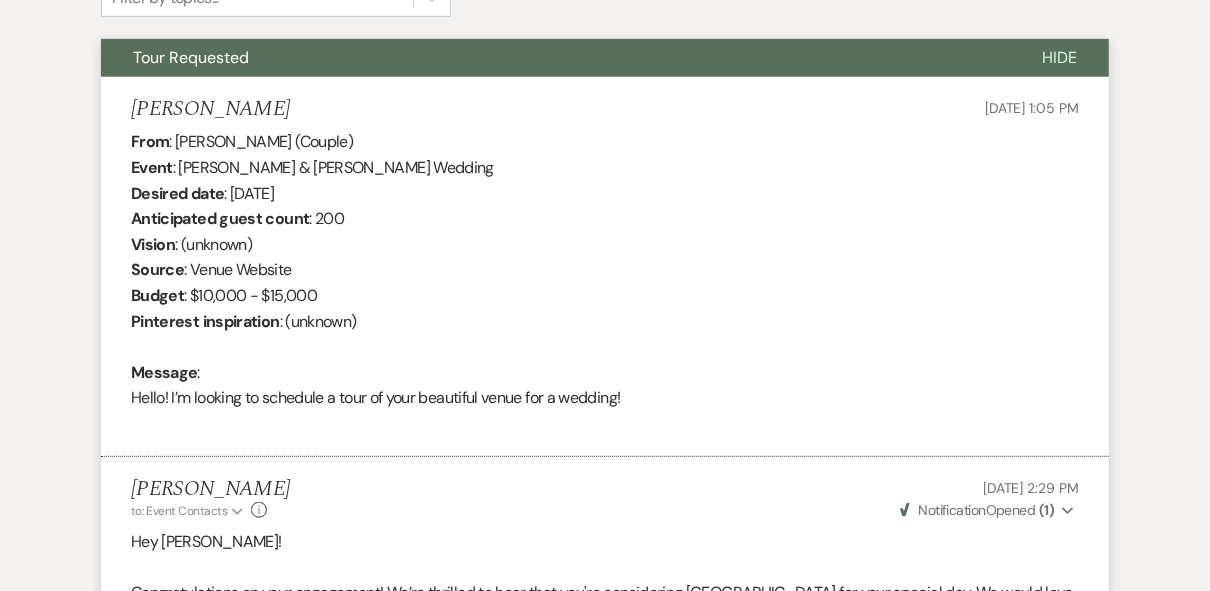 scroll, scrollTop: 0, scrollLeft: 0, axis: both 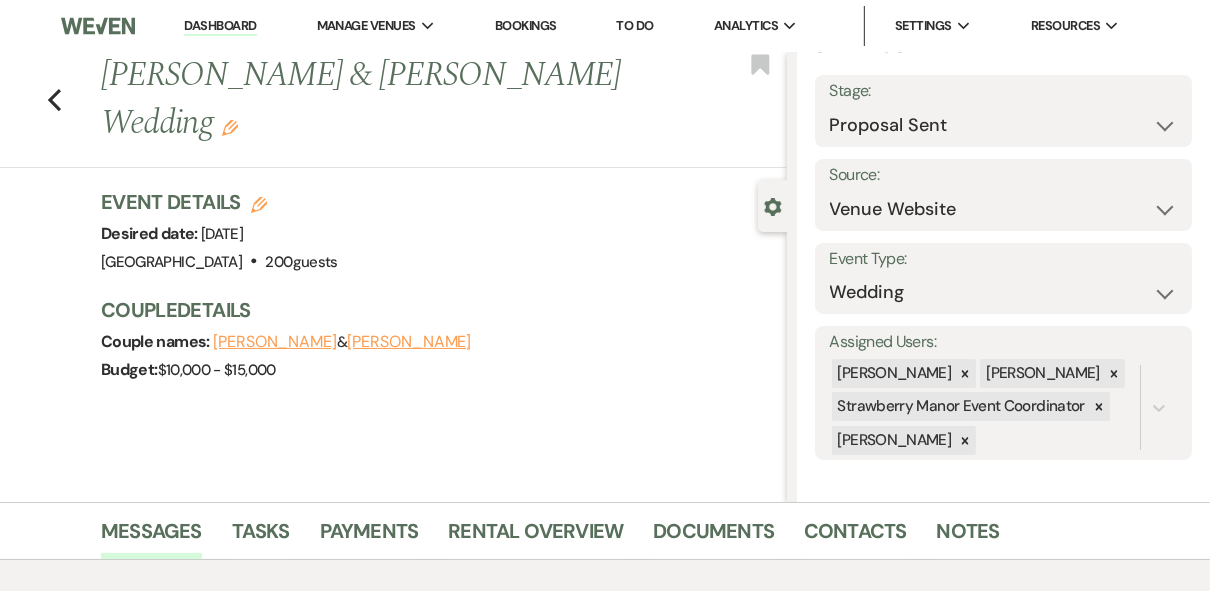 click on "Dashboard" at bounding box center (220, 26) 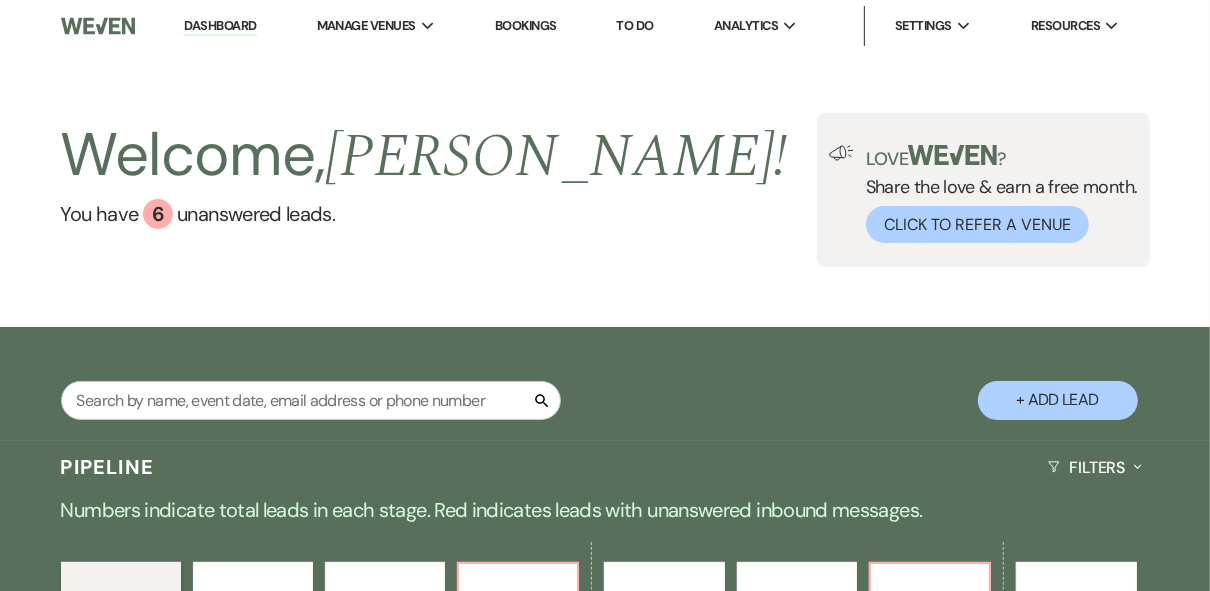 scroll, scrollTop: 400, scrollLeft: 0, axis: vertical 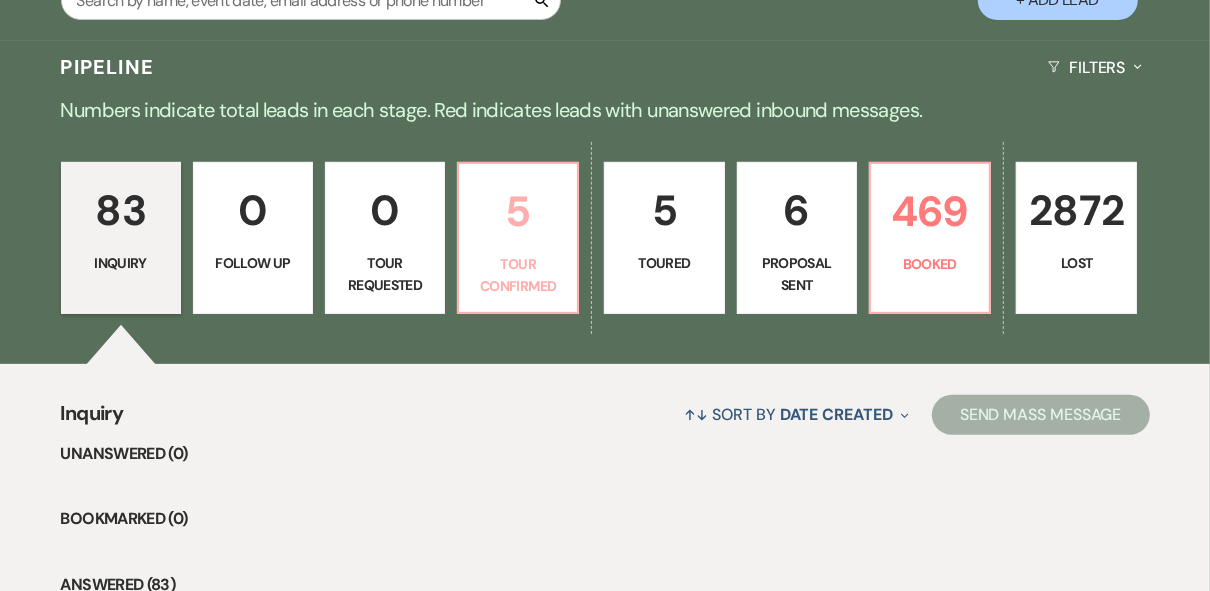 click on "Tour Confirmed" at bounding box center [518, 275] 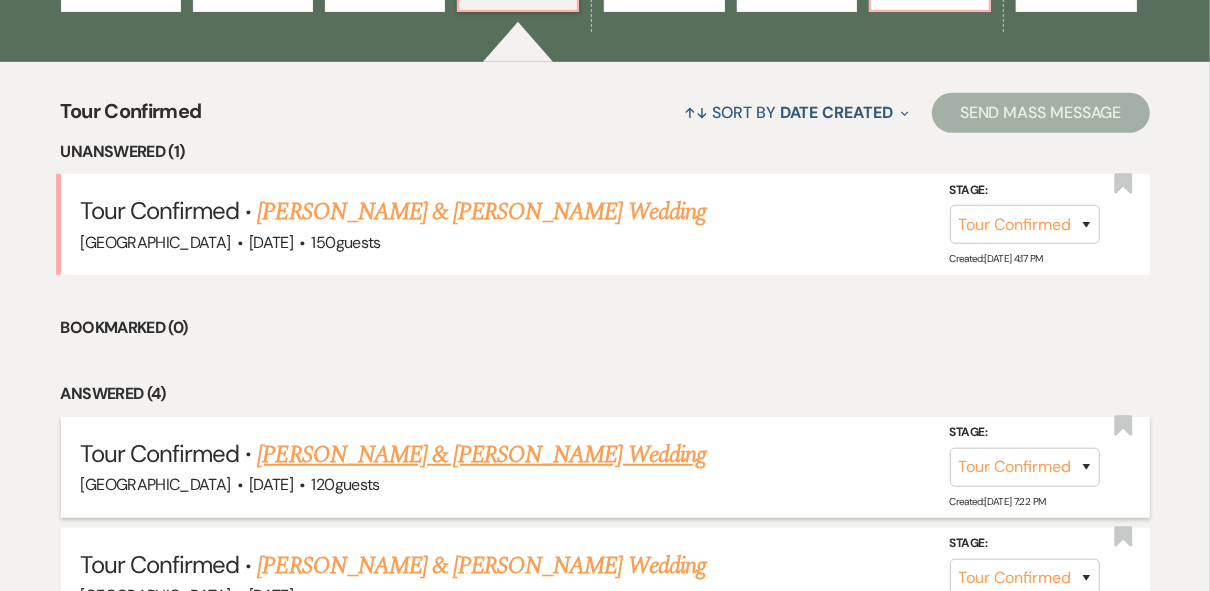 scroll, scrollTop: 800, scrollLeft: 0, axis: vertical 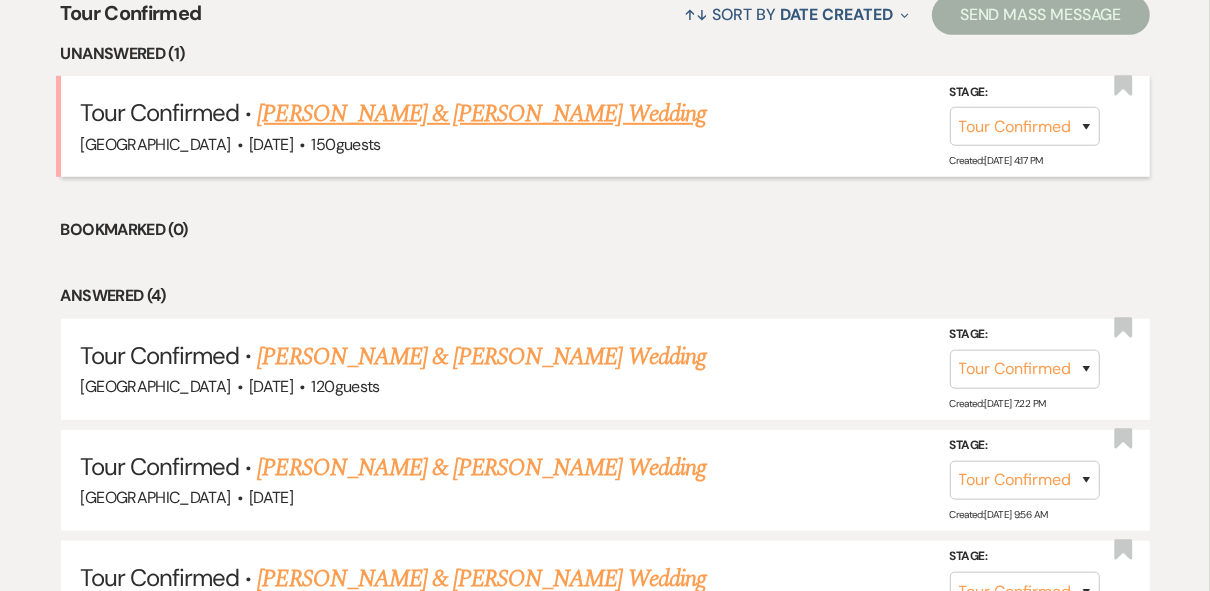 click on "[PERSON_NAME] & [PERSON_NAME] Wedding" at bounding box center [481, 114] 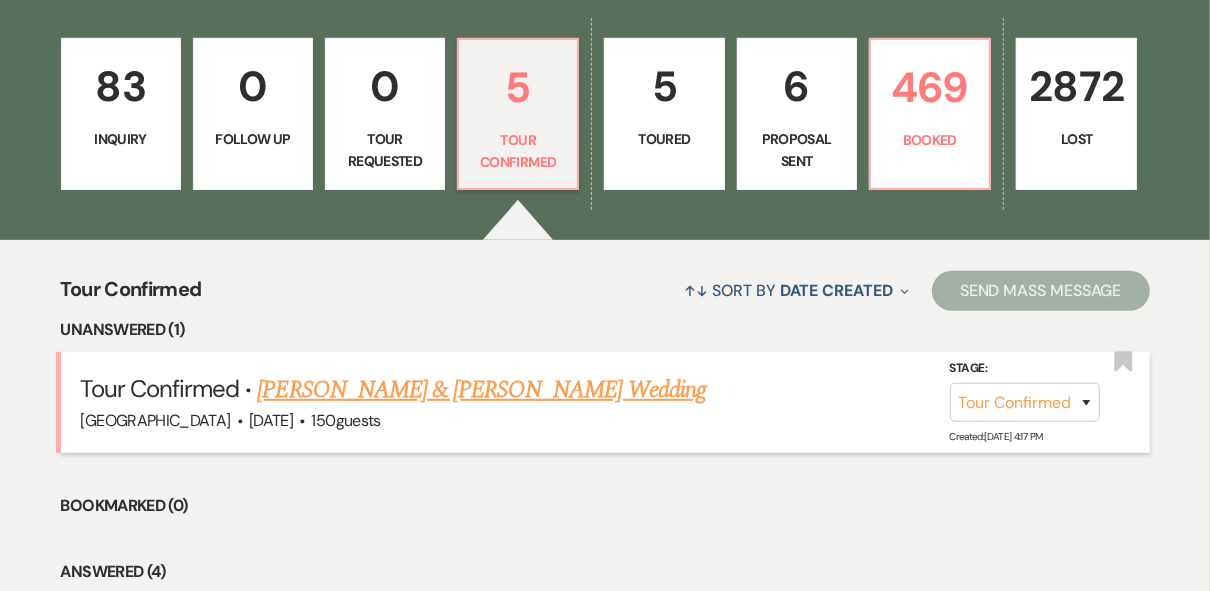 select on "4" 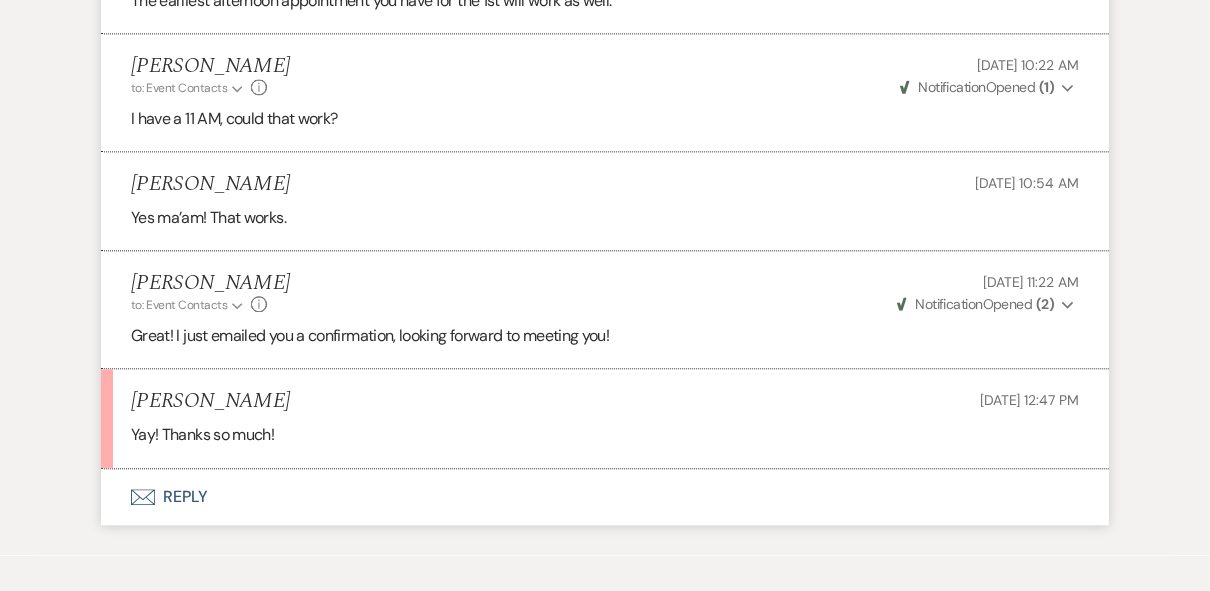 scroll, scrollTop: 3196, scrollLeft: 0, axis: vertical 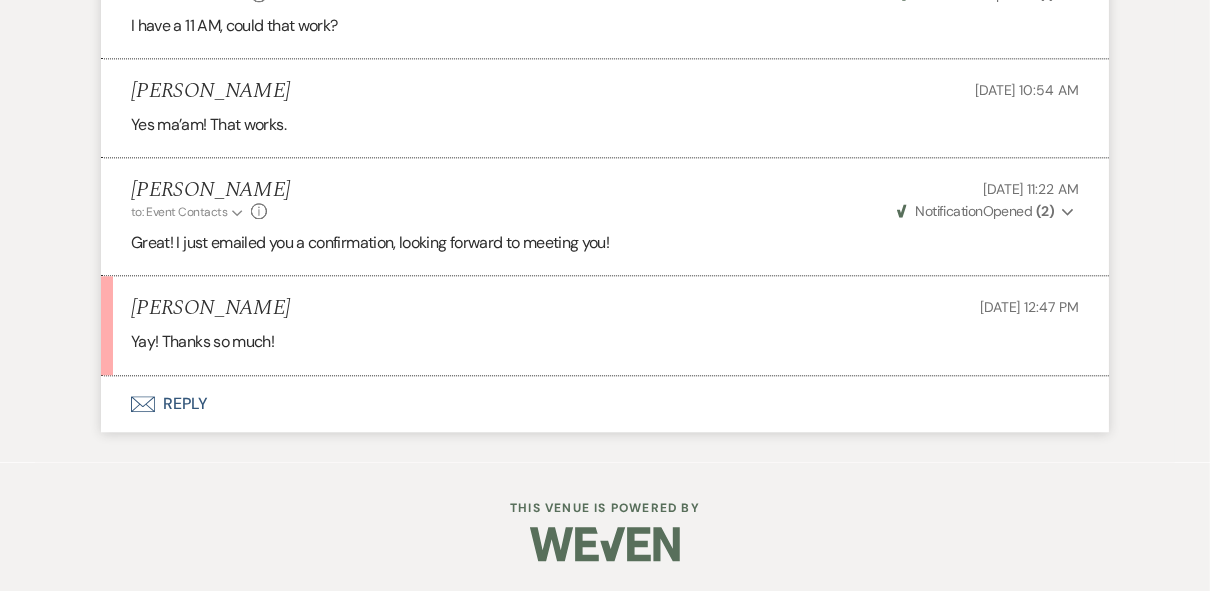 click on "Envelope Reply" at bounding box center (605, 404) 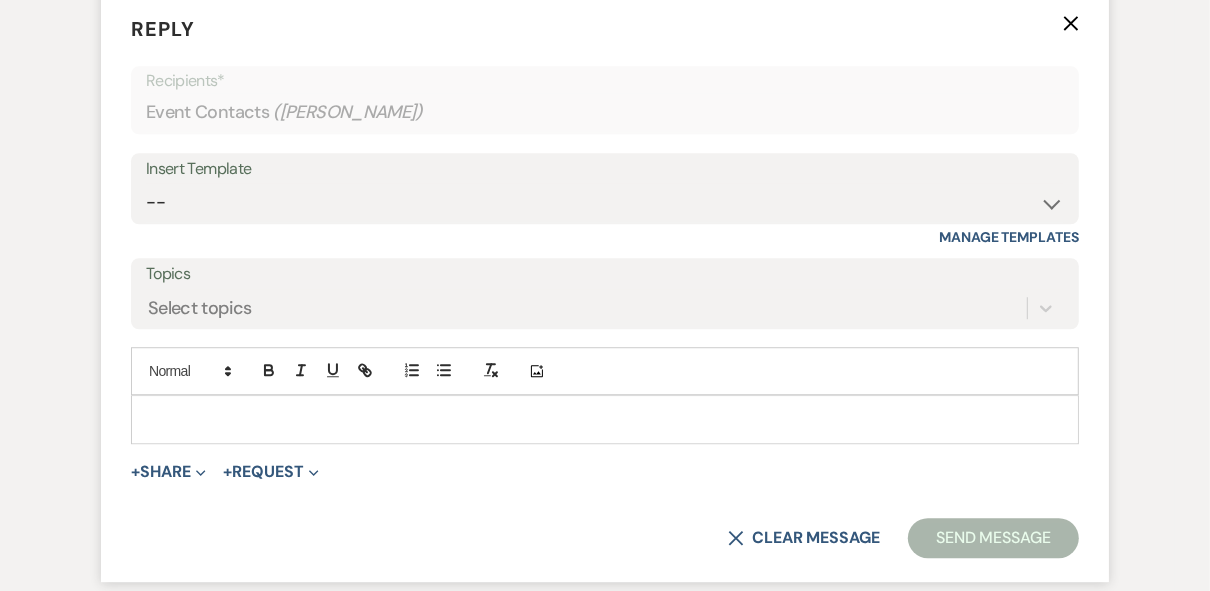scroll, scrollTop: 3572, scrollLeft: 0, axis: vertical 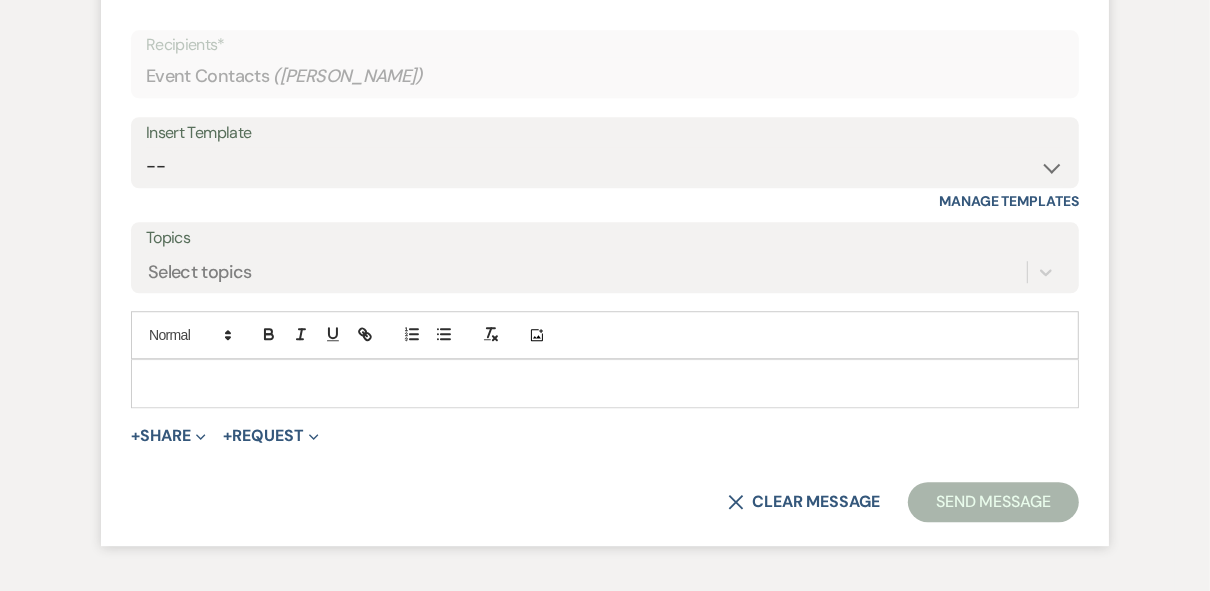 click at bounding box center (605, 383) 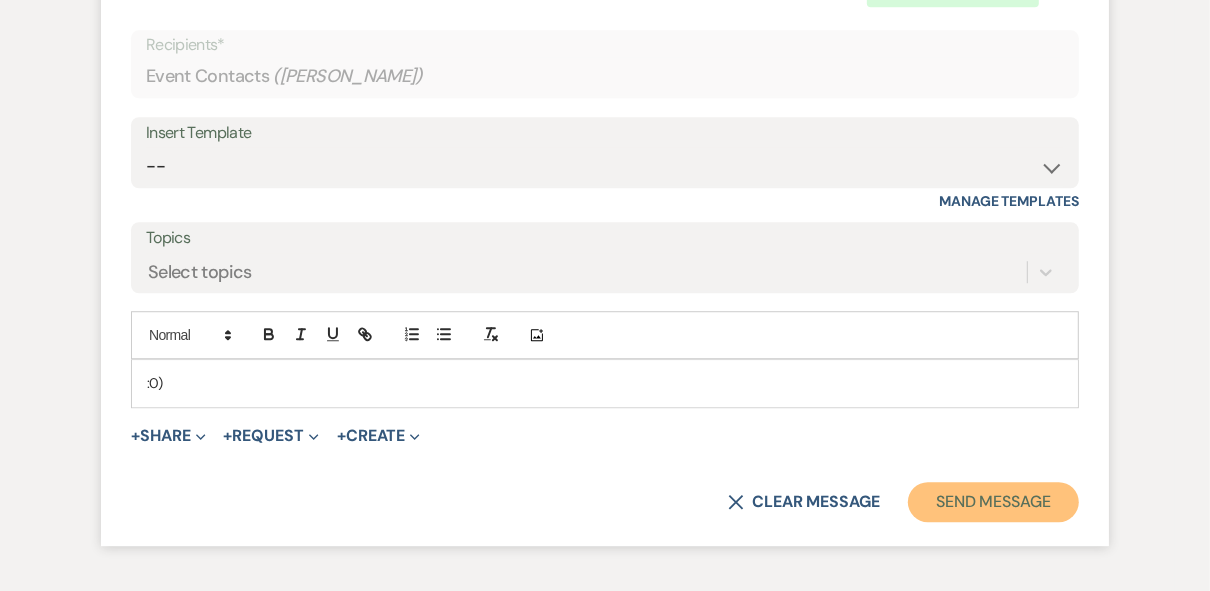 click on "Send Message" at bounding box center (993, 502) 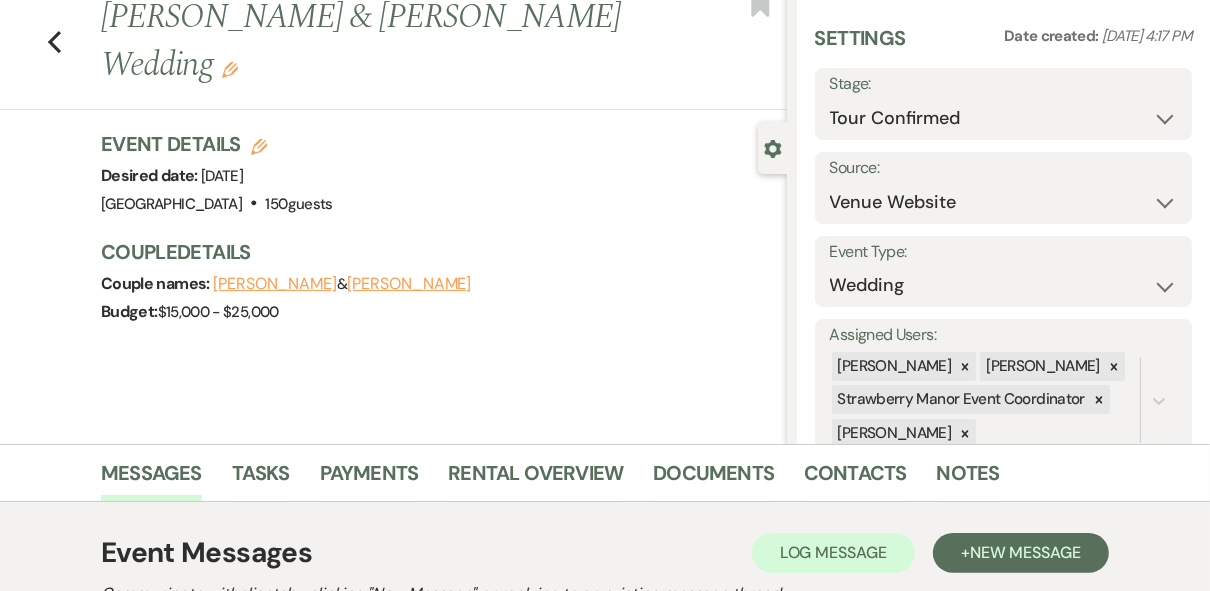 scroll, scrollTop: 0, scrollLeft: 0, axis: both 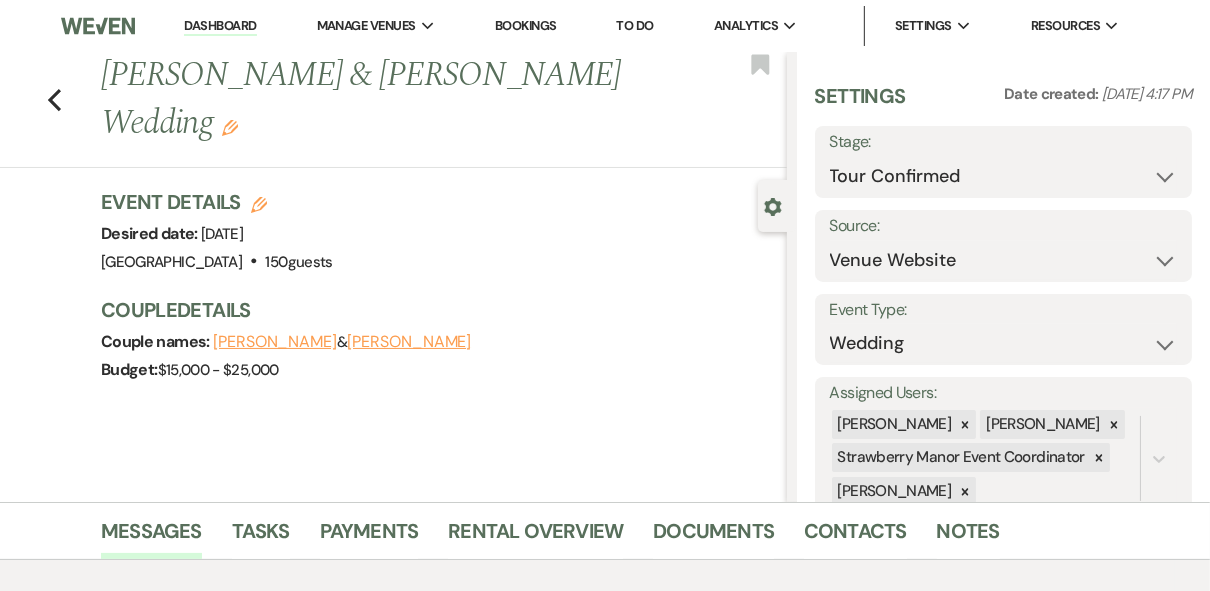 click on "Dashboard" at bounding box center (220, 26) 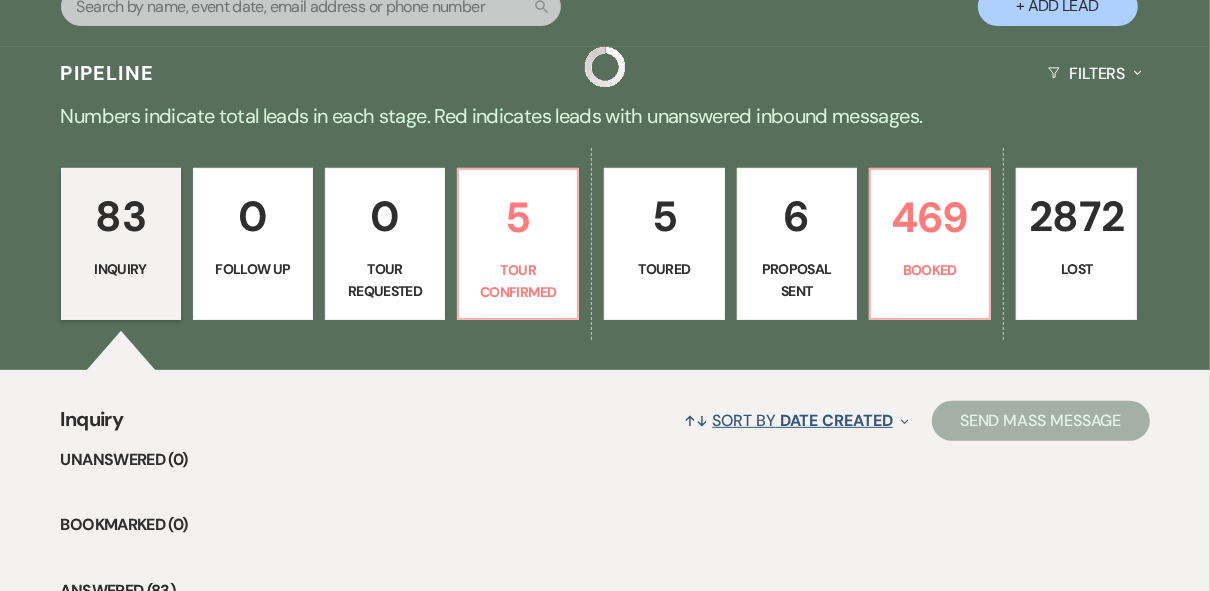 scroll, scrollTop: 480, scrollLeft: 0, axis: vertical 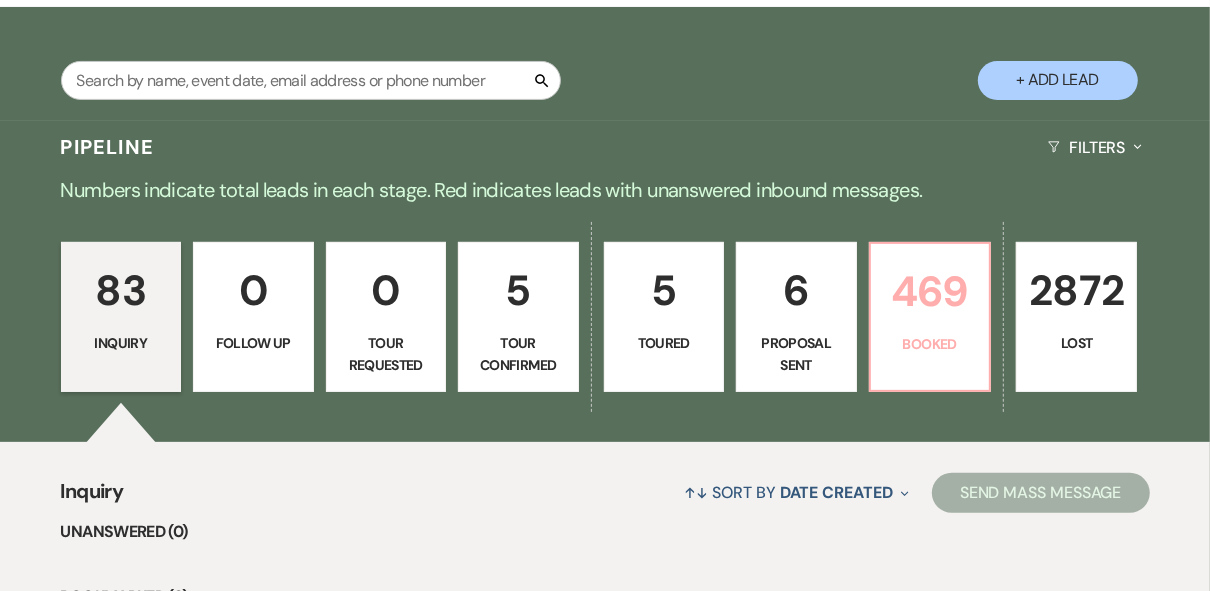 click on "Booked" at bounding box center [930, 344] 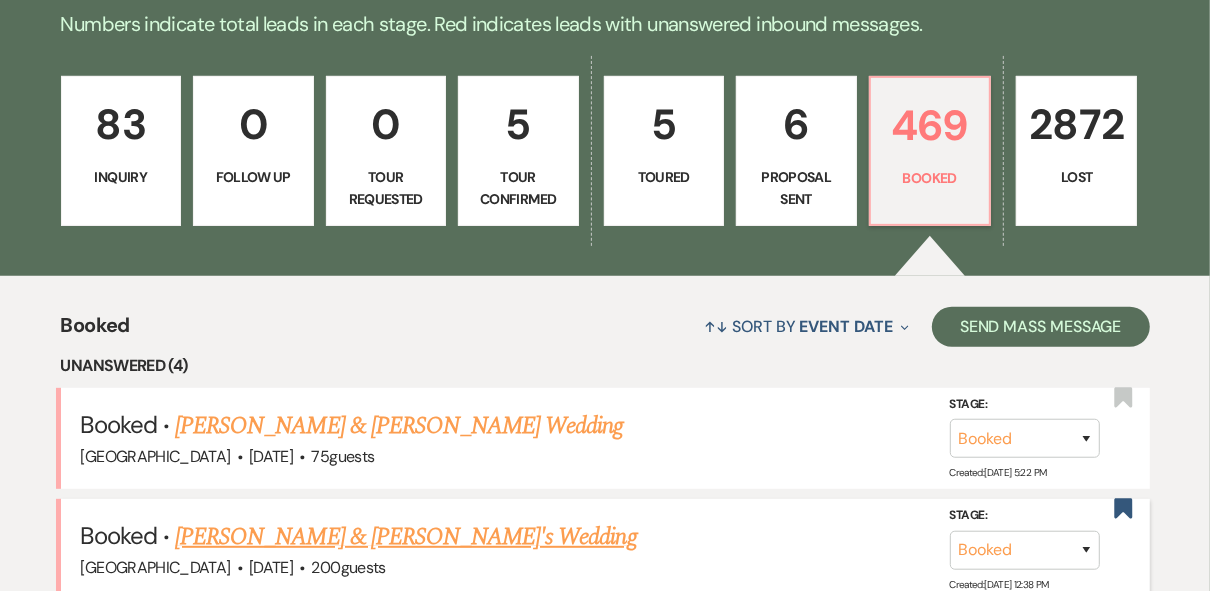scroll, scrollTop: 400, scrollLeft: 0, axis: vertical 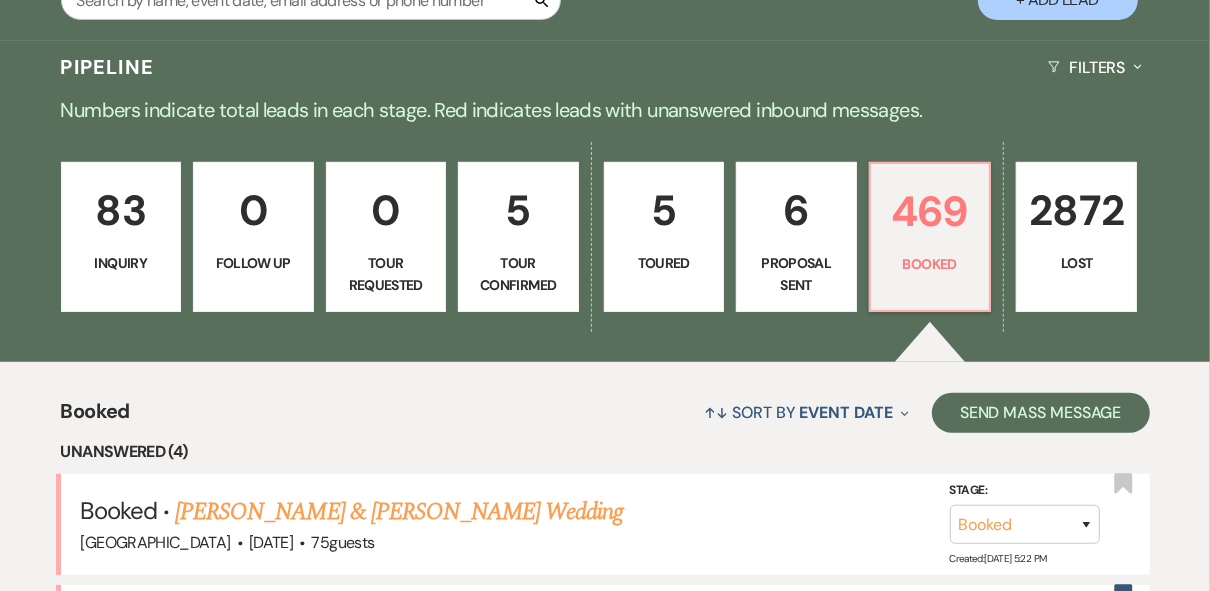 click on "Inquiry" at bounding box center (121, 263) 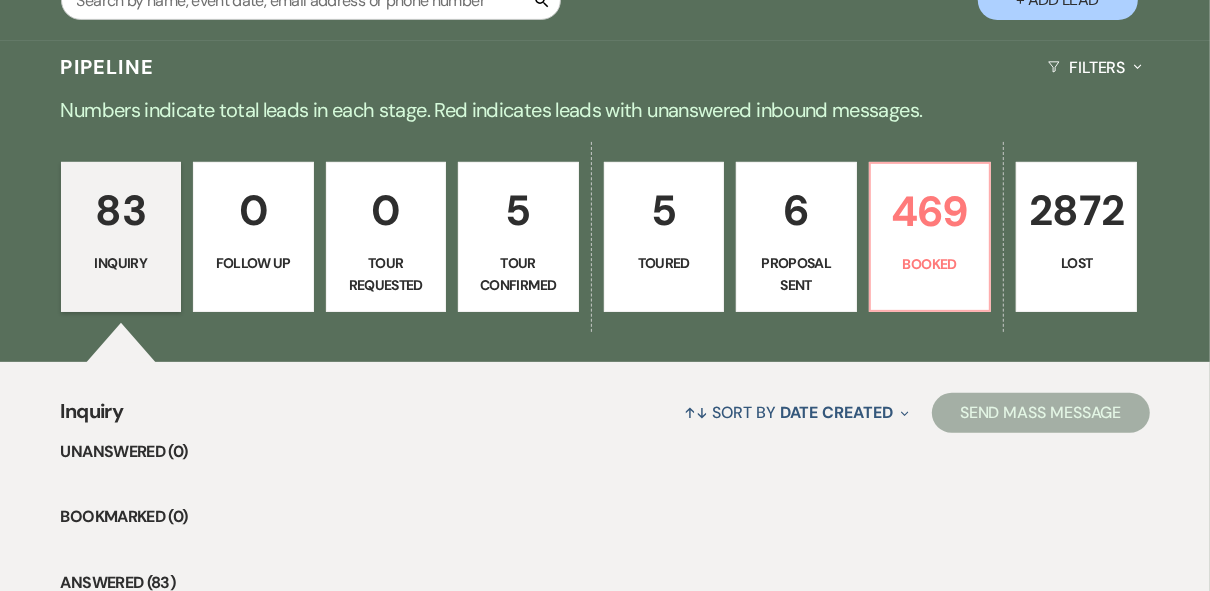 click on "Tour Confirmed" at bounding box center (518, 274) 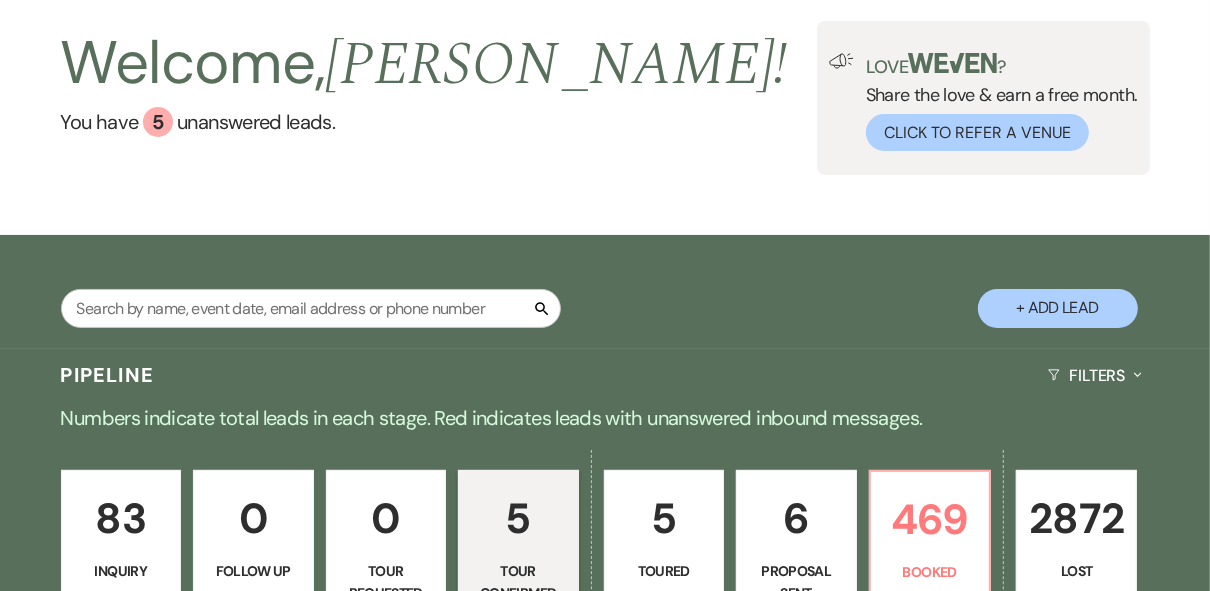 scroll, scrollTop: 0, scrollLeft: 0, axis: both 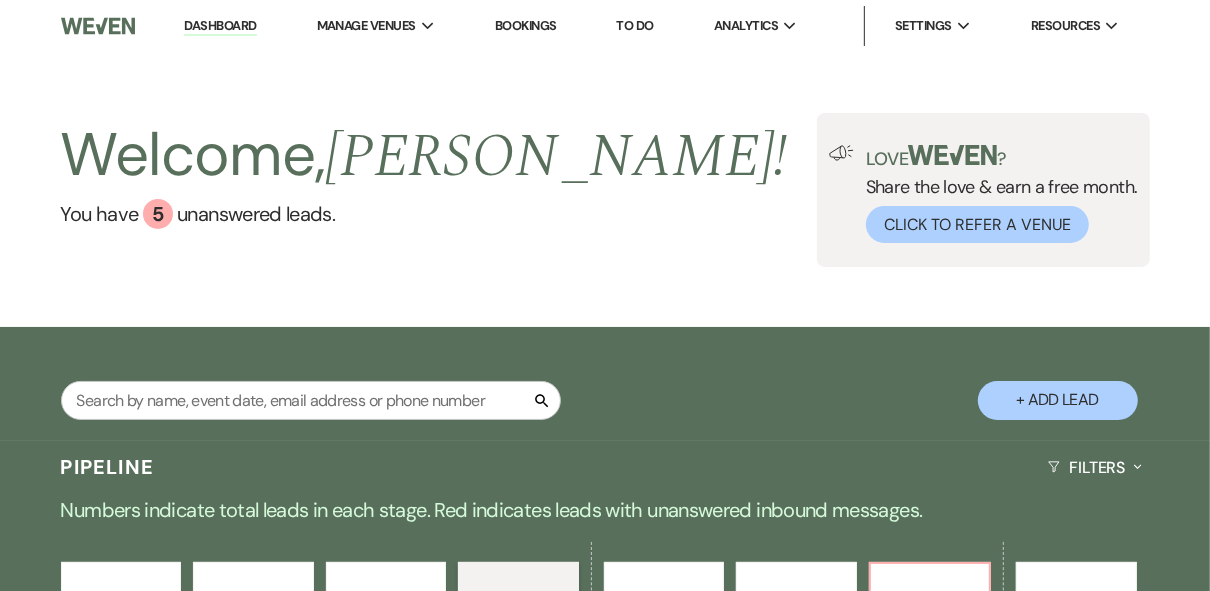 click on "Welcome,  [PERSON_NAME] ! You have   5   unanswered lead s . Love   ?
Share the love & earn a free month.     Click to Refer a Venue" at bounding box center [605, 190] 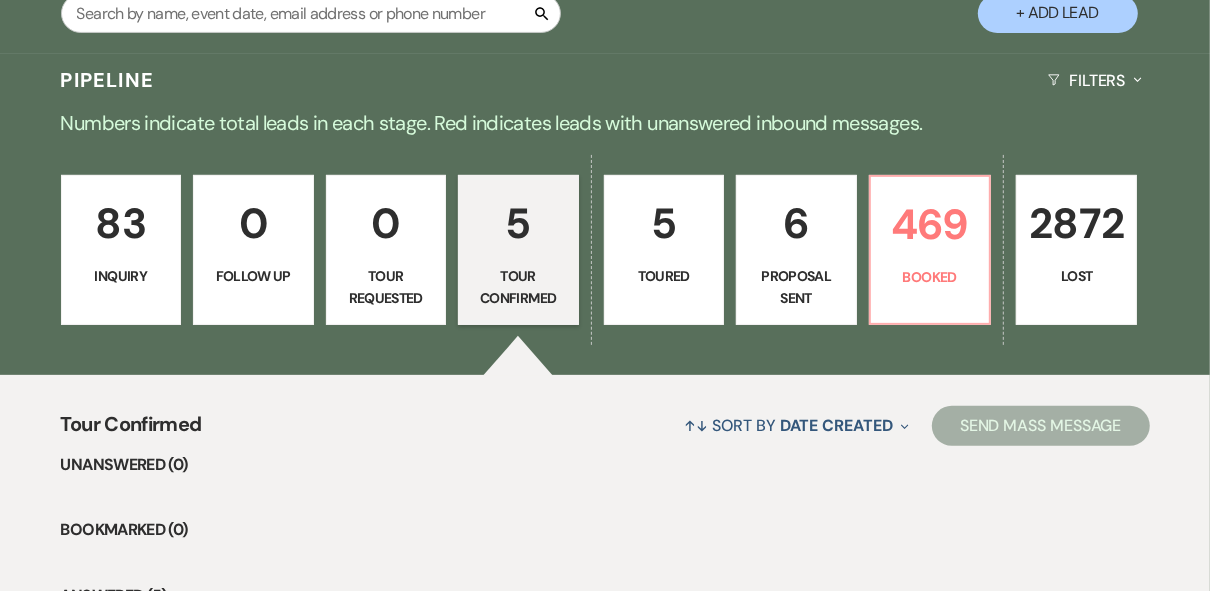 scroll, scrollTop: 400, scrollLeft: 0, axis: vertical 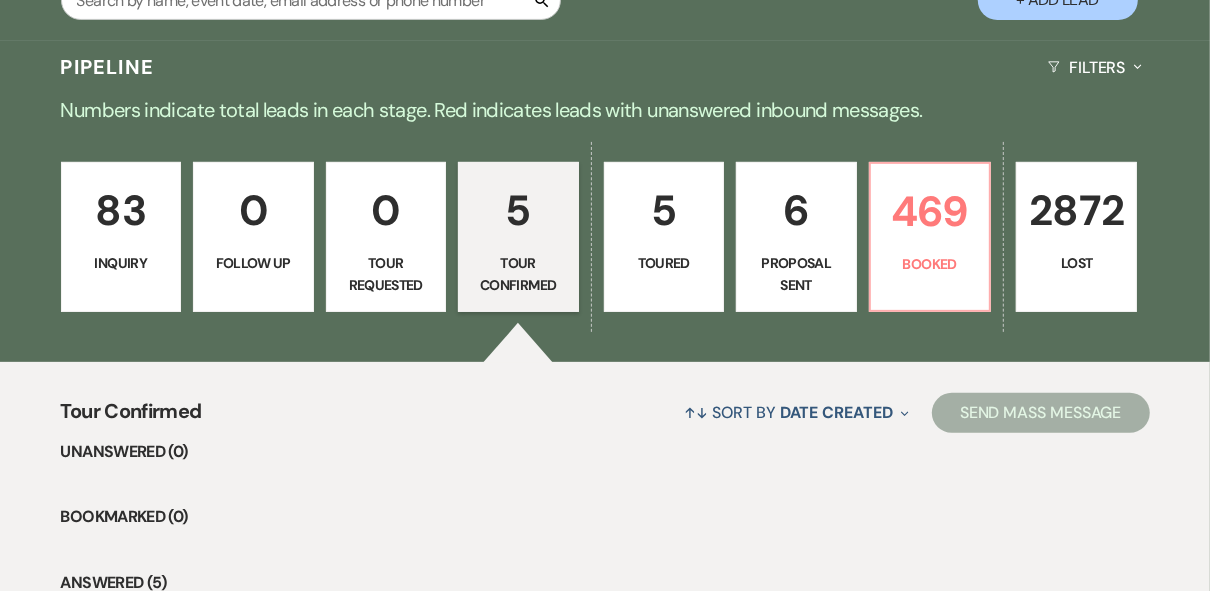 click on "Proposal Sent" at bounding box center (796, 274) 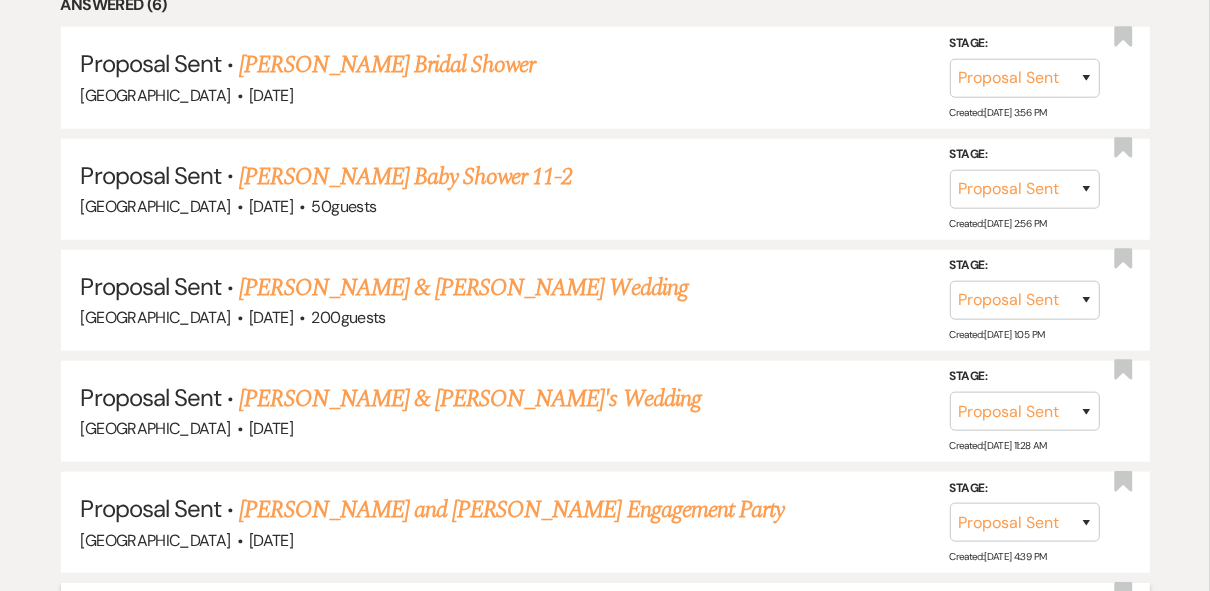scroll, scrollTop: 960, scrollLeft: 0, axis: vertical 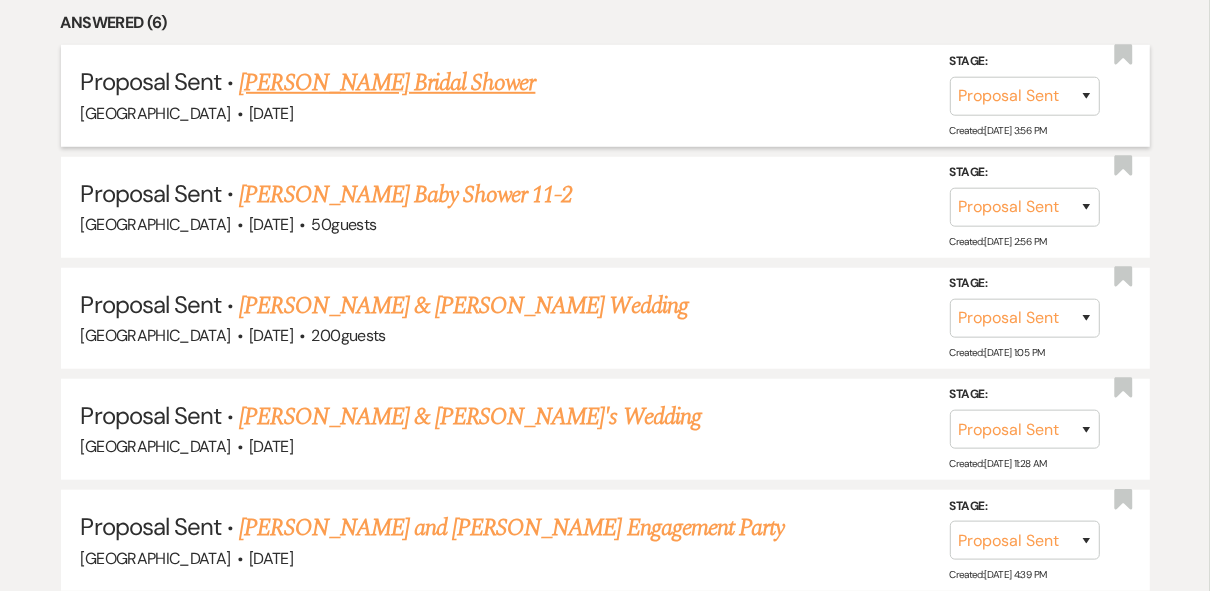 click on "[PERSON_NAME] Bridal Shower" at bounding box center (387, 83) 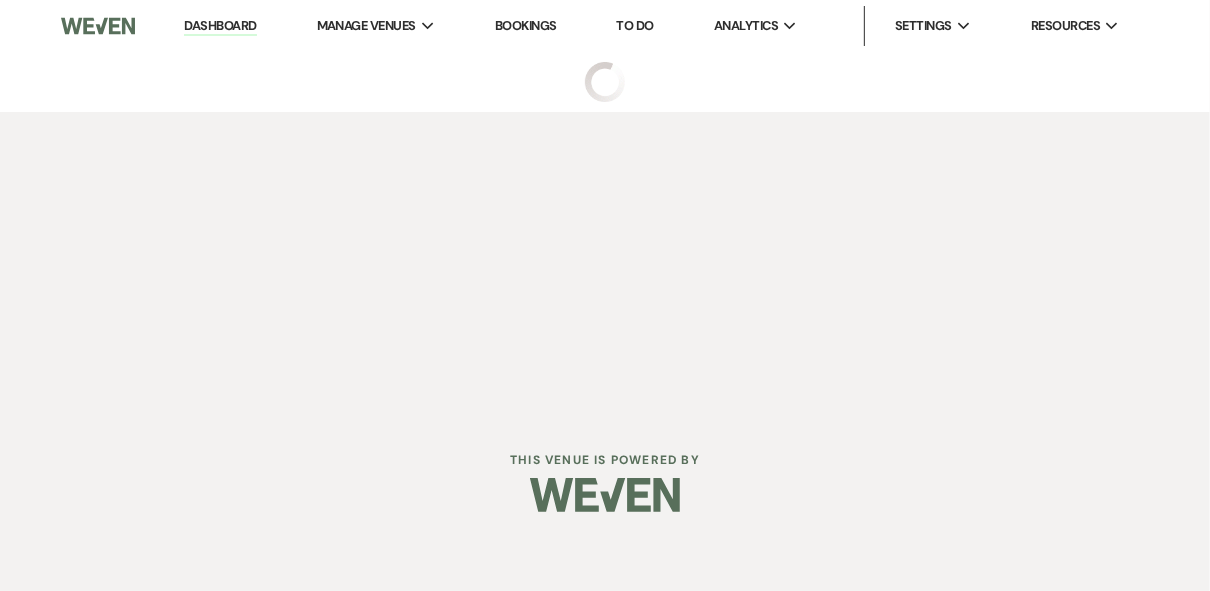 scroll, scrollTop: 0, scrollLeft: 0, axis: both 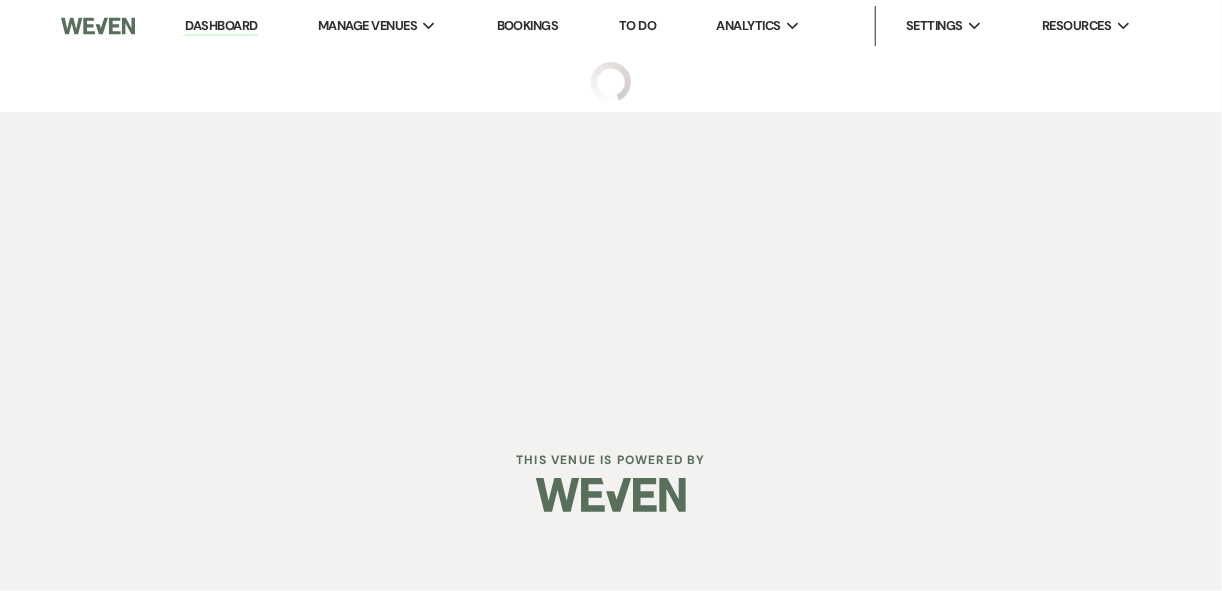 select on "6" 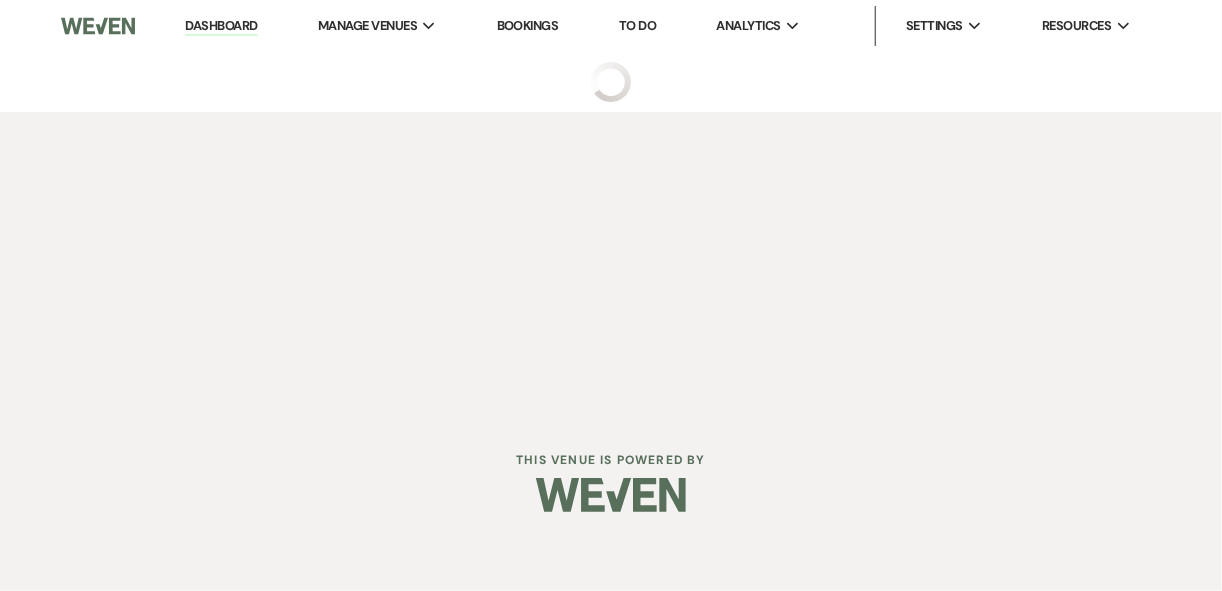select on "20" 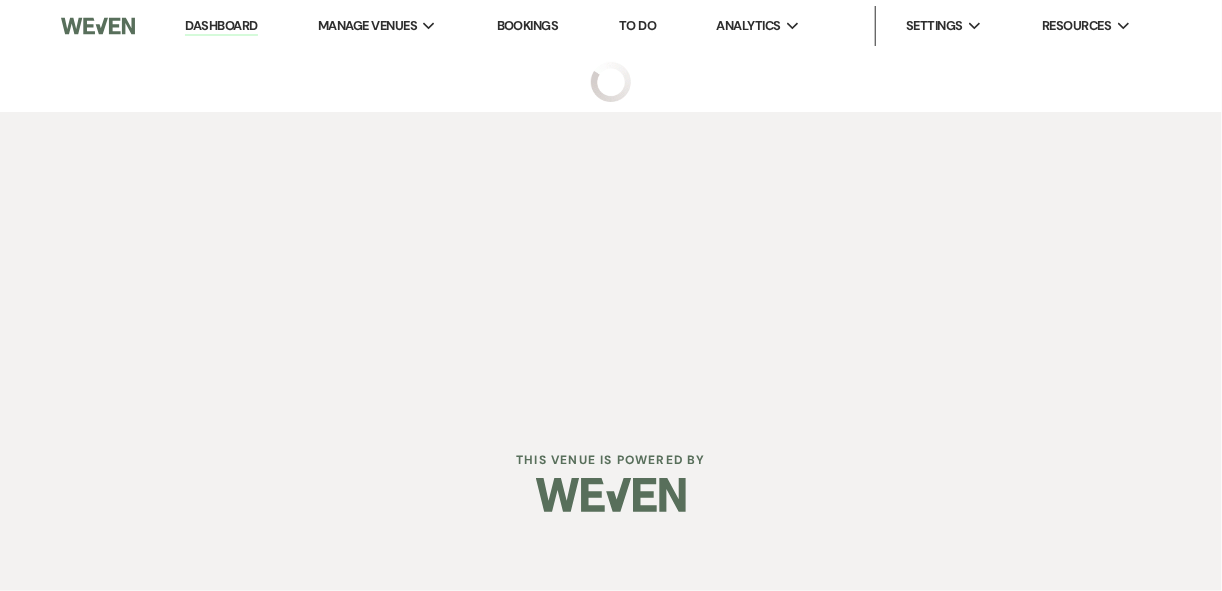 select on "5" 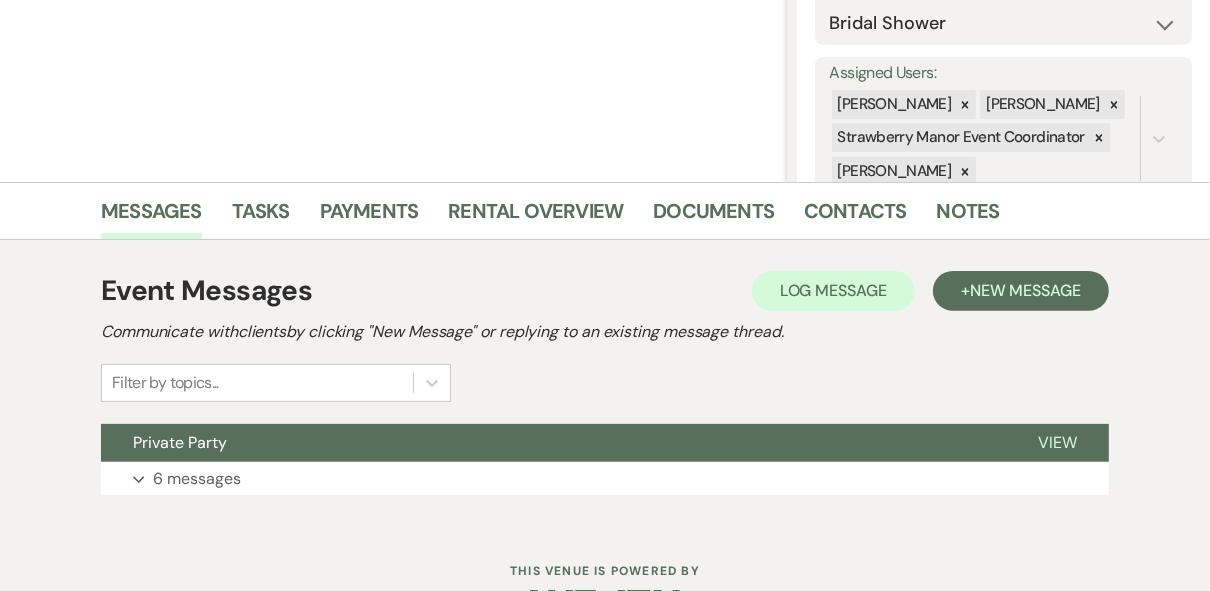 scroll, scrollTop: 382, scrollLeft: 0, axis: vertical 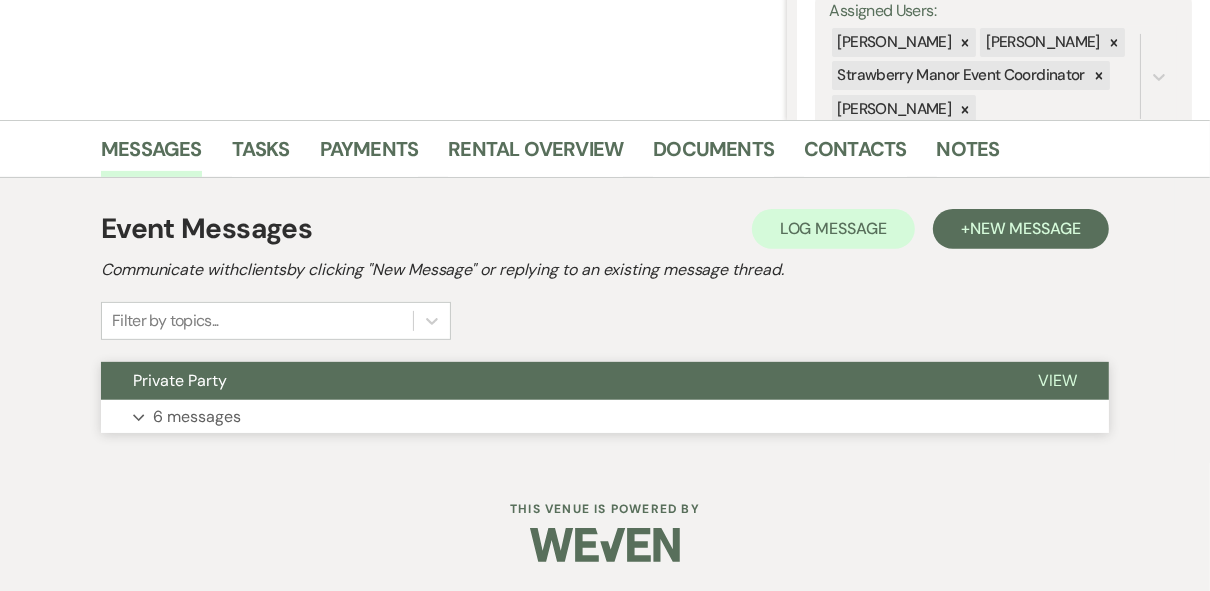 click on "View" at bounding box center [1057, 380] 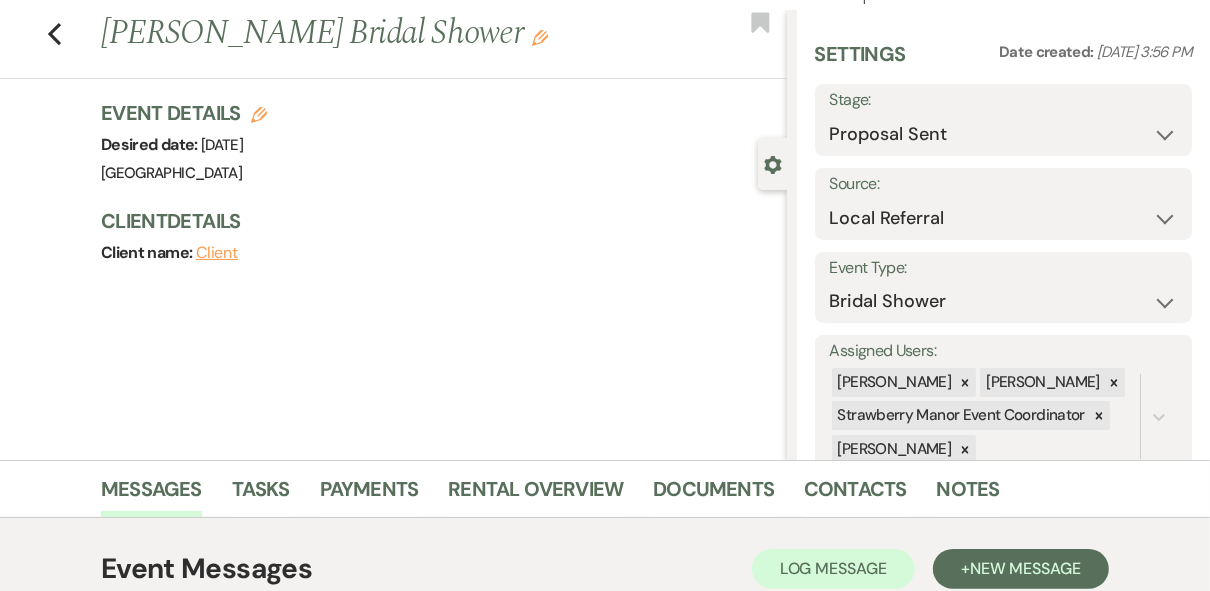 scroll, scrollTop: 0, scrollLeft: 0, axis: both 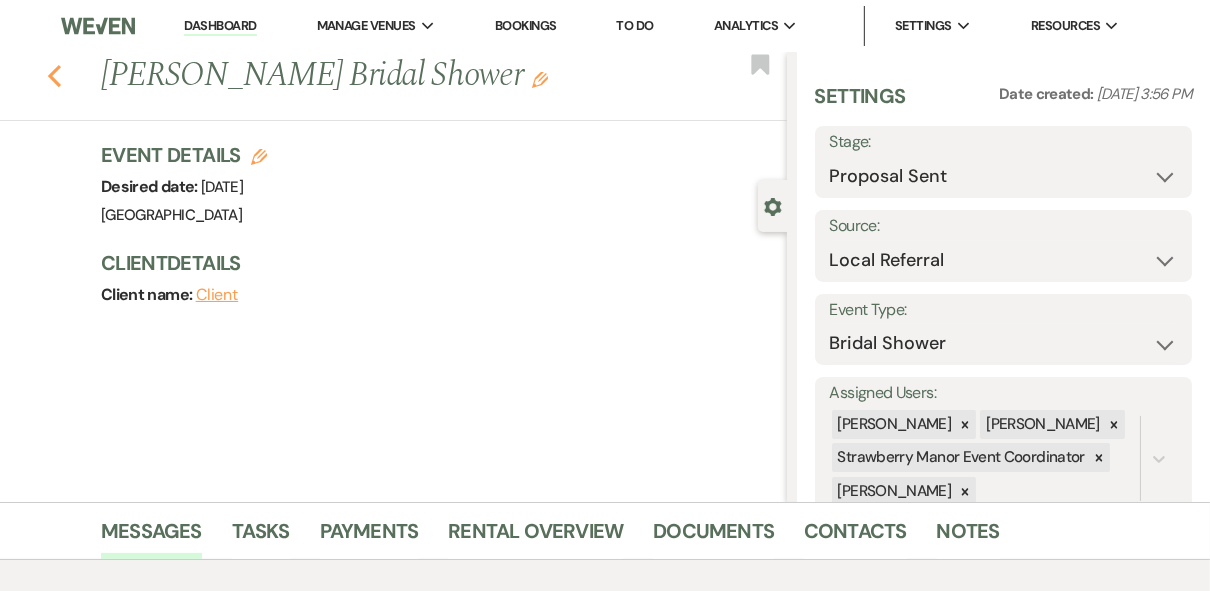 click 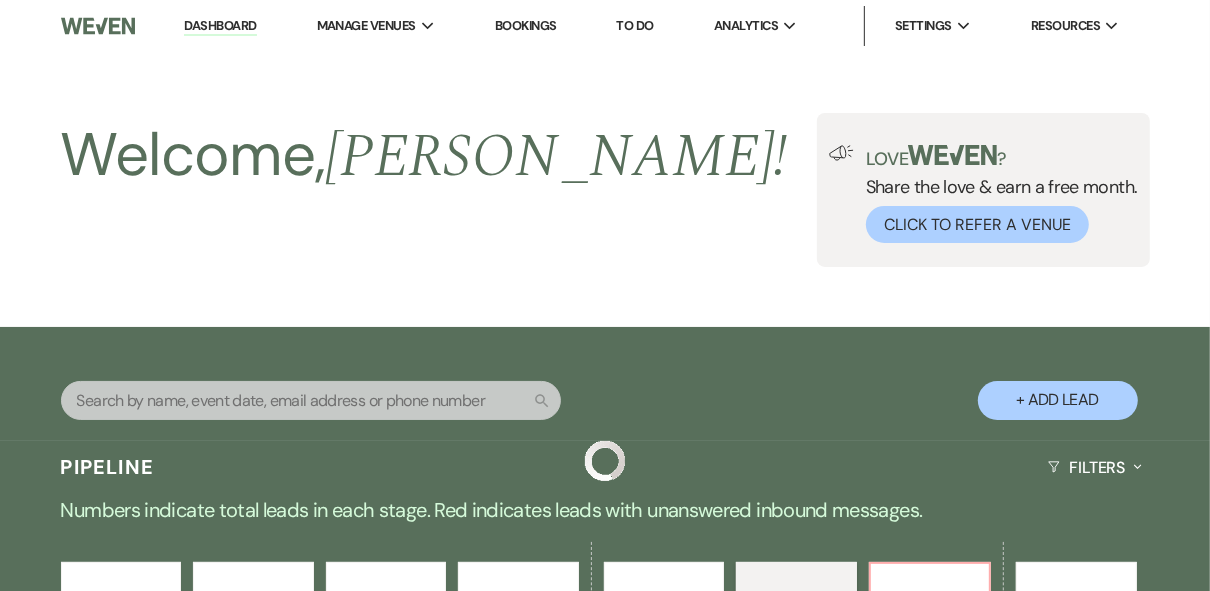 scroll, scrollTop: 960, scrollLeft: 0, axis: vertical 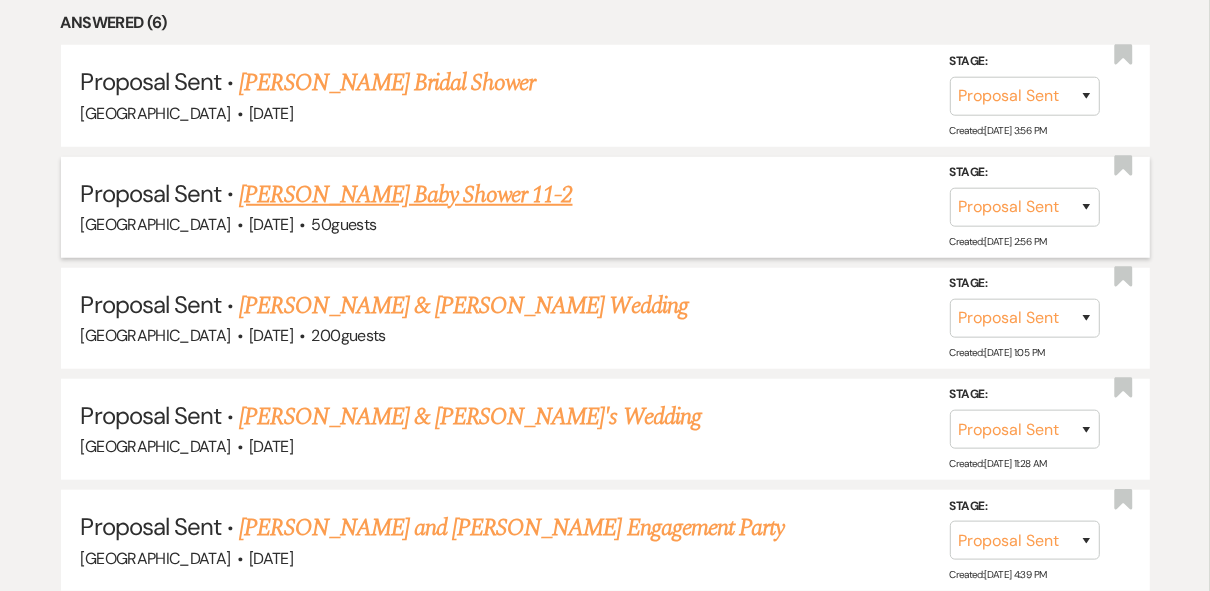 click on "[PERSON_NAME] Baby Shower  11-2" at bounding box center (405, 195) 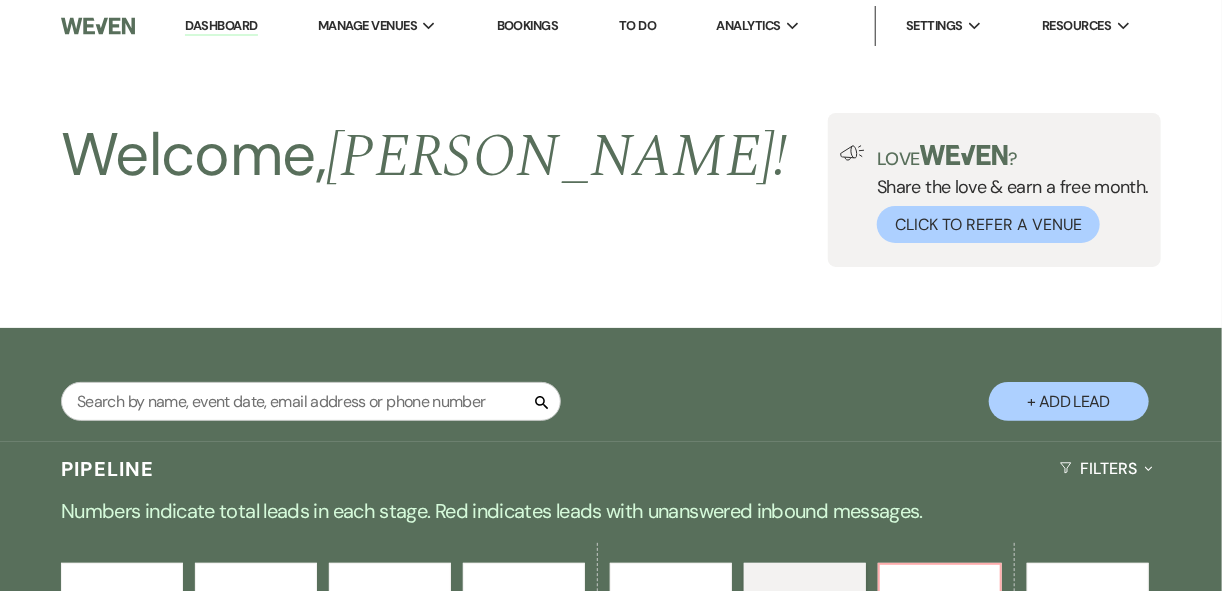 select on "6" 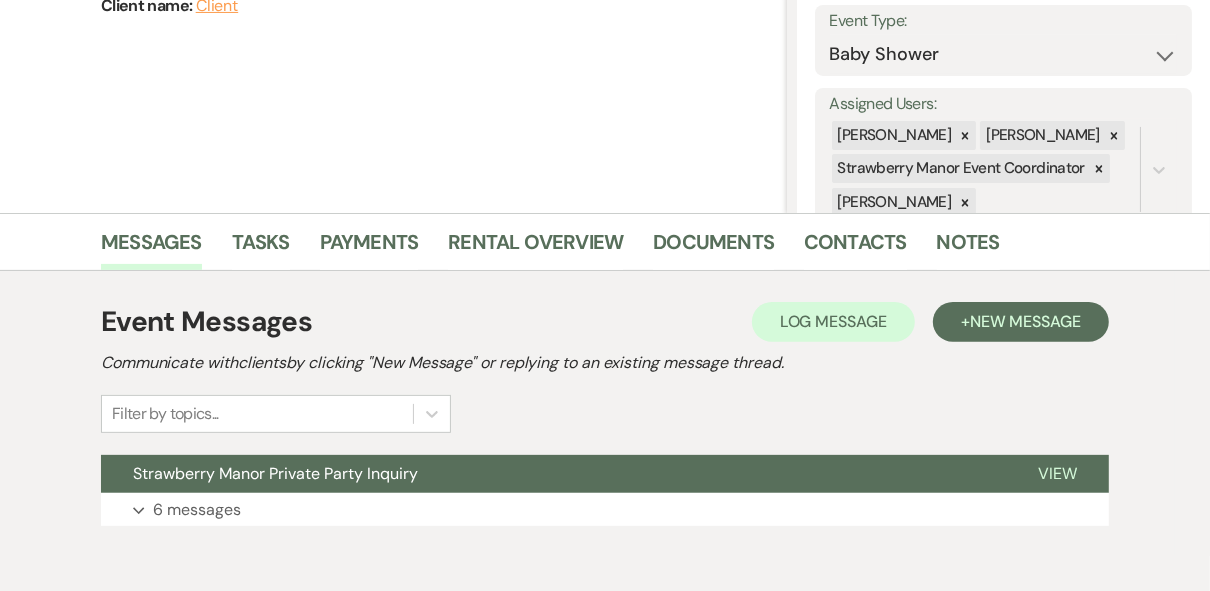 scroll, scrollTop: 382, scrollLeft: 0, axis: vertical 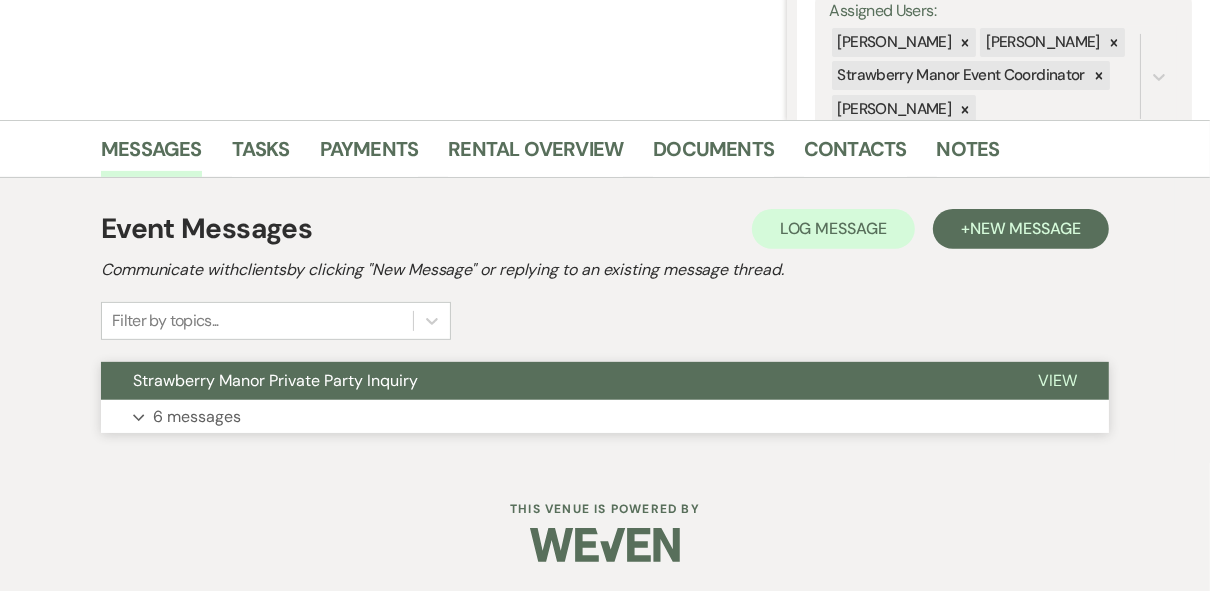 click on "View" at bounding box center (1057, 380) 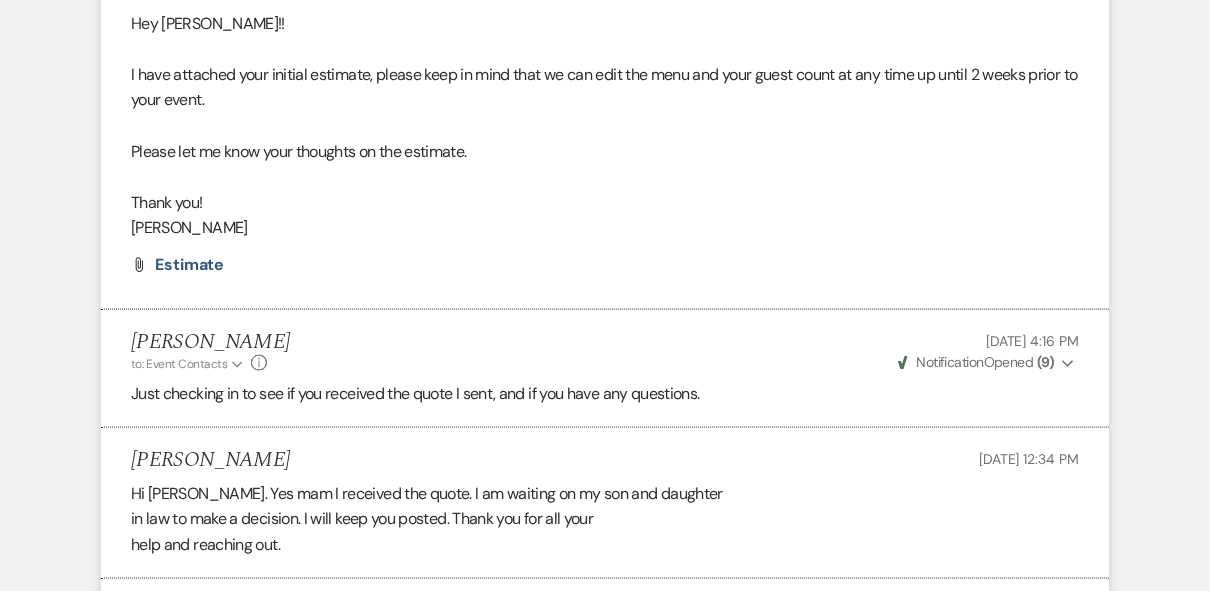 scroll, scrollTop: 1632, scrollLeft: 0, axis: vertical 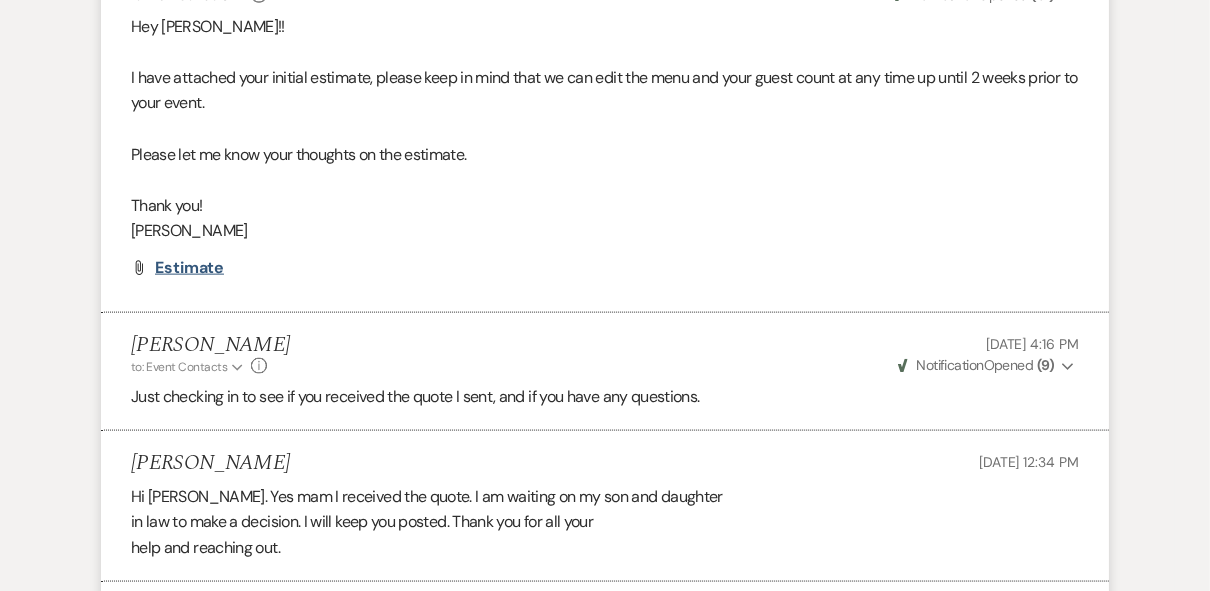 click on "Estimate" at bounding box center (189, 267) 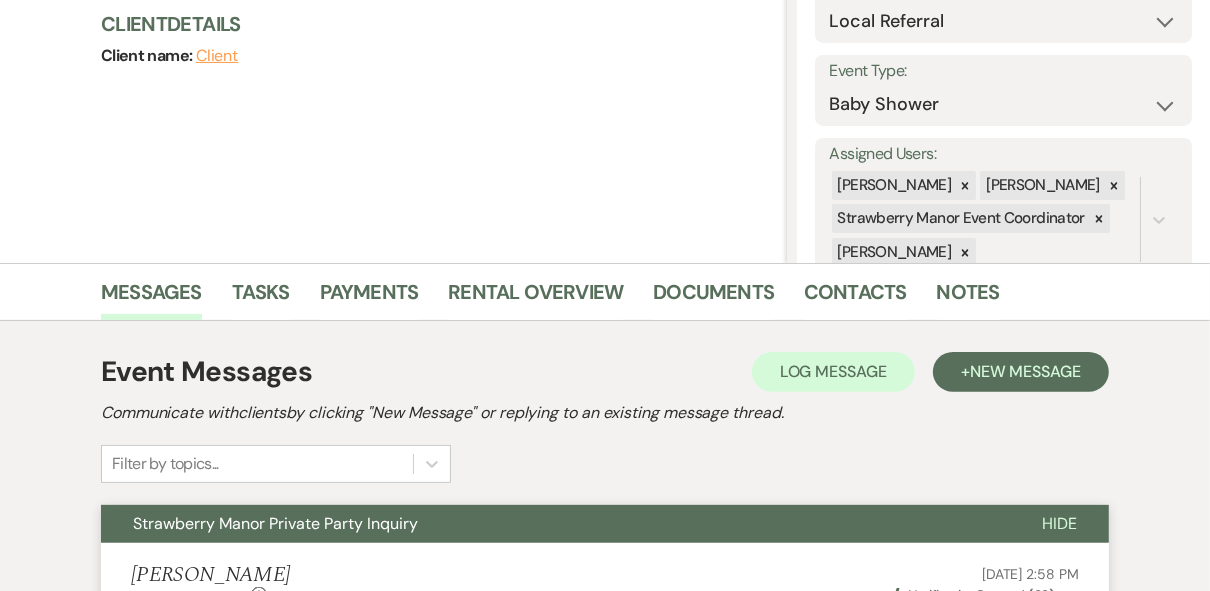 scroll, scrollTop: 0, scrollLeft: 0, axis: both 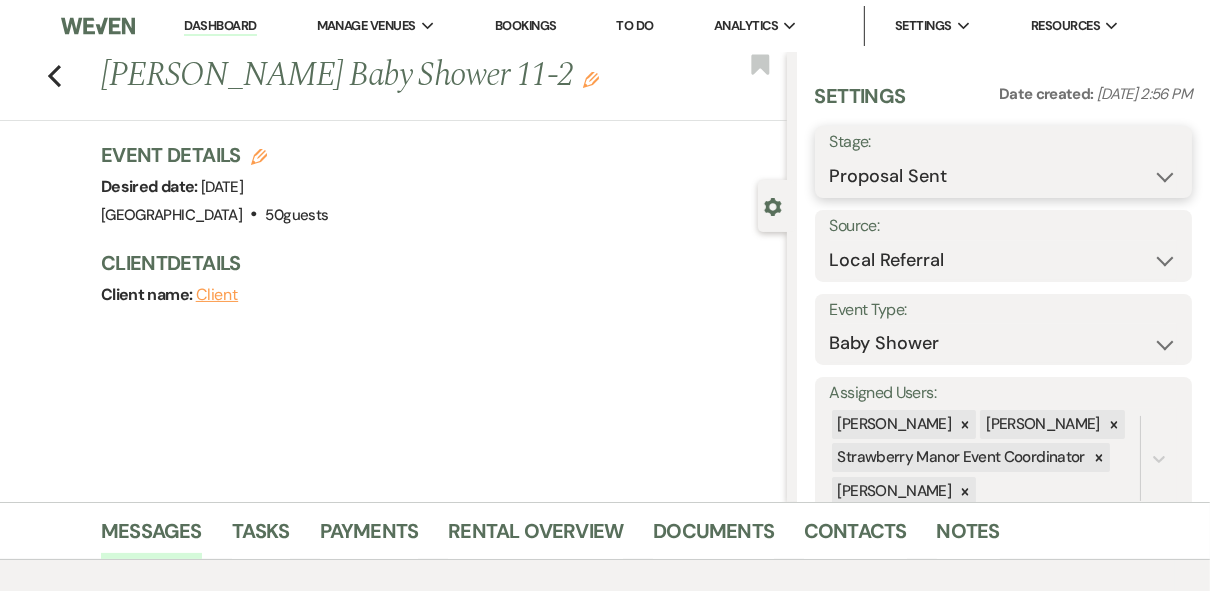 click on "Inquiry Follow Up Tour Requested Tour Confirmed Toured Proposal Sent Booked Lost" at bounding box center (1004, 176) 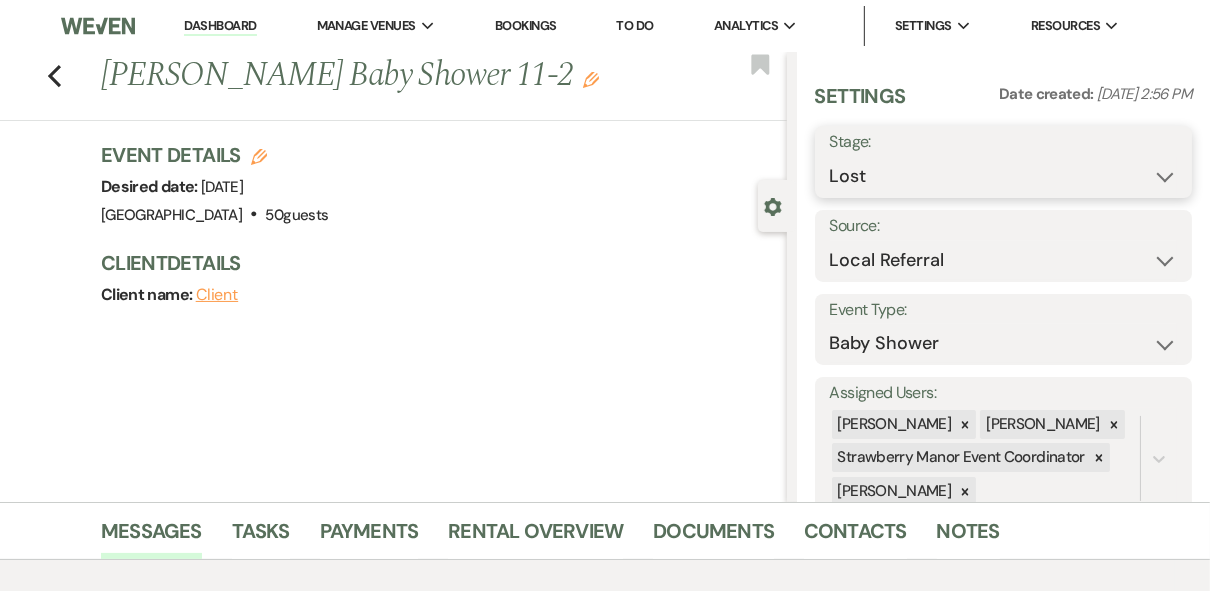 click on "Inquiry Follow Up Tour Requested Tour Confirmed Toured Proposal Sent Booked Lost" at bounding box center [1004, 176] 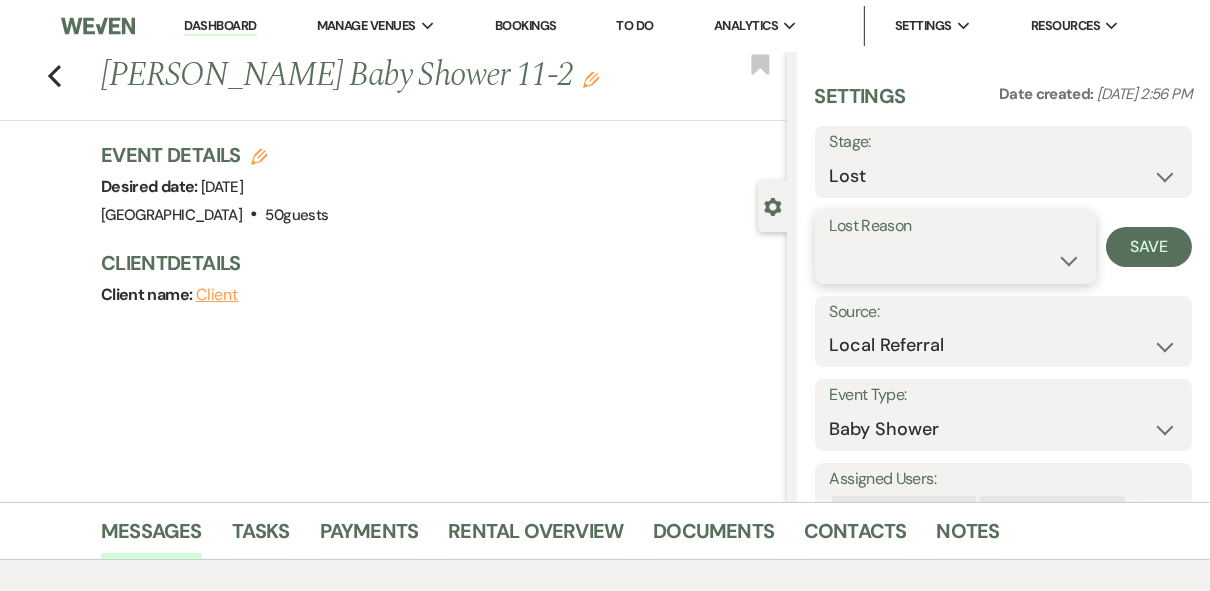 click on "Booked Elsewhere Budget Date Unavailable No Response Not a Good Match Capacity Cancelled Duplicate (hidden) Spam (hidden) Other (hidden) Other" at bounding box center (955, 260) 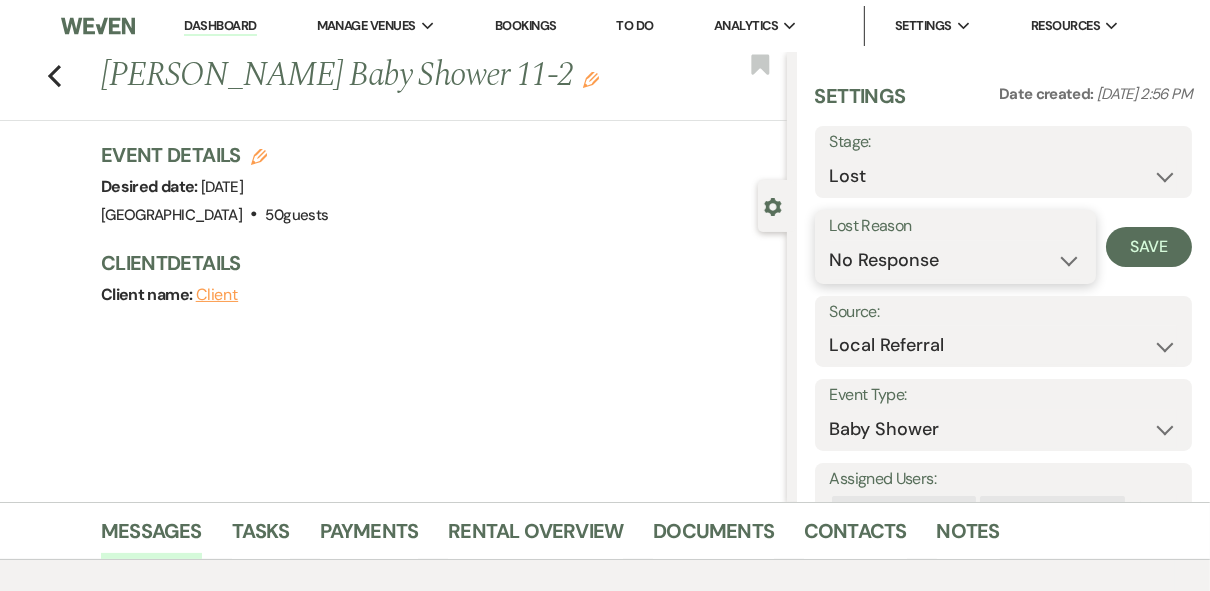 click on "Booked Elsewhere Budget Date Unavailable No Response Not a Good Match Capacity Cancelled Duplicate (hidden) Spam (hidden) Other (hidden) Other" at bounding box center (955, 260) 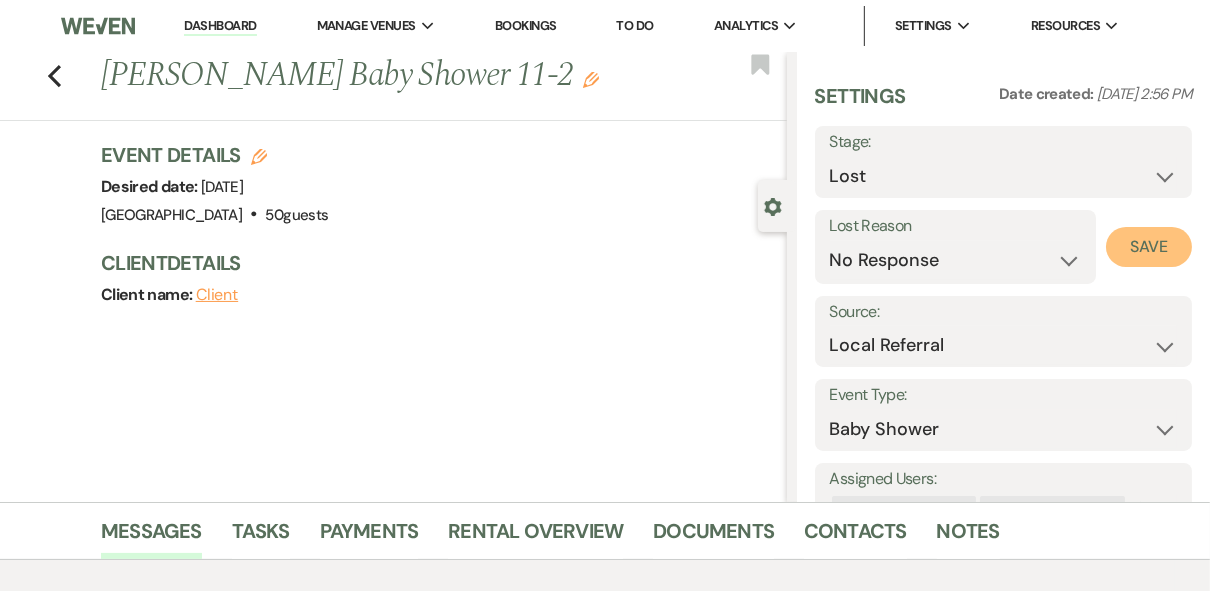 click on "Save" at bounding box center [1149, 247] 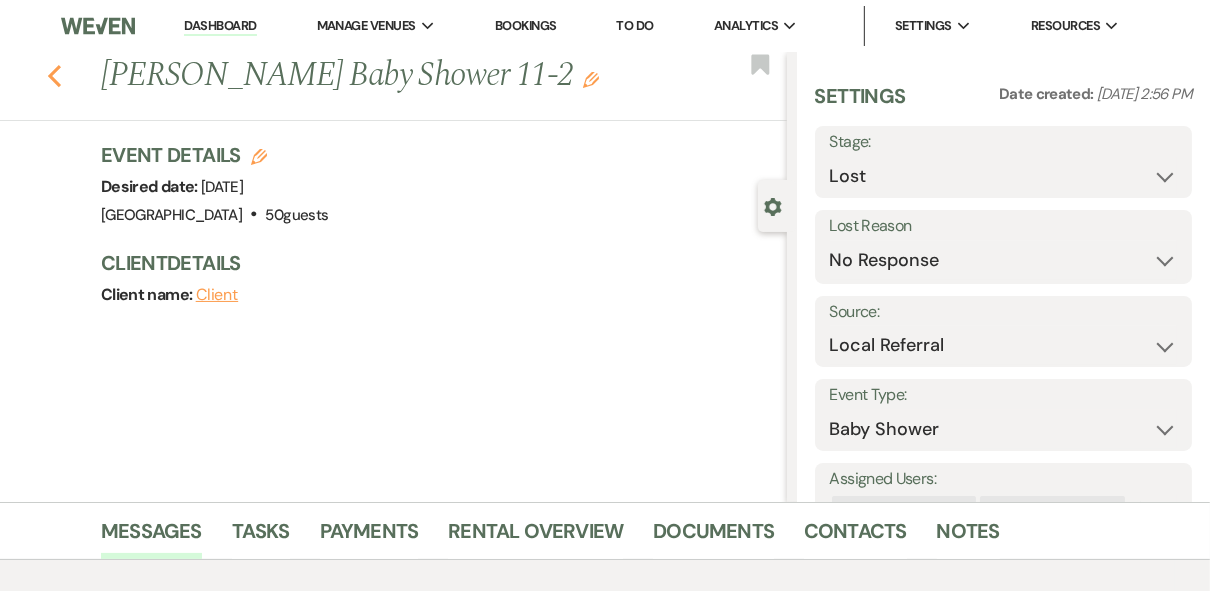 click 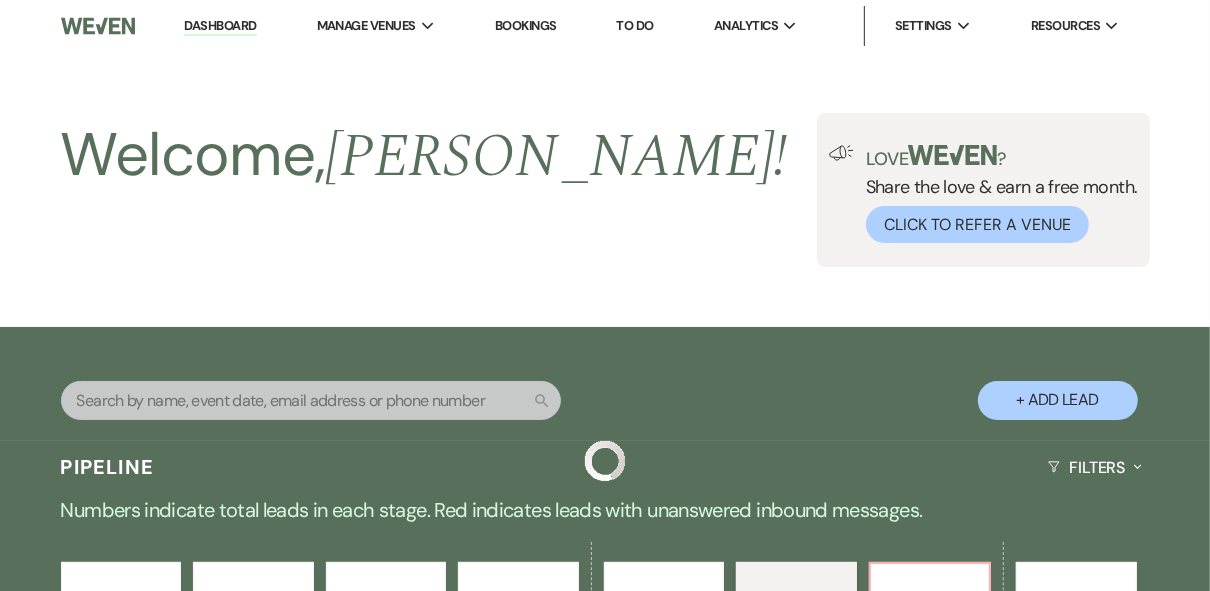 scroll, scrollTop: 960, scrollLeft: 0, axis: vertical 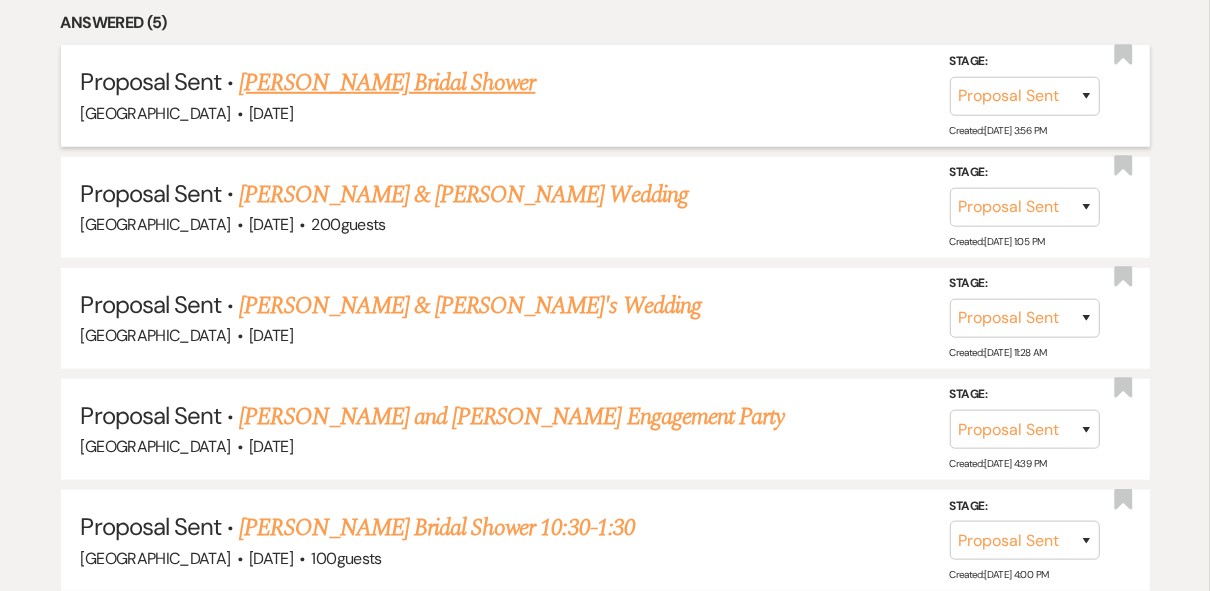 click on "[PERSON_NAME] Bridal Shower" at bounding box center [387, 83] 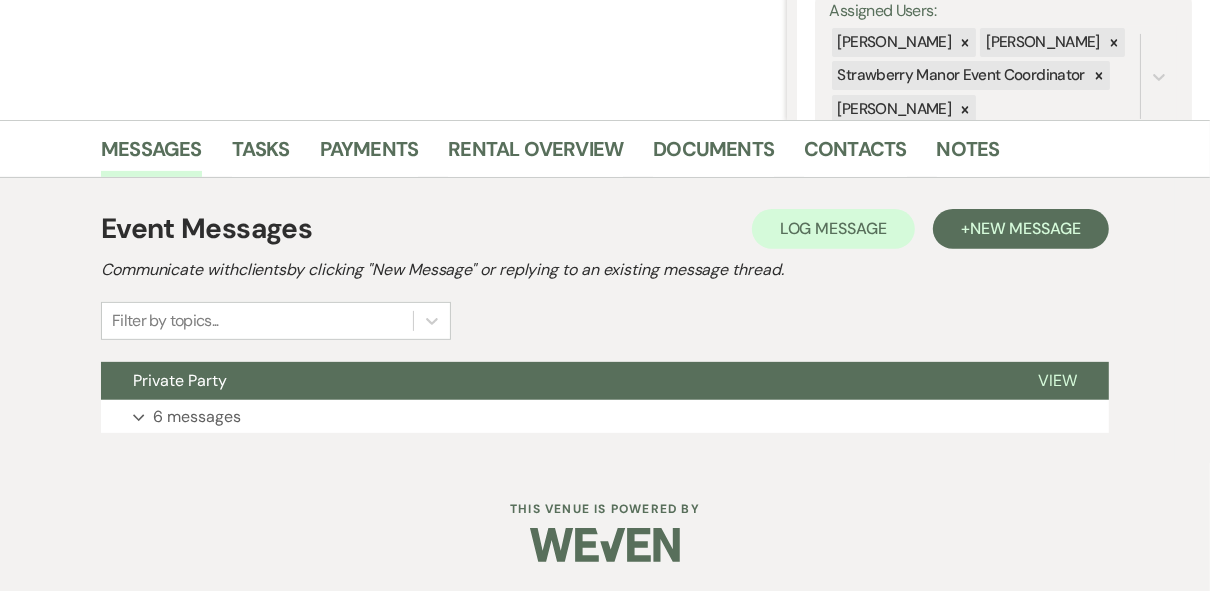 scroll, scrollTop: 0, scrollLeft: 0, axis: both 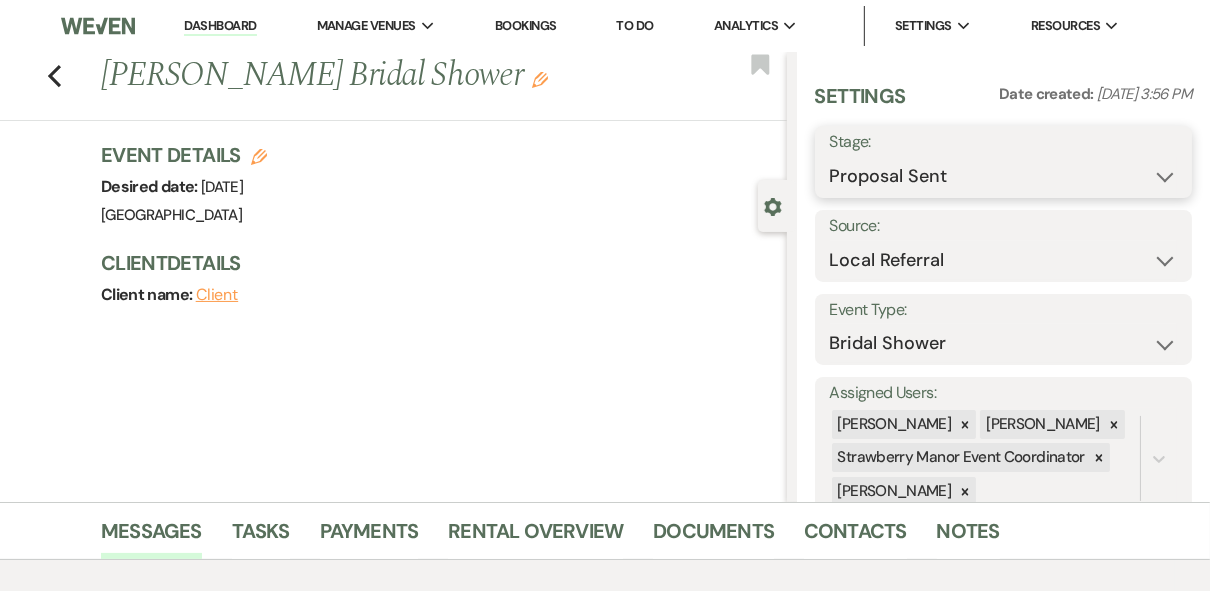 click on "Inquiry Follow Up Tour Requested Tour Confirmed Toured Proposal Sent Booked Lost" at bounding box center (1004, 176) 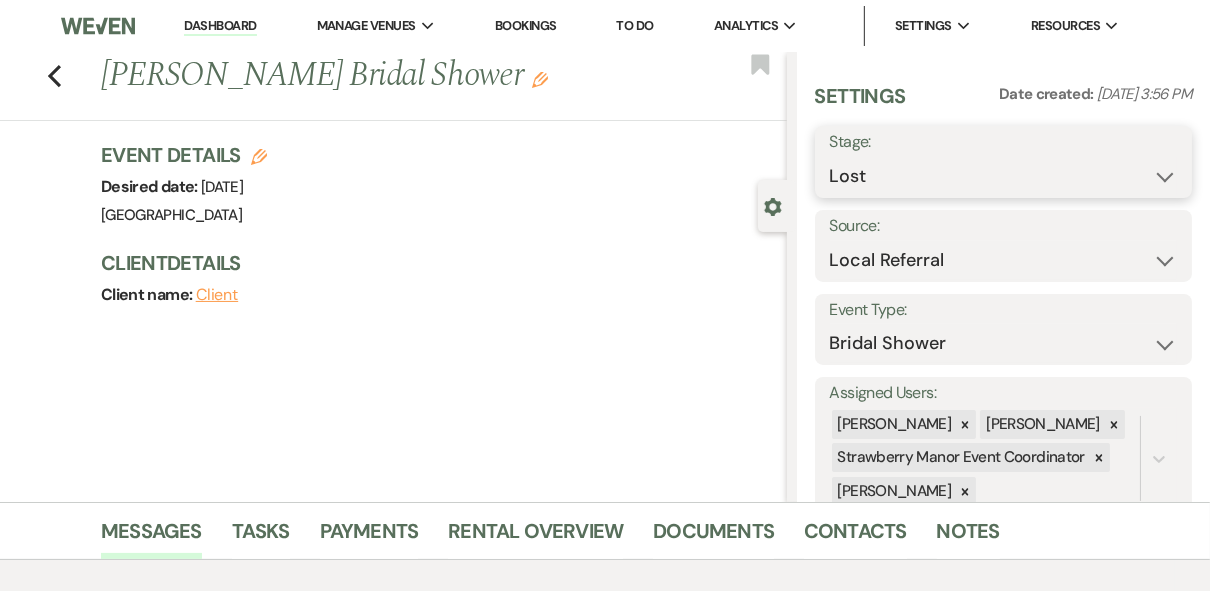 click on "Inquiry Follow Up Tour Requested Tour Confirmed Toured Proposal Sent Booked Lost" at bounding box center (1004, 176) 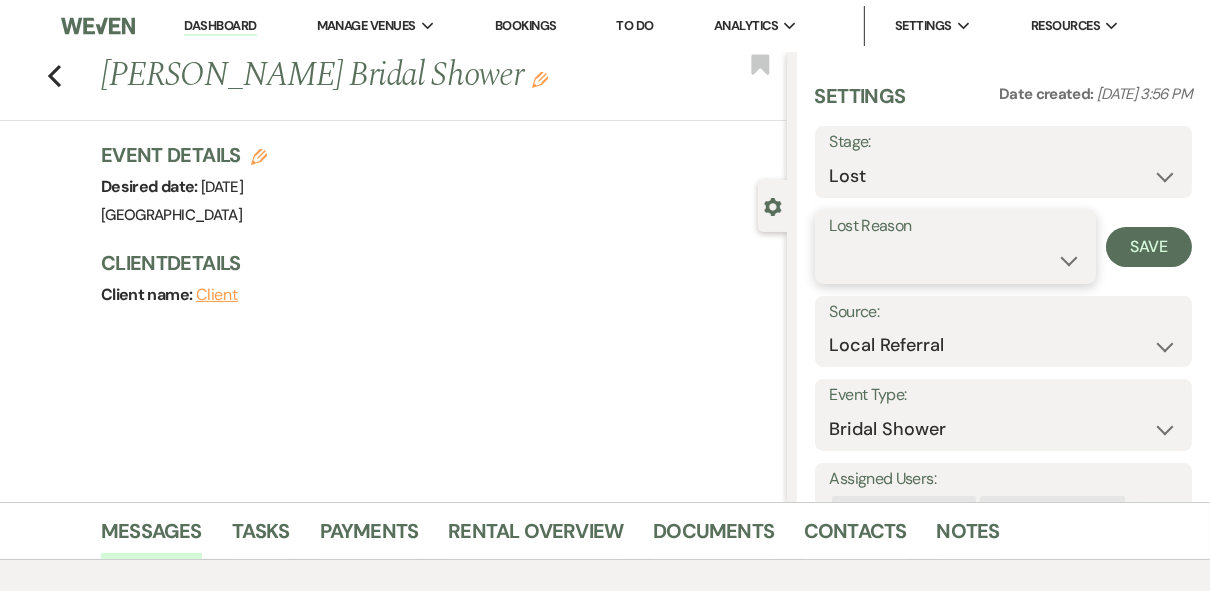 click on "Booked Elsewhere Budget Date Unavailable No Response Not a Good Match Capacity Cancelled Duplicate (hidden) Spam (hidden) Other (hidden) Other" at bounding box center [955, 260] 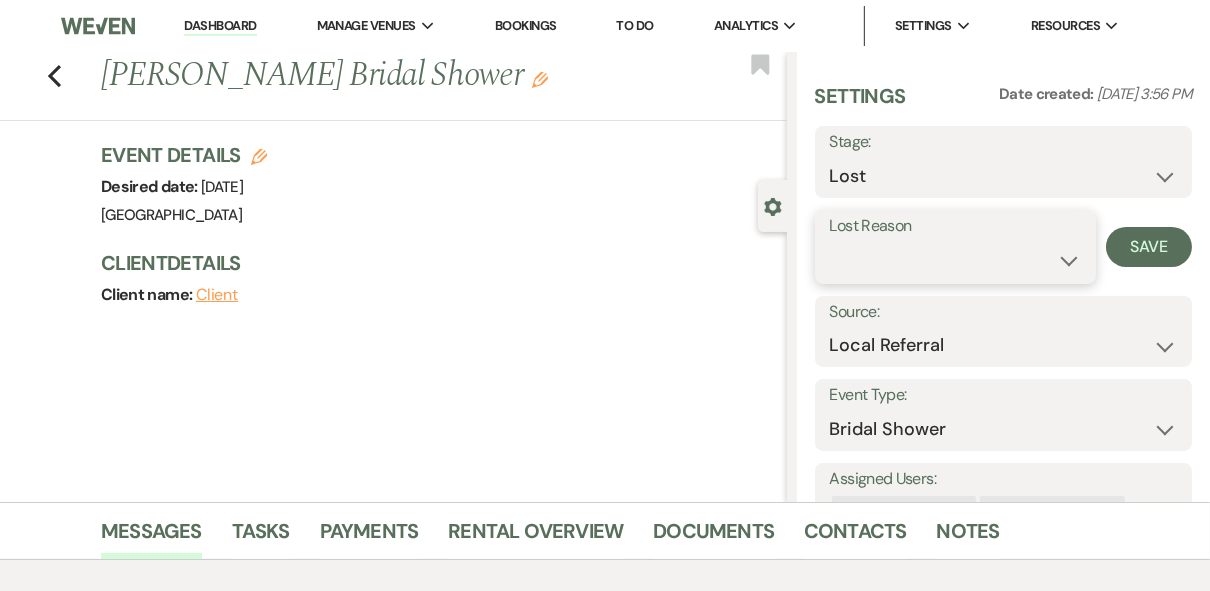 select on "5" 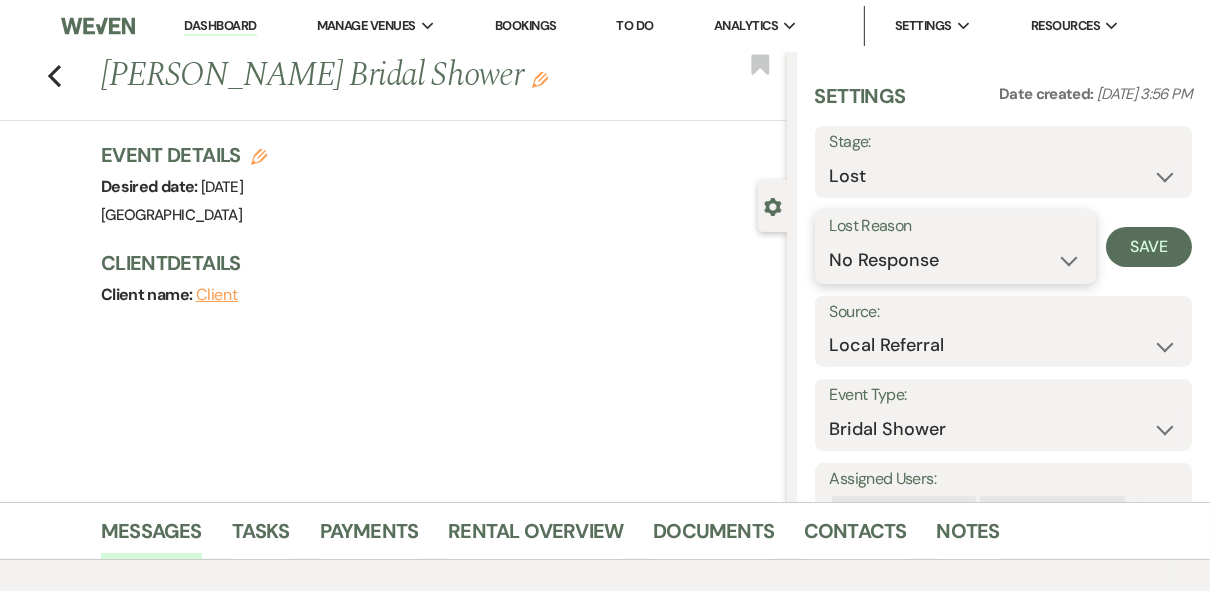 click on "Booked Elsewhere Budget Date Unavailable No Response Not a Good Match Capacity Cancelled Duplicate (hidden) Spam (hidden) Other (hidden) Other" at bounding box center [955, 260] 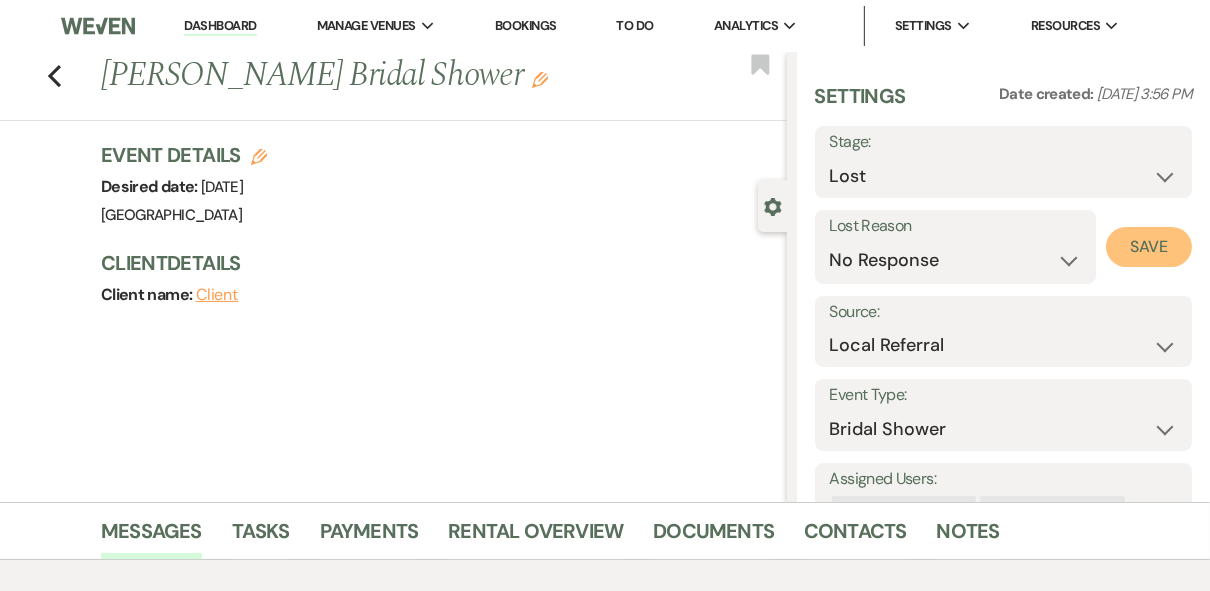click on "Save" at bounding box center (1149, 247) 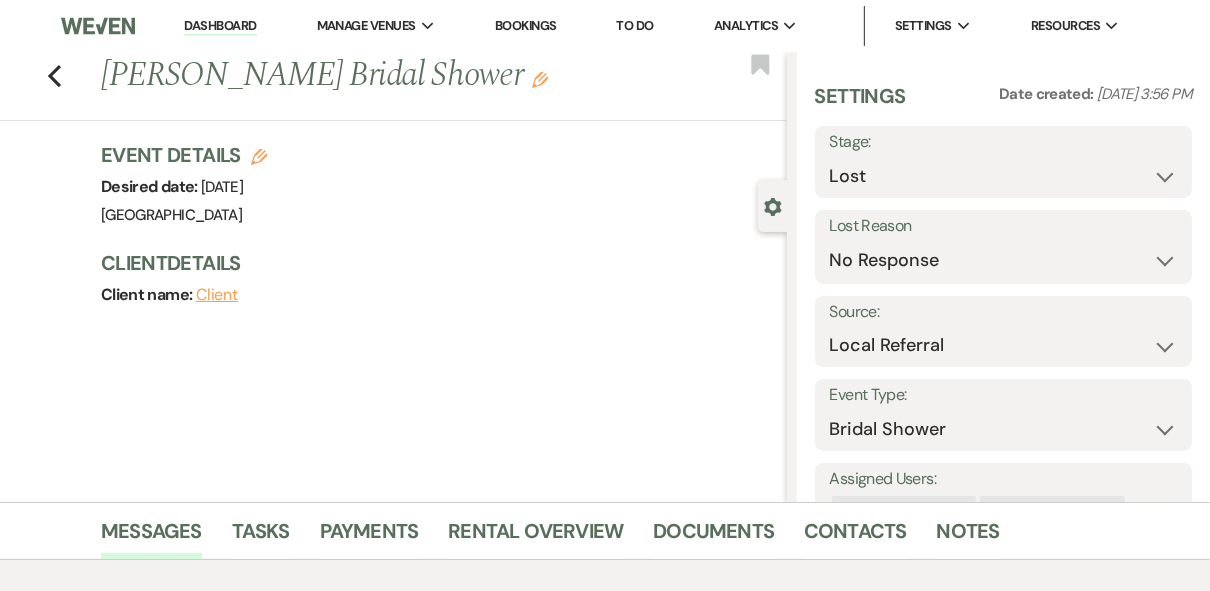 click on "Dashboard" at bounding box center [220, 26] 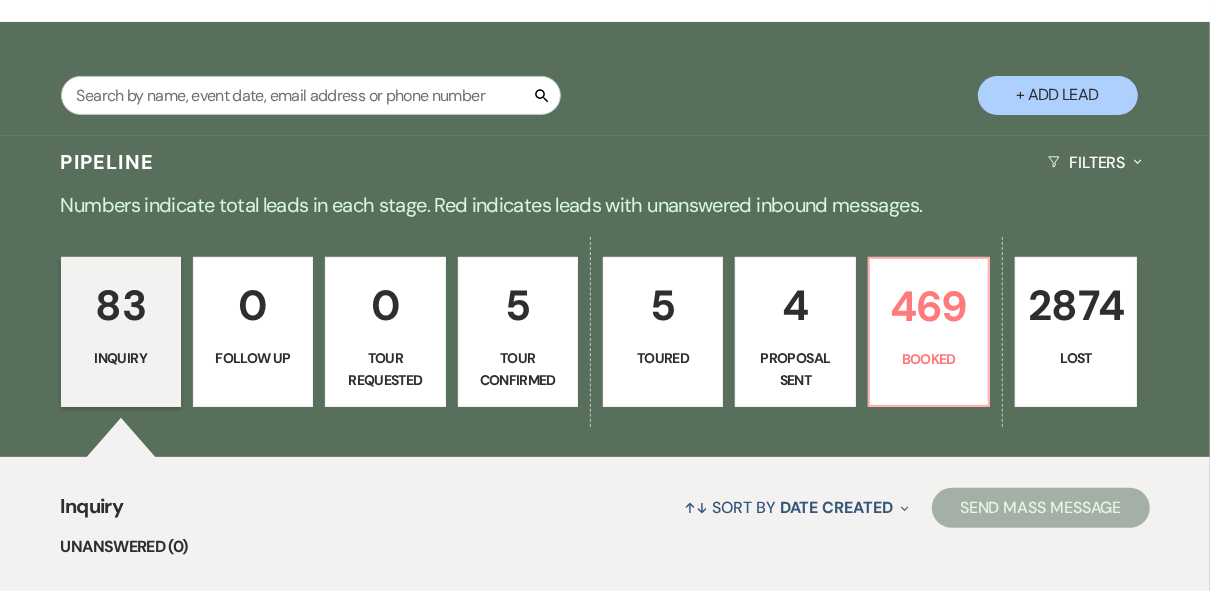 scroll, scrollTop: 400, scrollLeft: 0, axis: vertical 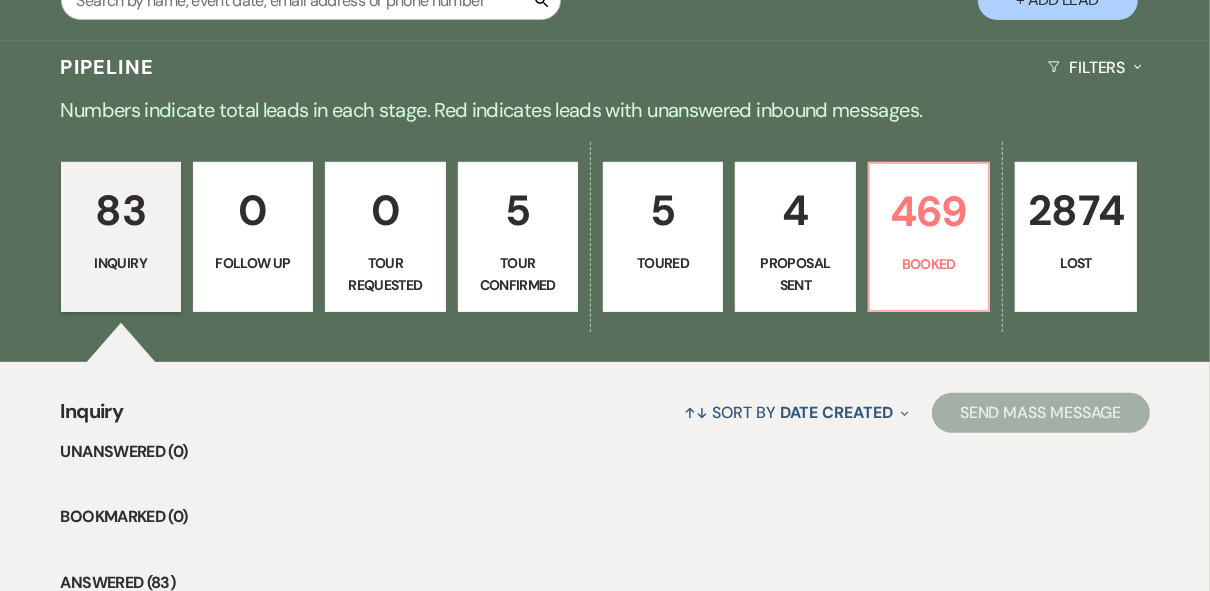 click on "Toured" at bounding box center (663, 263) 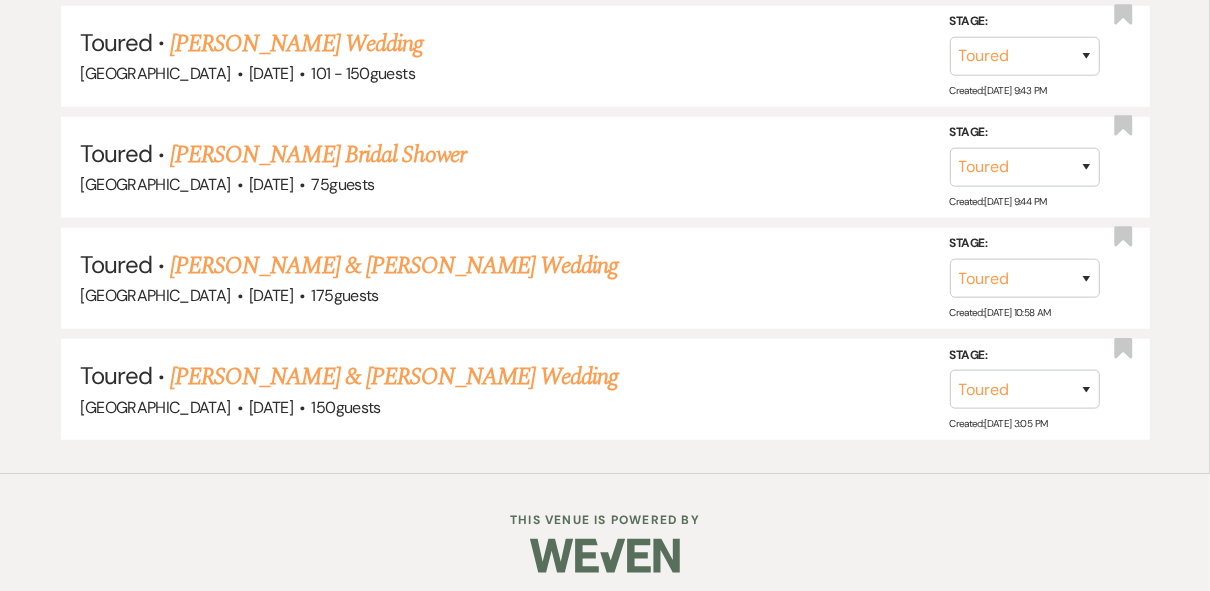 scroll, scrollTop: 1116, scrollLeft: 0, axis: vertical 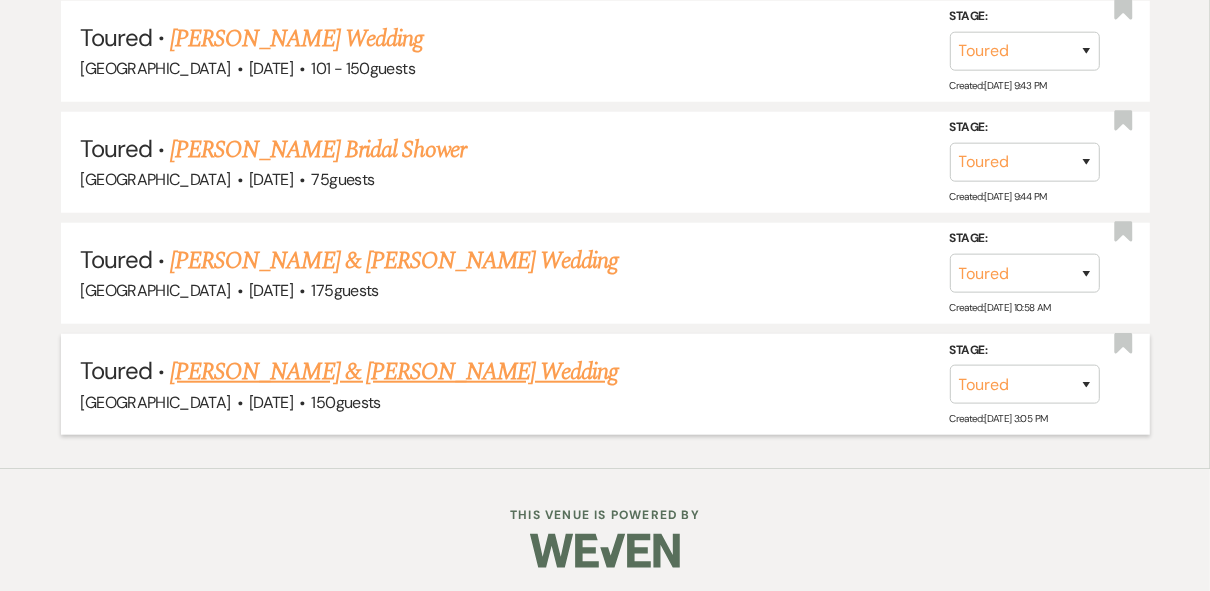 click on "[PERSON_NAME] & [PERSON_NAME] Wedding" at bounding box center (394, 372) 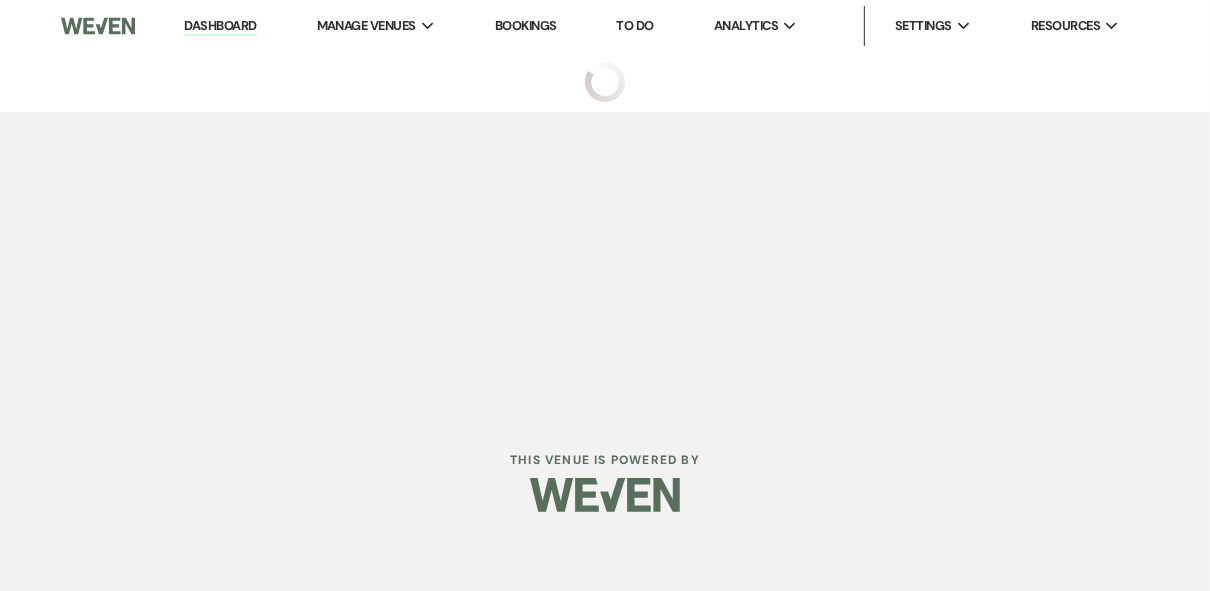 scroll, scrollTop: 0, scrollLeft: 0, axis: both 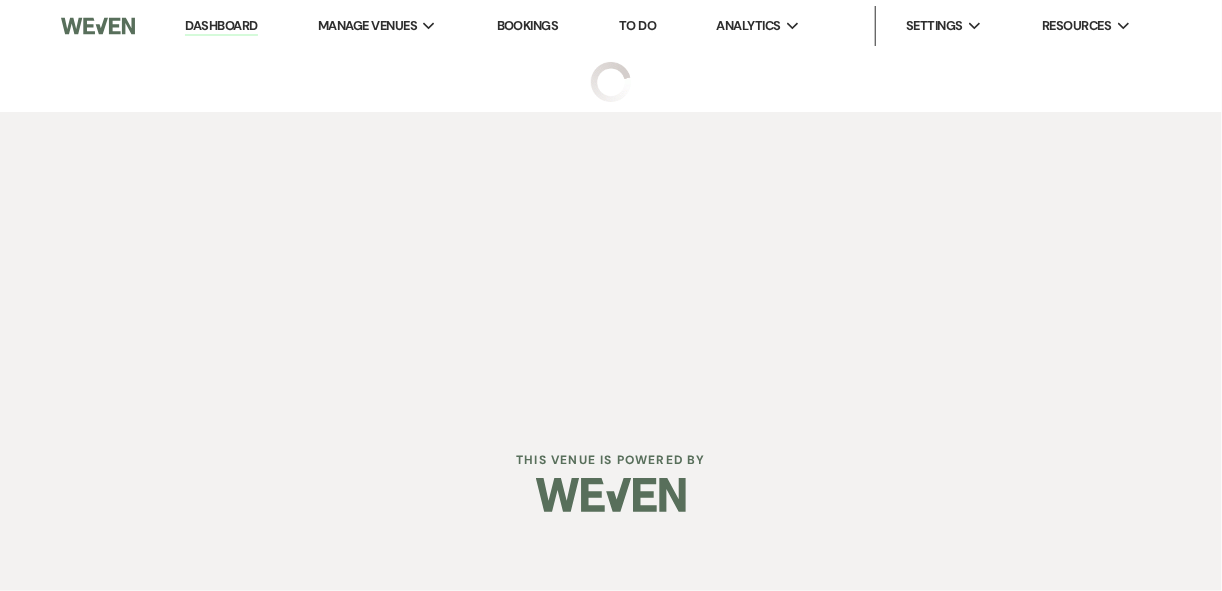select on "5" 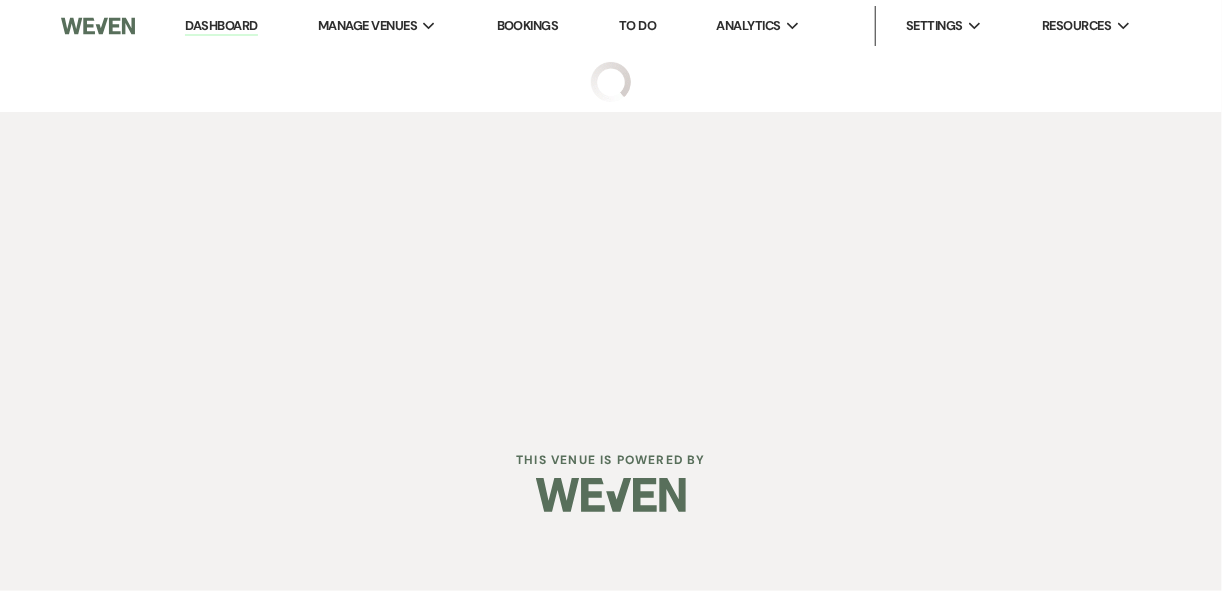select on "5" 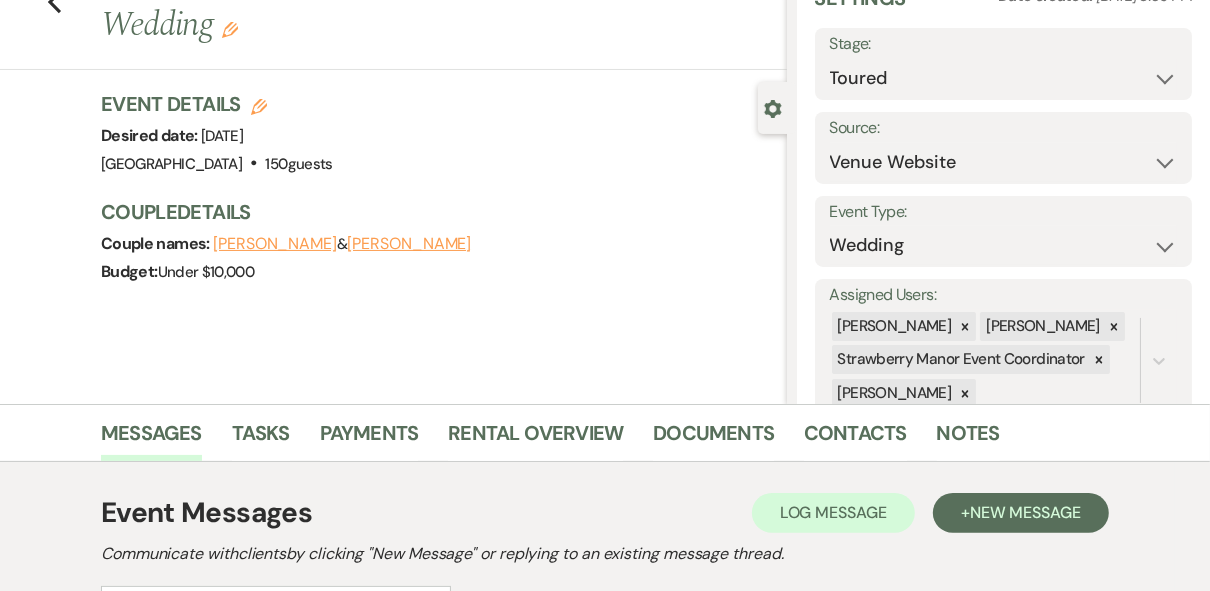 scroll, scrollTop: 382, scrollLeft: 0, axis: vertical 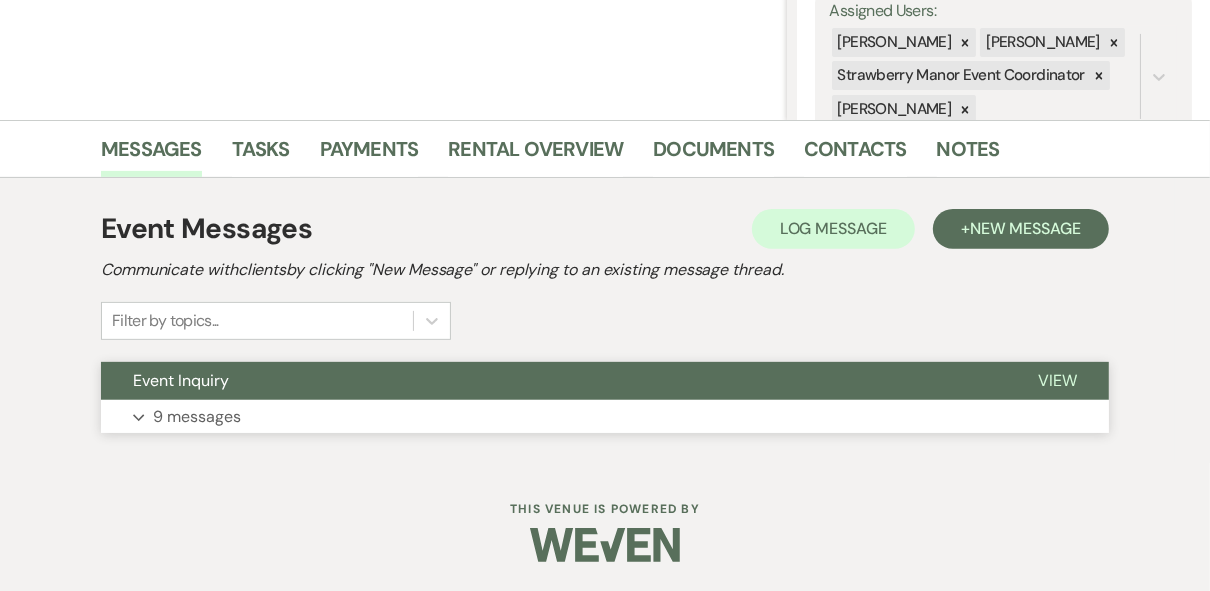 click on "View" at bounding box center (1057, 380) 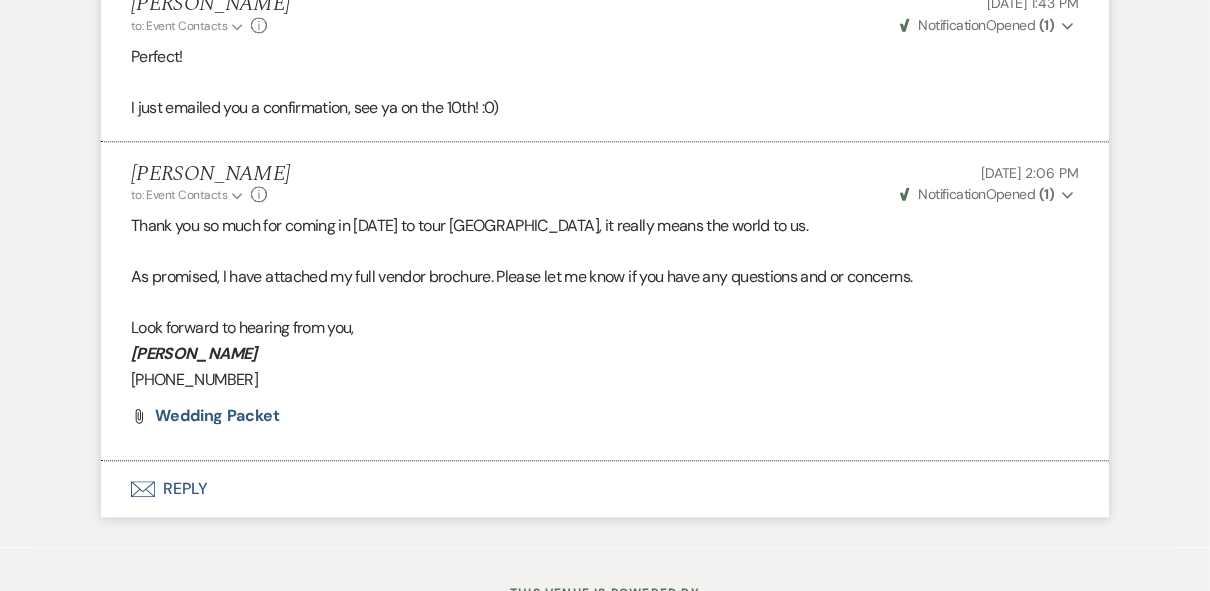 scroll, scrollTop: 3049, scrollLeft: 0, axis: vertical 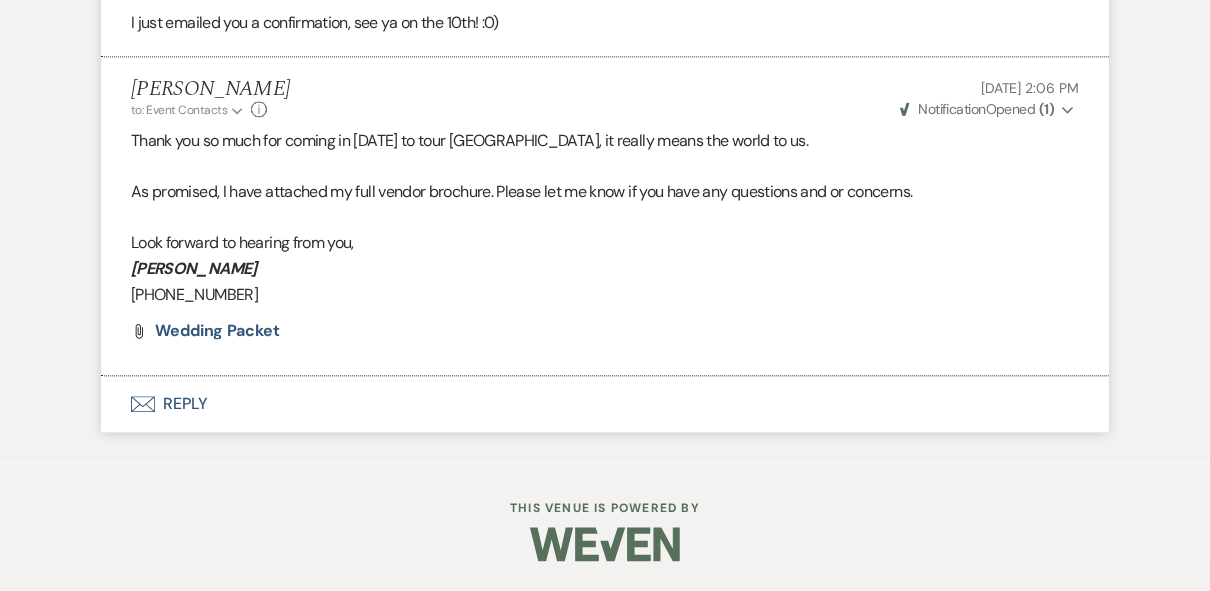 click on "Envelope Reply" at bounding box center (605, 404) 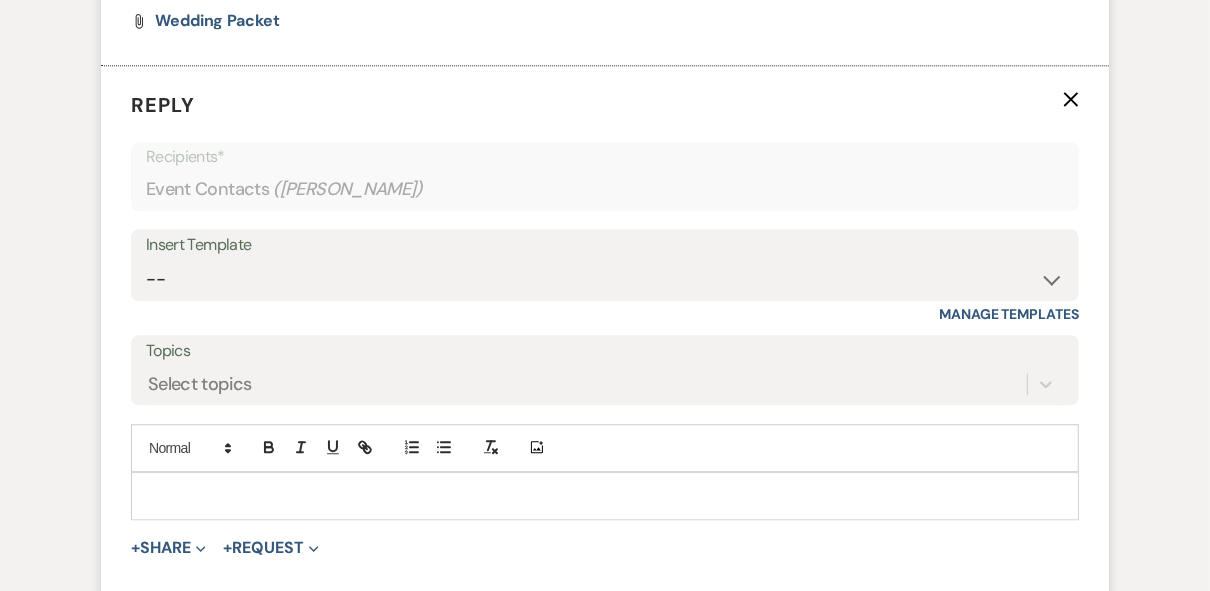 scroll, scrollTop: 3425, scrollLeft: 0, axis: vertical 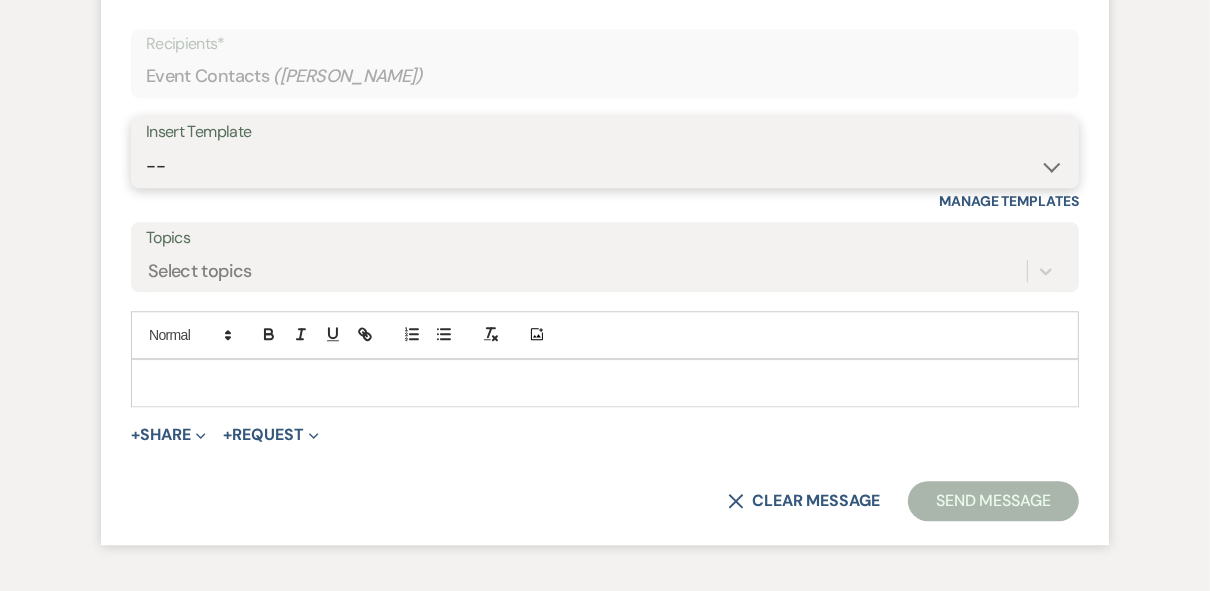 click on "-- Weven Planning Portal Introduction (Booked Events) Private Party Inquiry Response > 90 Private Party < 90 Contract (Pre-Booked Leads) Elopement Package iDo to Your Venue Wedding Inquiry Response 2024 Tent Contract Rehearsal Dinner 30-Day Wedding Meeting Detailed pricing request ( Pre tour) Website RSVP Tutorial Reunion Proposal Follow-Up Day of Wedding Reminder Pinterest Link Elopement Pkg > 60 Days Micro Wedding Wedding Payment Reminder Private Party Payment reminder Self Vendor Followup Booking Vendors  Tour Follow Up SM Photography Contract A&B Video contract Floral Questionnaire Final Meeting 2 Week Booking Followup Thank you for touring [DATE] Minium Venue pricing Getting started Coordinator Introduction - Haileigh Event Coordinator Introduction- [PERSON_NAME] - Intro Cake - Intro Events Intro - Haileigh Wedding Inquiry 2025 Honeymoon Suite Reminders Invoice payment 2025/2026 availabilities  Decor Package" at bounding box center (605, 166) 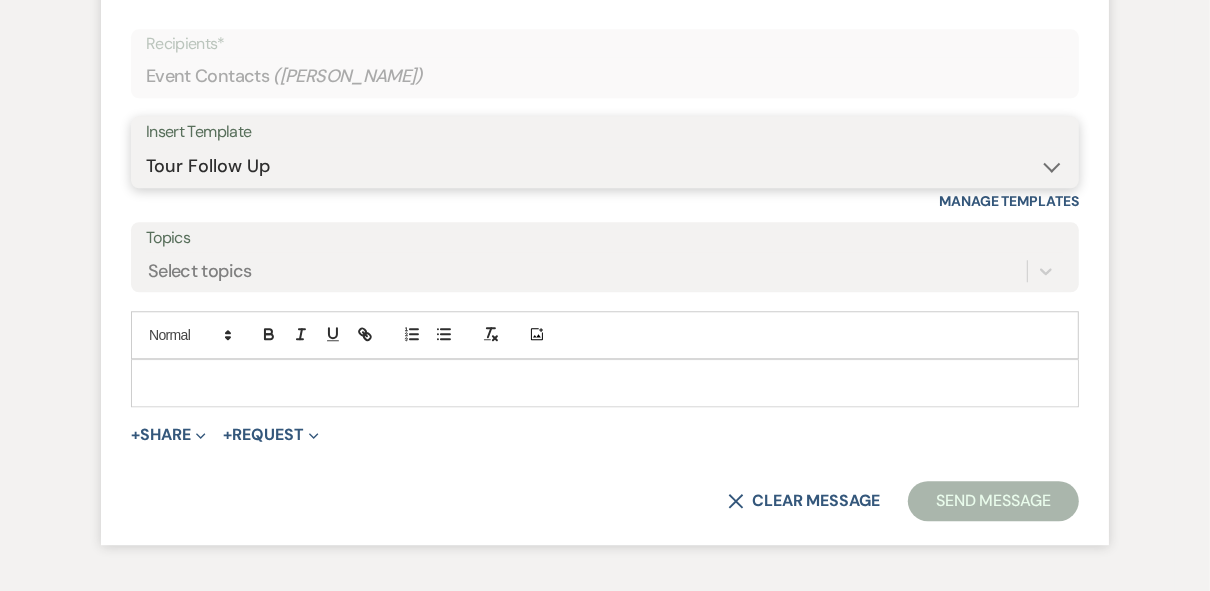 click on "-- Weven Planning Portal Introduction (Booked Events) Private Party Inquiry Response > 90 Private Party < 90 Contract (Pre-Booked Leads) Elopement Package iDo to Your Venue Wedding Inquiry Response 2024 Tent Contract Rehearsal Dinner 30-Day Wedding Meeting Detailed pricing request ( Pre tour) Website RSVP Tutorial Reunion Proposal Follow-Up Day of Wedding Reminder Pinterest Link Elopement Pkg > 60 Days Micro Wedding Wedding Payment Reminder Private Party Payment reminder Self Vendor Followup Booking Vendors  Tour Follow Up SM Photography Contract A&B Video contract Floral Questionnaire Final Meeting 2 Week Booking Followup Thank you for touring [DATE] Minium Venue pricing Getting started Coordinator Introduction - Haileigh Event Coordinator Introduction- [PERSON_NAME] - Intro Cake - Intro Events Intro - Haileigh Wedding Inquiry 2025 Honeymoon Suite Reminders Invoice payment 2025/2026 availabilities  Decor Package" at bounding box center [605, 166] 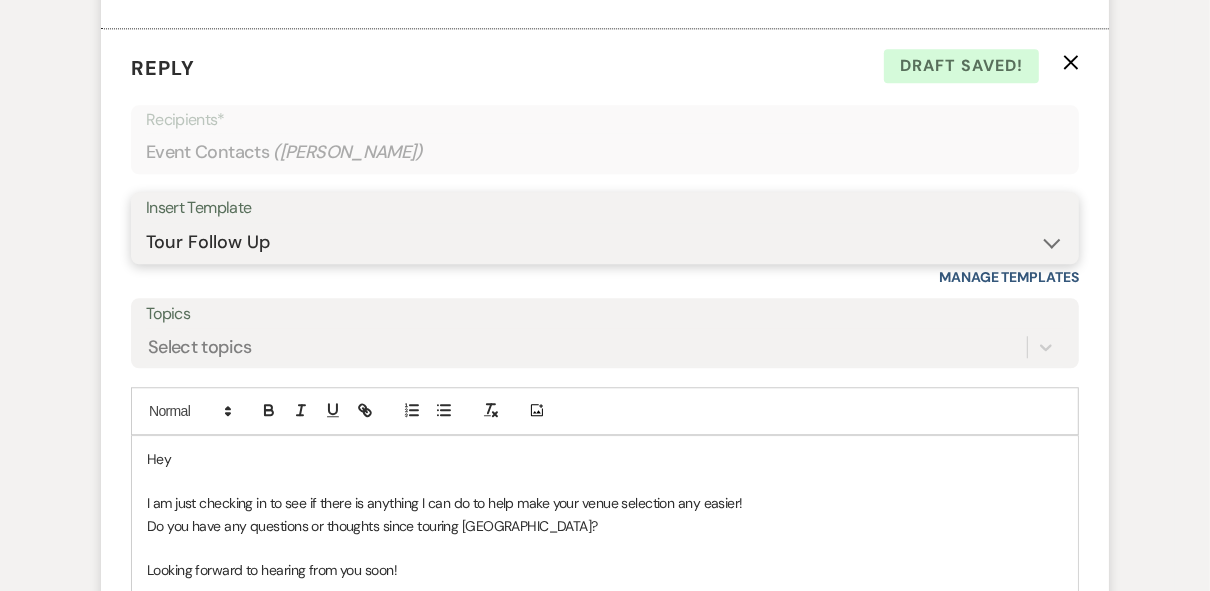 scroll, scrollTop: 3505, scrollLeft: 0, axis: vertical 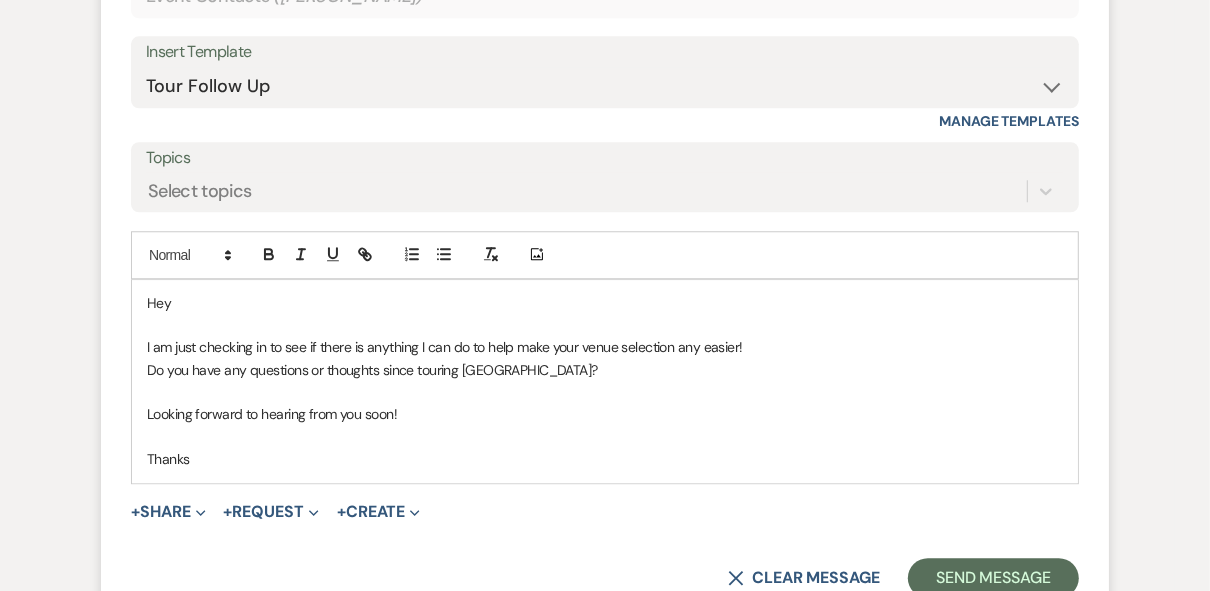 click on "Hey" at bounding box center [605, 303] 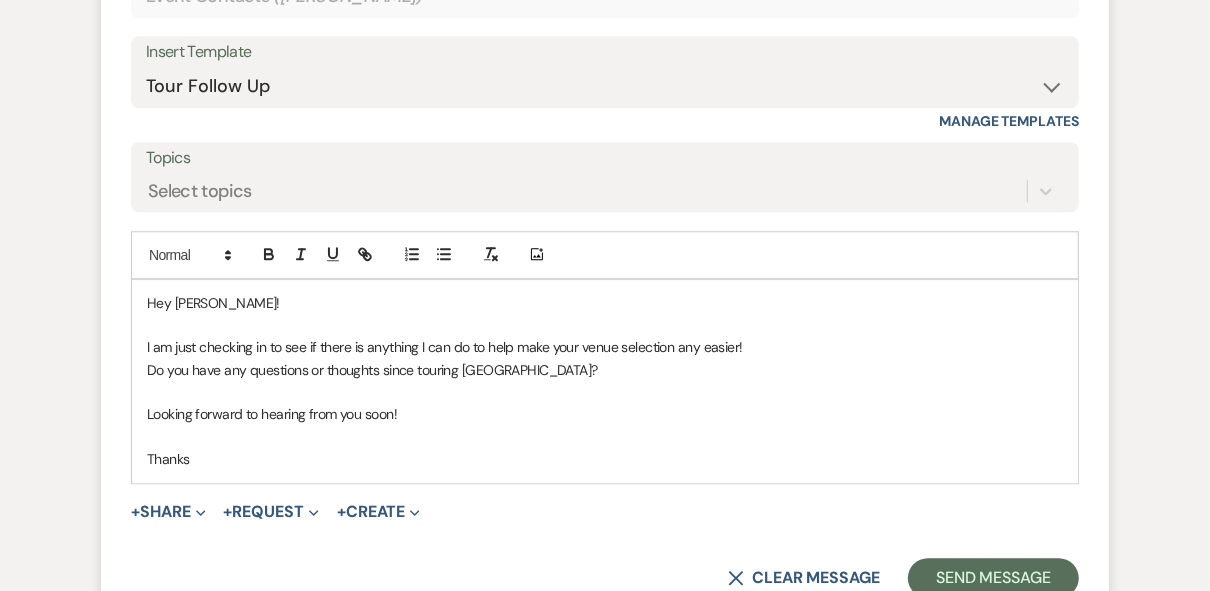 click on "Thanks" at bounding box center (605, 459) 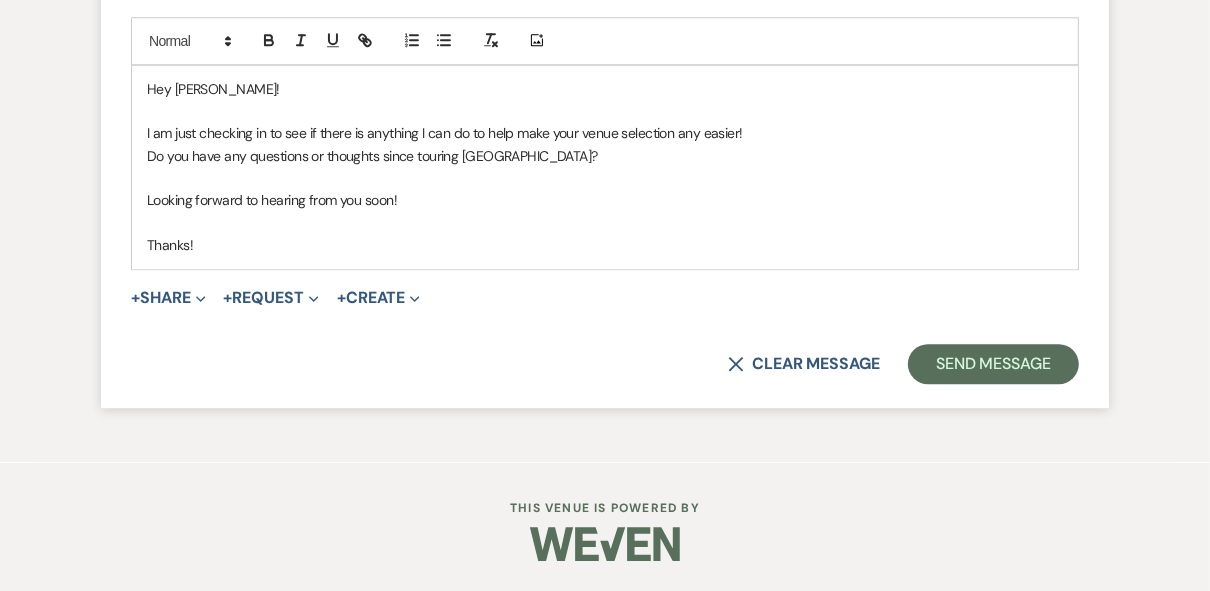 scroll, scrollTop: 3765, scrollLeft: 0, axis: vertical 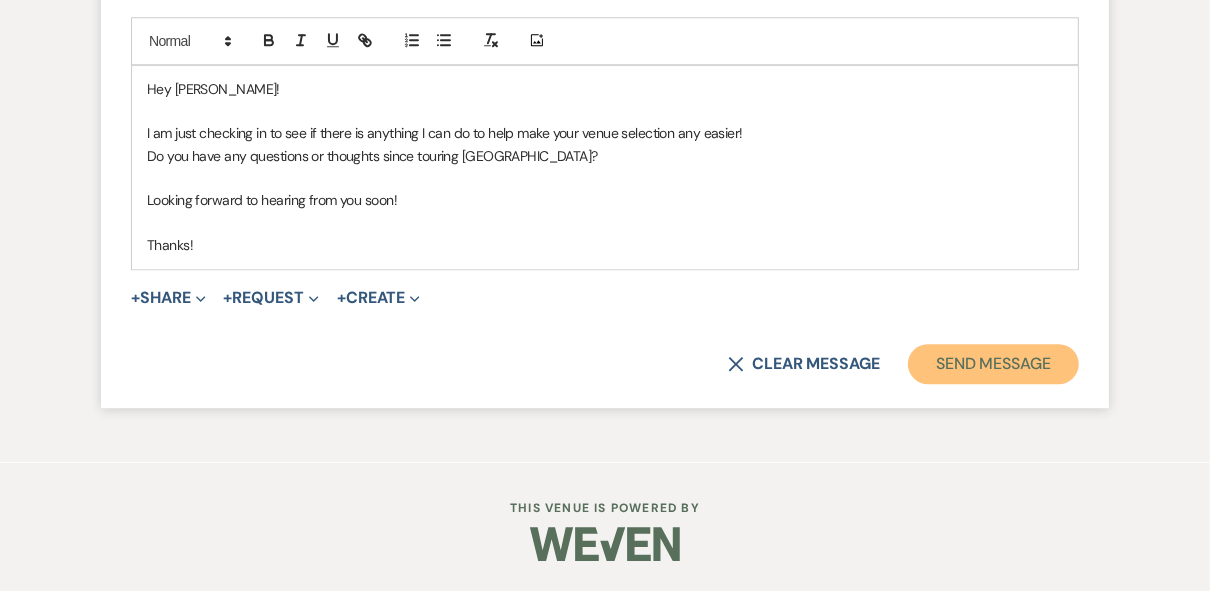 click on "Send Message" at bounding box center (993, 364) 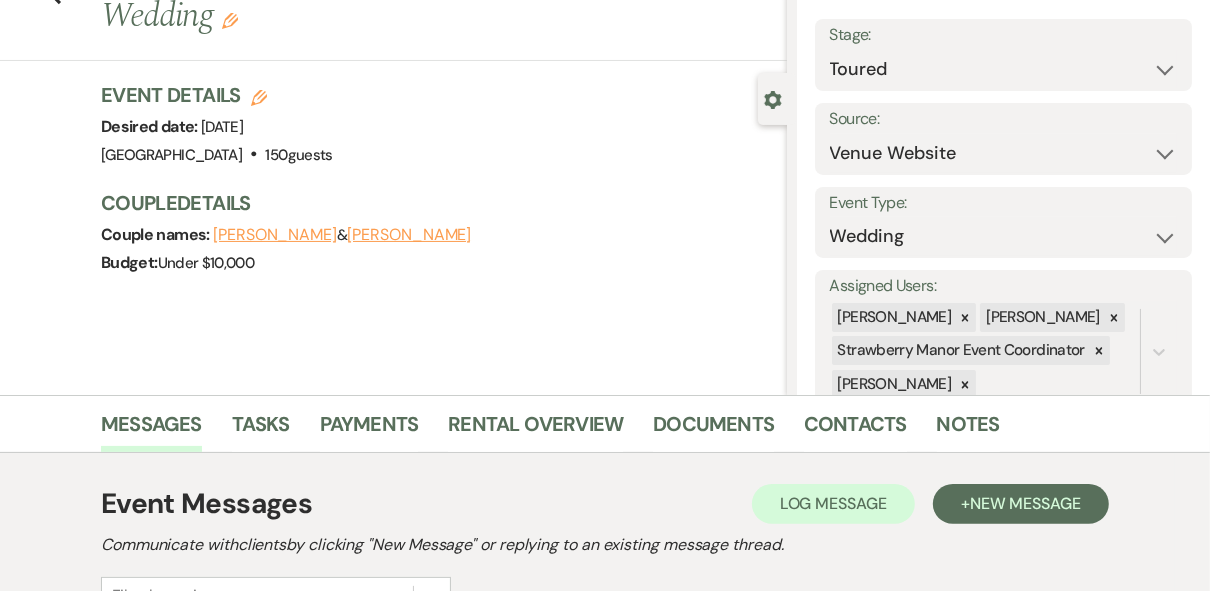 scroll, scrollTop: 0, scrollLeft: 0, axis: both 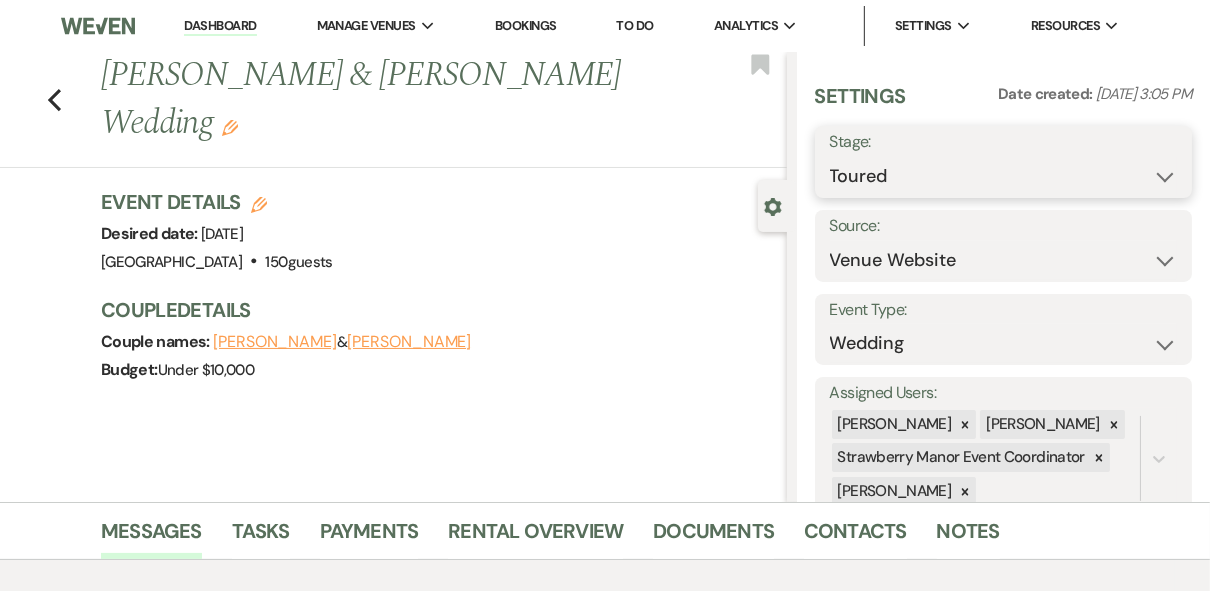 click on "Inquiry Follow Up Tour Requested Tour Confirmed Toured Proposal Sent Booked Lost" at bounding box center [1004, 176] 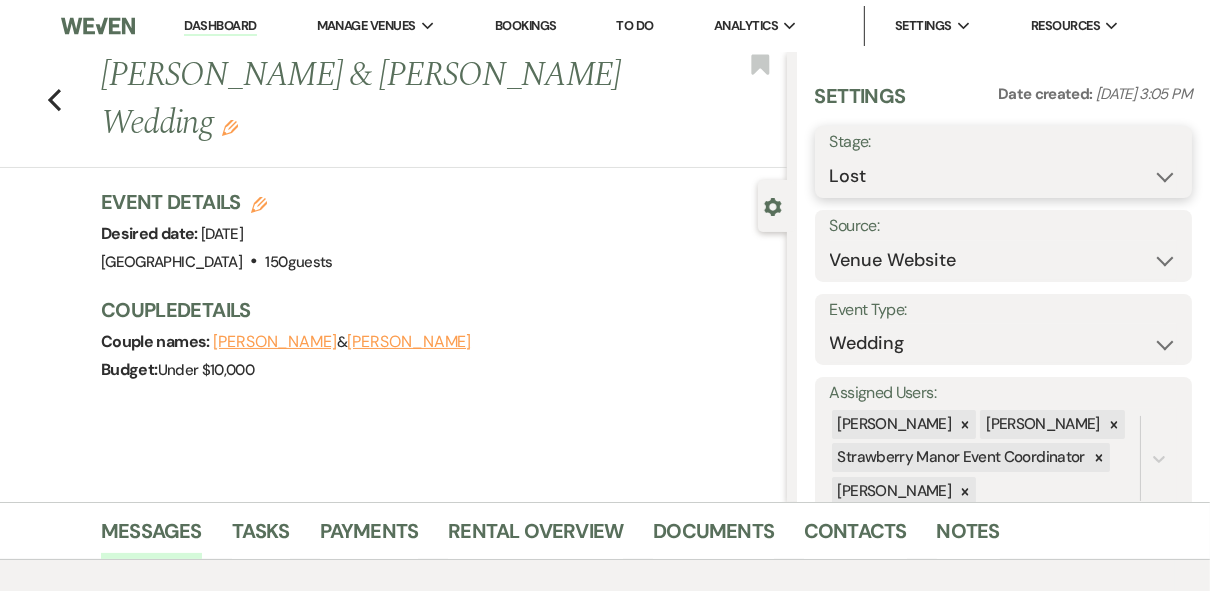 click on "Inquiry Follow Up Tour Requested Tour Confirmed Toured Proposal Sent Booked Lost" at bounding box center [1004, 176] 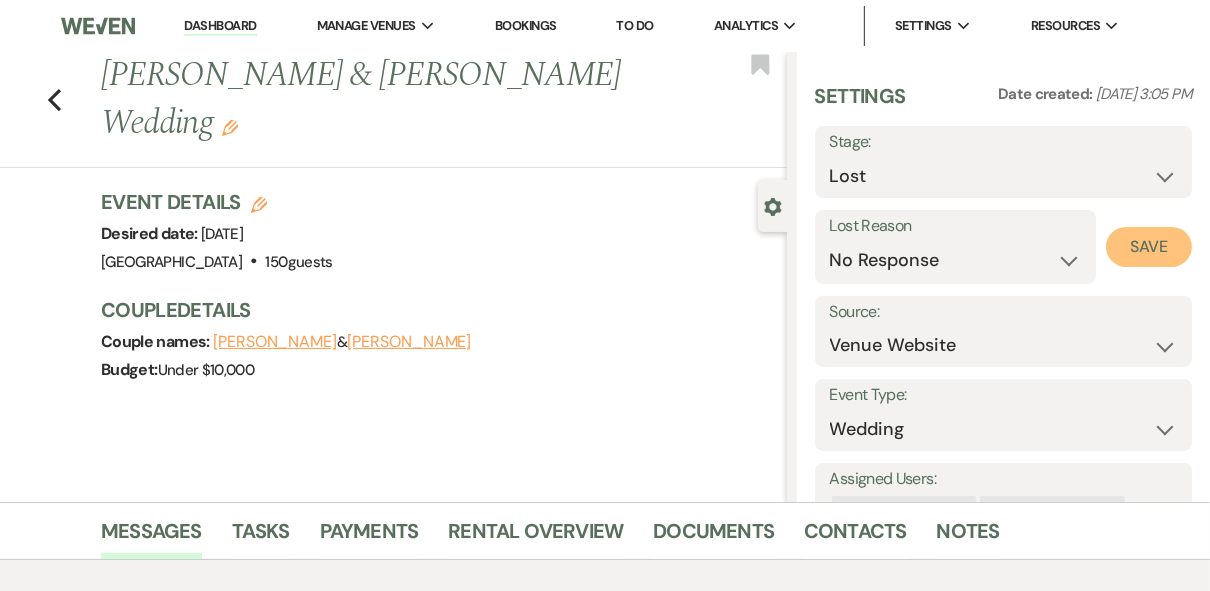 click on "Save" at bounding box center [1149, 247] 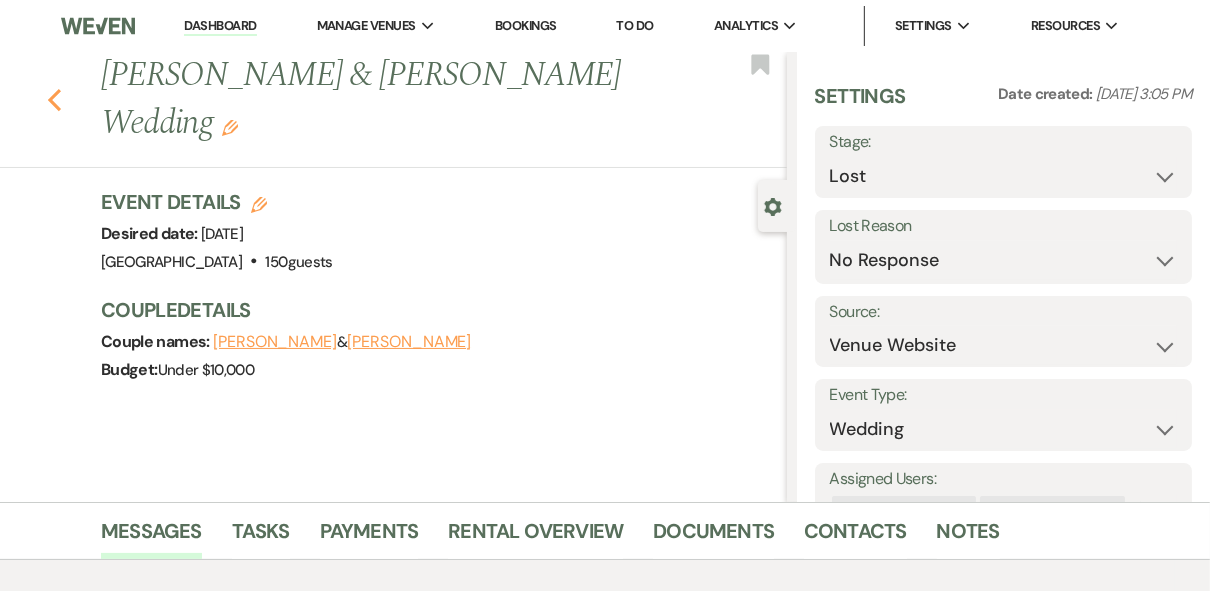 click 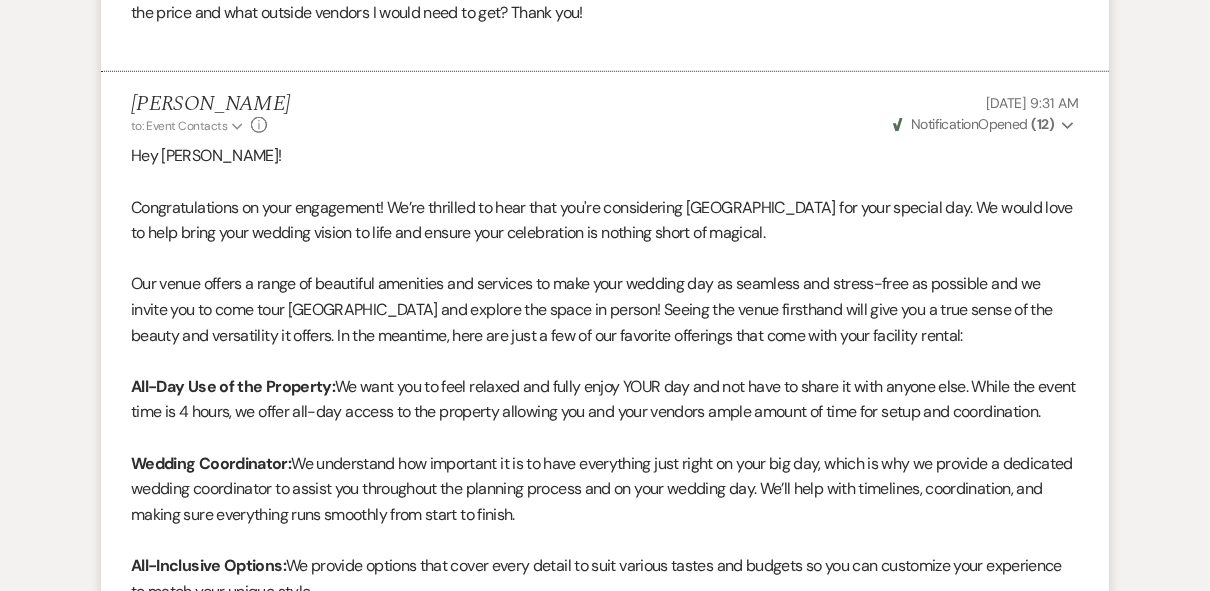 select on "5" 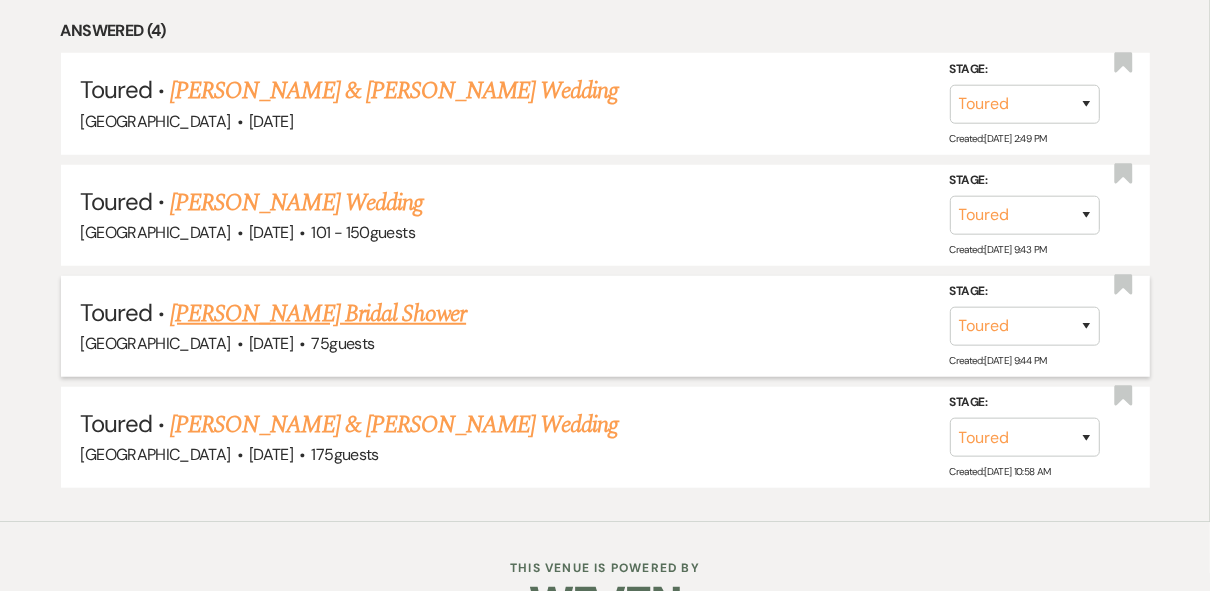 scroll, scrollTop: 926, scrollLeft: 0, axis: vertical 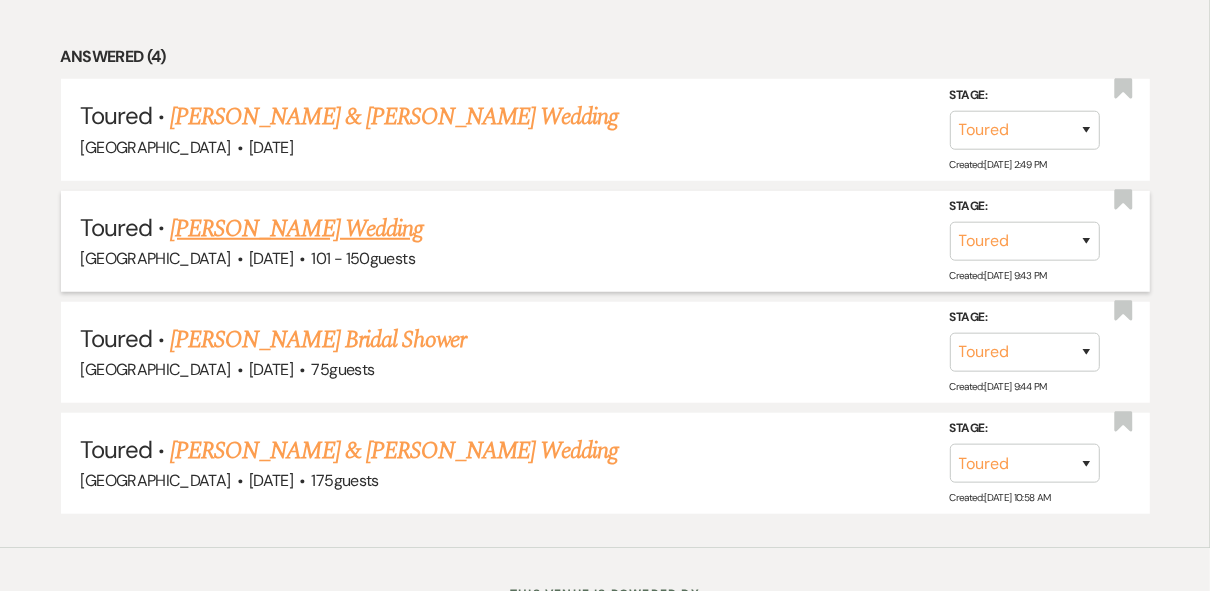 click on "[PERSON_NAME] Wedding" at bounding box center [296, 229] 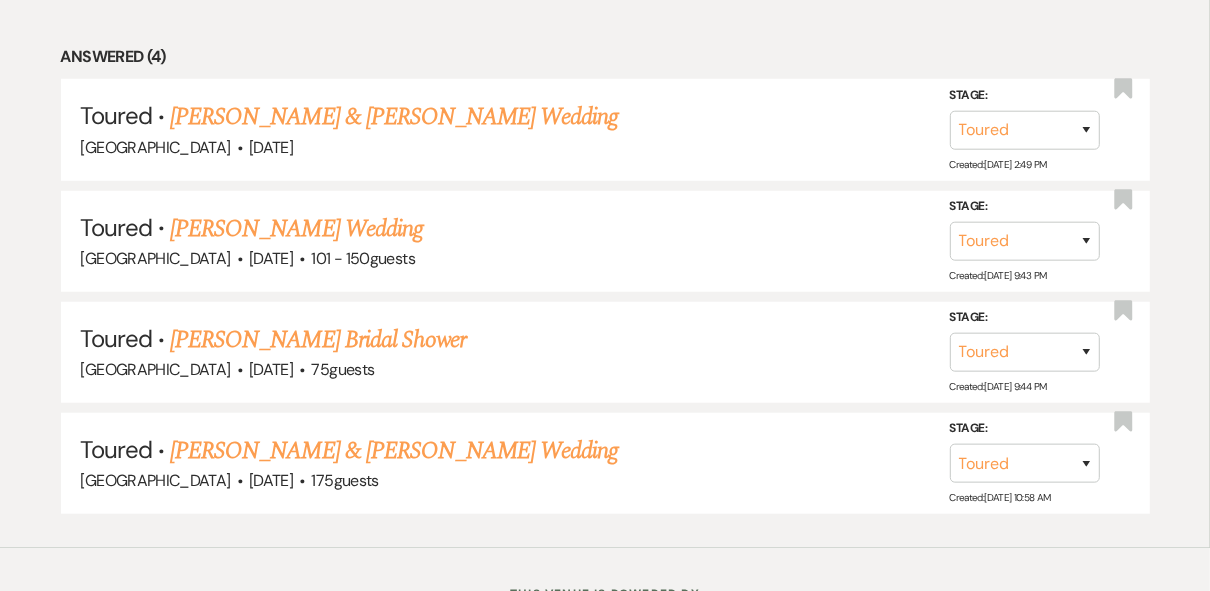 scroll, scrollTop: 0, scrollLeft: 0, axis: both 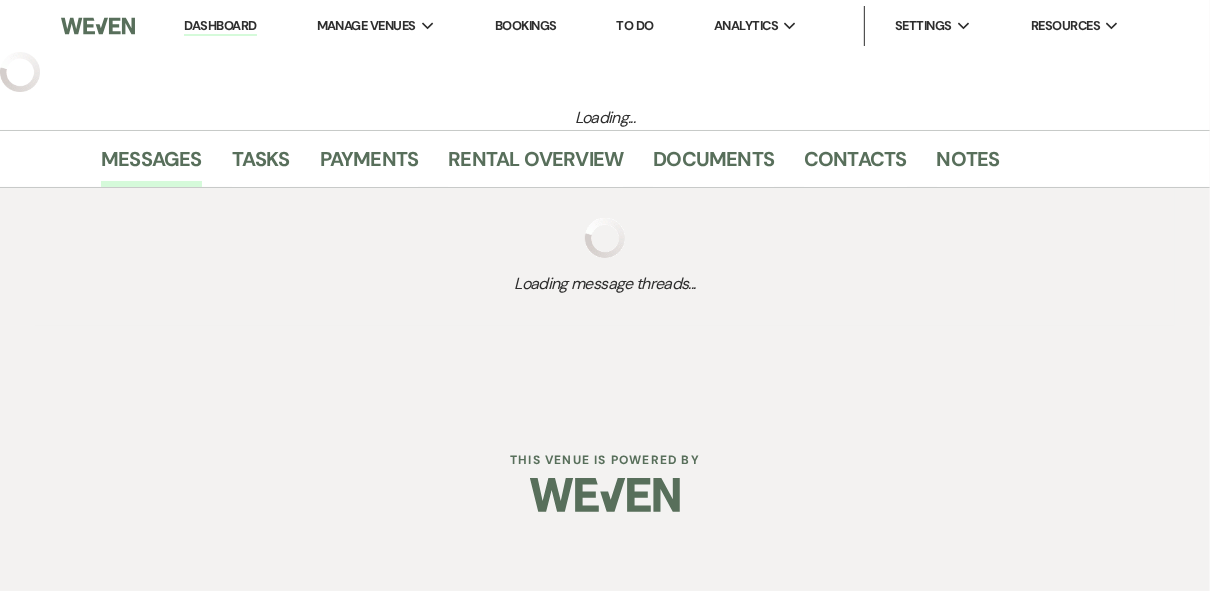 select on "5" 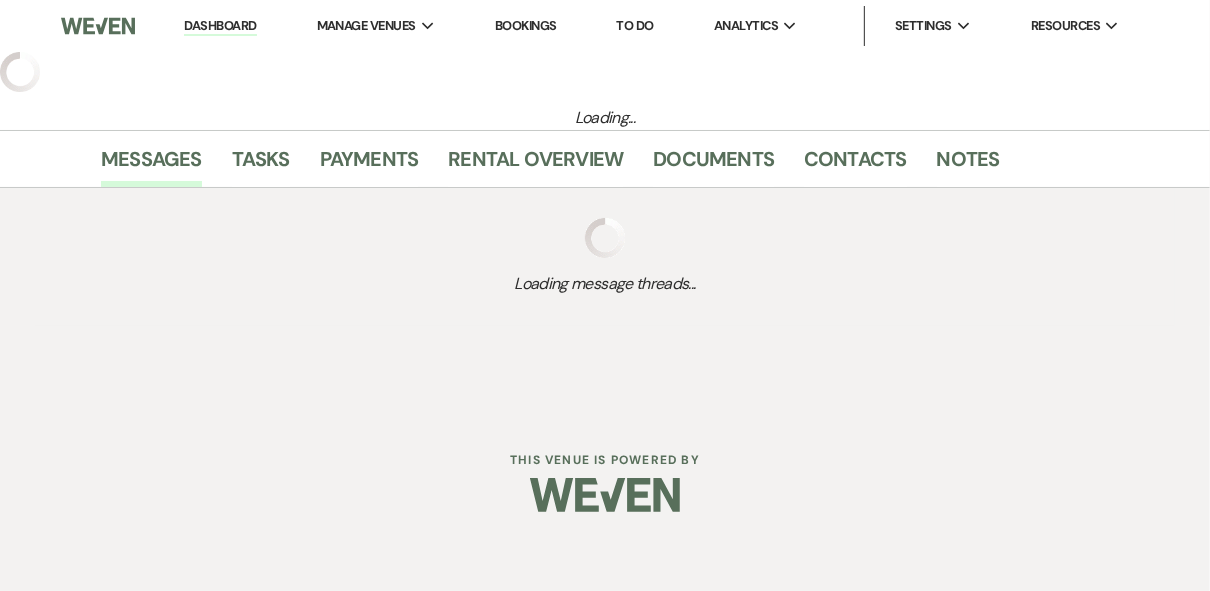 select on "2" 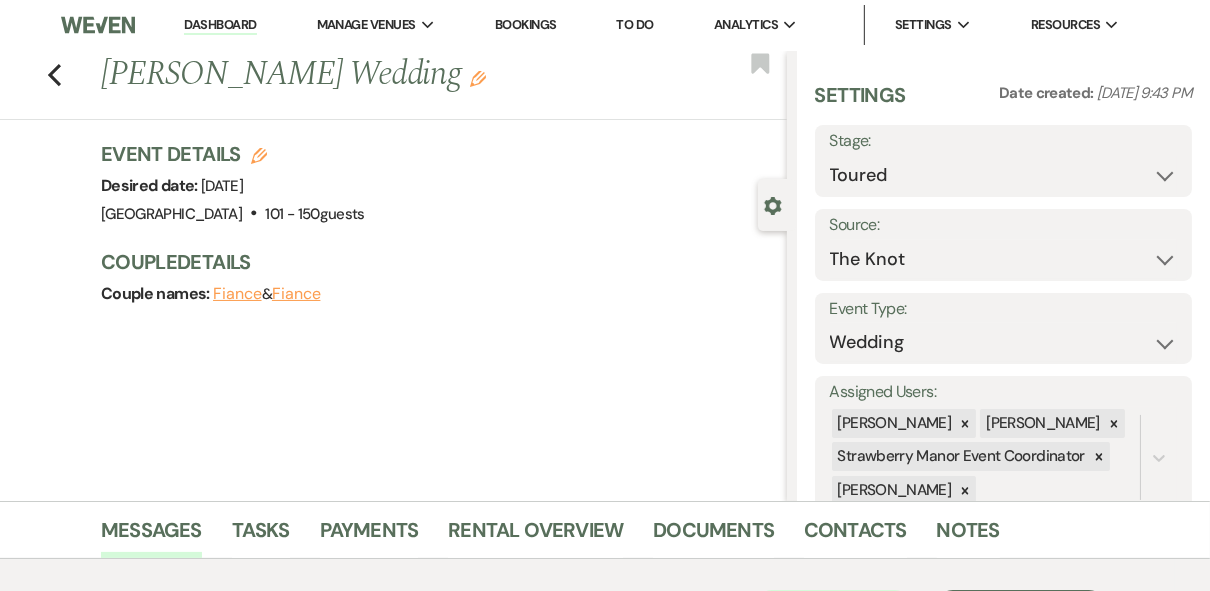 scroll, scrollTop: 382, scrollLeft: 0, axis: vertical 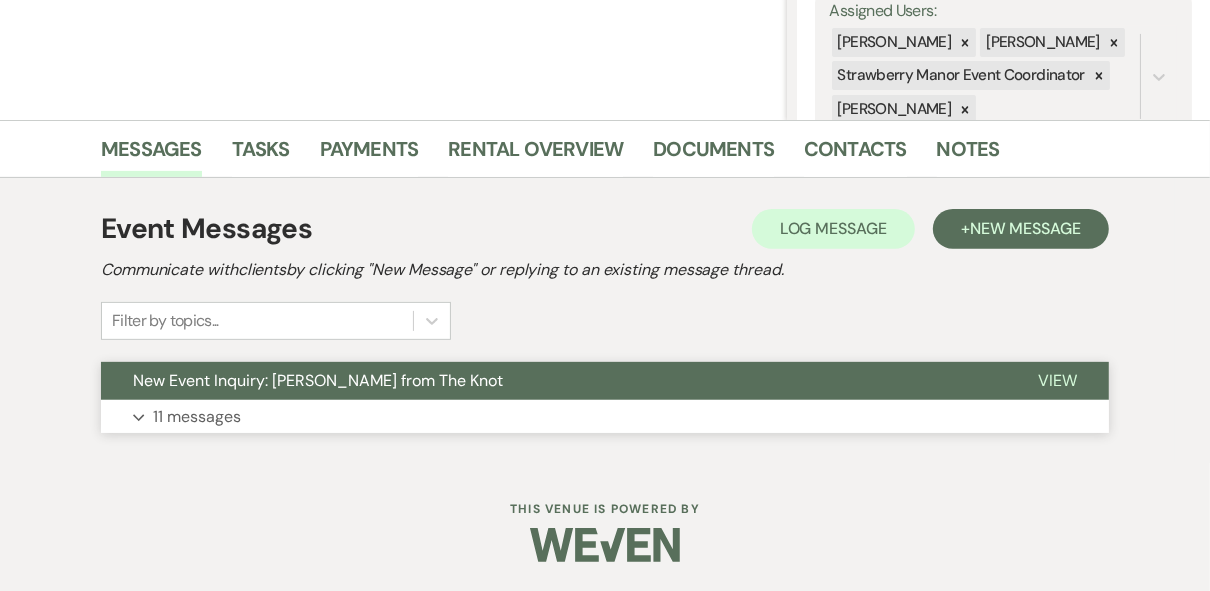 click on "View" at bounding box center (1057, 380) 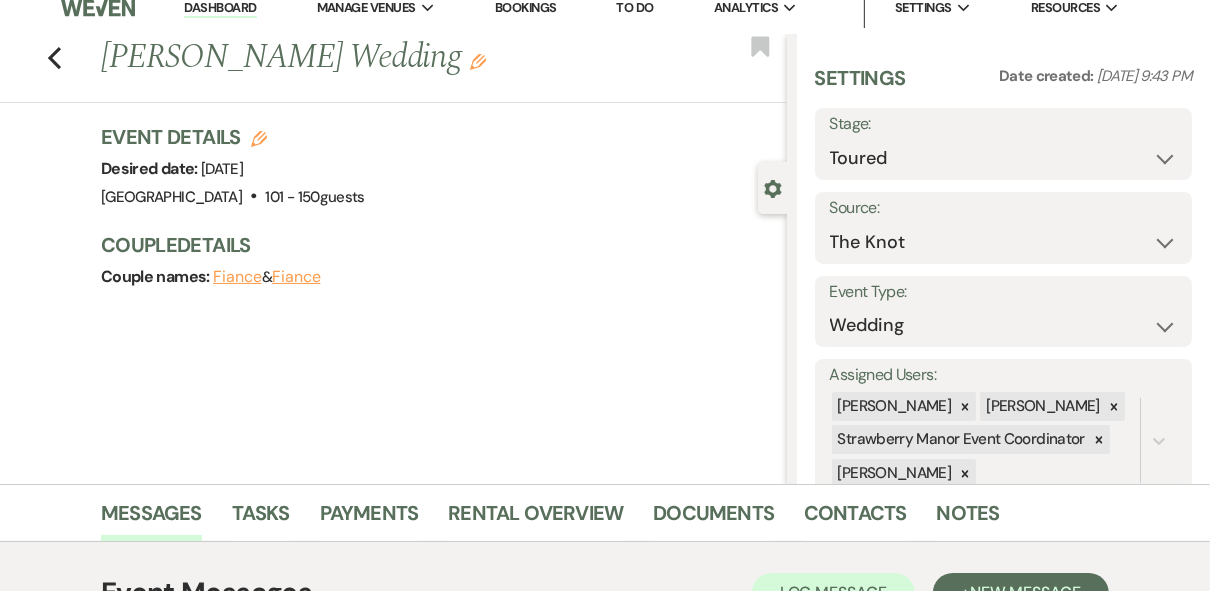 scroll, scrollTop: 0, scrollLeft: 0, axis: both 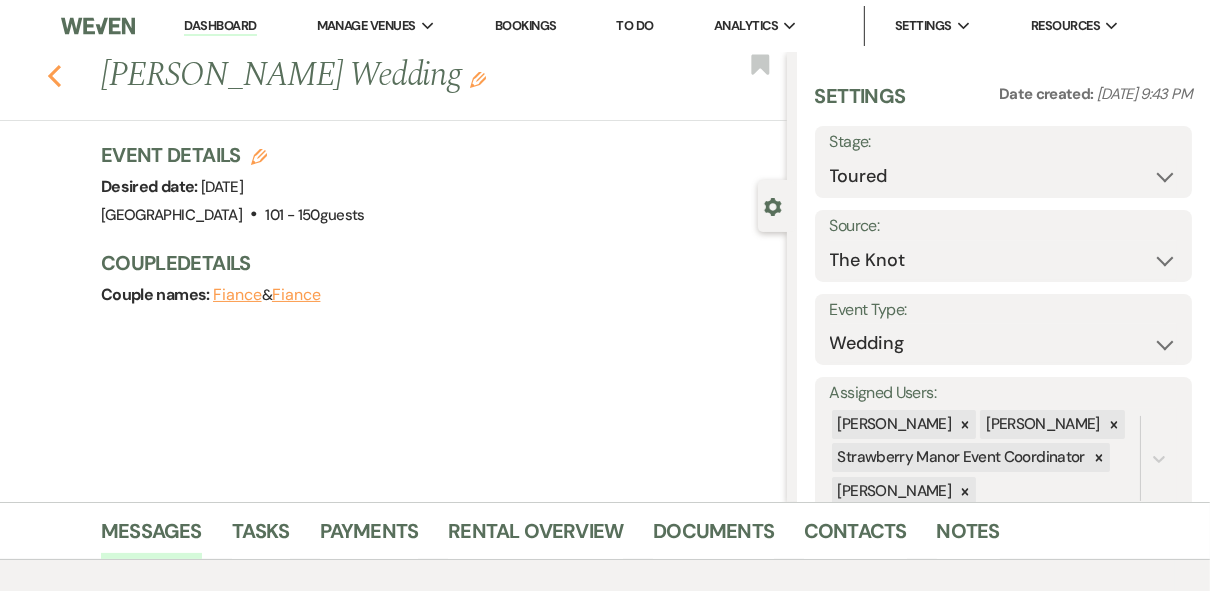 click on "Previous" 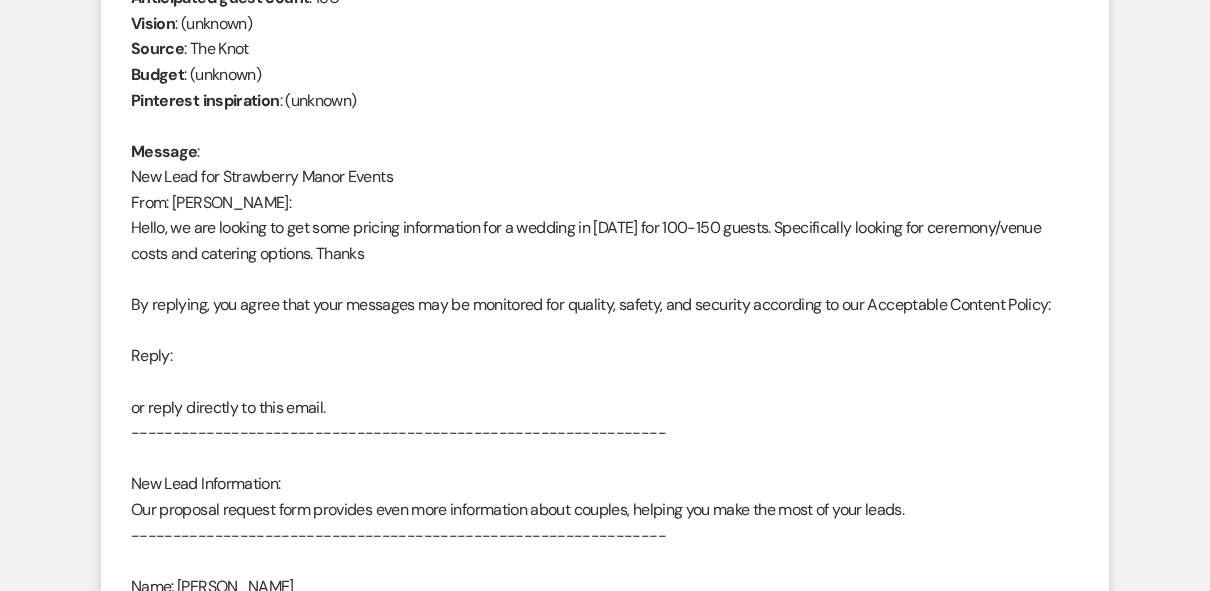 select on "5" 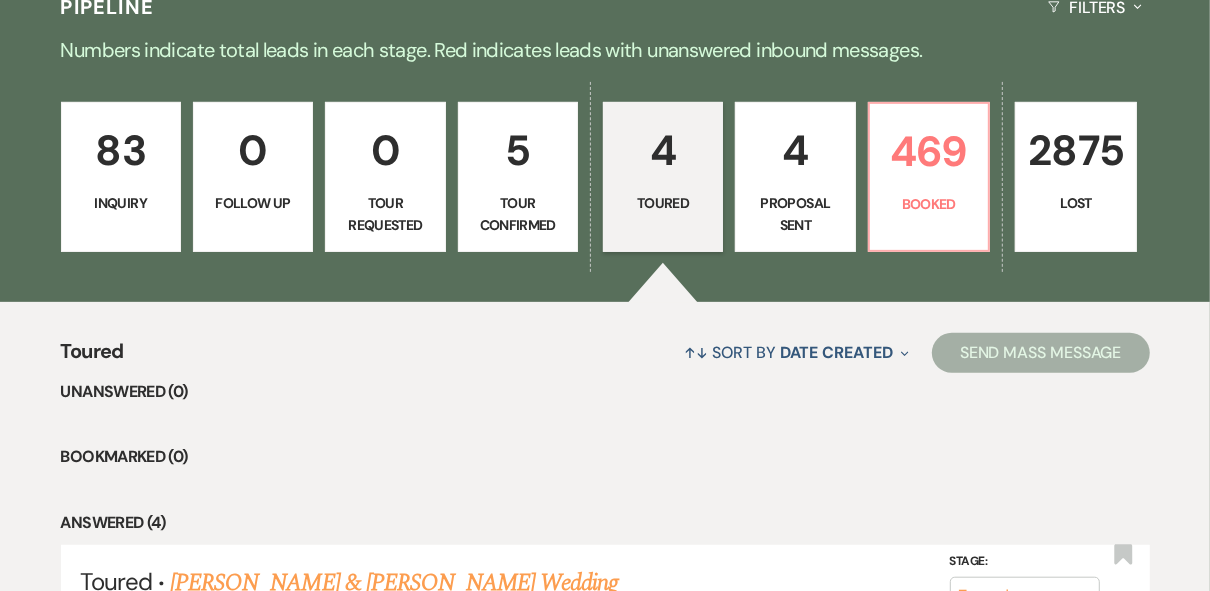 scroll, scrollTop: 446, scrollLeft: 0, axis: vertical 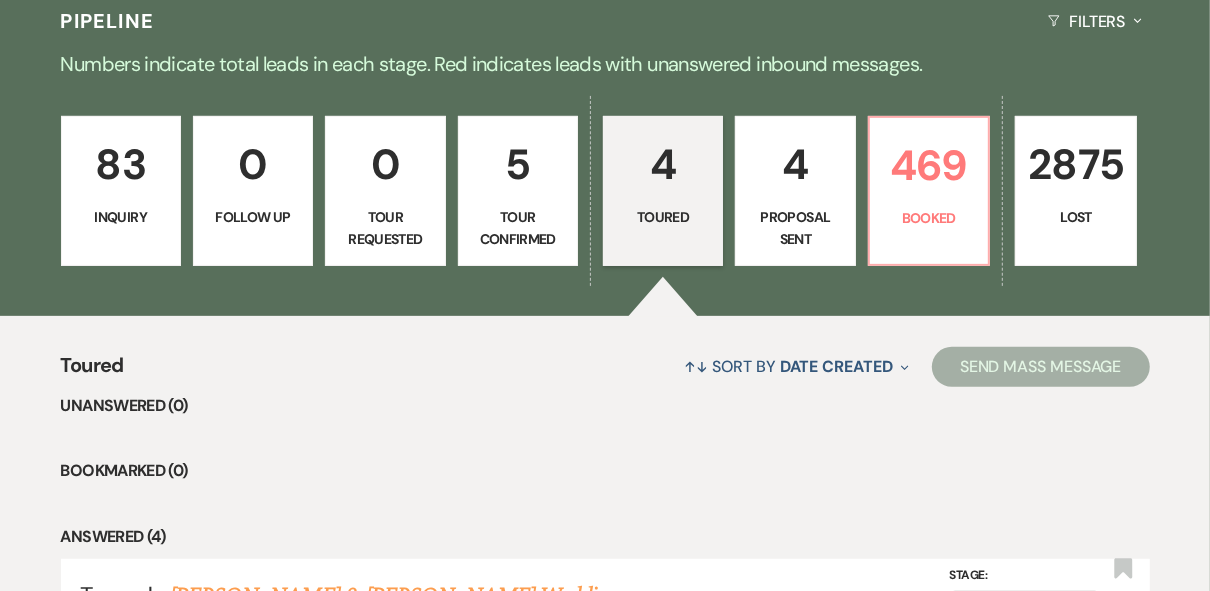 click on "Inquiry" at bounding box center [121, 217] 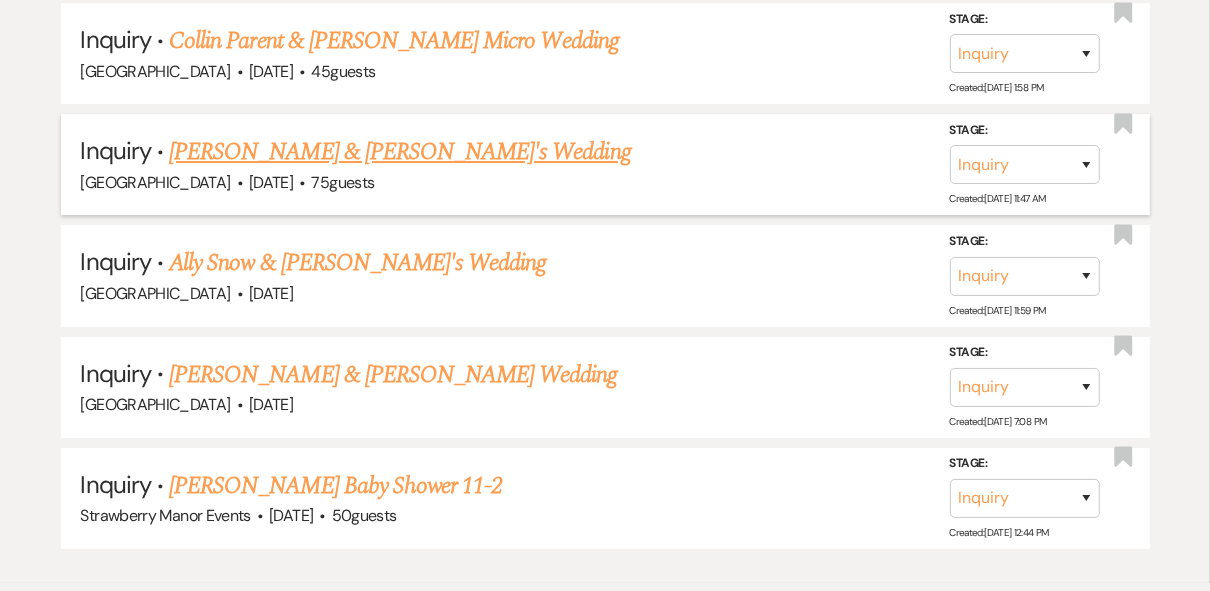 scroll, scrollTop: 9683, scrollLeft: 0, axis: vertical 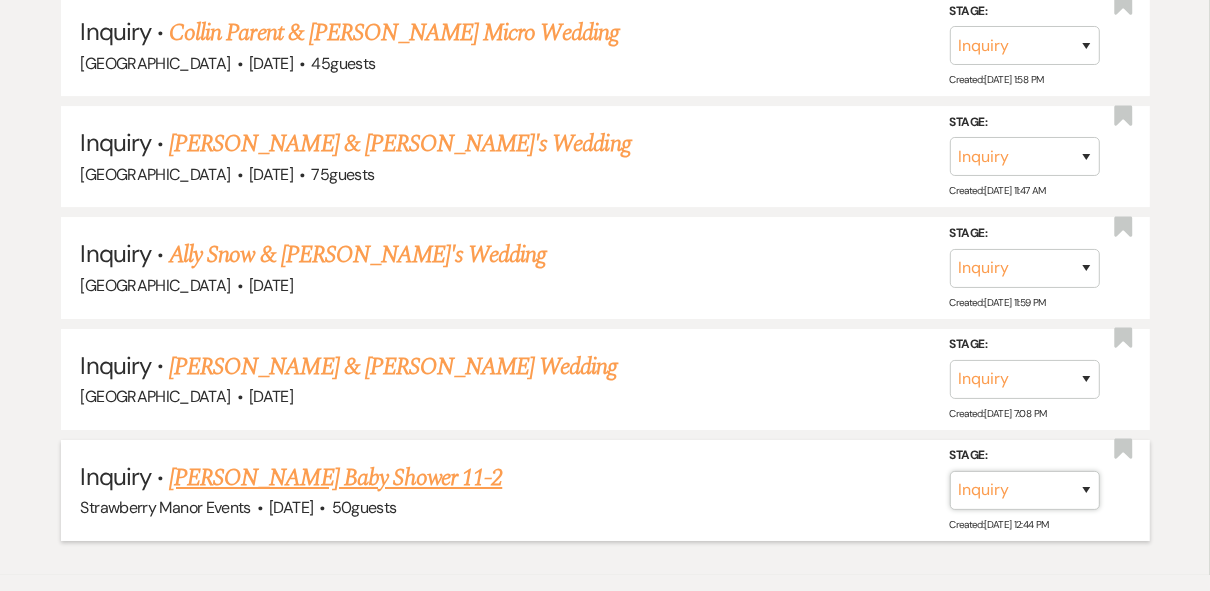 click on "Inquiry Follow Up Tour Requested Tour Confirmed Toured Proposal Sent Booked Lost" at bounding box center (1025, 490) 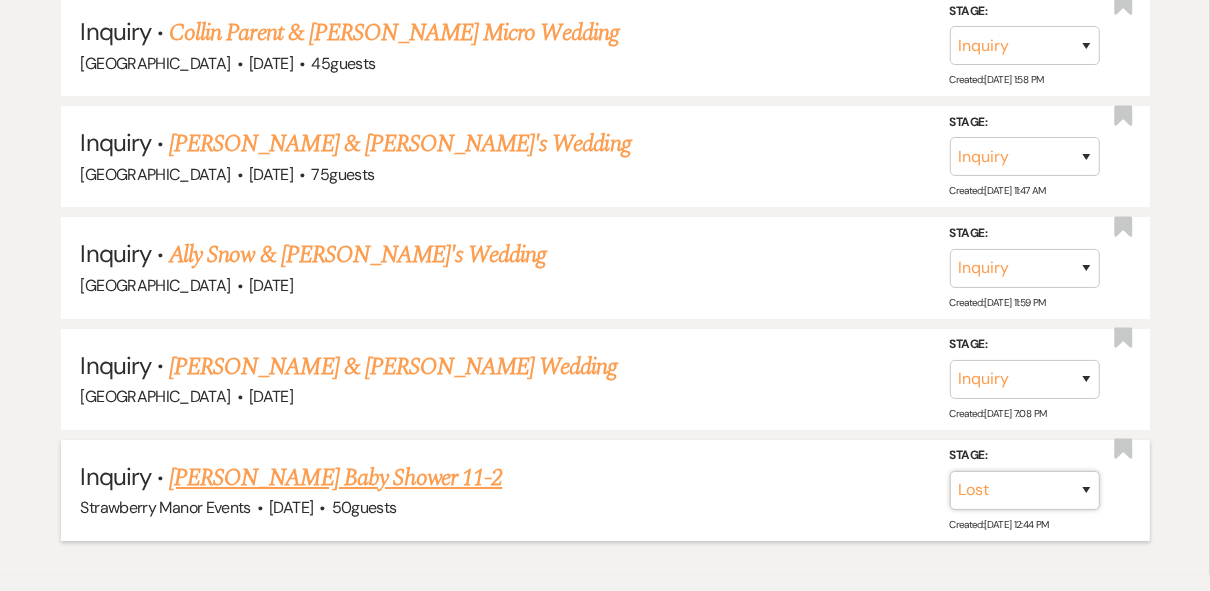 click on "Inquiry Follow Up Tour Requested Tour Confirmed Toured Proposal Sent Booked Lost" at bounding box center [1025, 490] 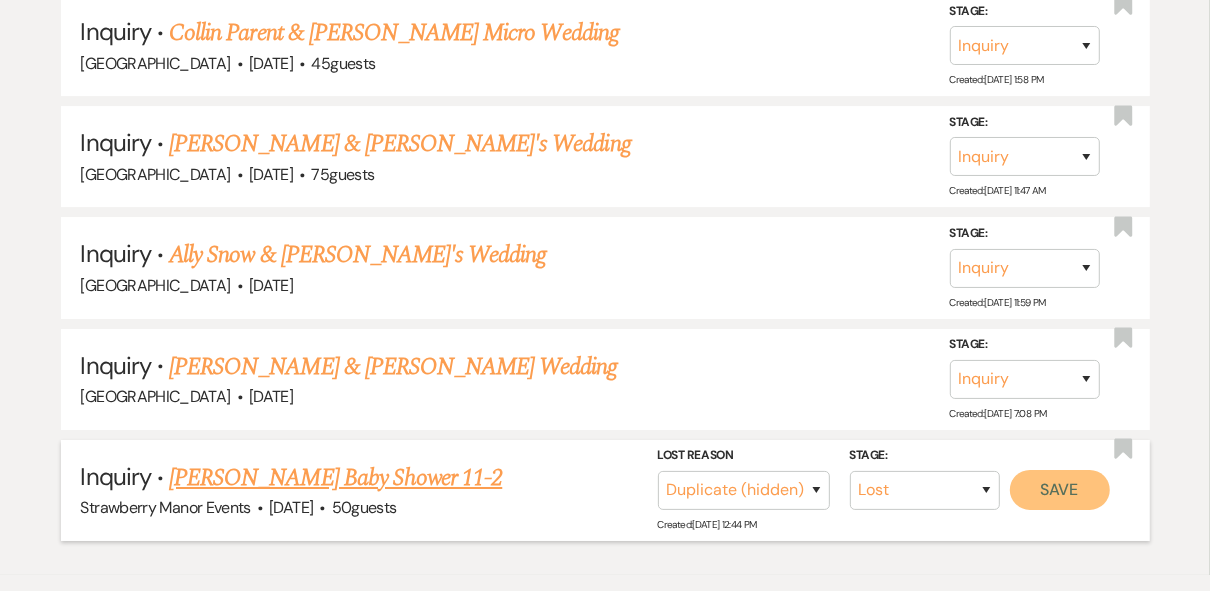 click on "Save" at bounding box center (1060, 490) 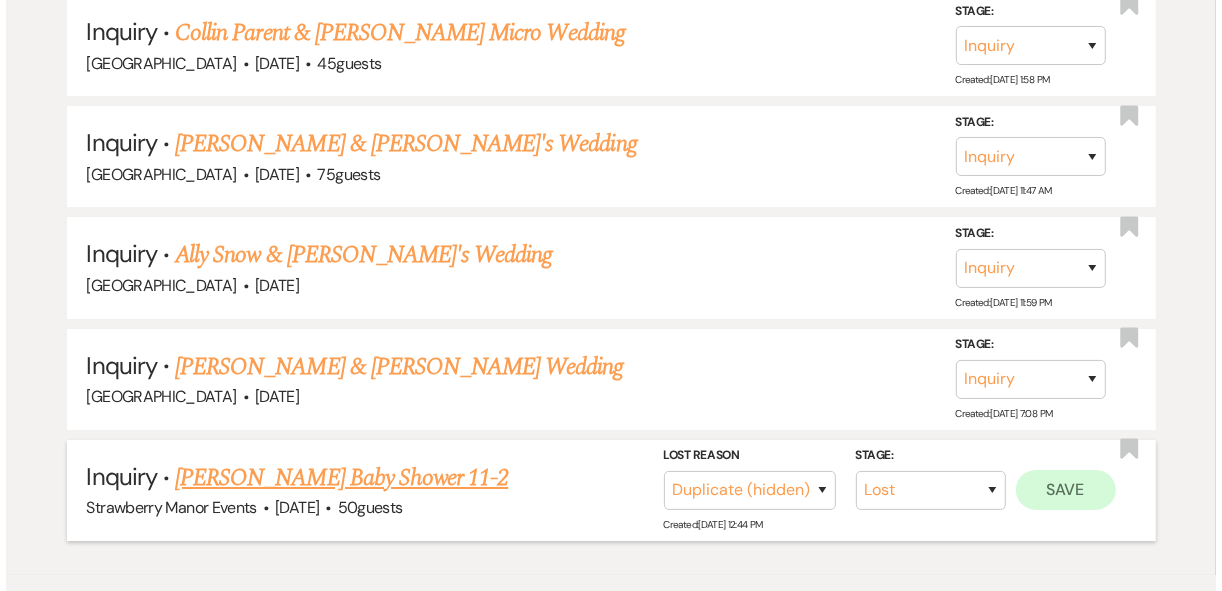 scroll, scrollTop: 9685, scrollLeft: 0, axis: vertical 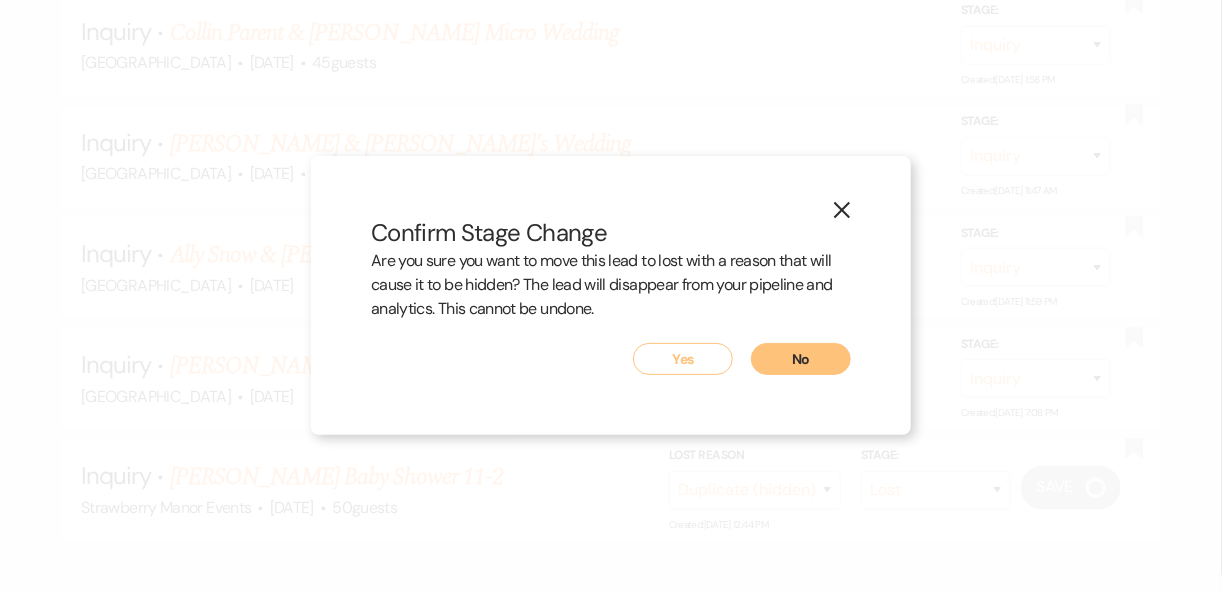 click on "Yes" at bounding box center (683, 359) 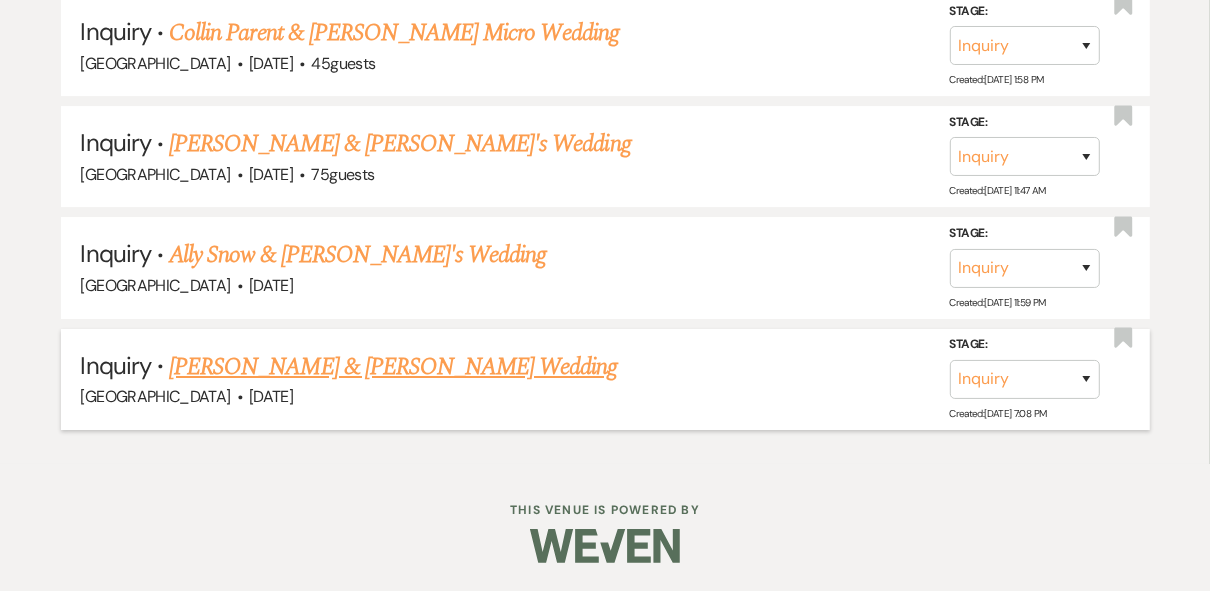 scroll, scrollTop: 9573, scrollLeft: 0, axis: vertical 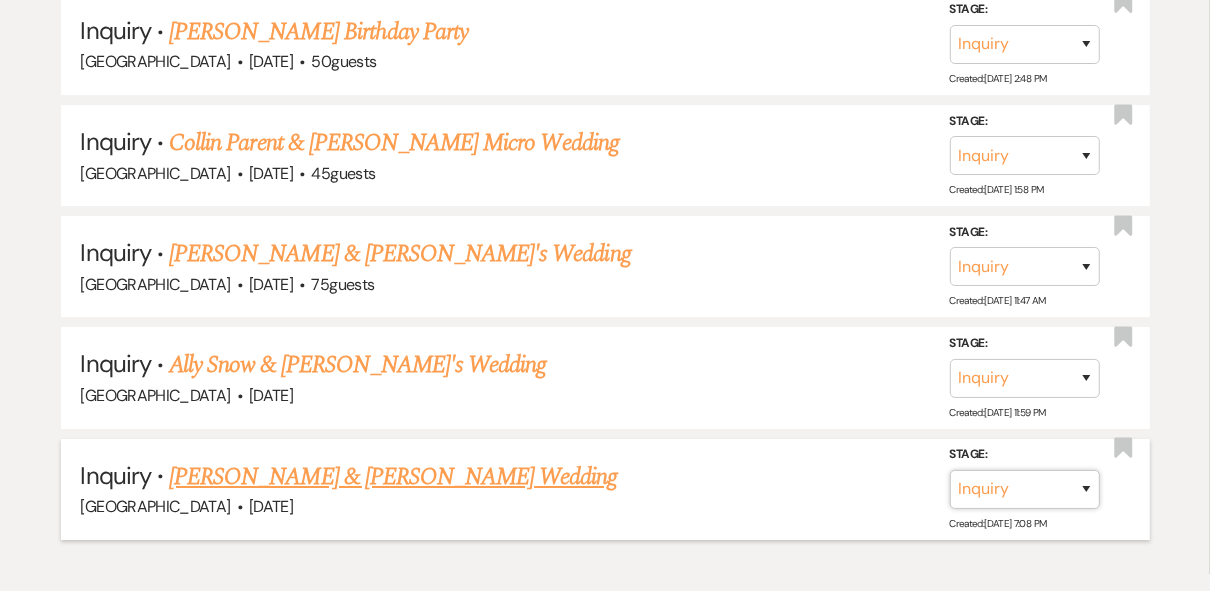 click on "Inquiry Follow Up Tour Requested Tour Confirmed Toured Proposal Sent Booked Lost" at bounding box center [1025, 489] 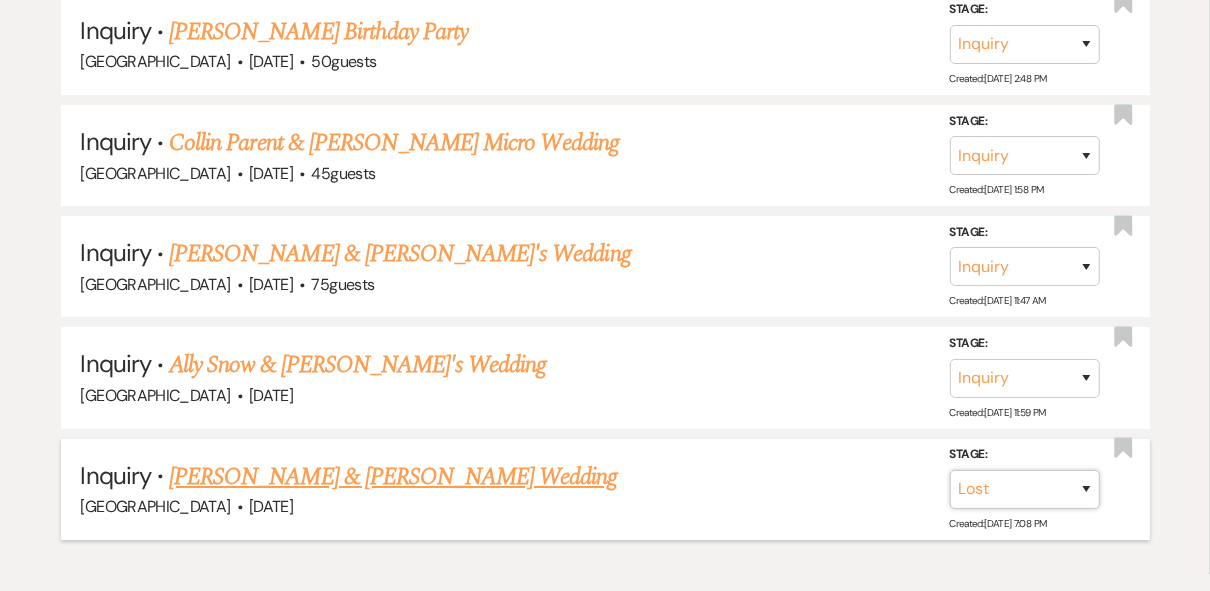 click on "Inquiry Follow Up Tour Requested Tour Confirmed Toured Proposal Sent Booked Lost" at bounding box center [1025, 489] 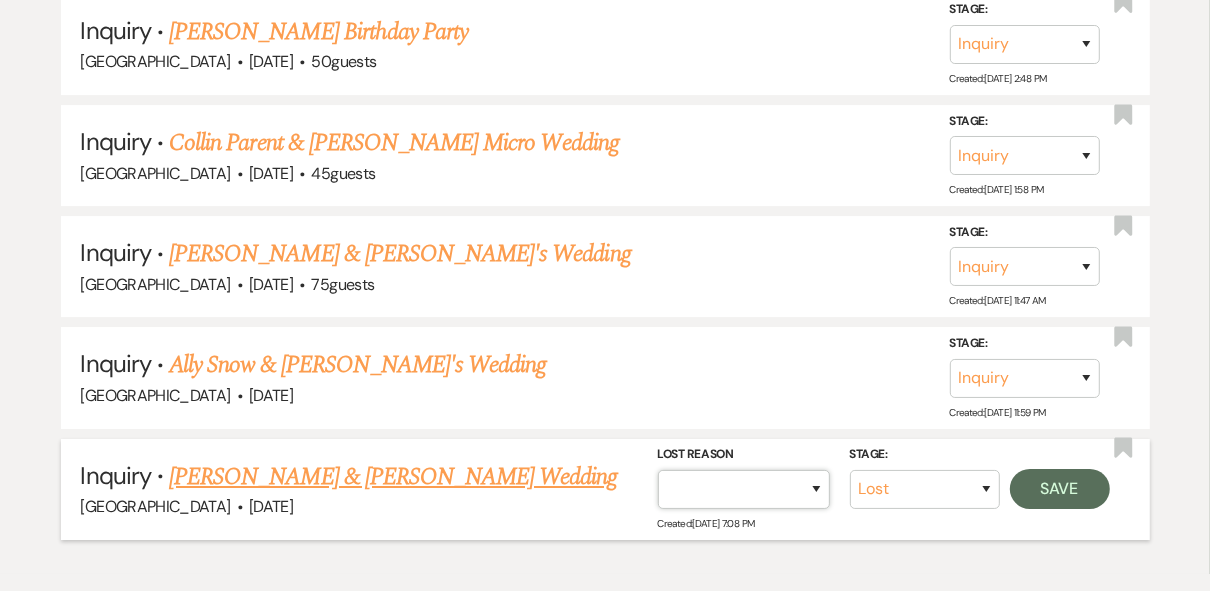click on "Booked Elsewhere Budget Date Unavailable No Response Not a Good Match Capacity Cancelled Duplicate (hidden) Spam (hidden) Other (hidden) Other" at bounding box center [744, 489] 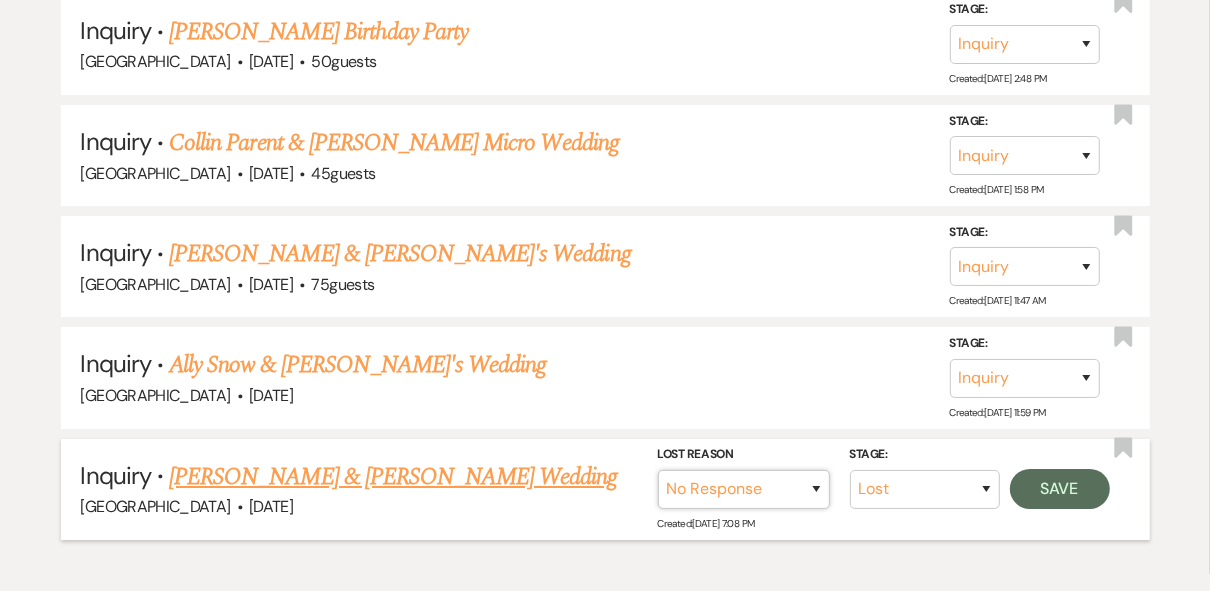 click on "Booked Elsewhere Budget Date Unavailable No Response Not a Good Match Capacity Cancelled Duplicate (hidden) Spam (hidden) Other (hidden) Other" at bounding box center (744, 489) 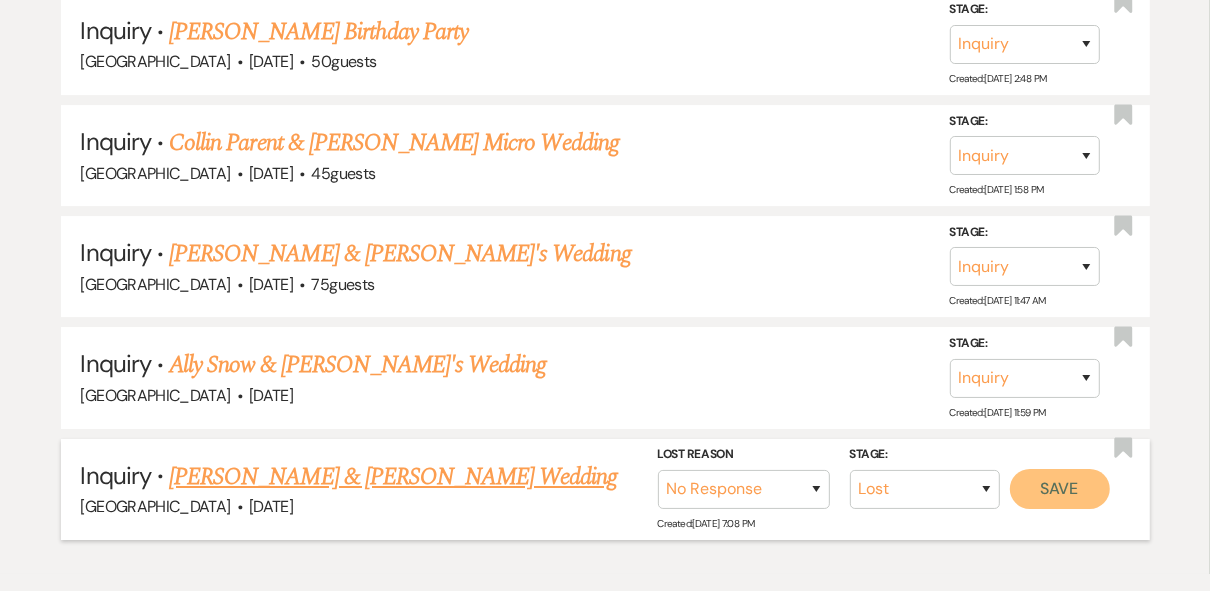 click on "Save" at bounding box center (1060, 489) 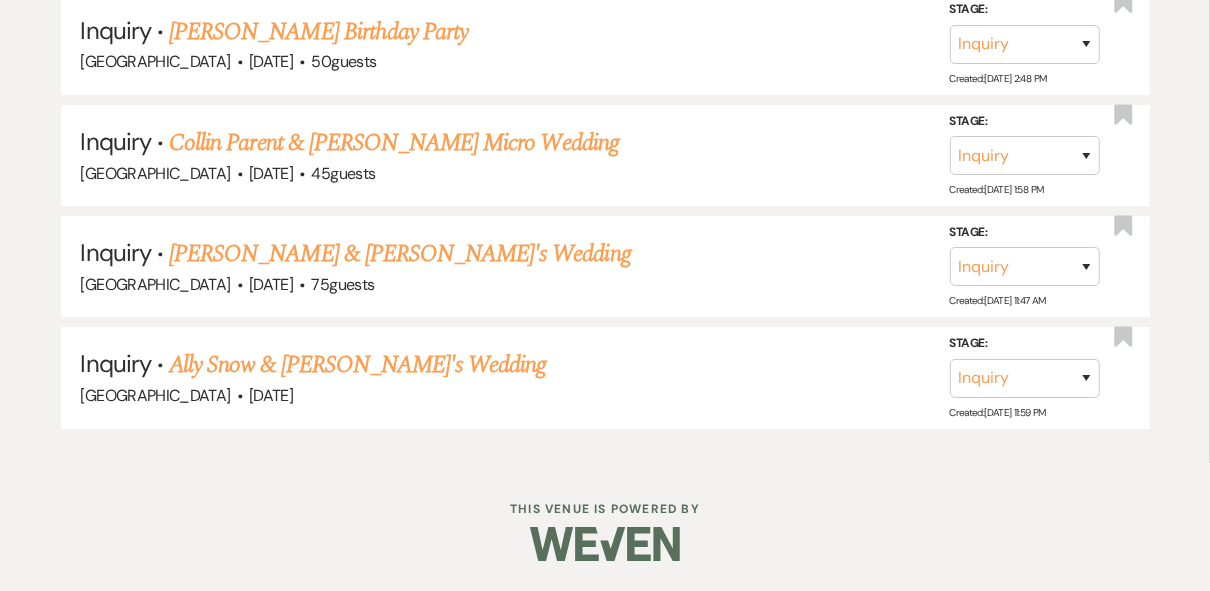 scroll, scrollTop: 9464, scrollLeft: 0, axis: vertical 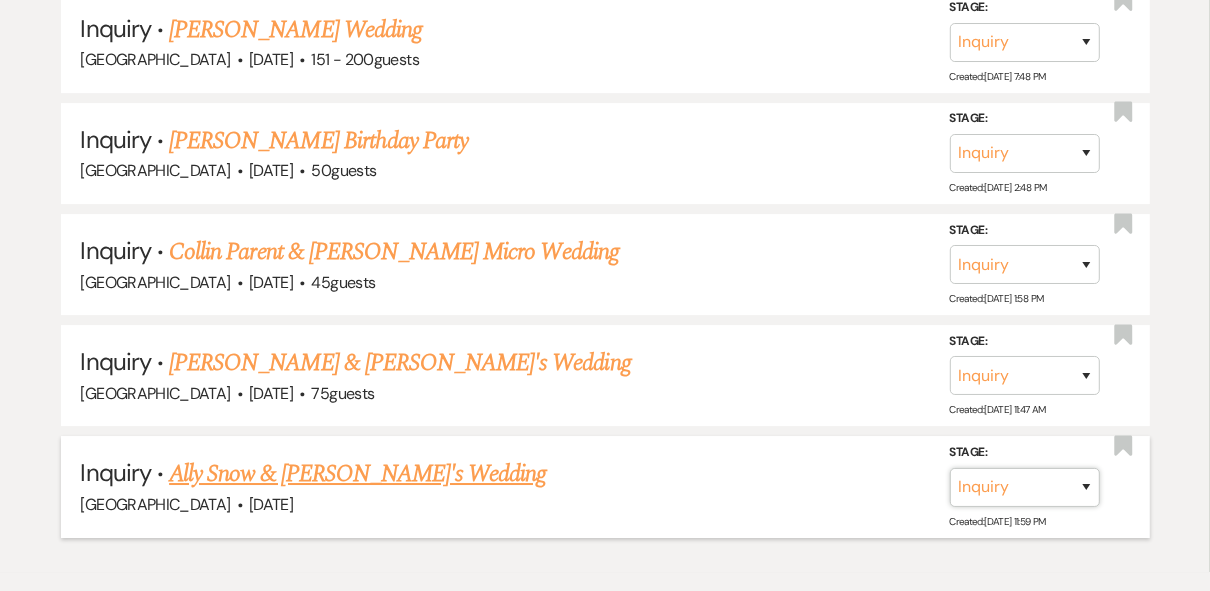 click on "Inquiry Follow Up Tour Requested Tour Confirmed Toured Proposal Sent Booked Lost" at bounding box center (1025, 486) 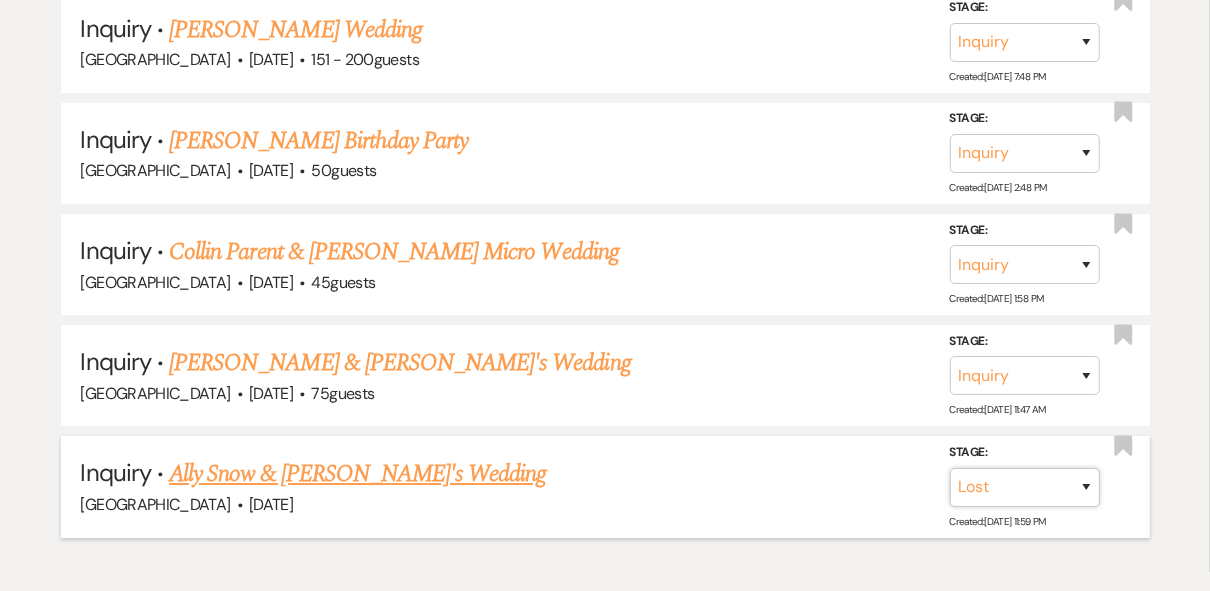 click on "Inquiry Follow Up Tour Requested Tour Confirmed Toured Proposal Sent Booked Lost" at bounding box center [1025, 486] 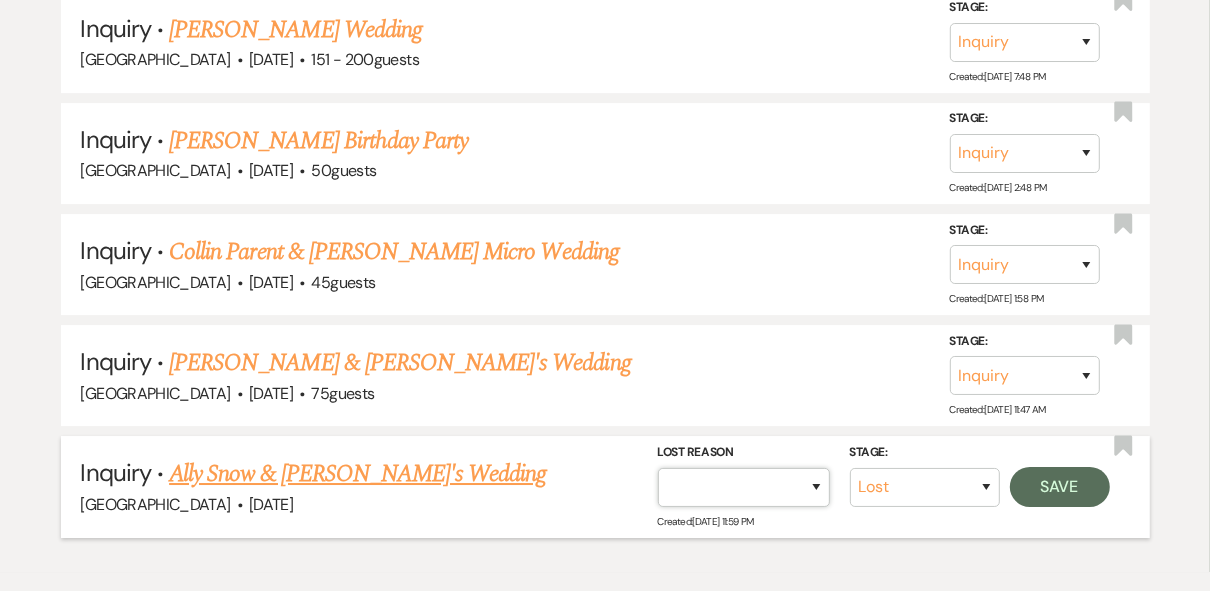 click on "Booked Elsewhere Budget Date Unavailable No Response Not a Good Match Capacity Cancelled Duplicate (hidden) Spam (hidden) Other (hidden) Other" at bounding box center (744, 486) 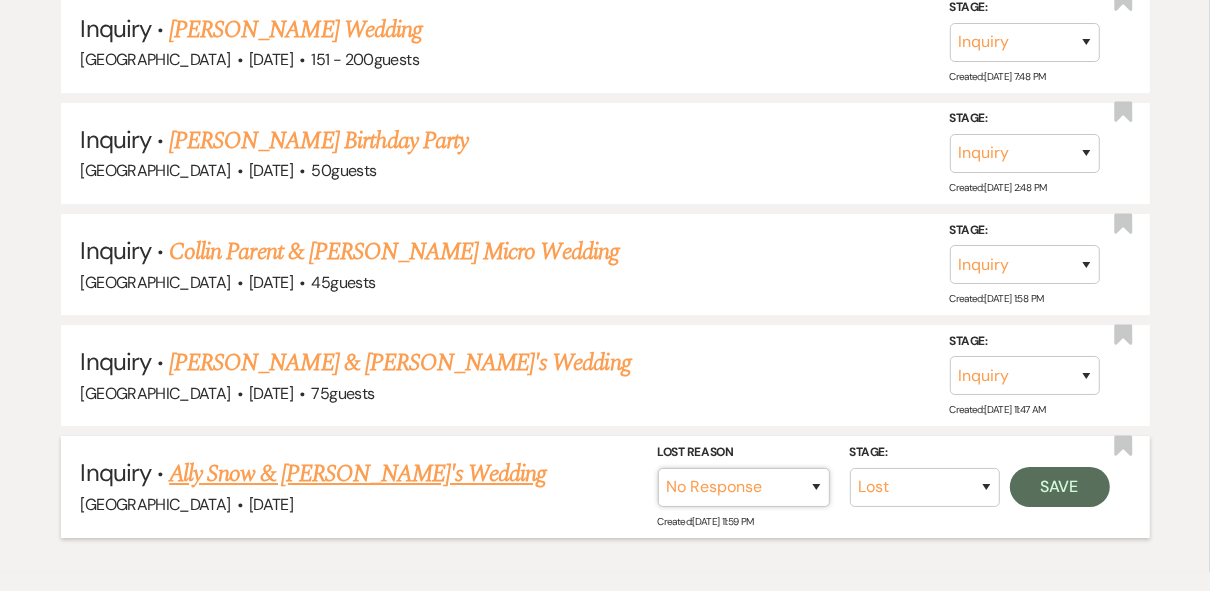 click on "Booked Elsewhere Budget Date Unavailable No Response Not a Good Match Capacity Cancelled Duplicate (hidden) Spam (hidden) Other (hidden) Other" at bounding box center [744, 486] 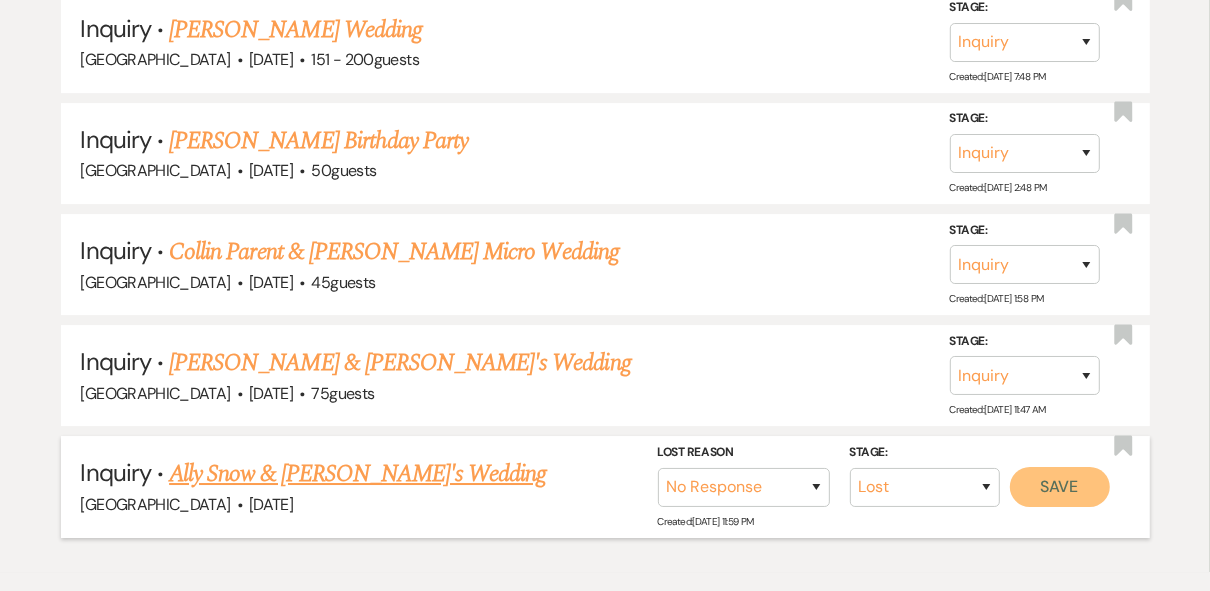 click on "Save" at bounding box center (1060, 486) 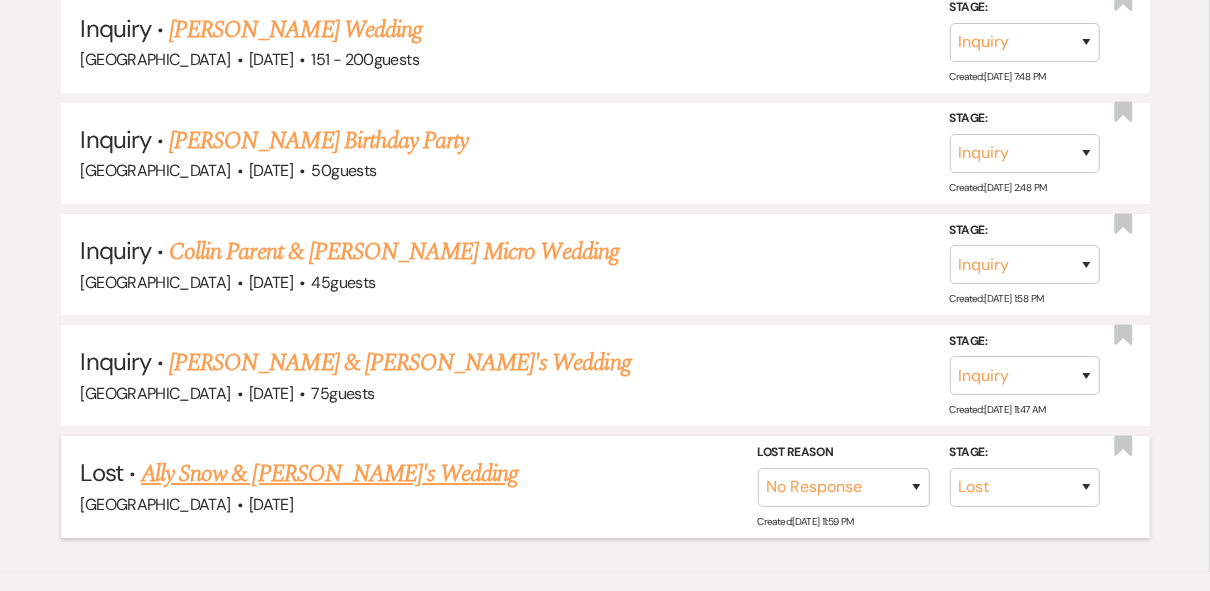 scroll, scrollTop: 9354, scrollLeft: 0, axis: vertical 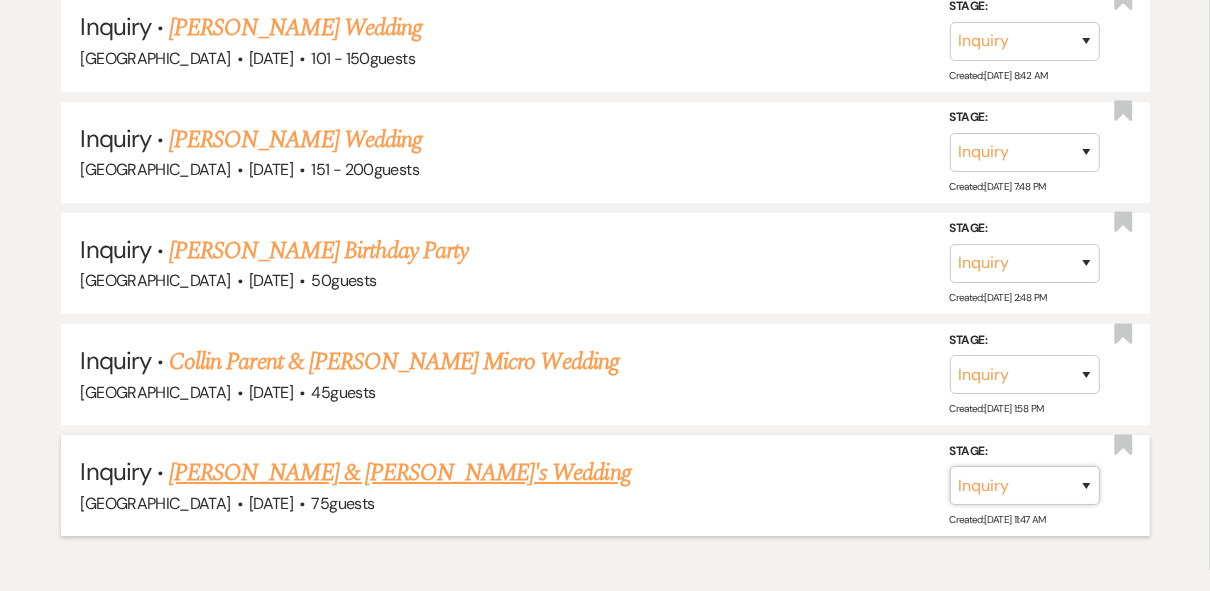 click on "Inquiry Follow Up Tour Requested Tour Confirmed Toured Proposal Sent Booked Lost" at bounding box center [1025, 485] 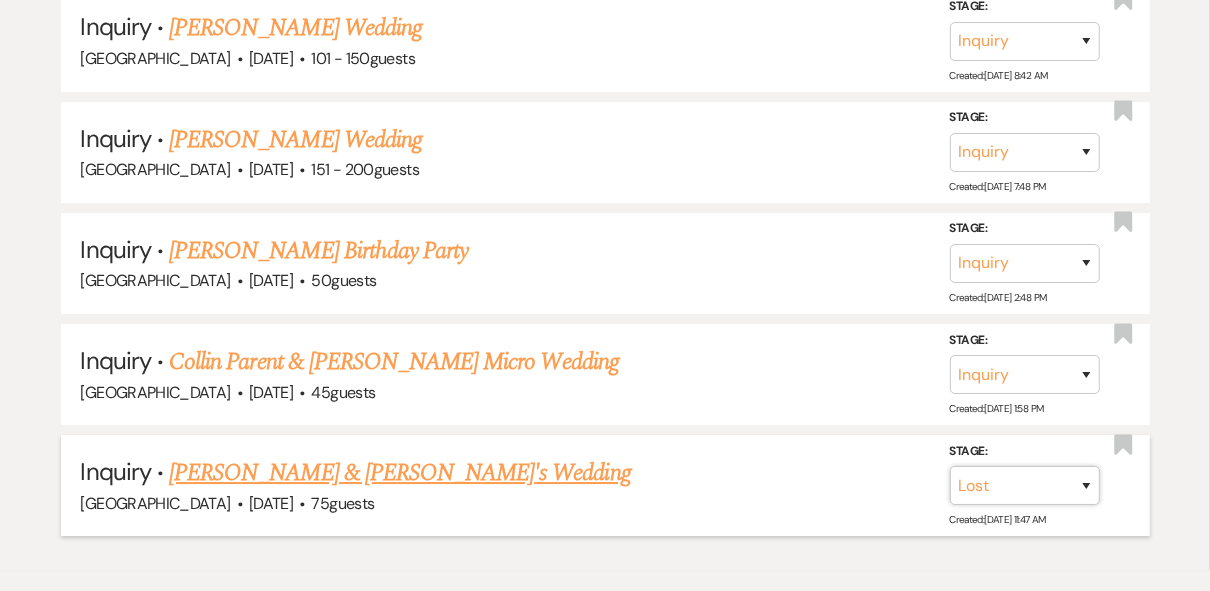 click on "Inquiry Follow Up Tour Requested Tour Confirmed Toured Proposal Sent Booked Lost" at bounding box center [1025, 485] 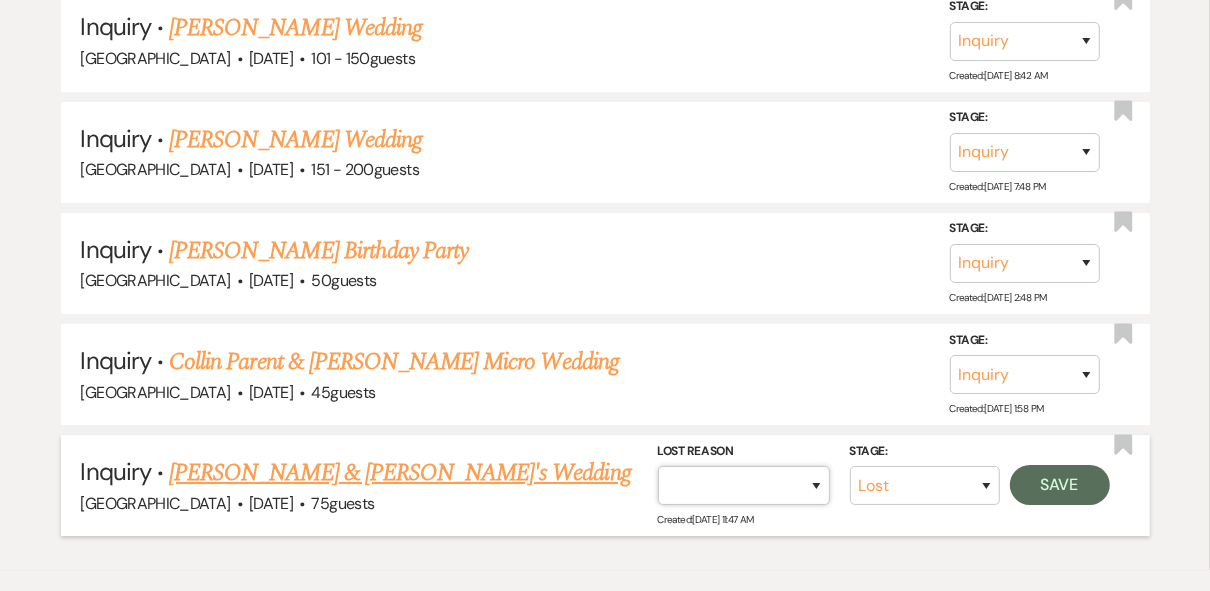 drag, startPoint x: 819, startPoint y: 377, endPoint x: 817, endPoint y: 360, distance: 17.117243 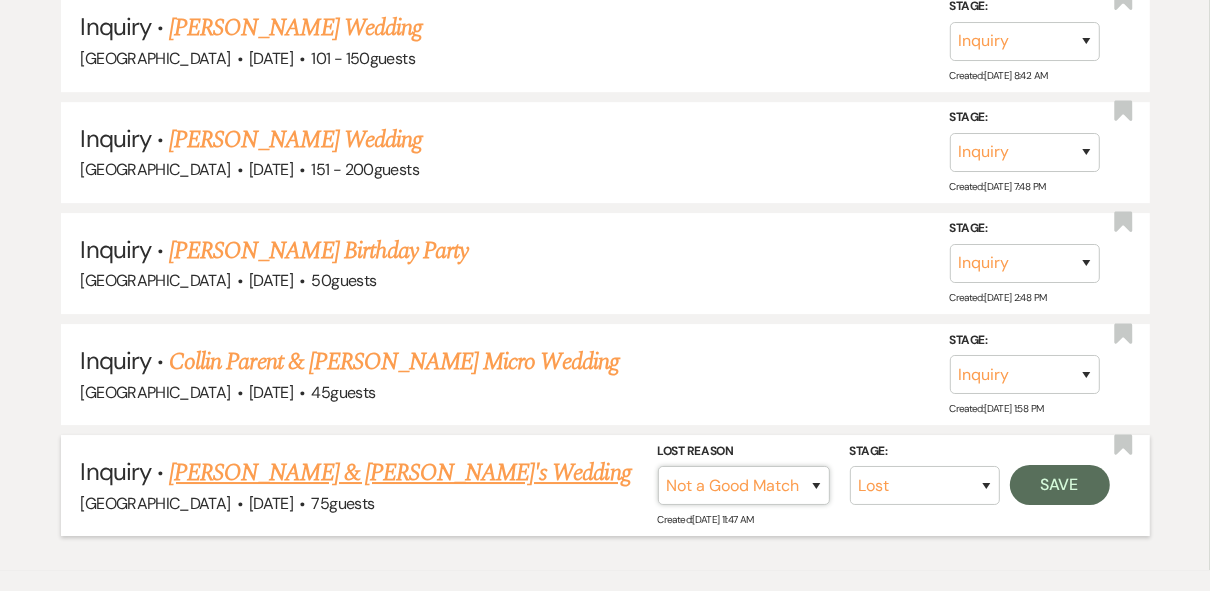 click on "Booked Elsewhere Budget Date Unavailable No Response Not a Good Match Capacity Cancelled Duplicate (hidden) Spam (hidden) Other (hidden) Other" at bounding box center (744, 485) 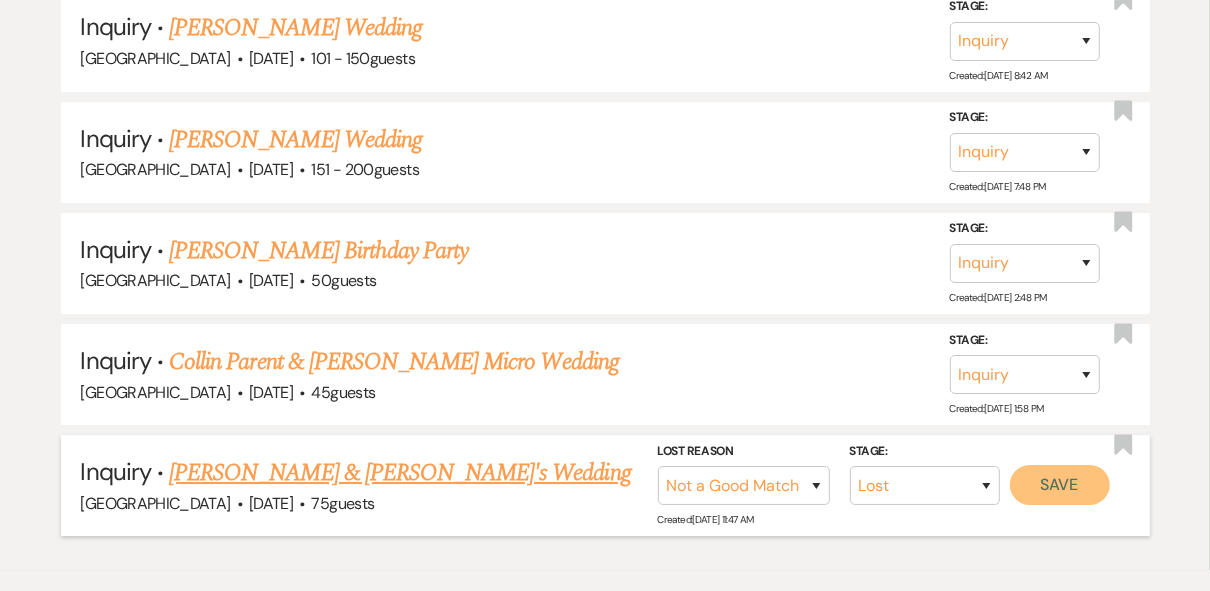click on "Save" at bounding box center (1060, 485) 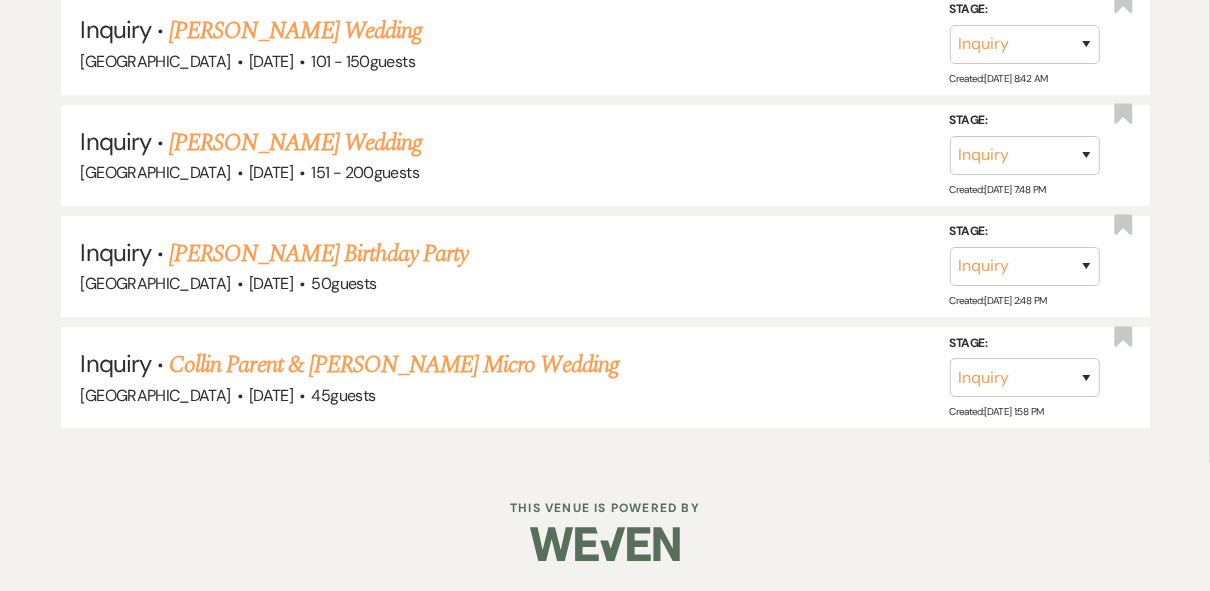 scroll, scrollTop: 9244, scrollLeft: 0, axis: vertical 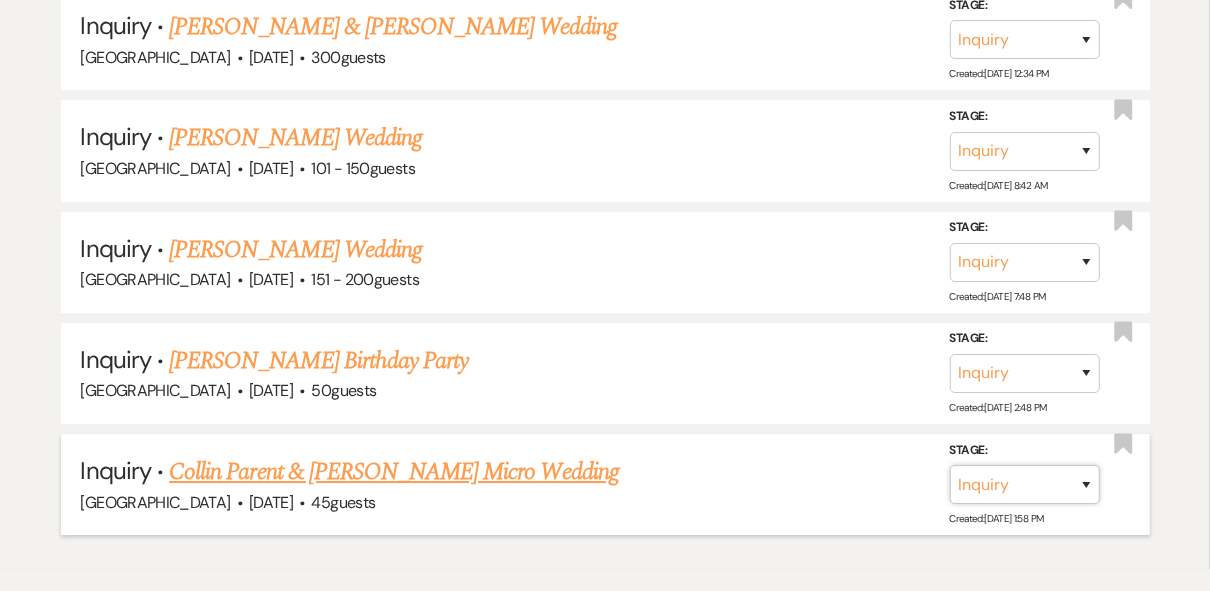 click on "Inquiry Follow Up Tour Requested Tour Confirmed Toured Proposal Sent Booked Lost" at bounding box center [1025, 484] 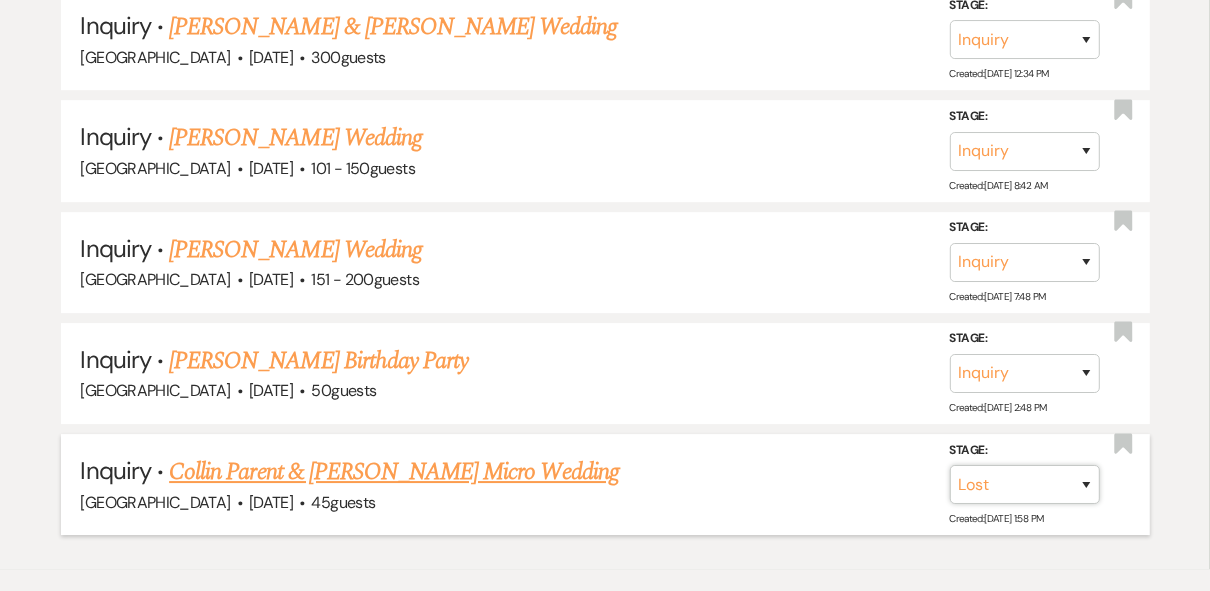 click on "Inquiry Follow Up Tour Requested Tour Confirmed Toured Proposal Sent Booked Lost" at bounding box center (1025, 484) 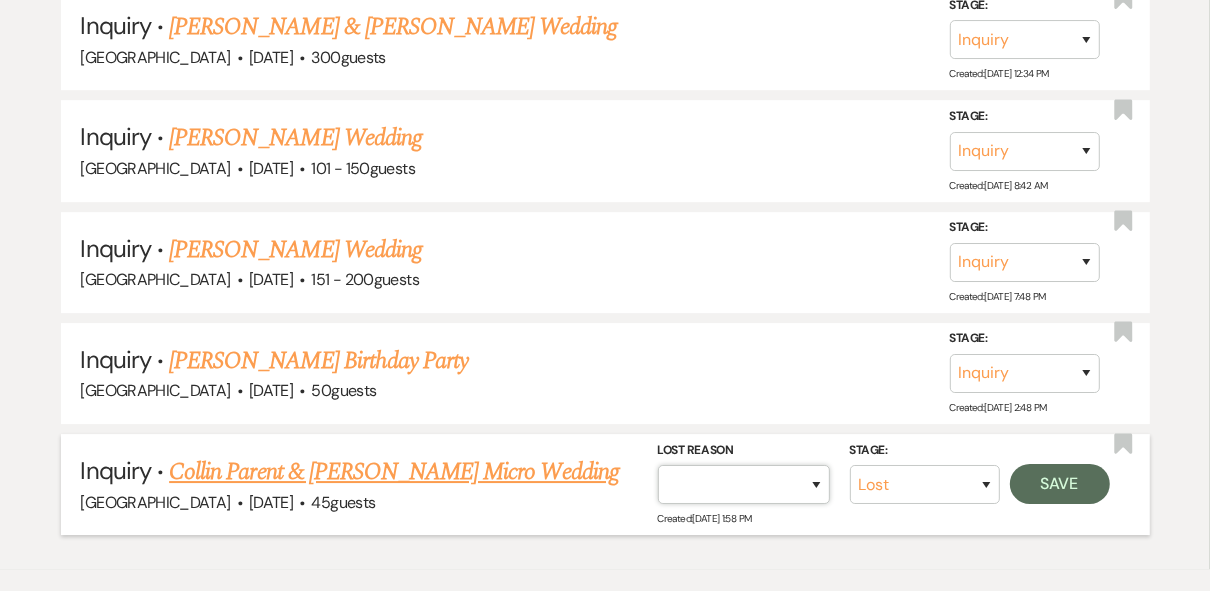 drag, startPoint x: 819, startPoint y: 374, endPoint x: 816, endPoint y: 356, distance: 18.248287 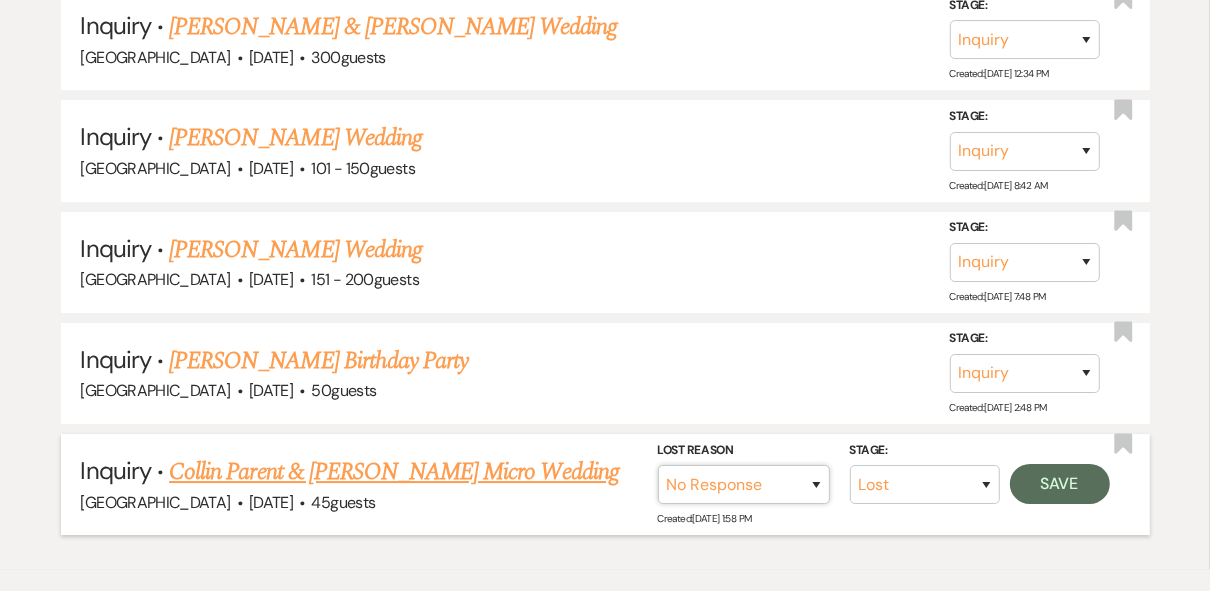 click on "Booked Elsewhere Budget Date Unavailable No Response Not a Good Match Capacity Cancelled Duplicate (hidden) Spam (hidden) Other (hidden) Other" at bounding box center [744, 484] 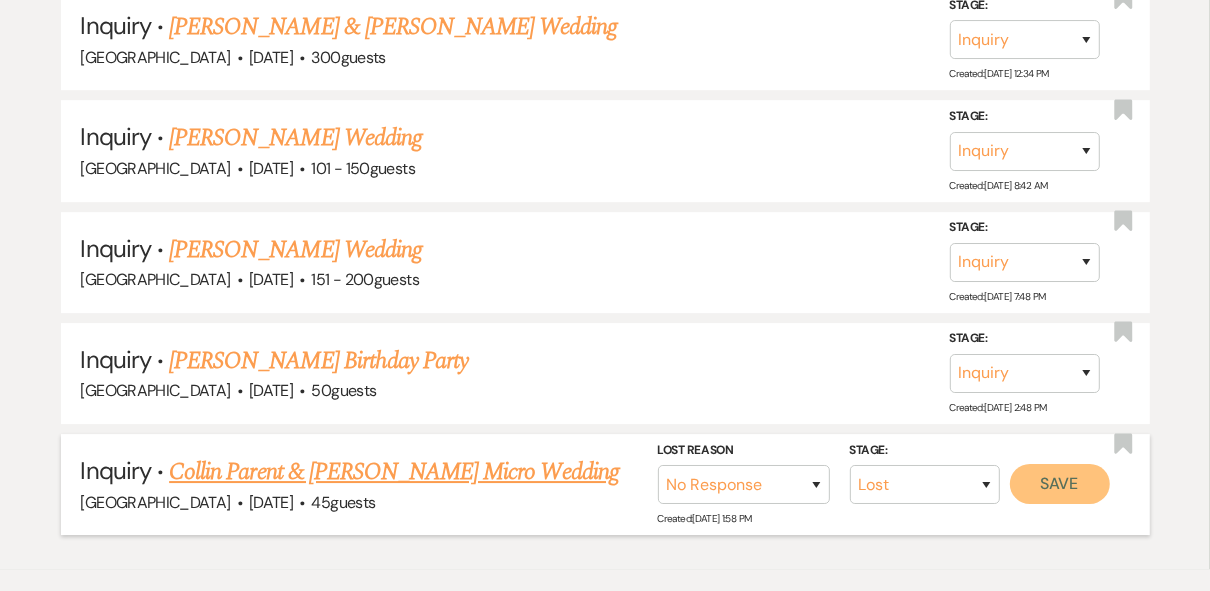 click on "Save" at bounding box center [1060, 484] 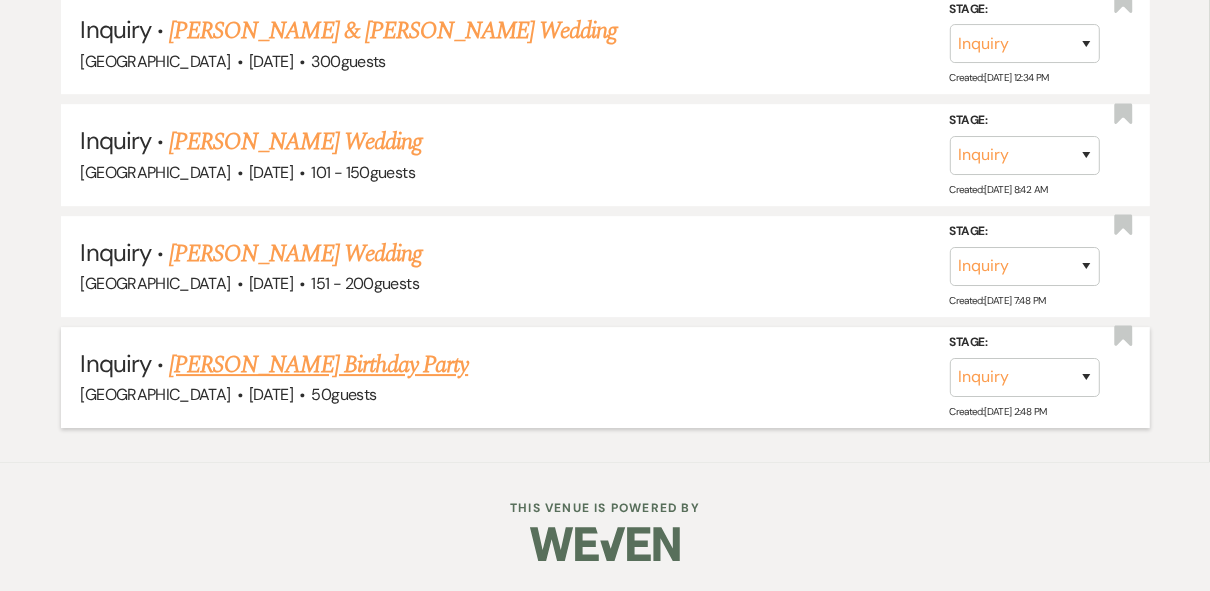 scroll, scrollTop: 9134, scrollLeft: 0, axis: vertical 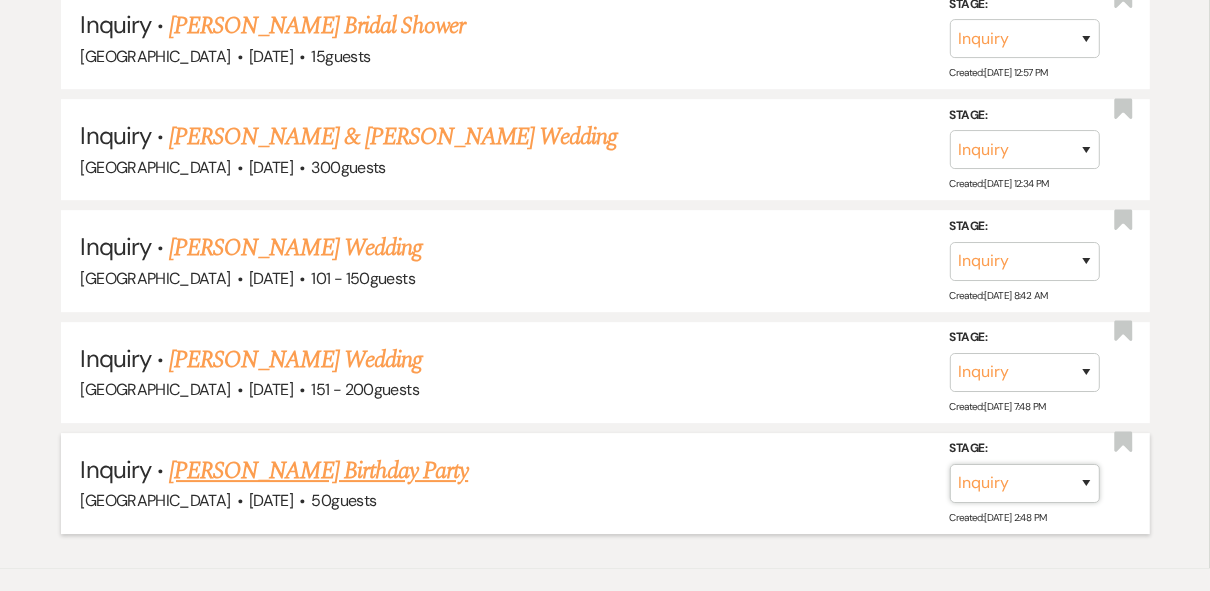 click on "Inquiry Follow Up Tour Requested Tour Confirmed Toured Proposal Sent Booked Lost" at bounding box center (1025, 483) 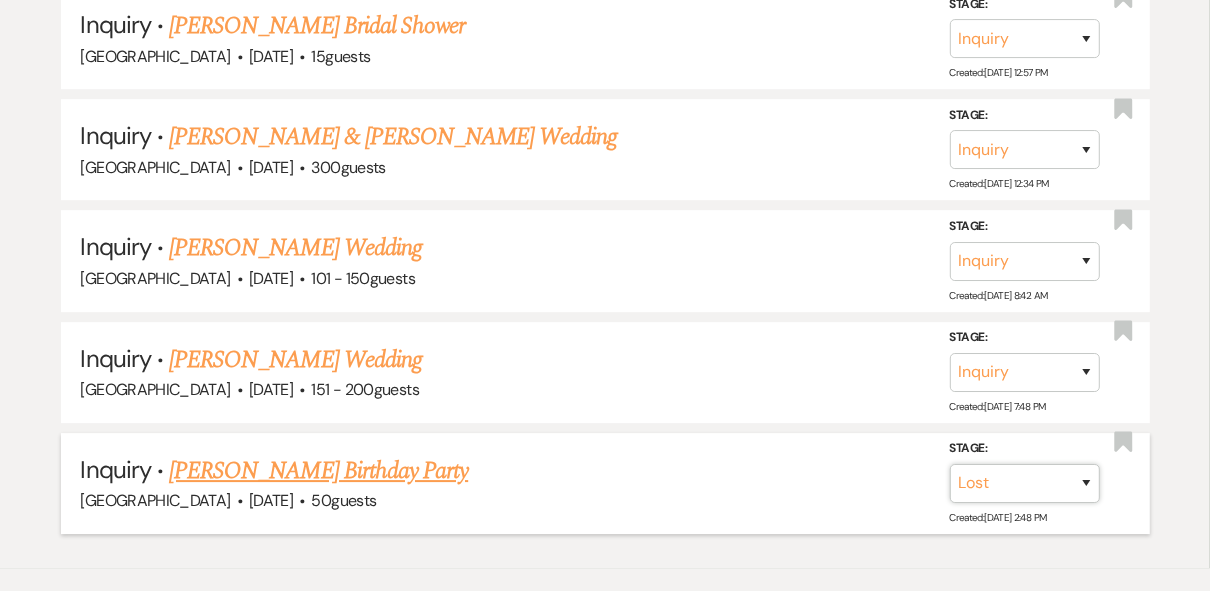 click on "Inquiry Follow Up Tour Requested Tour Confirmed Toured Proposal Sent Booked Lost" at bounding box center (1025, 483) 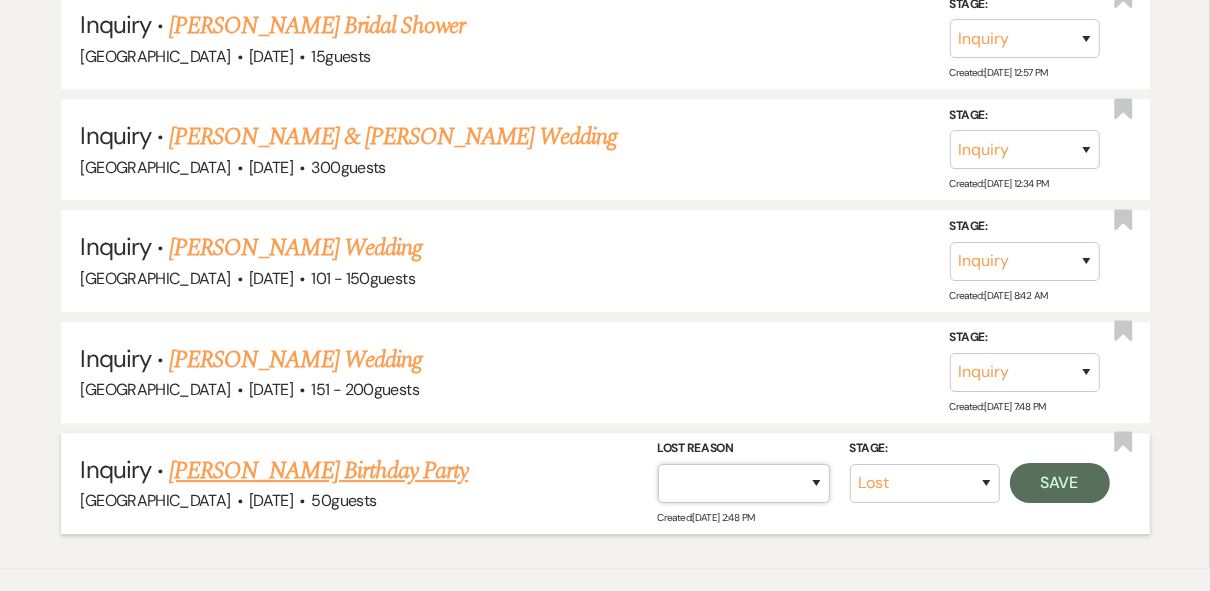 drag, startPoint x: 814, startPoint y: 377, endPoint x: 810, endPoint y: 358, distance: 19.416489 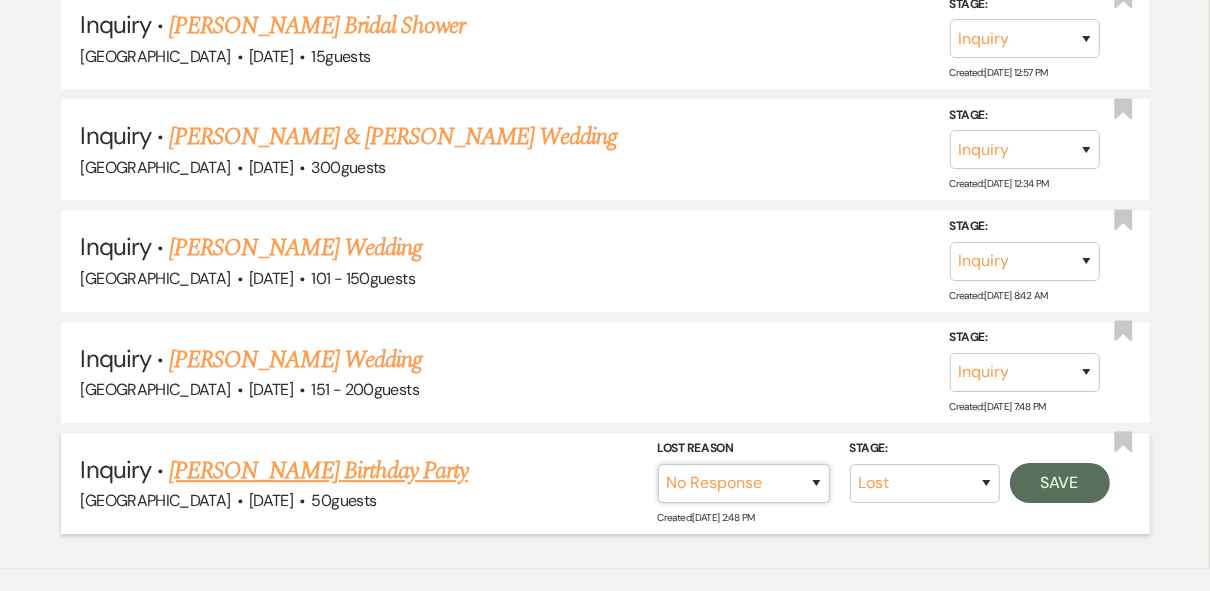 click on "Booked Elsewhere Budget Date Unavailable No Response Not a Good Match Capacity Cancelled Duplicate (hidden) Spam (hidden) Other (hidden) Other" at bounding box center [744, 483] 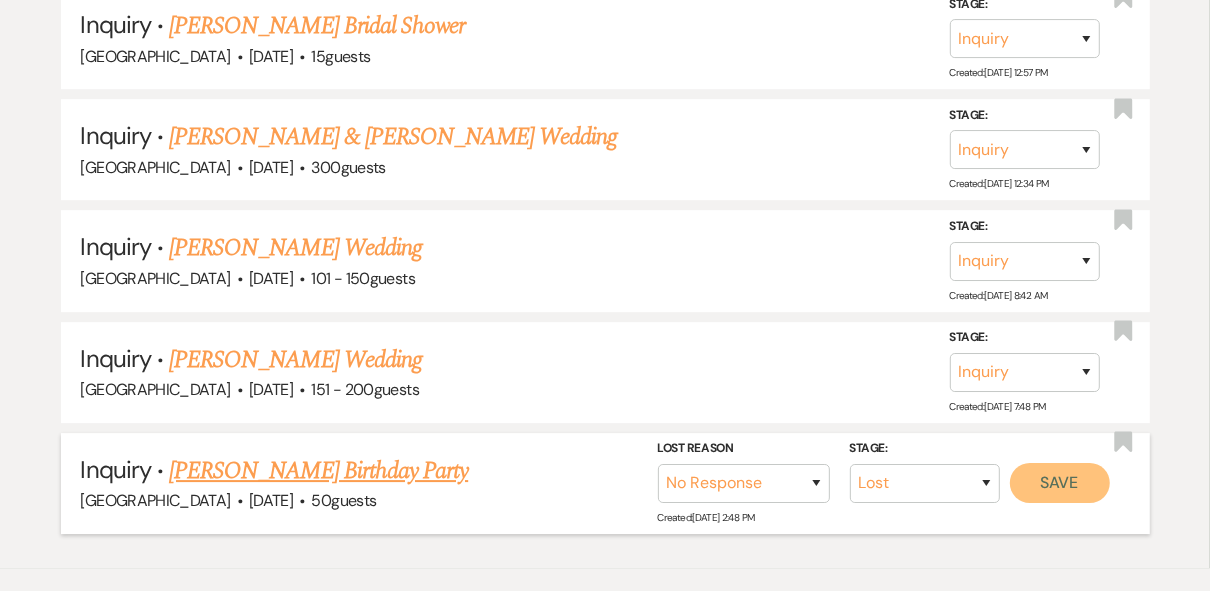 click on "Save" at bounding box center [1060, 483] 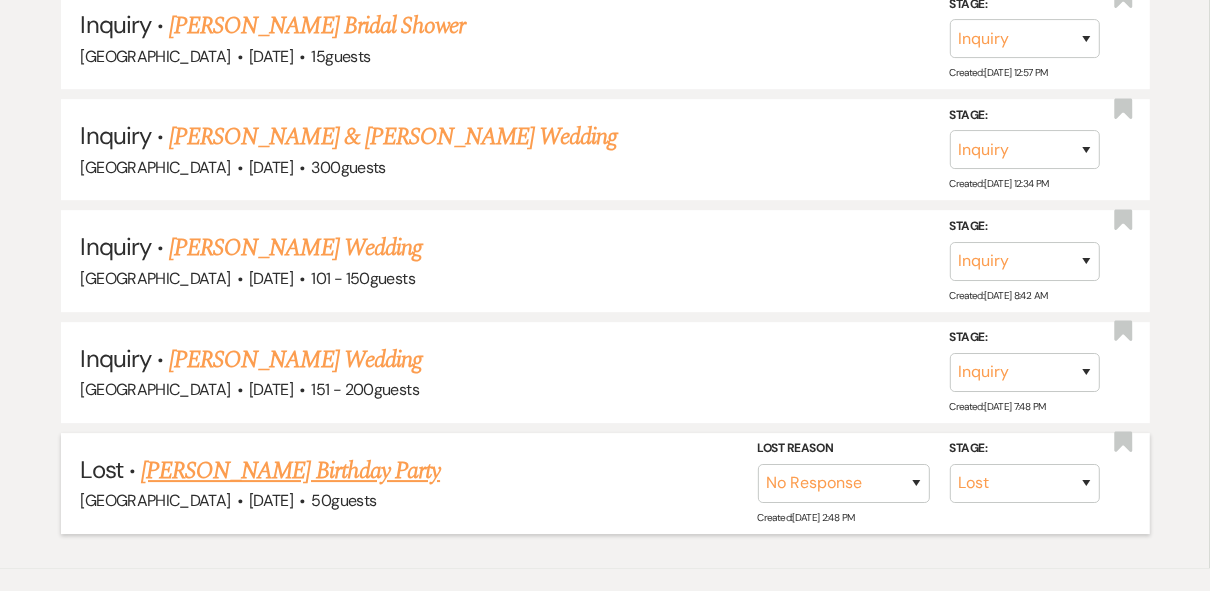 scroll, scrollTop: 9024, scrollLeft: 0, axis: vertical 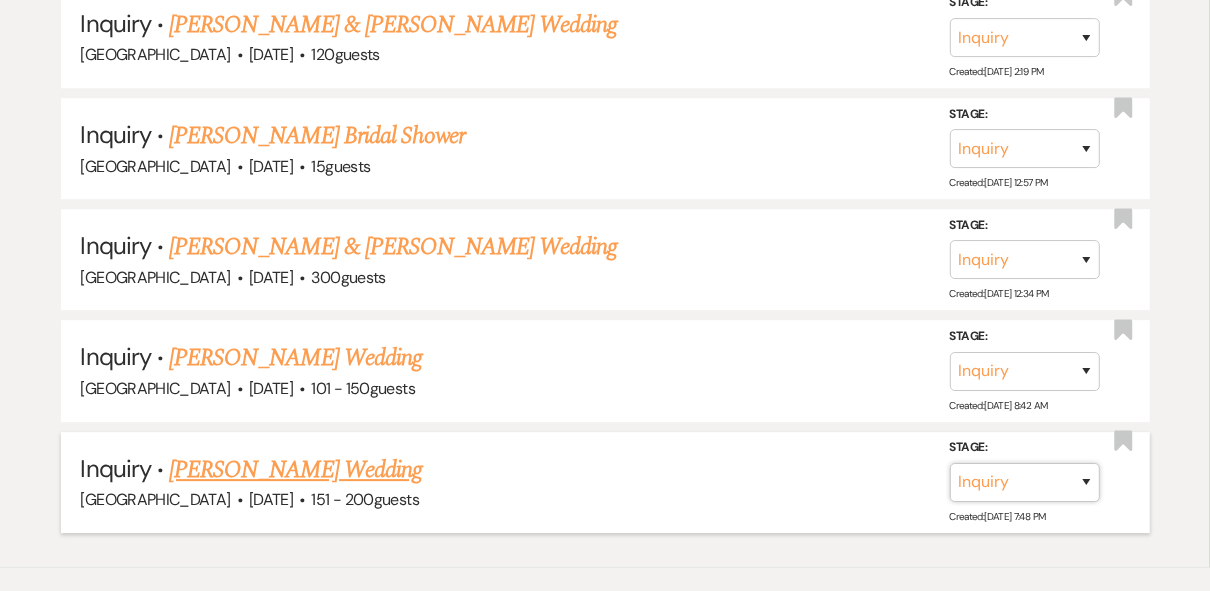 click on "Inquiry Follow Up Tour Requested Tour Confirmed Toured Proposal Sent Booked Lost" at bounding box center (1025, 482) 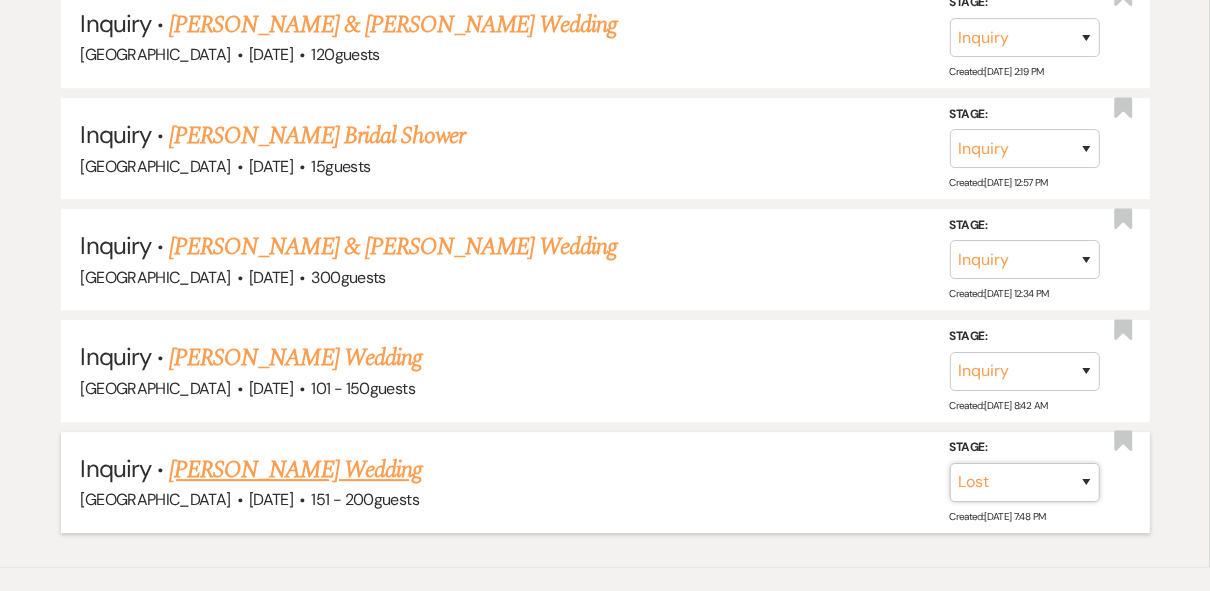 click on "Inquiry Follow Up Tour Requested Tour Confirmed Toured Proposal Sent Booked Lost" at bounding box center [1025, 482] 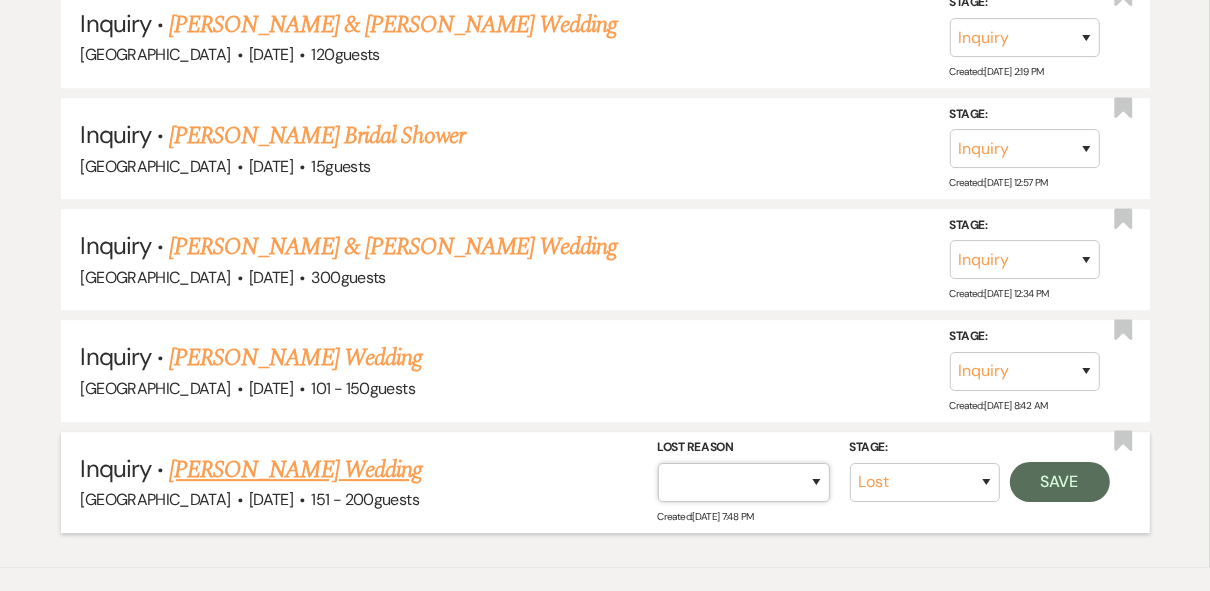 click on "Booked Elsewhere Budget Date Unavailable No Response Not a Good Match Capacity Cancelled Duplicate (hidden) Spam (hidden) Other (hidden) Other" at bounding box center (744, 482) 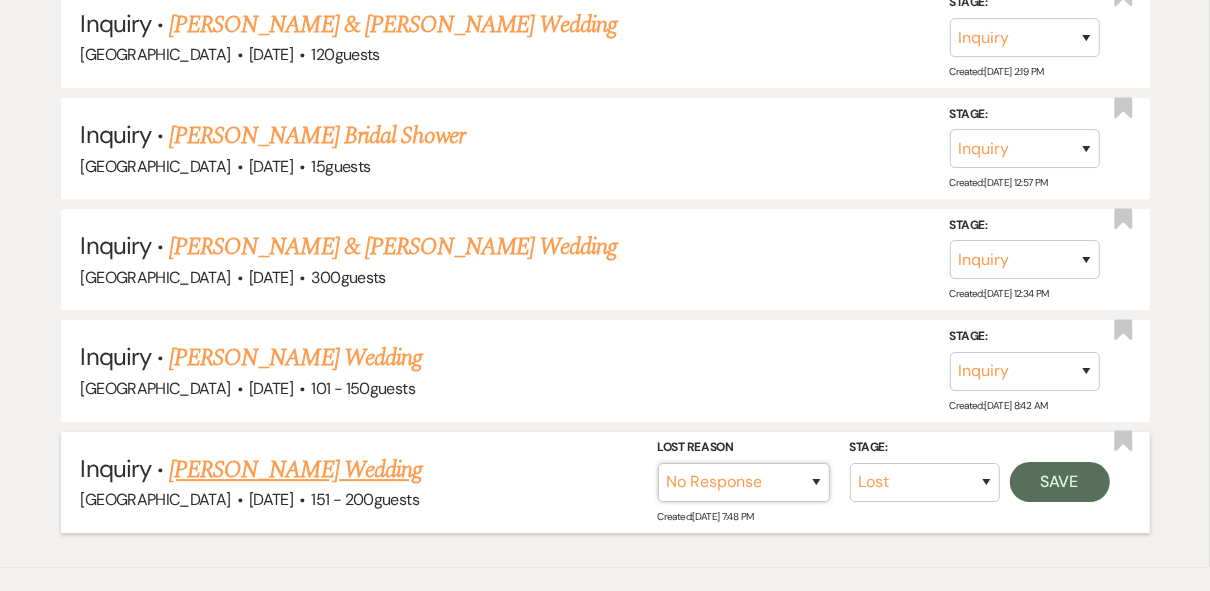 click on "Booked Elsewhere Budget Date Unavailable No Response Not a Good Match Capacity Cancelled Duplicate (hidden) Spam (hidden) Other (hidden) Other" at bounding box center [744, 482] 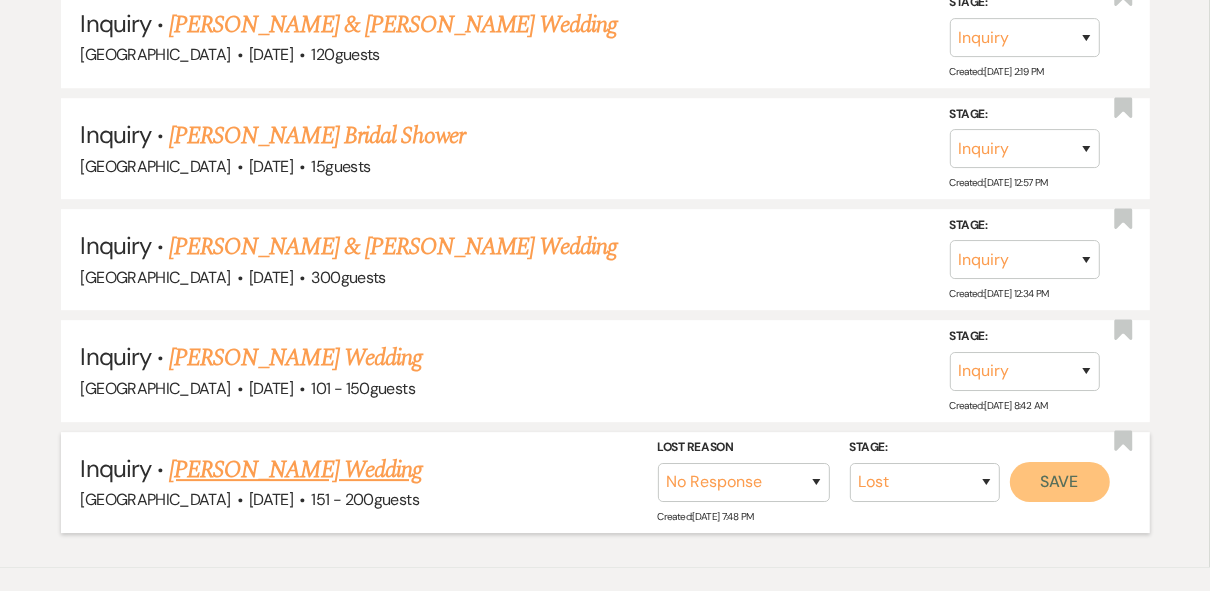 click on "Save" at bounding box center [1060, 482] 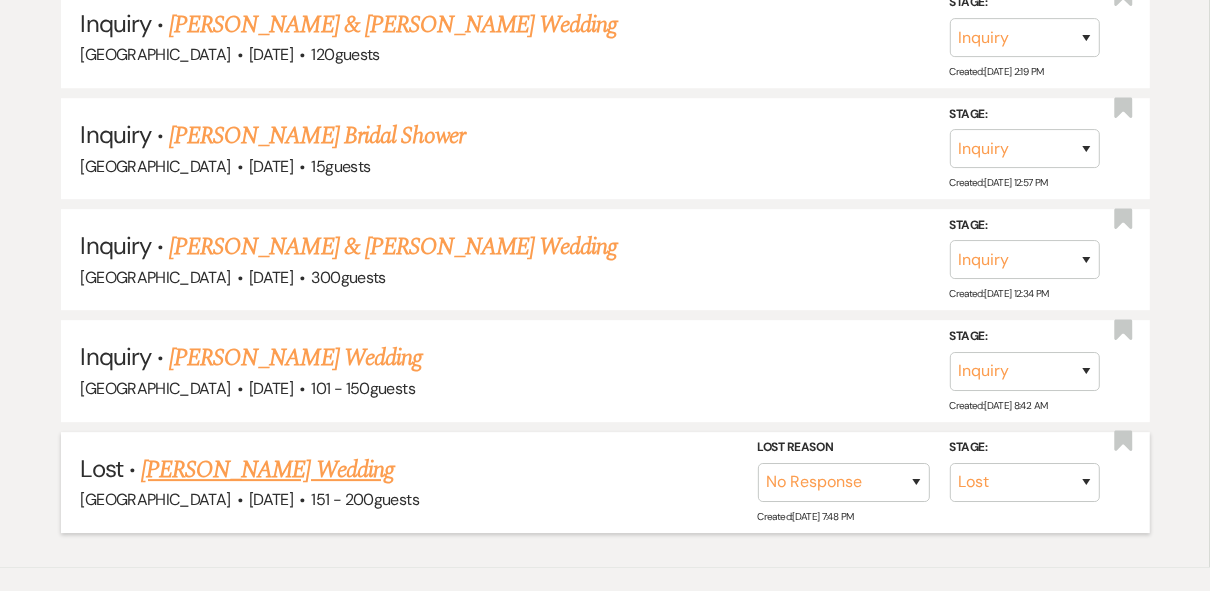 scroll, scrollTop: 8915, scrollLeft: 0, axis: vertical 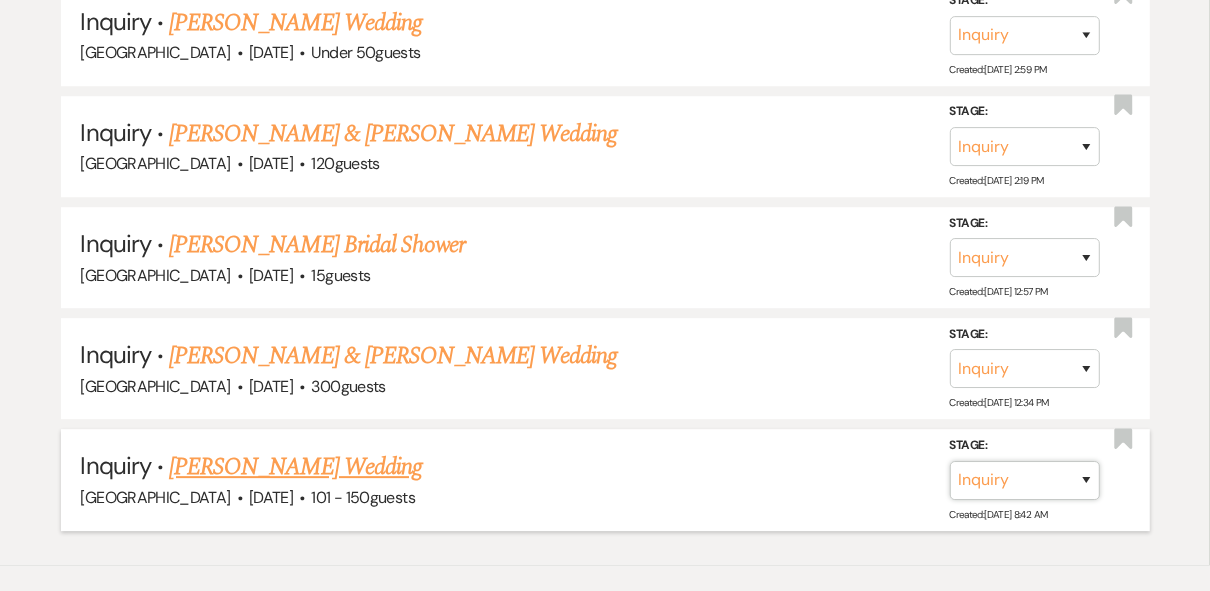 click on "Inquiry Follow Up Tour Requested Tour Confirmed Toured Proposal Sent Booked Lost" at bounding box center [1025, 479] 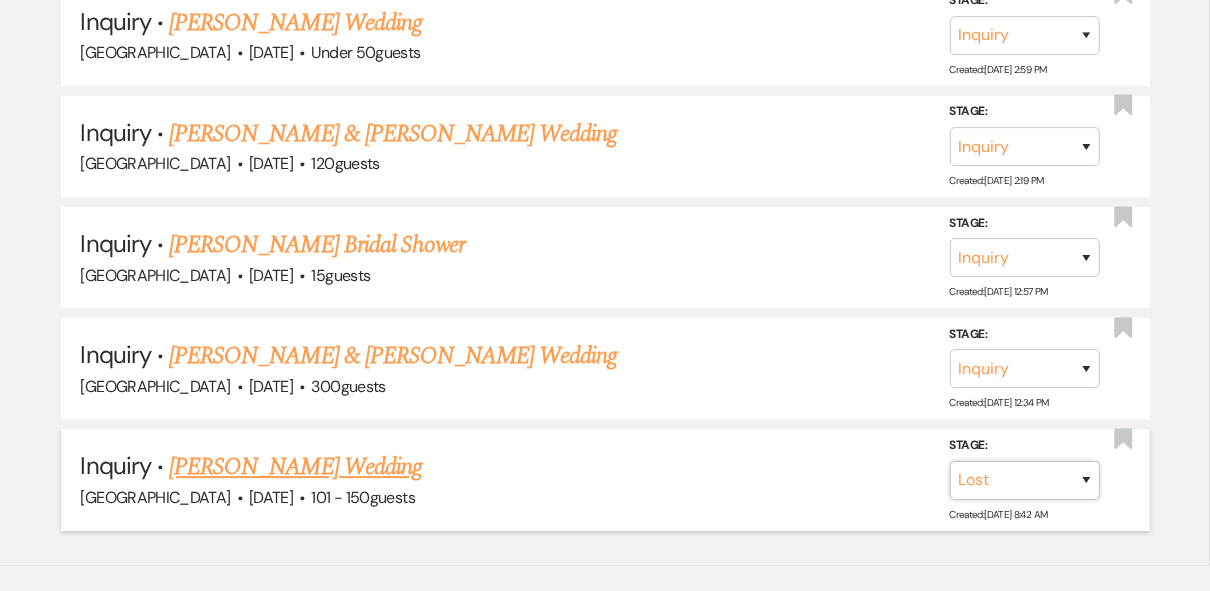 click on "Inquiry Follow Up Tour Requested Tour Confirmed Toured Proposal Sent Booked Lost" at bounding box center (1025, 479) 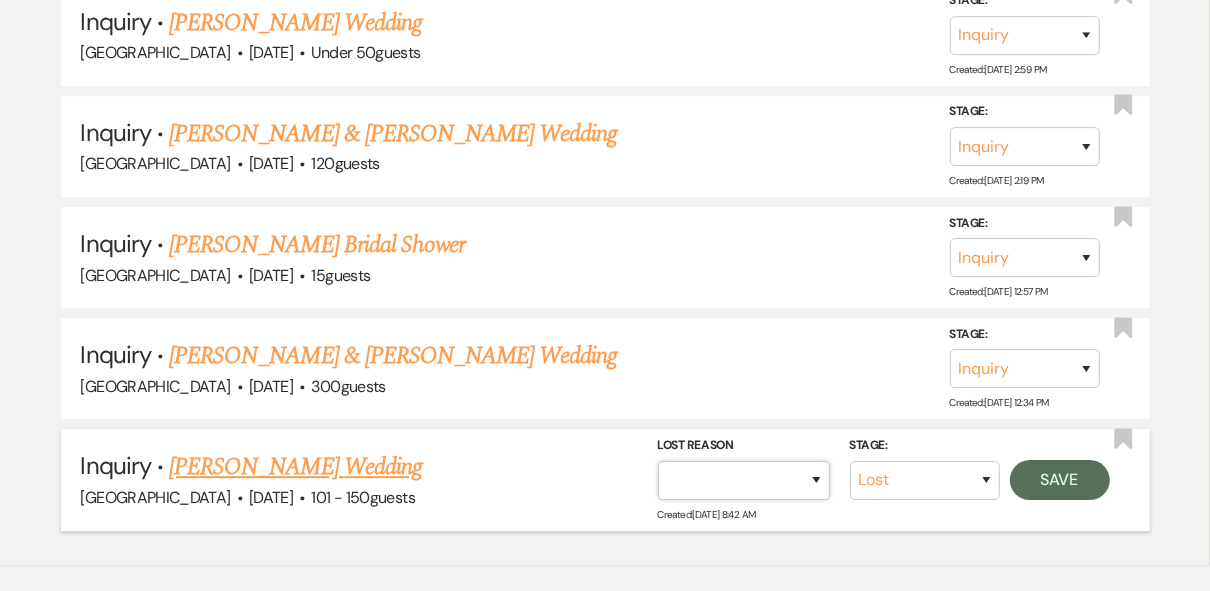 click on "Booked Elsewhere Budget Date Unavailable No Response Not a Good Match Capacity Cancelled Duplicate (hidden) Spam (hidden) Other (hidden) Other" at bounding box center [744, 479] 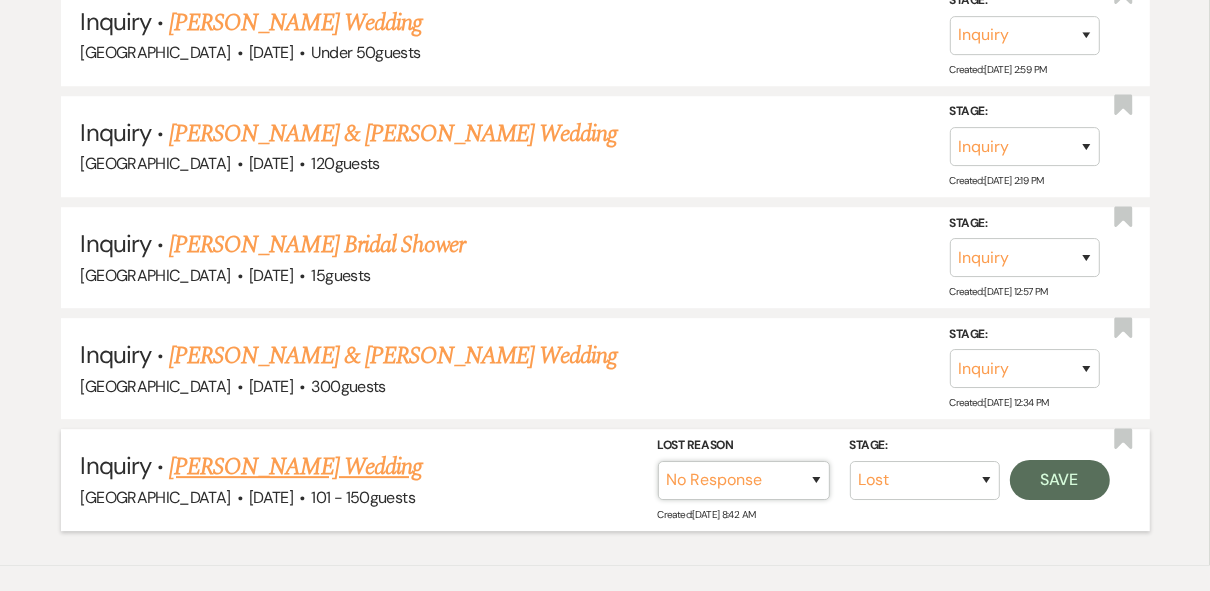 click on "Booked Elsewhere Budget Date Unavailable No Response Not a Good Match Capacity Cancelled Duplicate (hidden) Spam (hidden) Other (hidden) Other" at bounding box center [744, 479] 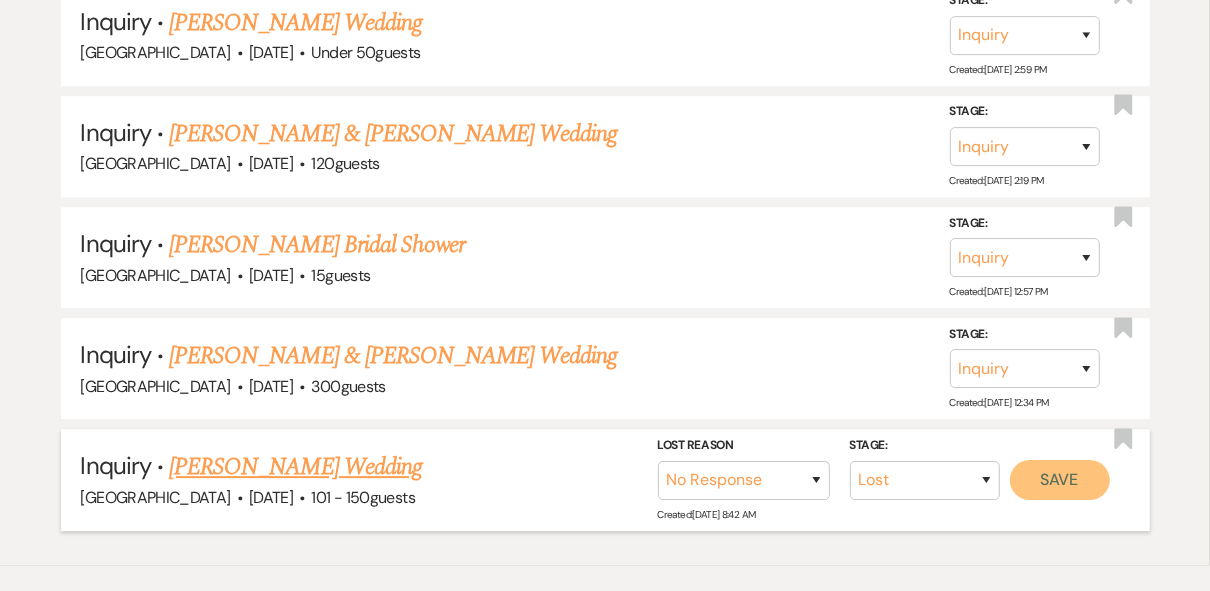 click on "Save" at bounding box center [1060, 479] 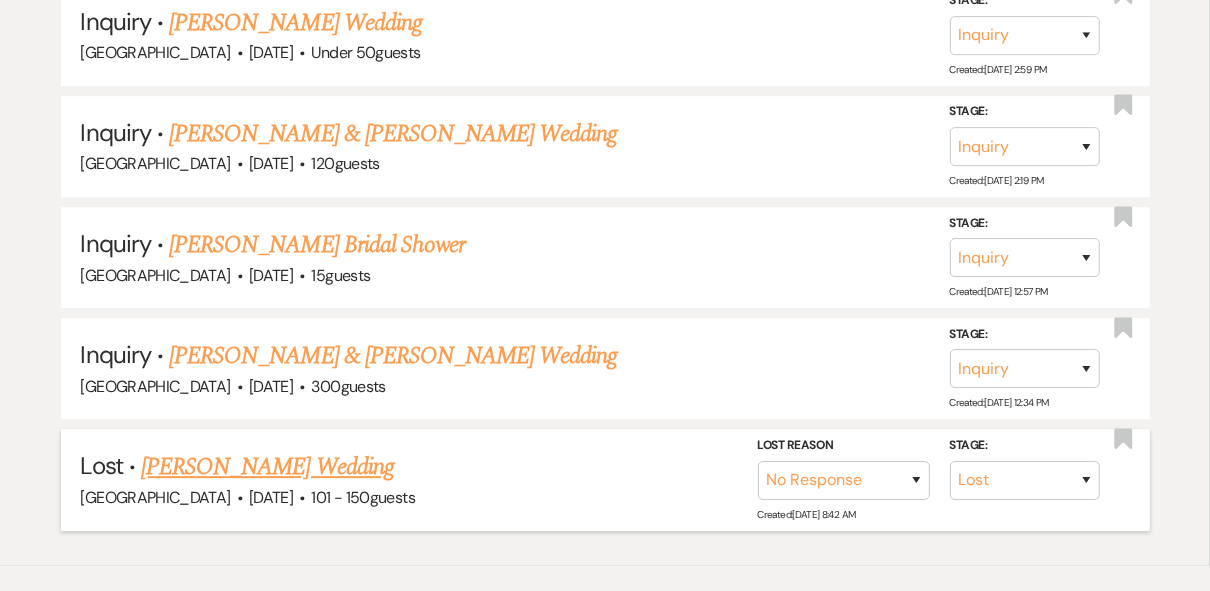 scroll, scrollTop: 8805, scrollLeft: 0, axis: vertical 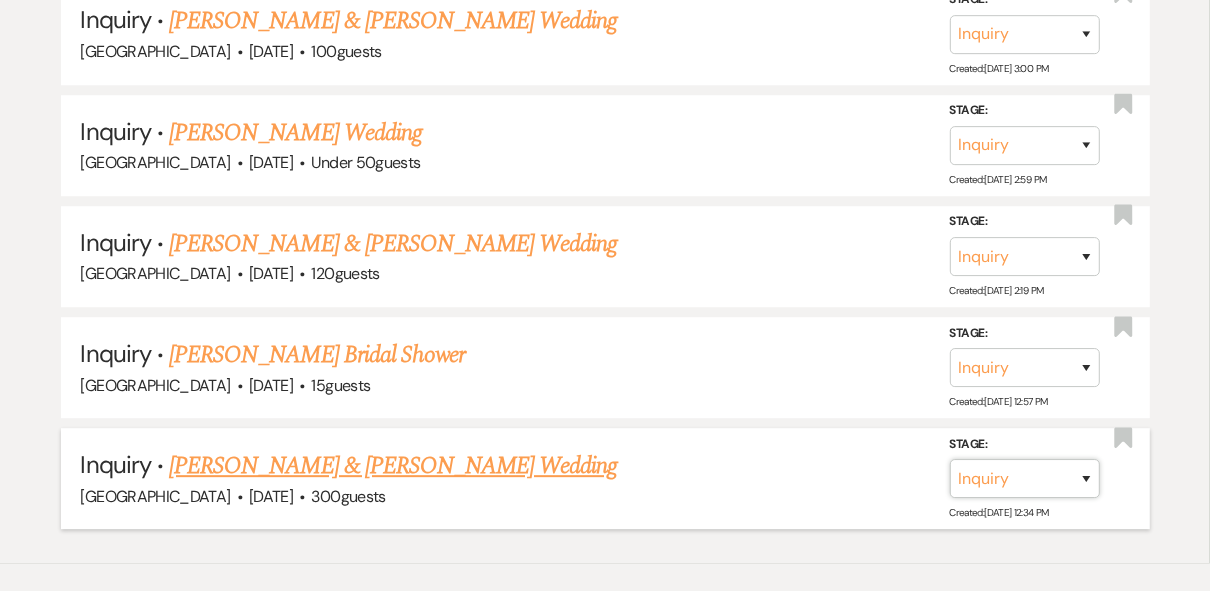 drag, startPoint x: 1083, startPoint y: 377, endPoint x: 1031, endPoint y: 368, distance: 52.773098 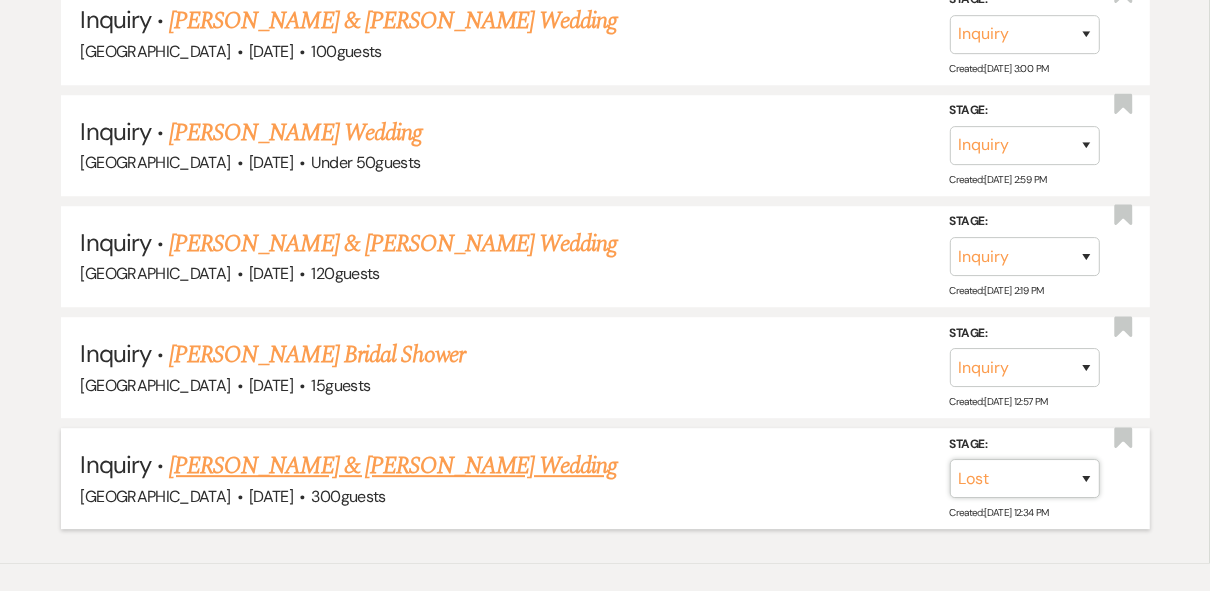 click on "Inquiry Follow Up Tour Requested Tour Confirmed Toured Proposal Sent Booked Lost" at bounding box center [1025, 478] 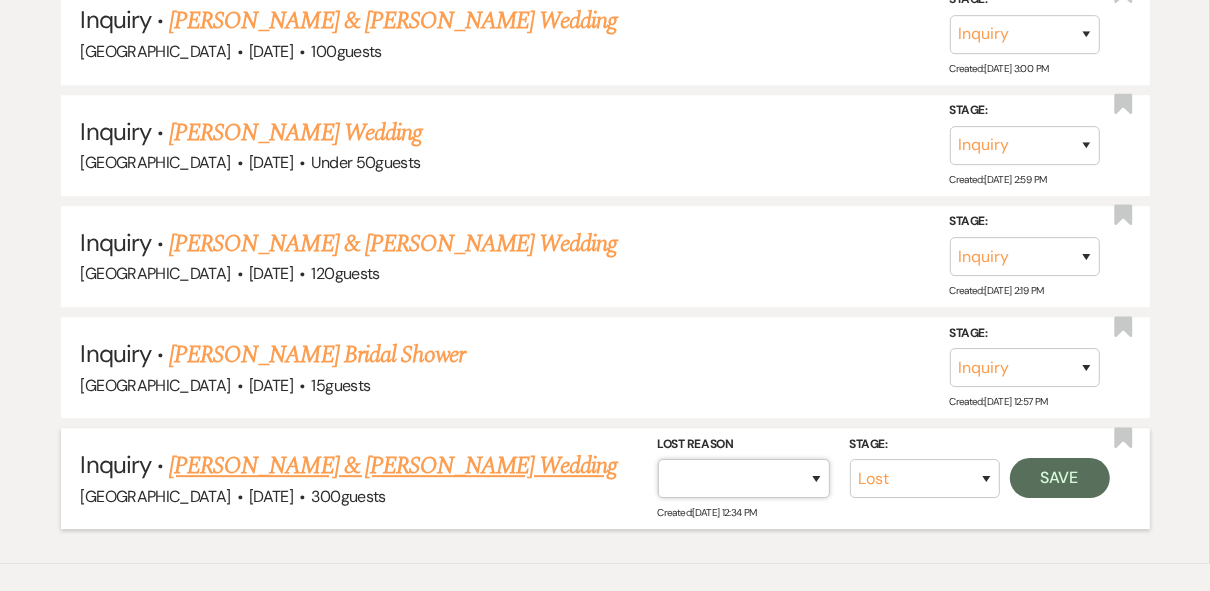 click on "Booked Elsewhere Budget Date Unavailable No Response Not a Good Match Capacity Cancelled Duplicate (hidden) Spam (hidden) Other (hidden) Other" at bounding box center [744, 478] 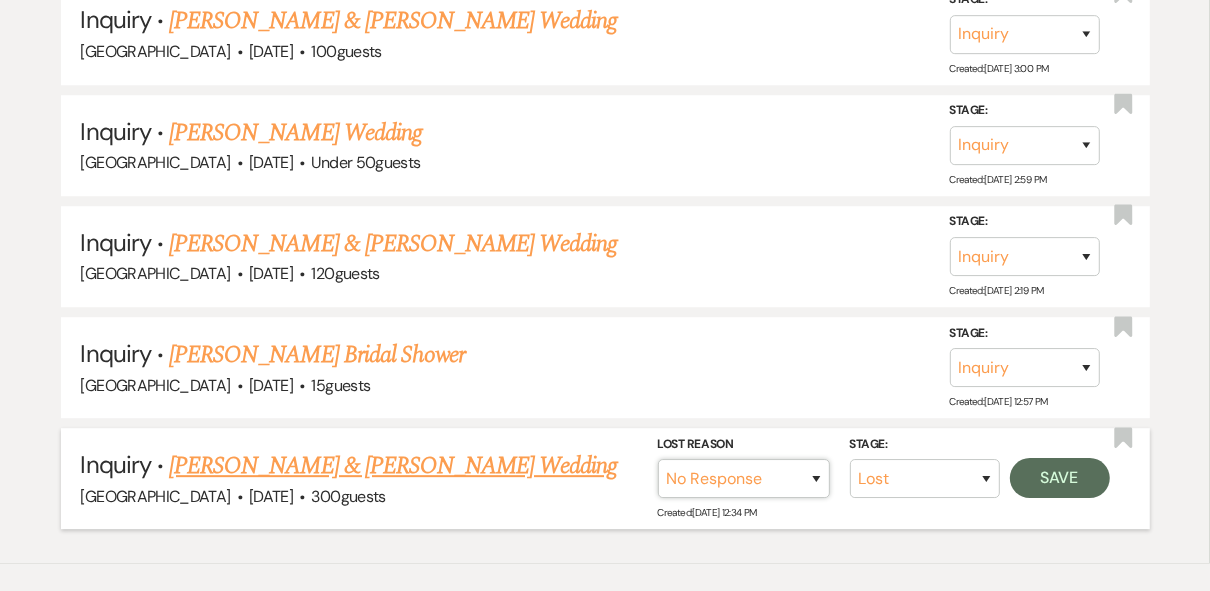 click on "Booked Elsewhere Budget Date Unavailable No Response Not a Good Match Capacity Cancelled Duplicate (hidden) Spam (hidden) Other (hidden) Other" at bounding box center [744, 478] 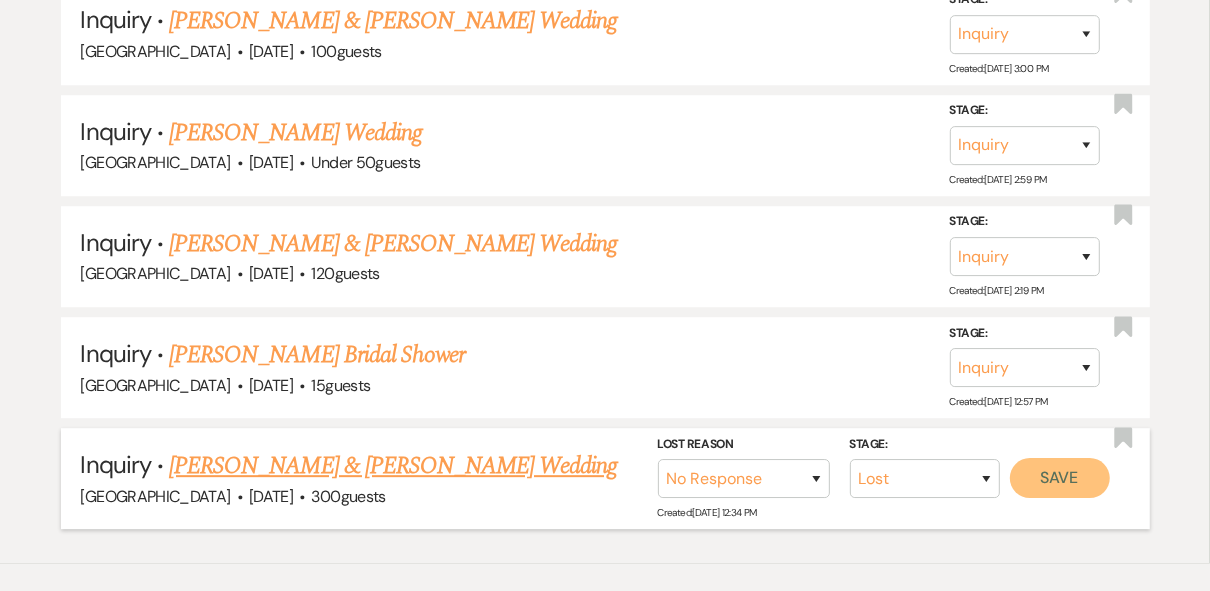 click on "Save" at bounding box center [1060, 478] 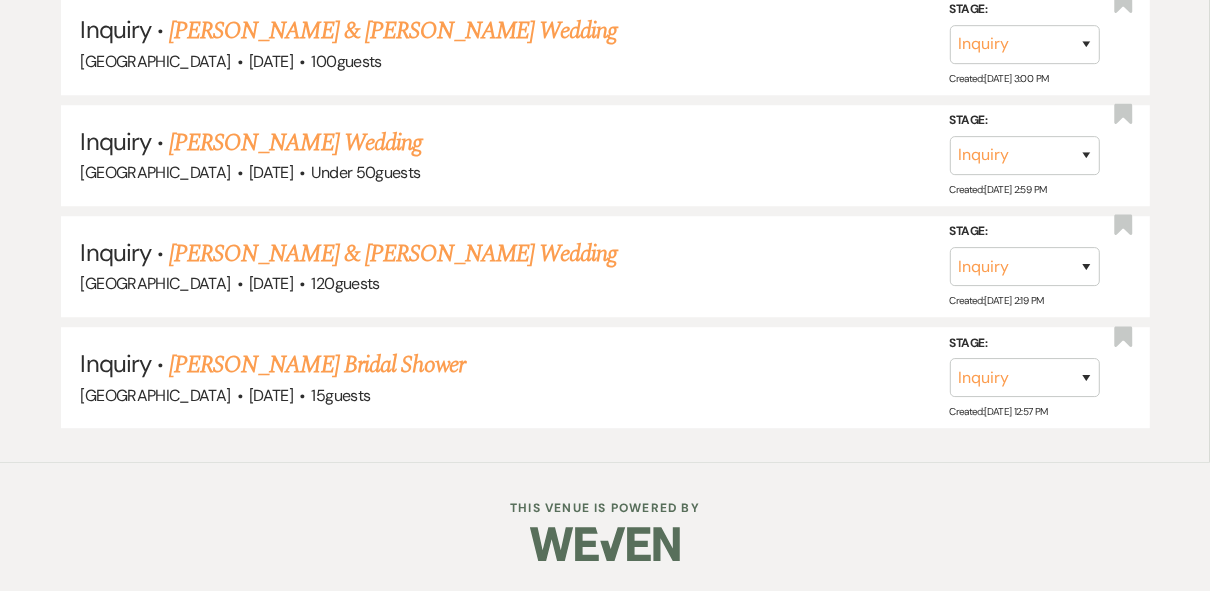 scroll, scrollTop: 8695, scrollLeft: 0, axis: vertical 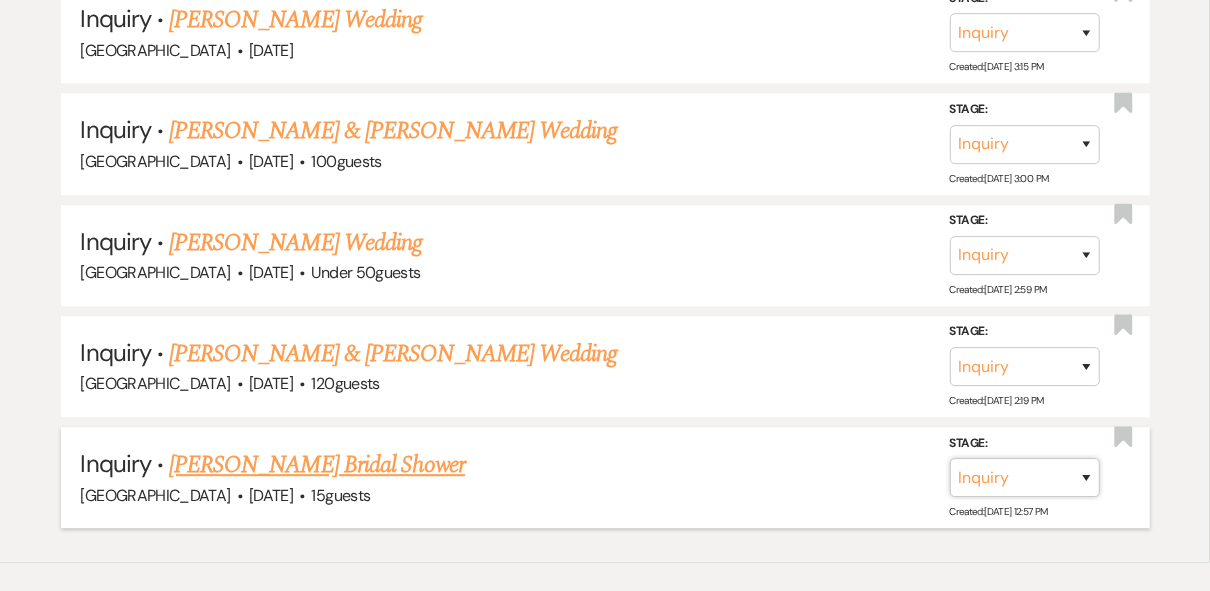 click on "Inquiry Follow Up Tour Requested Tour Confirmed Toured Proposal Sent Booked Lost" at bounding box center (1025, 477) 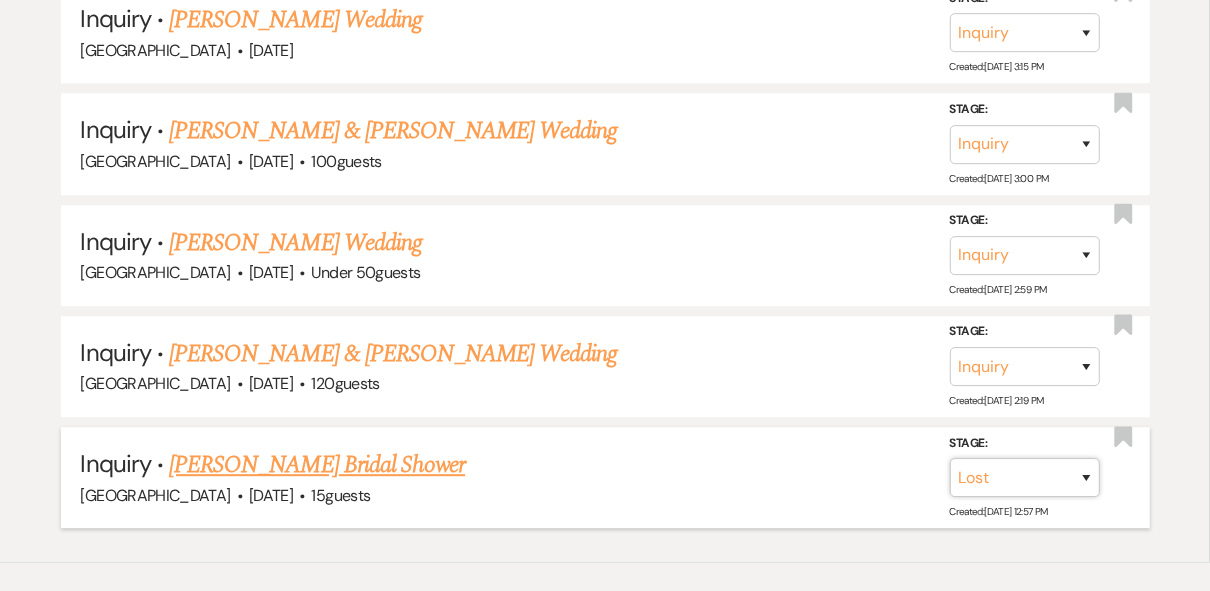 click on "Inquiry Follow Up Tour Requested Tour Confirmed Toured Proposal Sent Booked Lost" at bounding box center [1025, 477] 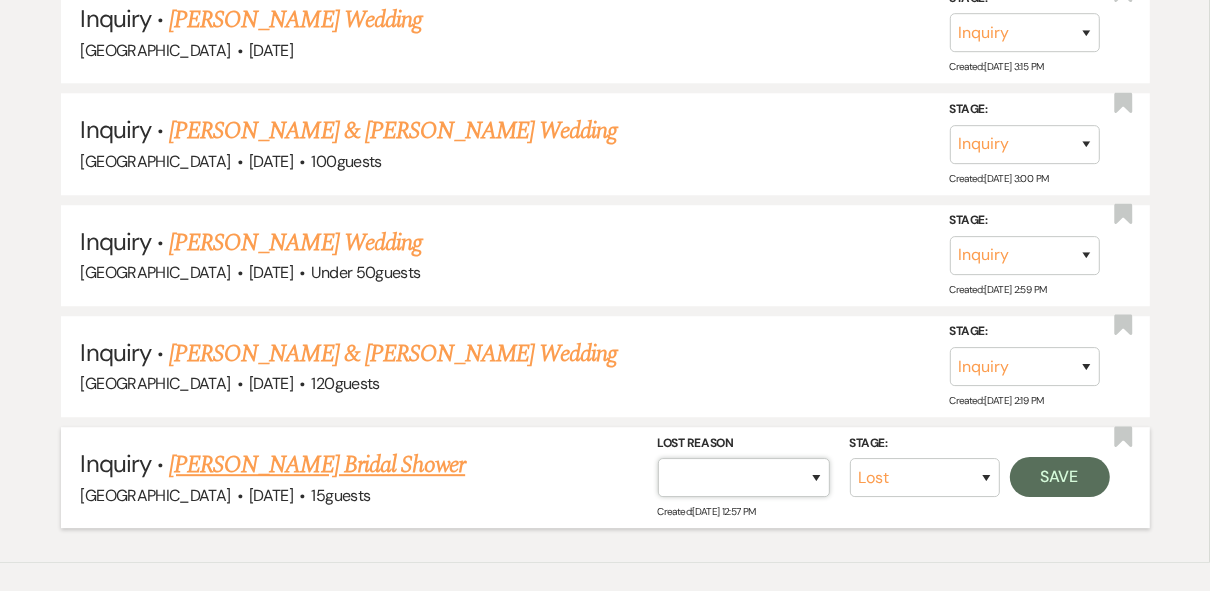 drag, startPoint x: 812, startPoint y: 382, endPoint x: 801, endPoint y: 365, distance: 20.248457 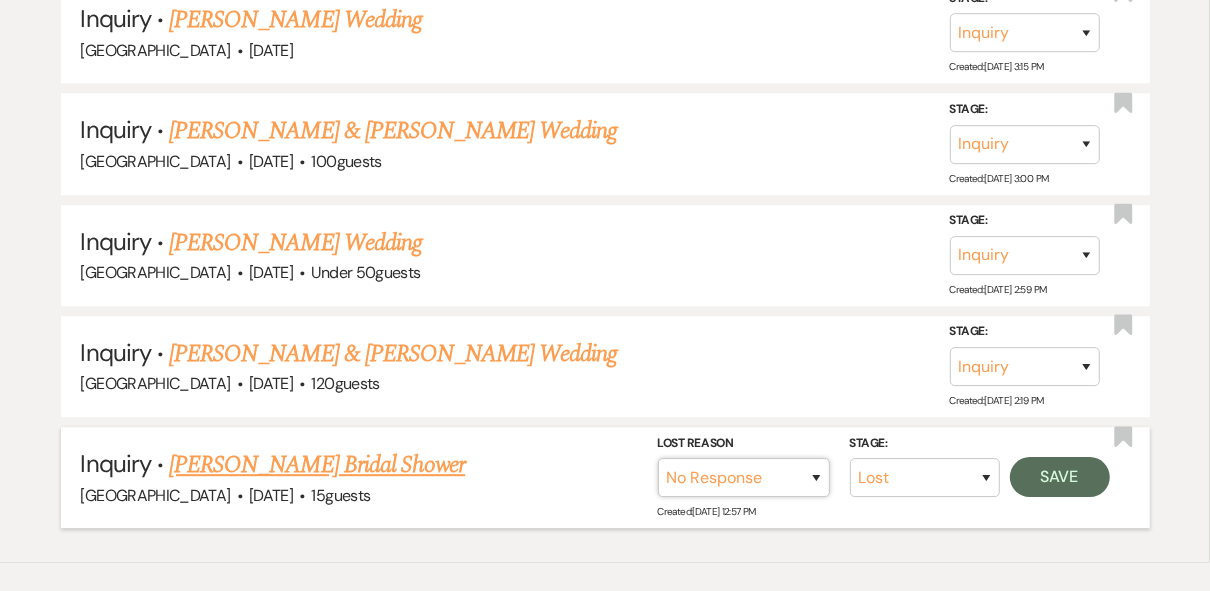 click on "Booked Elsewhere Budget Date Unavailable No Response Not a Good Match Capacity Cancelled Duplicate (hidden) Spam (hidden) Other (hidden) Other" at bounding box center [744, 477] 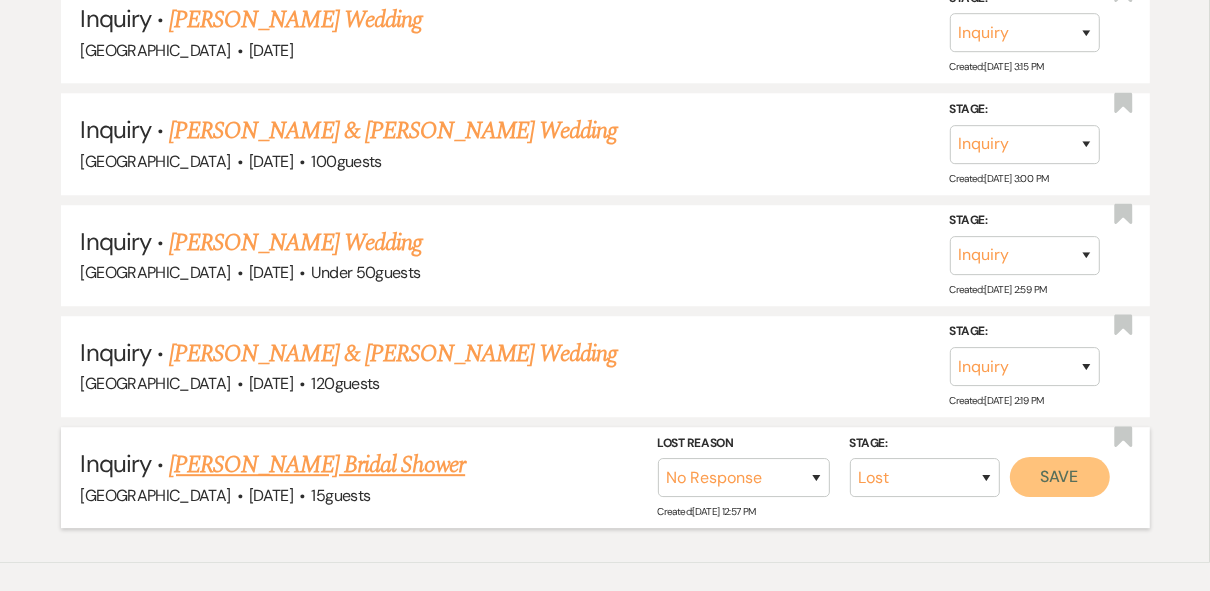 click on "Save" at bounding box center [1060, 477] 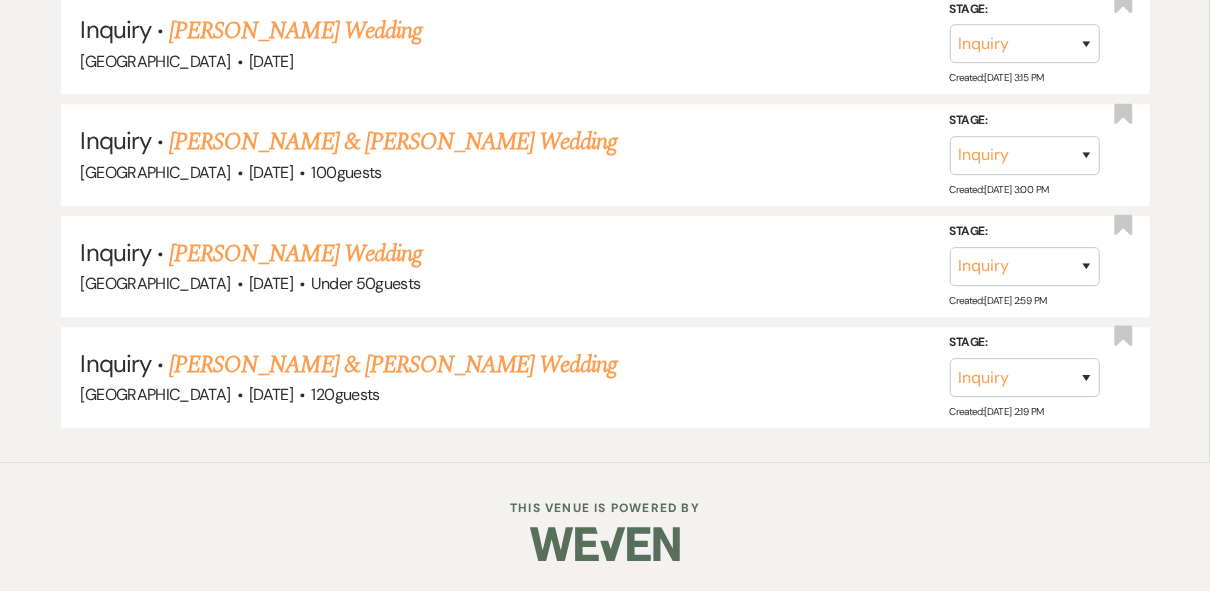 scroll, scrollTop: 8585, scrollLeft: 0, axis: vertical 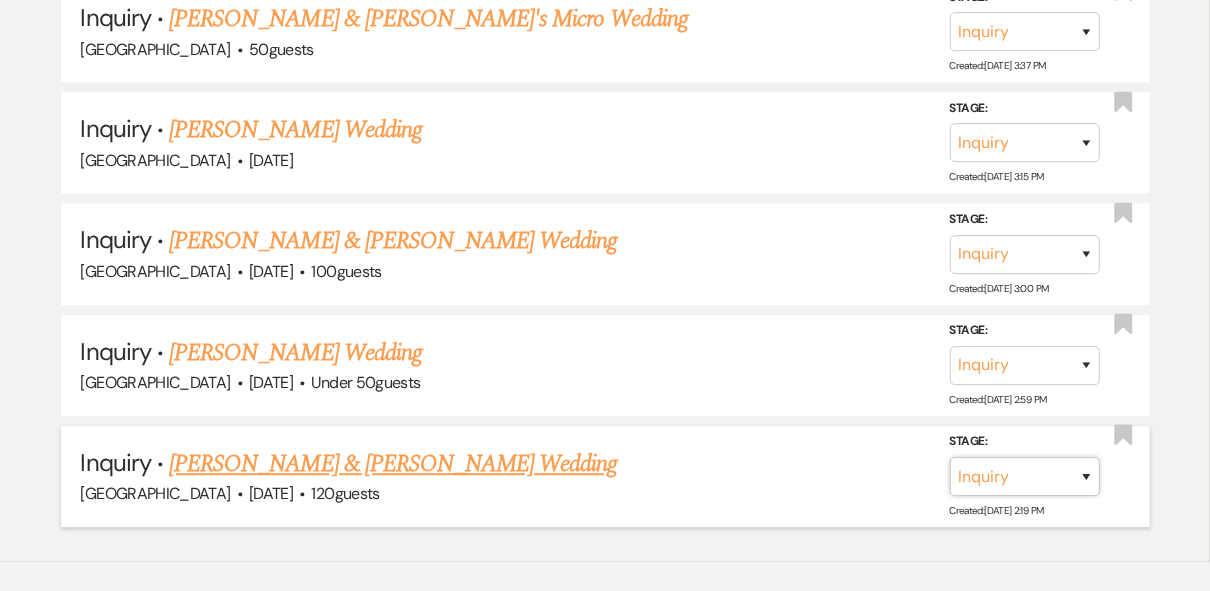 click on "Inquiry Follow Up Tour Requested Tour Confirmed Toured Proposal Sent Booked Lost" at bounding box center (1025, 476) 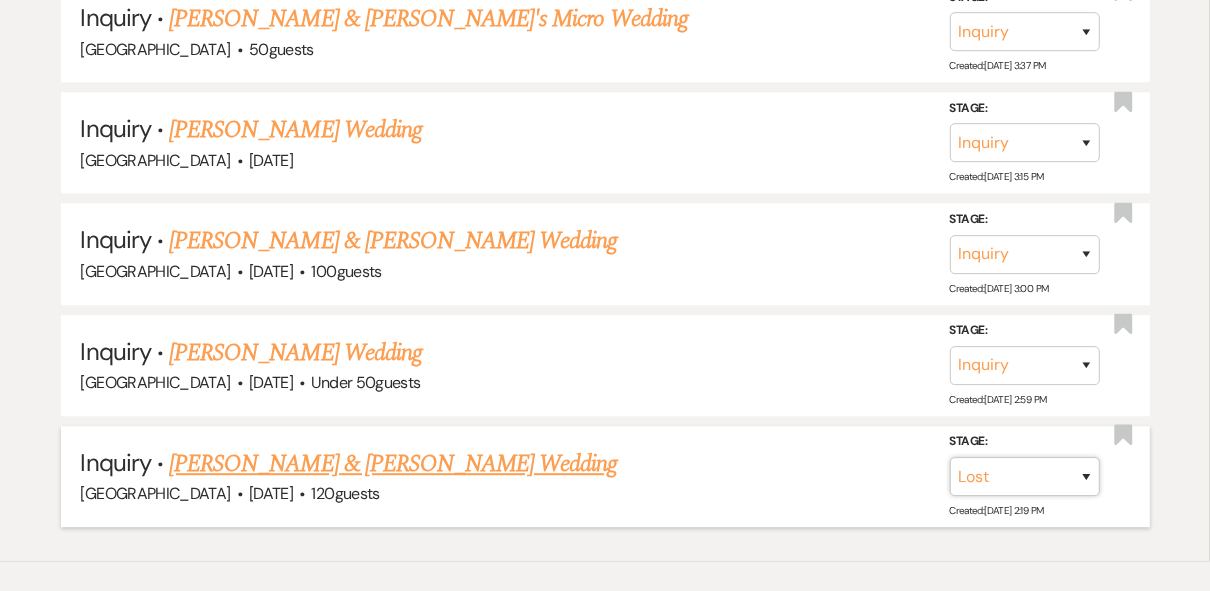 click on "Inquiry Follow Up Tour Requested Tour Confirmed Toured Proposal Sent Booked Lost" at bounding box center (1025, 476) 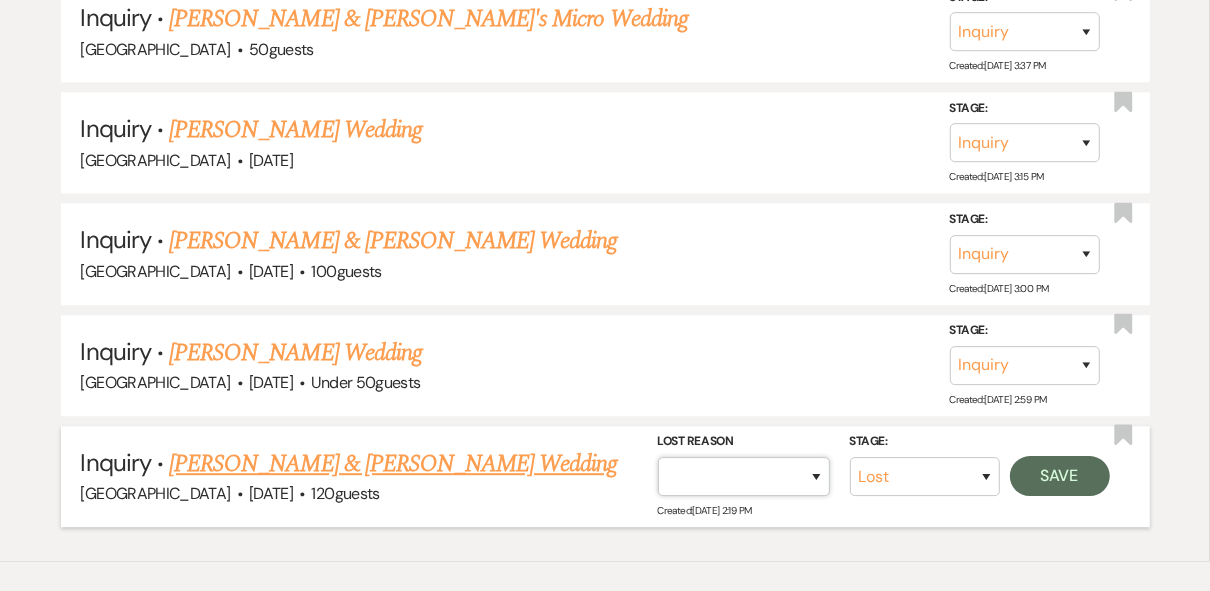 click on "Booked Elsewhere Budget Date Unavailable No Response Not a Good Match Capacity Cancelled Duplicate (hidden) Spam (hidden) Other (hidden) Other" at bounding box center (744, 476) 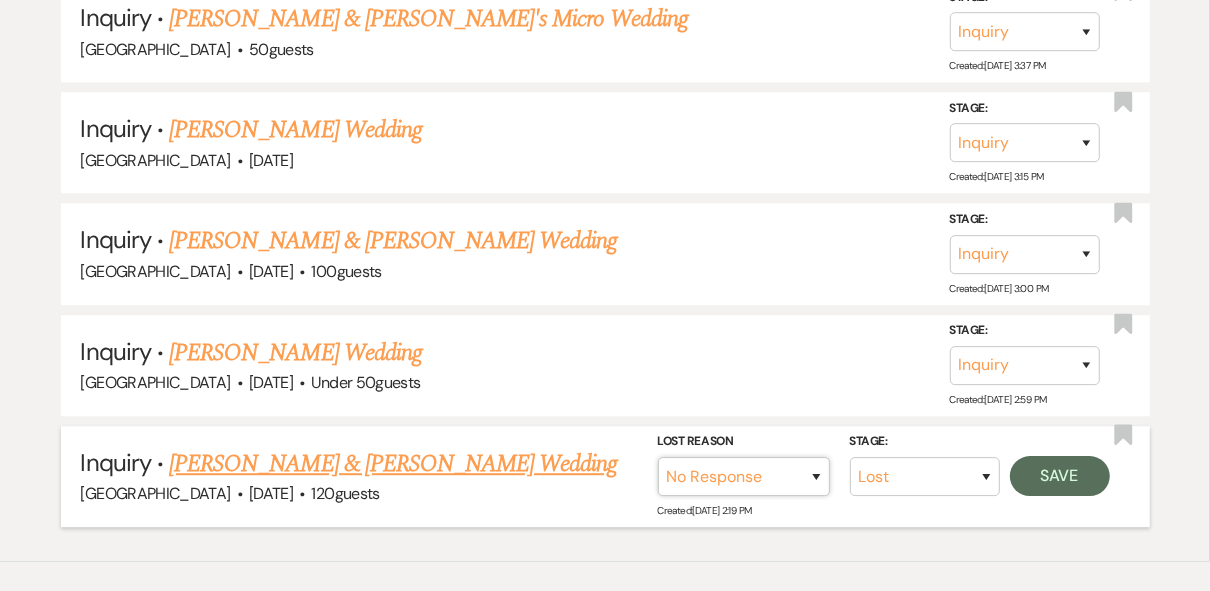 click on "Booked Elsewhere Budget Date Unavailable No Response Not a Good Match Capacity Cancelled Duplicate (hidden) Spam (hidden) Other (hidden) Other" at bounding box center [744, 476] 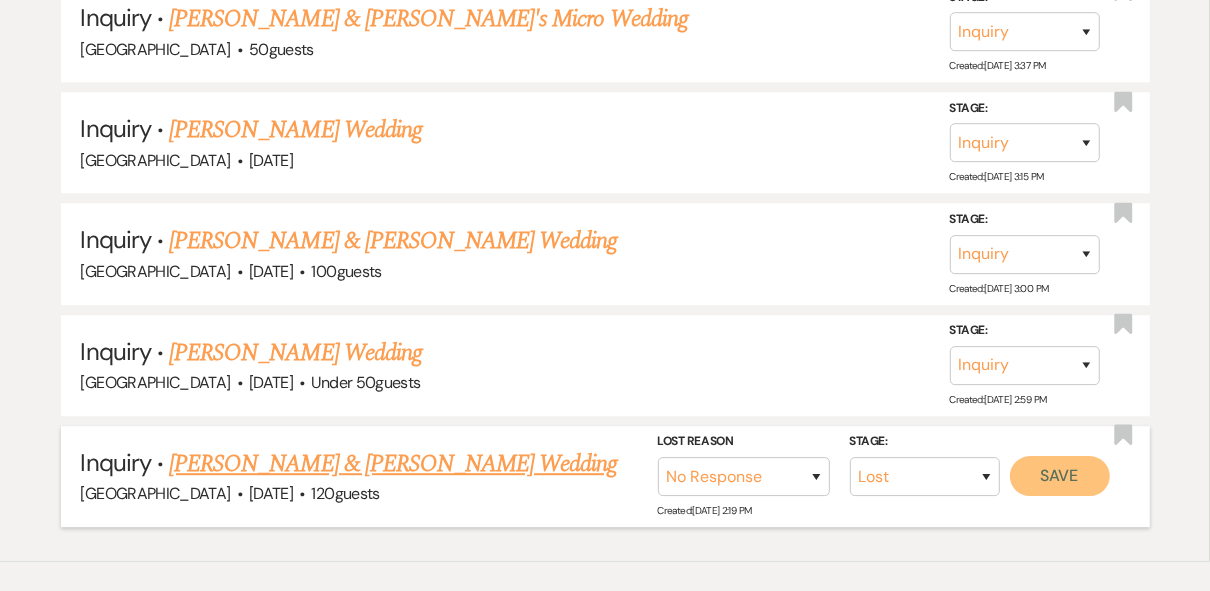 click on "Save" at bounding box center (1060, 476) 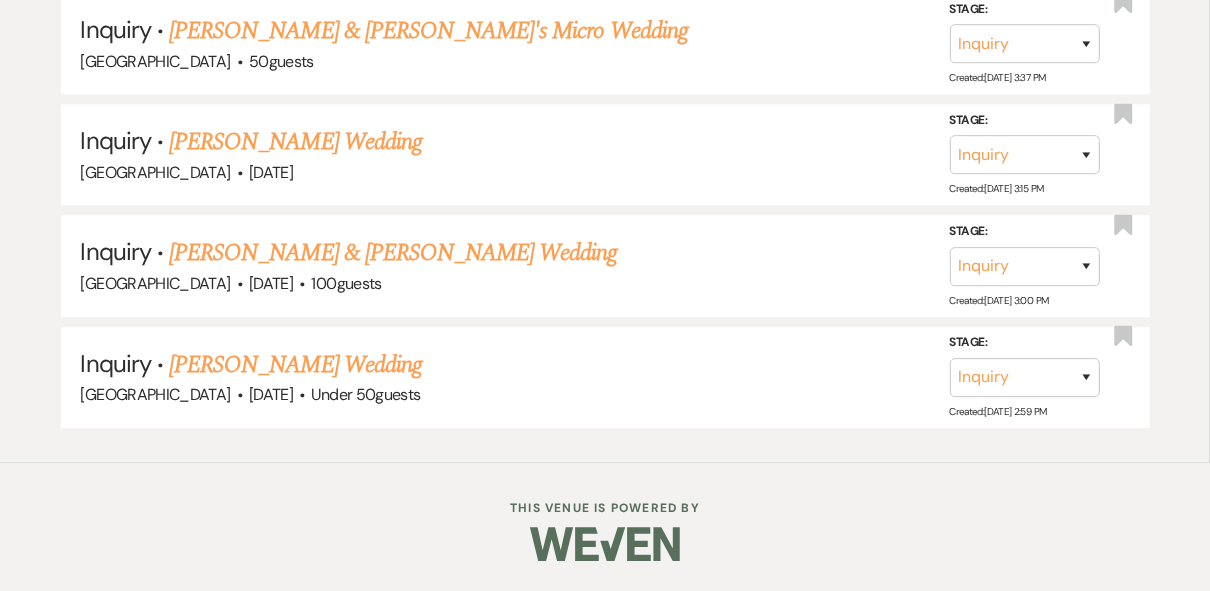 scroll, scrollTop: 8475, scrollLeft: 0, axis: vertical 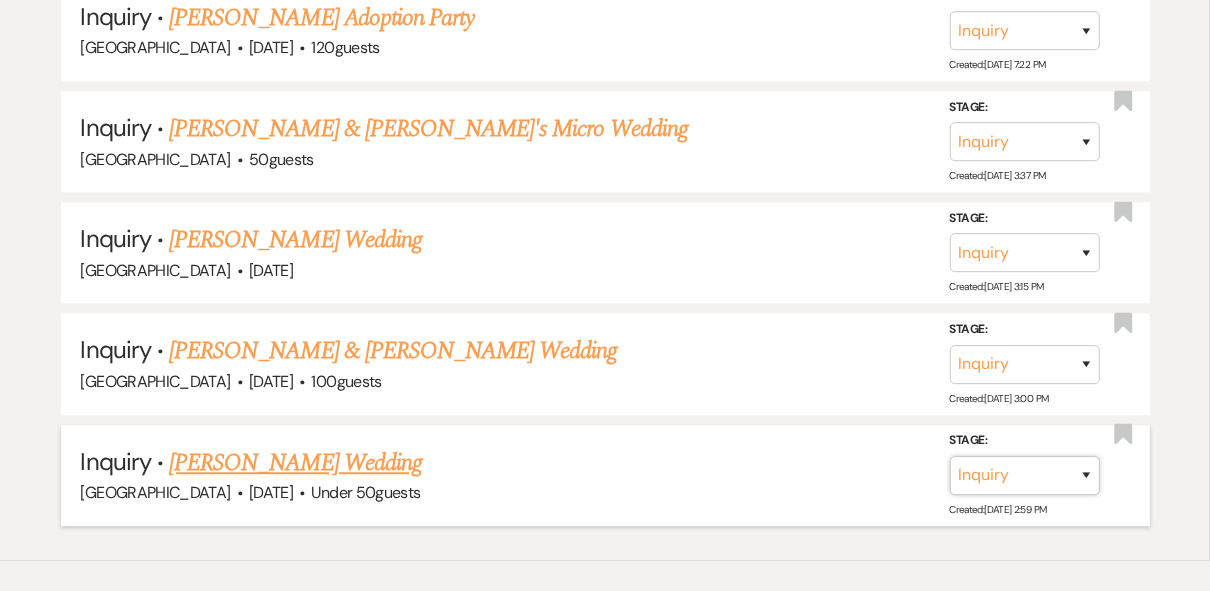 click on "Inquiry Follow Up Tour Requested Tour Confirmed Toured Proposal Sent Booked Lost" at bounding box center (1025, 475) 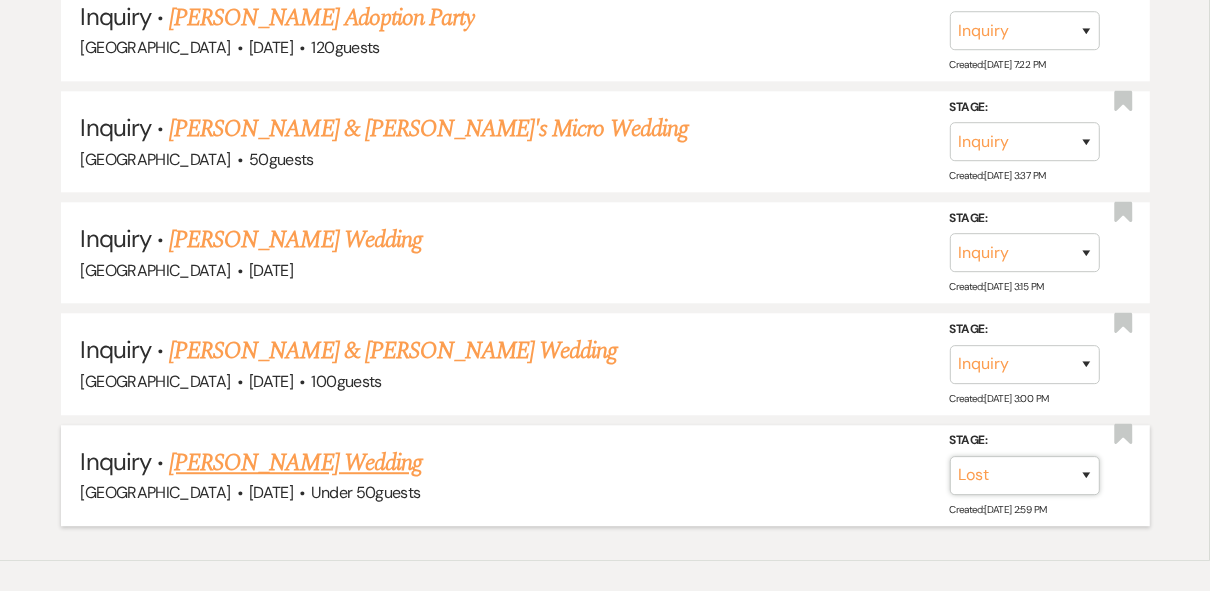 click on "Inquiry Follow Up Tour Requested Tour Confirmed Toured Proposal Sent Booked Lost" at bounding box center [1025, 475] 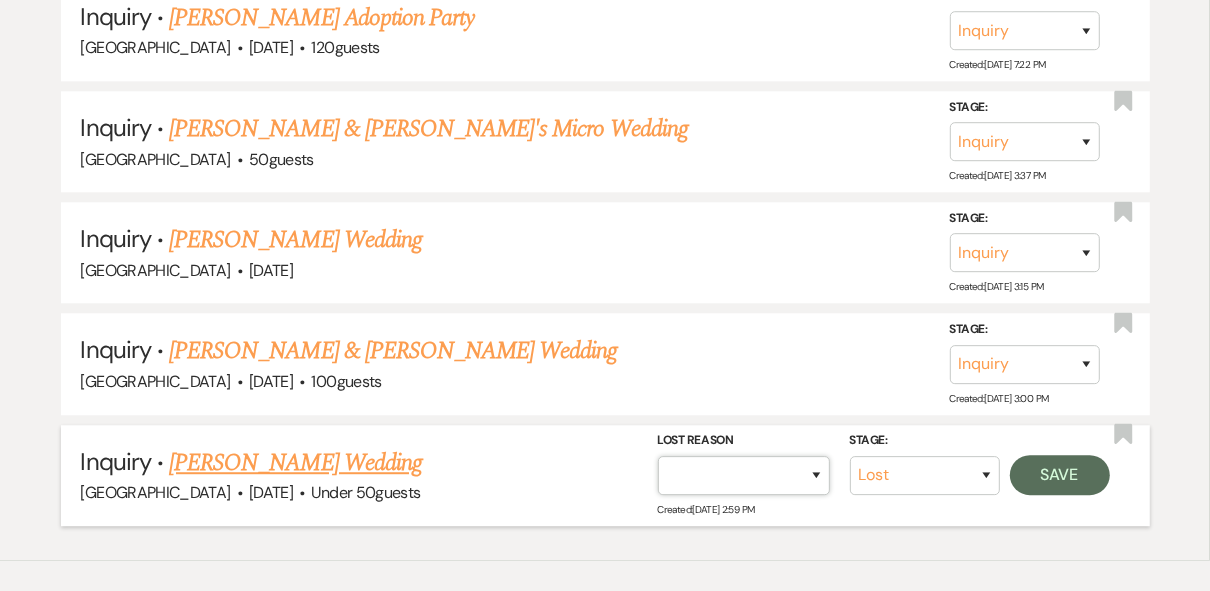 drag, startPoint x: 818, startPoint y: 378, endPoint x: 814, endPoint y: 367, distance: 11.7046995 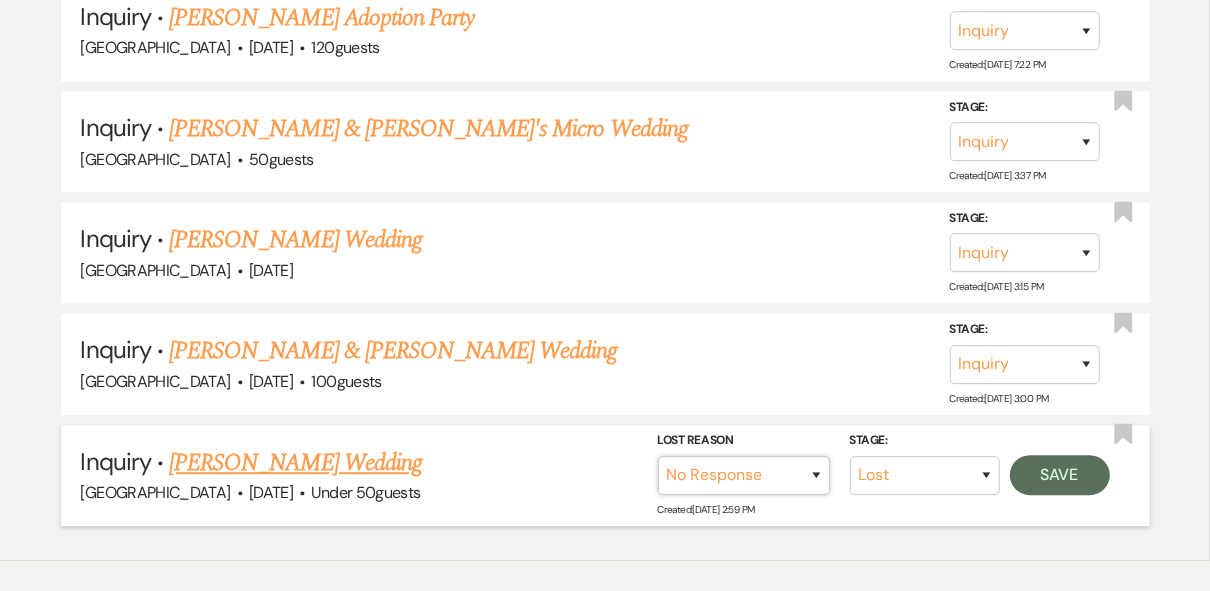 click on "Booked Elsewhere Budget Date Unavailable No Response Not a Good Match Capacity Cancelled Duplicate (hidden) Spam (hidden) Other (hidden) Other" at bounding box center [744, 475] 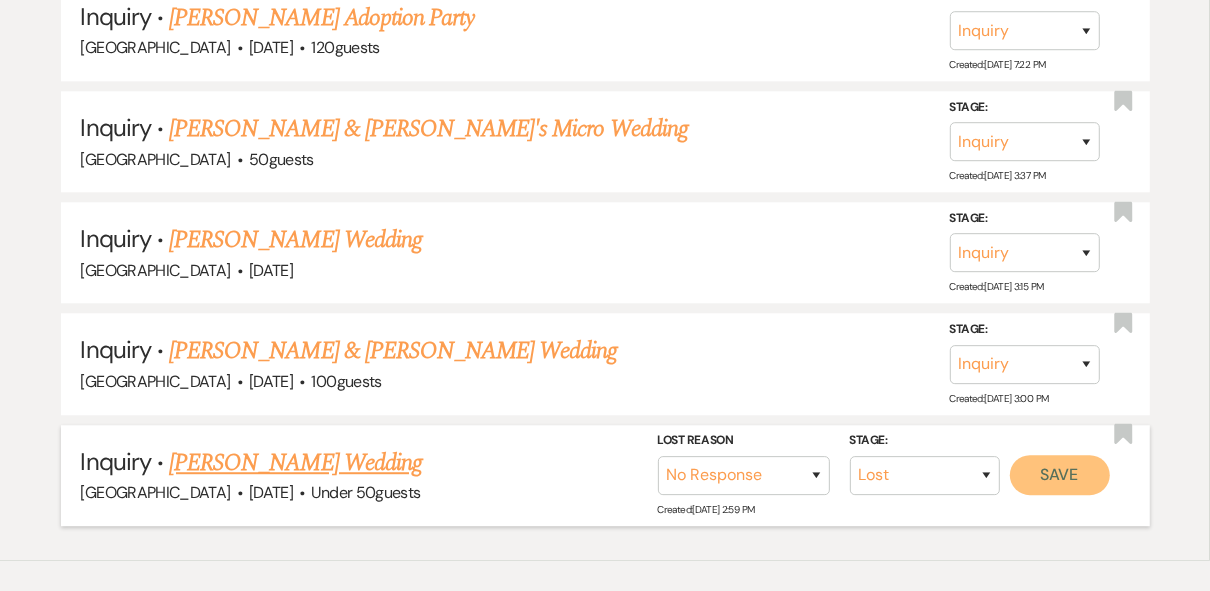 click on "Save" at bounding box center (1060, 475) 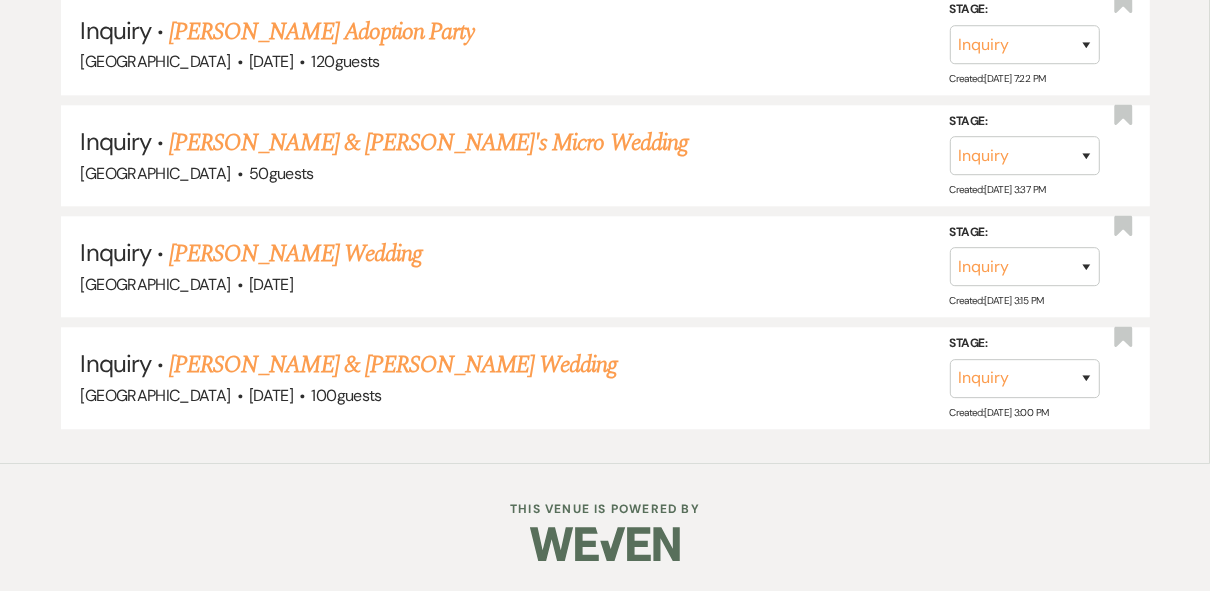 scroll, scrollTop: 8365, scrollLeft: 0, axis: vertical 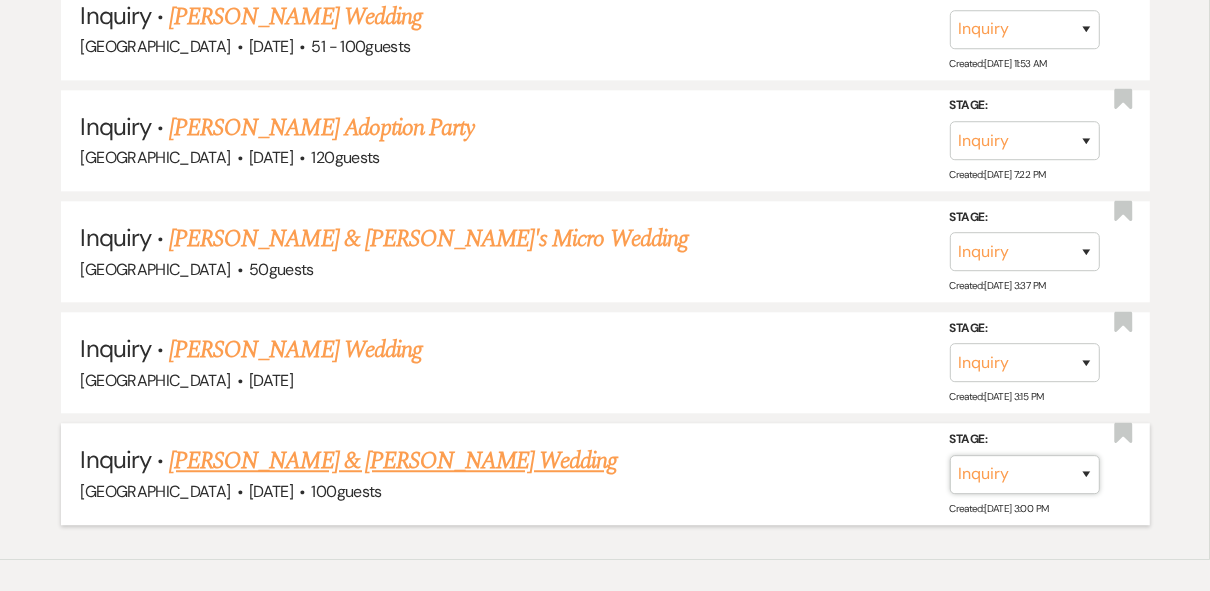click on "Inquiry Follow Up Tour Requested Tour Confirmed Toured Proposal Sent Booked Lost" at bounding box center [1025, 474] 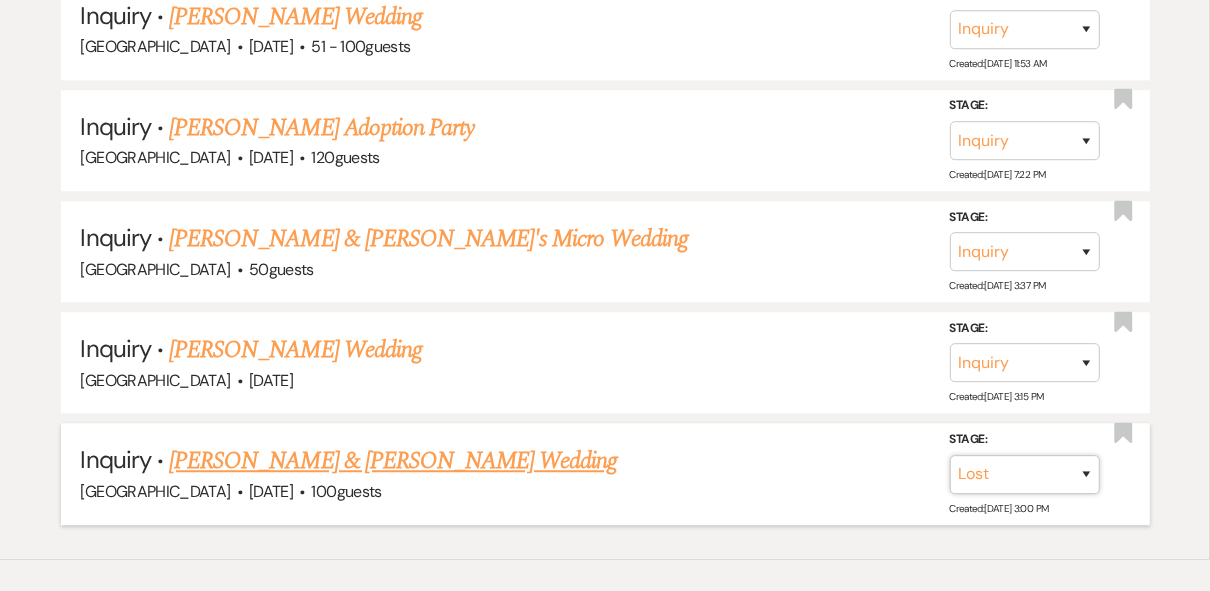 click on "Inquiry Follow Up Tour Requested Tour Confirmed Toured Proposal Sent Booked Lost" at bounding box center [1025, 474] 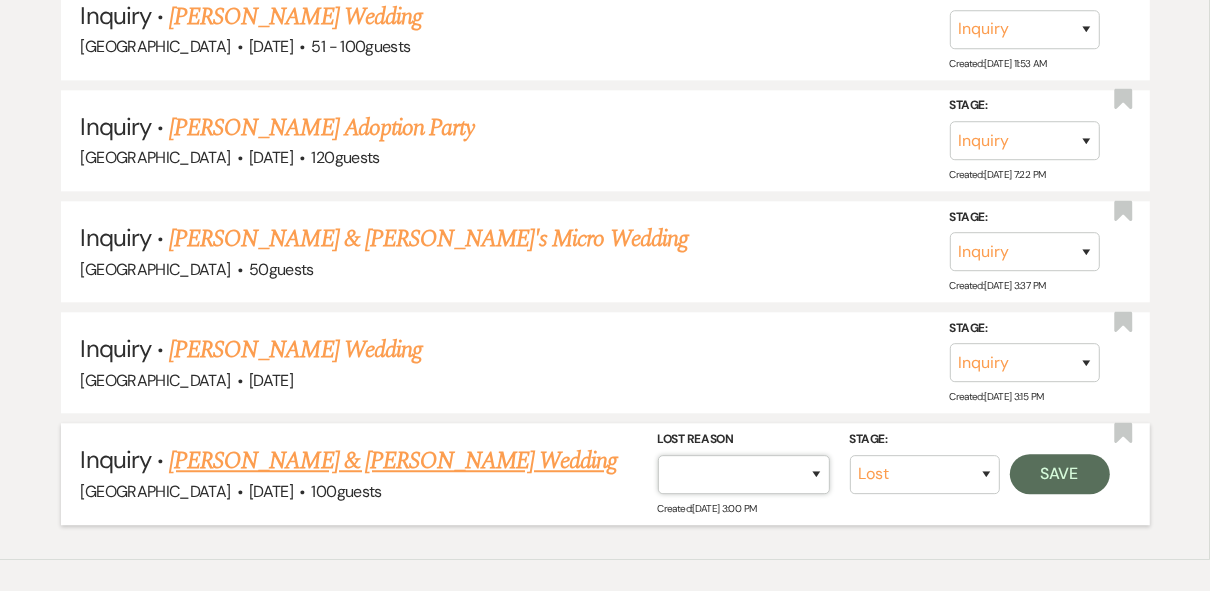 drag, startPoint x: 805, startPoint y: 379, endPoint x: 801, endPoint y: 368, distance: 11.7046995 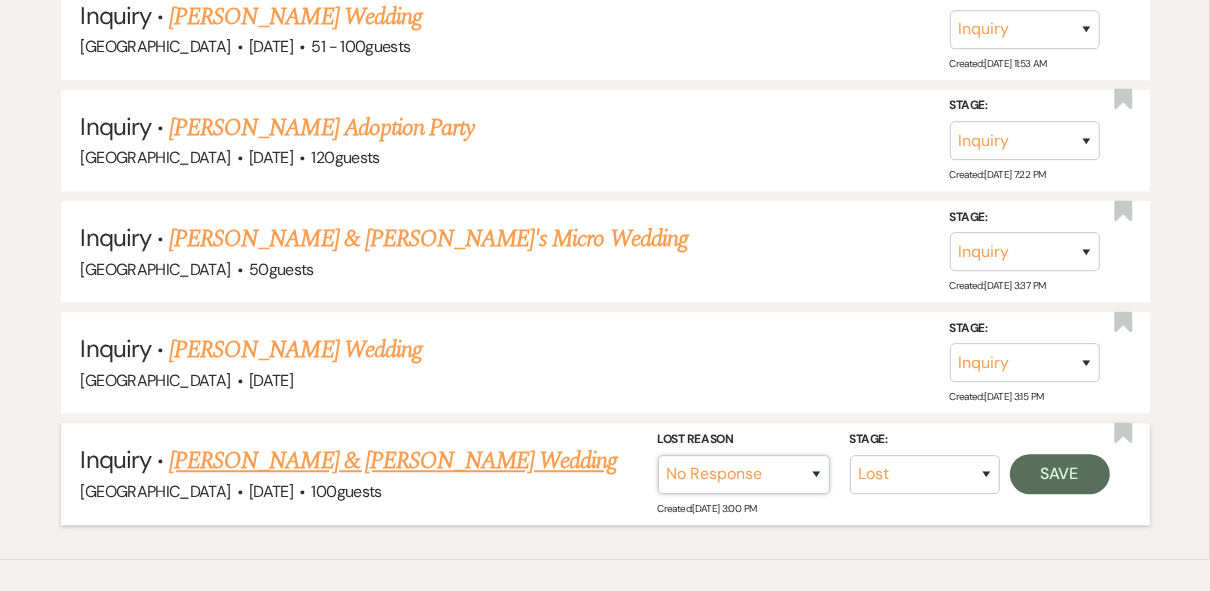 click on "Booked Elsewhere Budget Date Unavailable No Response Not a Good Match Capacity Cancelled Duplicate (hidden) Spam (hidden) Other (hidden) Other" at bounding box center [744, 474] 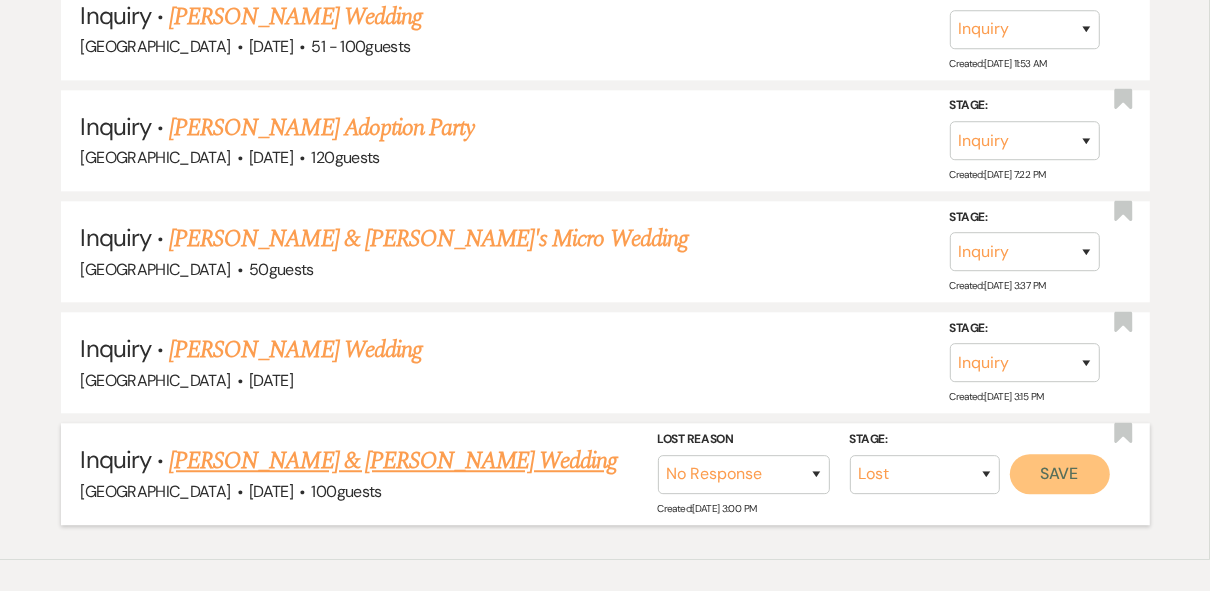 click on "Save" at bounding box center (1060, 474) 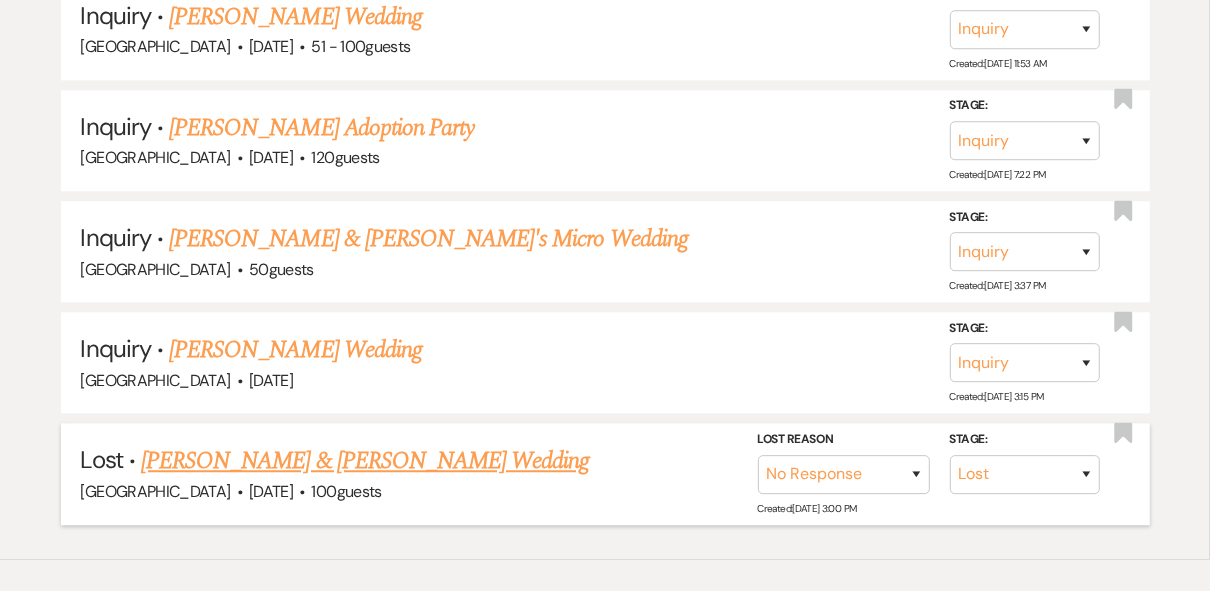 scroll, scrollTop: 8256, scrollLeft: 0, axis: vertical 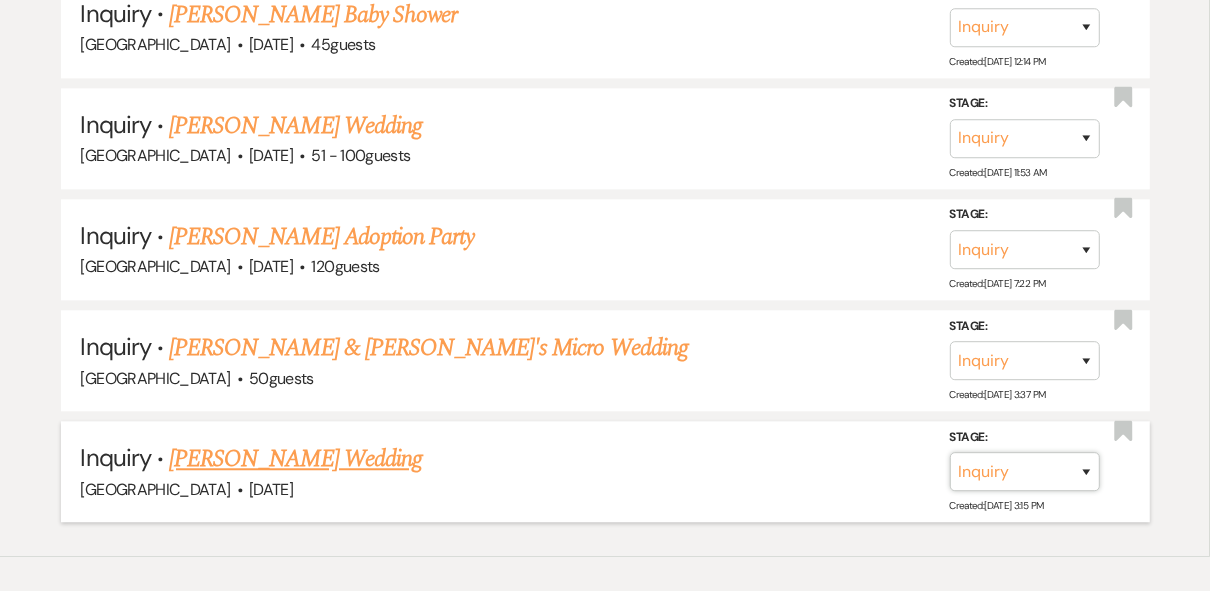 click on "Inquiry Follow Up Tour Requested Tour Confirmed Toured Proposal Sent Booked Lost" at bounding box center [1025, 471] 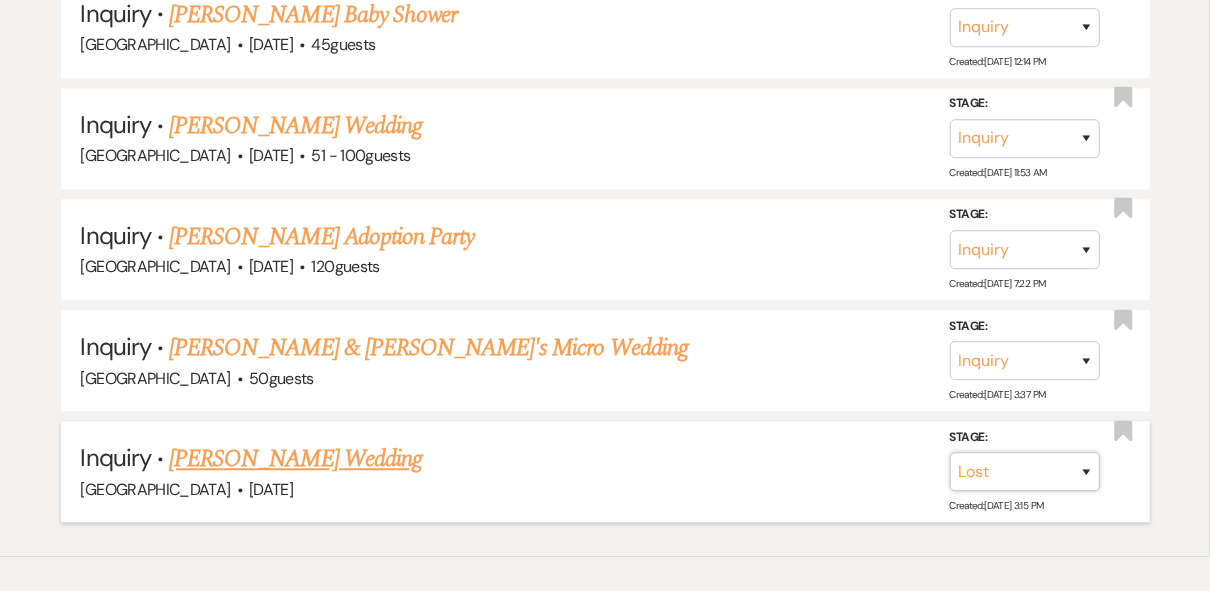 click on "Inquiry Follow Up Tour Requested Tour Confirmed Toured Proposal Sent Booked Lost" at bounding box center (1025, 471) 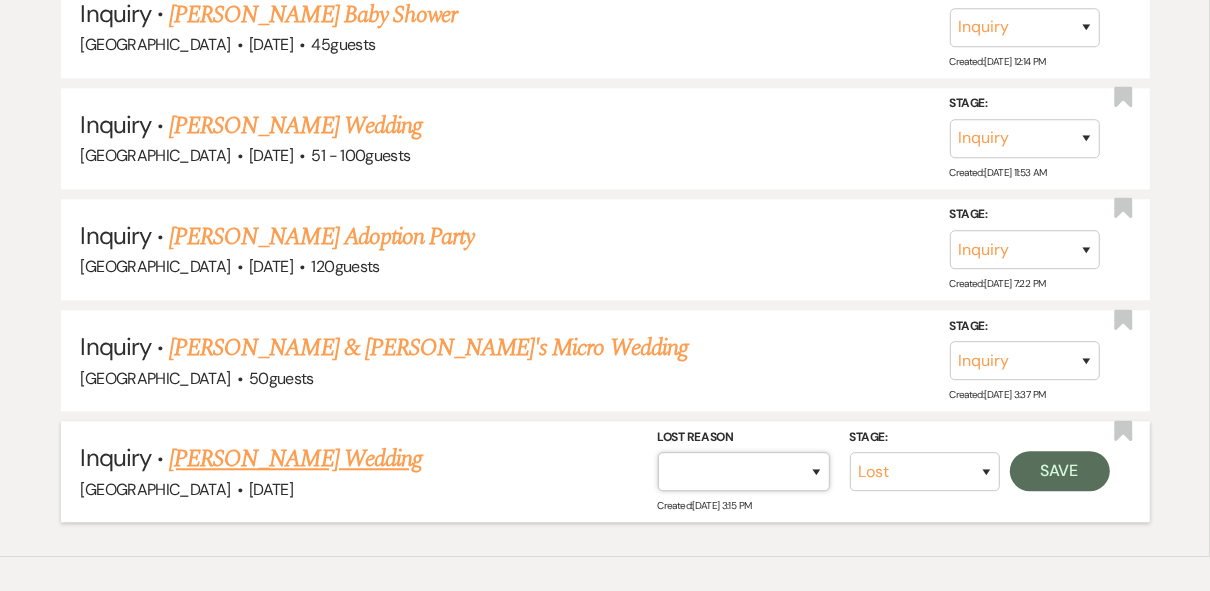 drag, startPoint x: 819, startPoint y: 379, endPoint x: 809, endPoint y: 360, distance: 21.470911 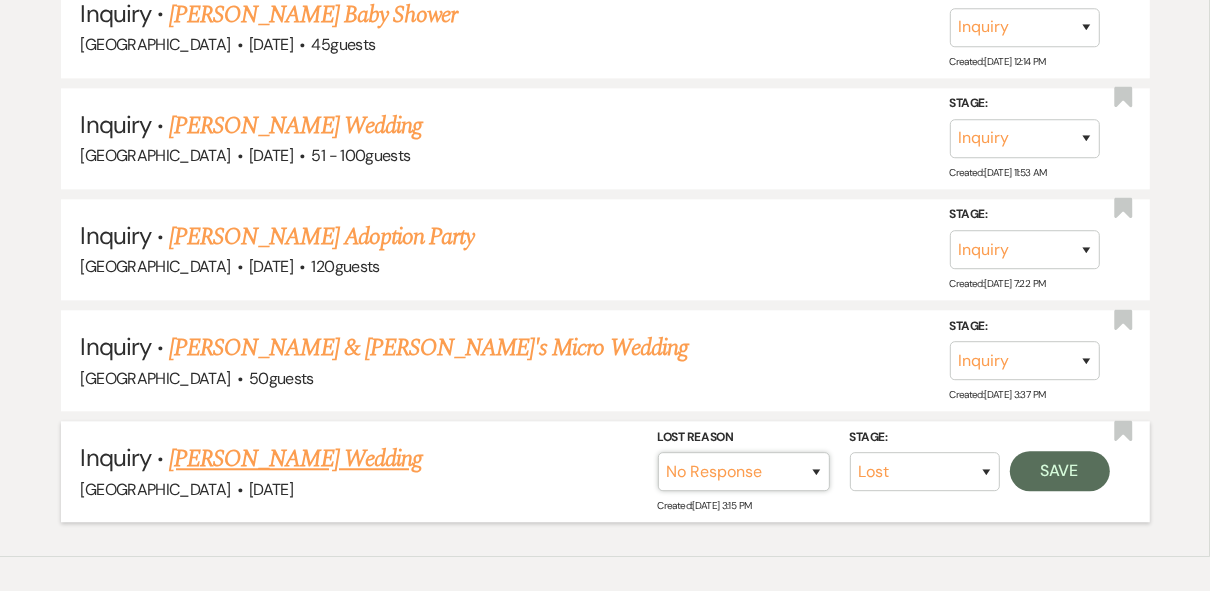 click on "Booked Elsewhere Budget Date Unavailable No Response Not a Good Match Capacity Cancelled Duplicate (hidden) Spam (hidden) Other (hidden) Other" at bounding box center [744, 471] 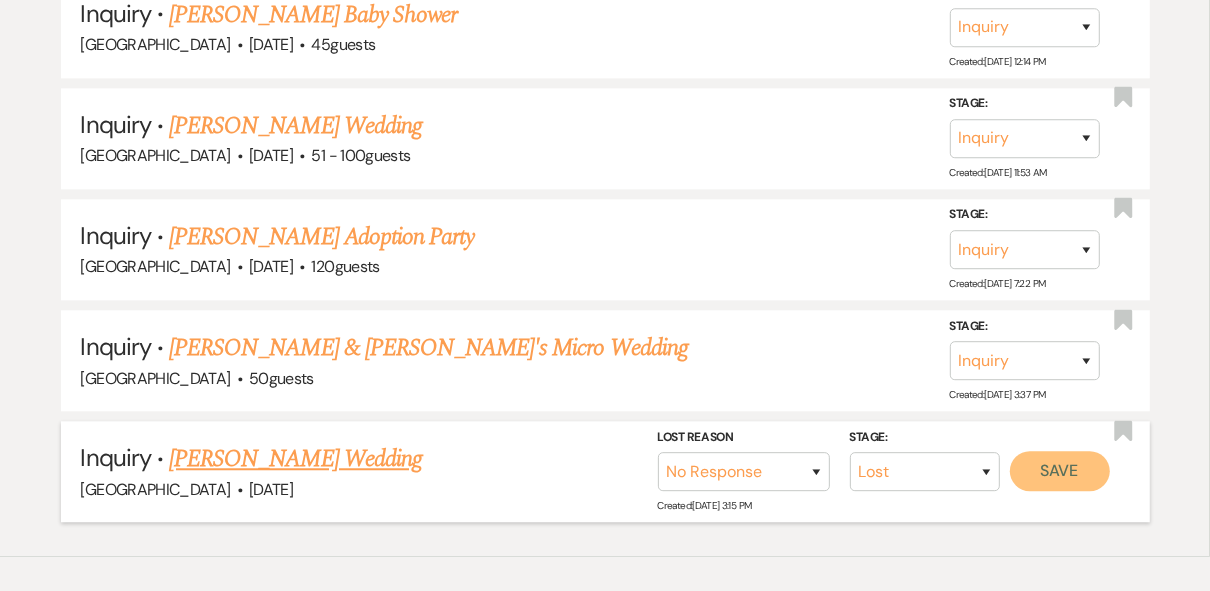 click on "Save" at bounding box center (1060, 471) 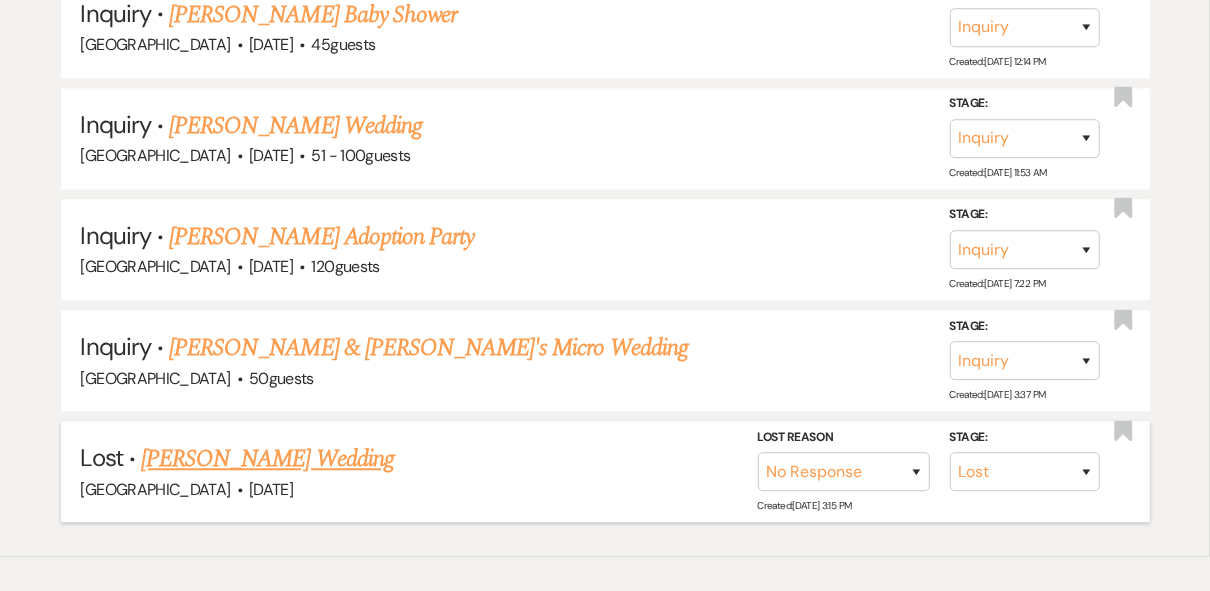scroll, scrollTop: 8145, scrollLeft: 0, axis: vertical 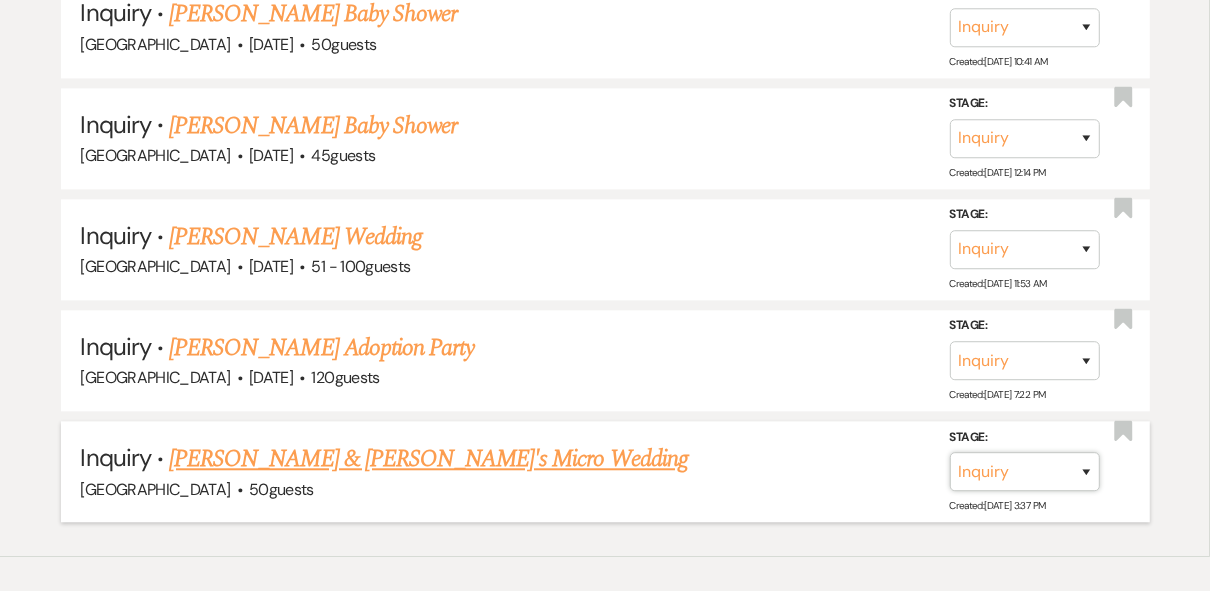 click on "Inquiry Follow Up Tour Requested Tour Confirmed Toured Proposal Sent Booked Lost" at bounding box center (1025, 471) 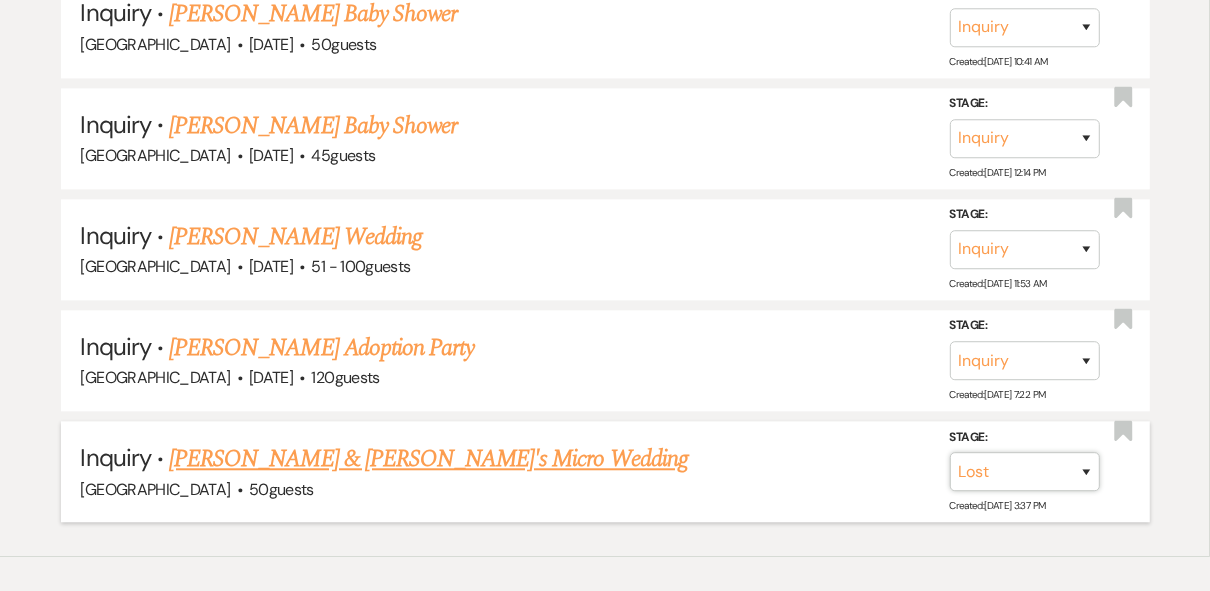 click on "Inquiry Follow Up Tour Requested Tour Confirmed Toured Proposal Sent Booked Lost" at bounding box center [1025, 471] 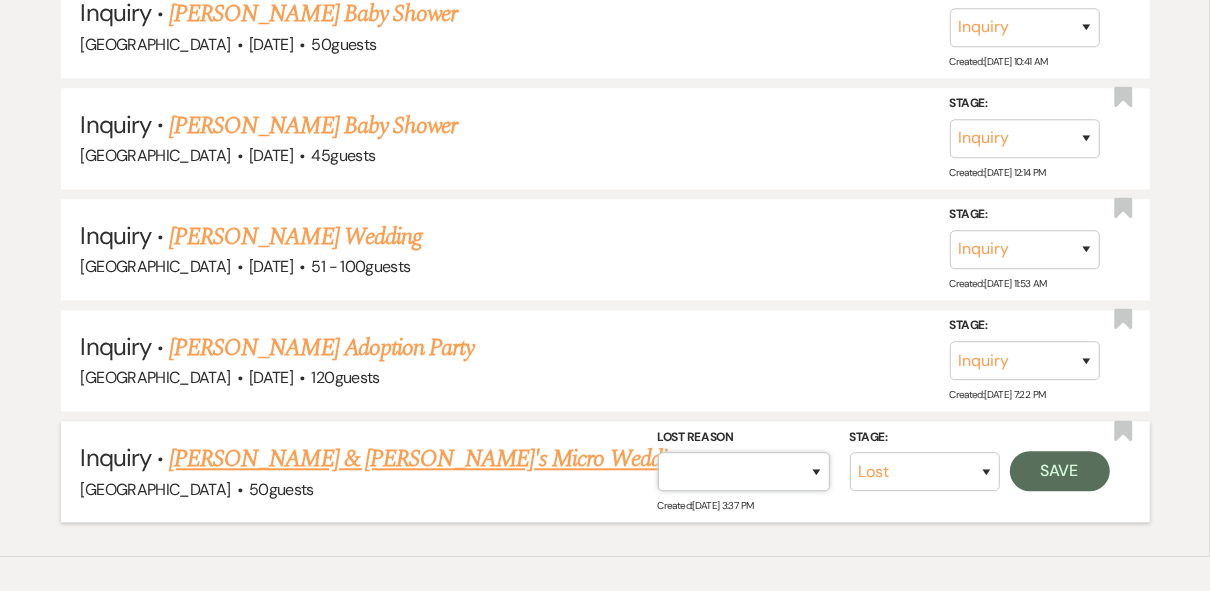 click on "Booked Elsewhere Budget Date Unavailable No Response Not a Good Match Capacity Cancelled Duplicate (hidden) Spam (hidden) Other (hidden) Other" at bounding box center [744, 471] 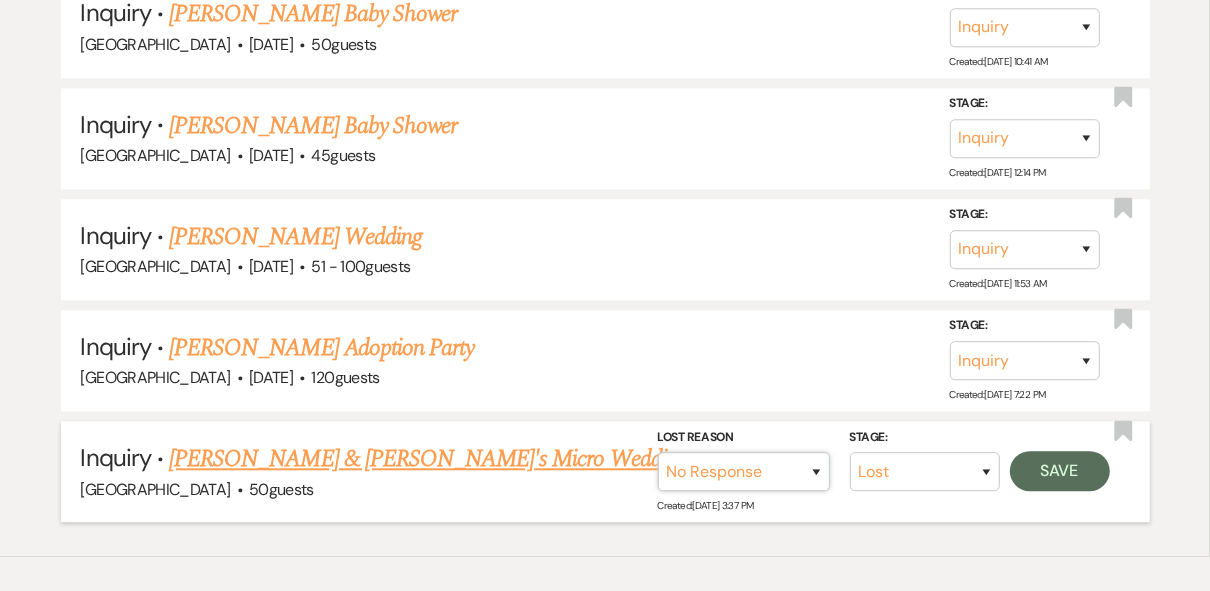 click on "Booked Elsewhere Budget Date Unavailable No Response Not a Good Match Capacity Cancelled Duplicate (hidden) Spam (hidden) Other (hidden) Other" at bounding box center [744, 471] 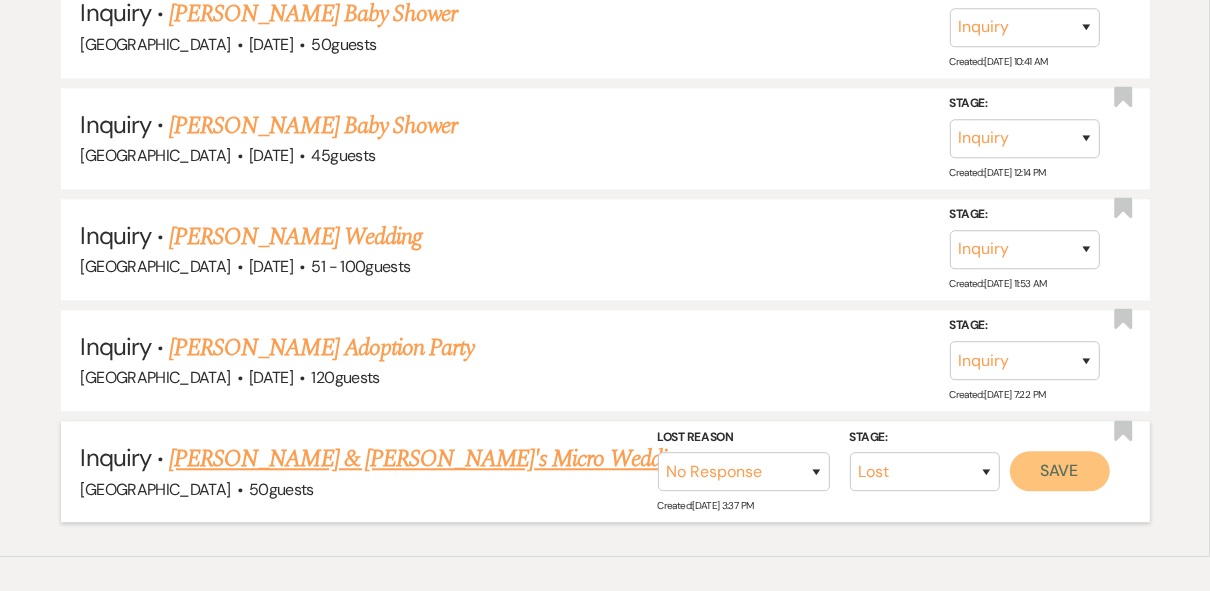 click on "Save" at bounding box center [1060, 471] 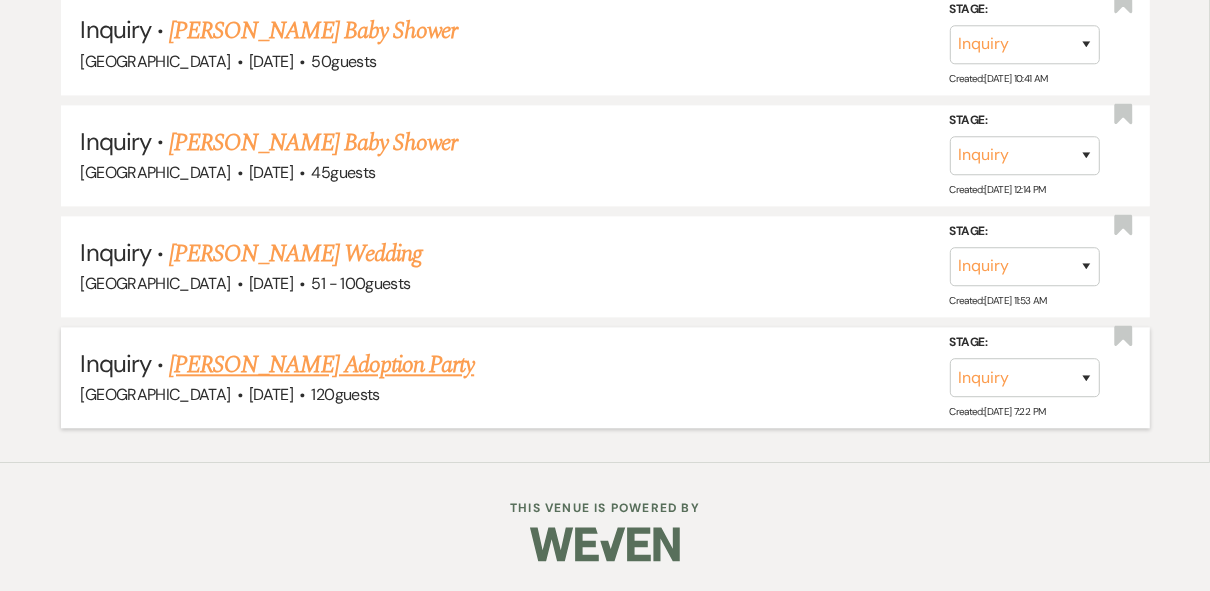 scroll, scrollTop: 8036, scrollLeft: 0, axis: vertical 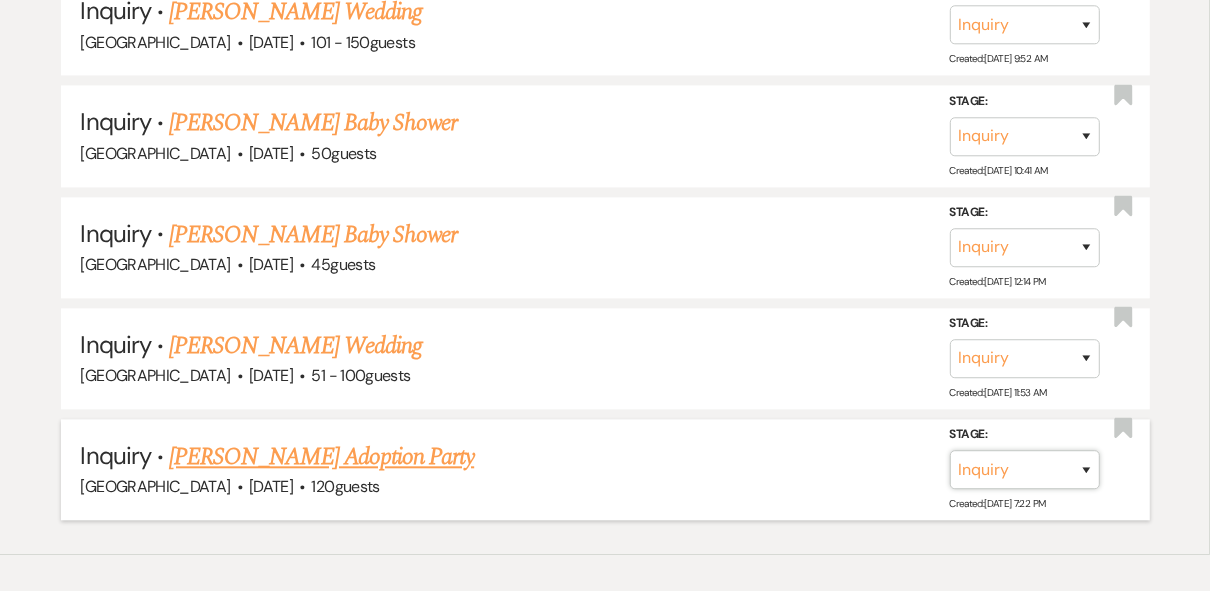 click on "Inquiry Follow Up Tour Requested Tour Confirmed Toured Proposal Sent Booked Lost" at bounding box center [1025, 469] 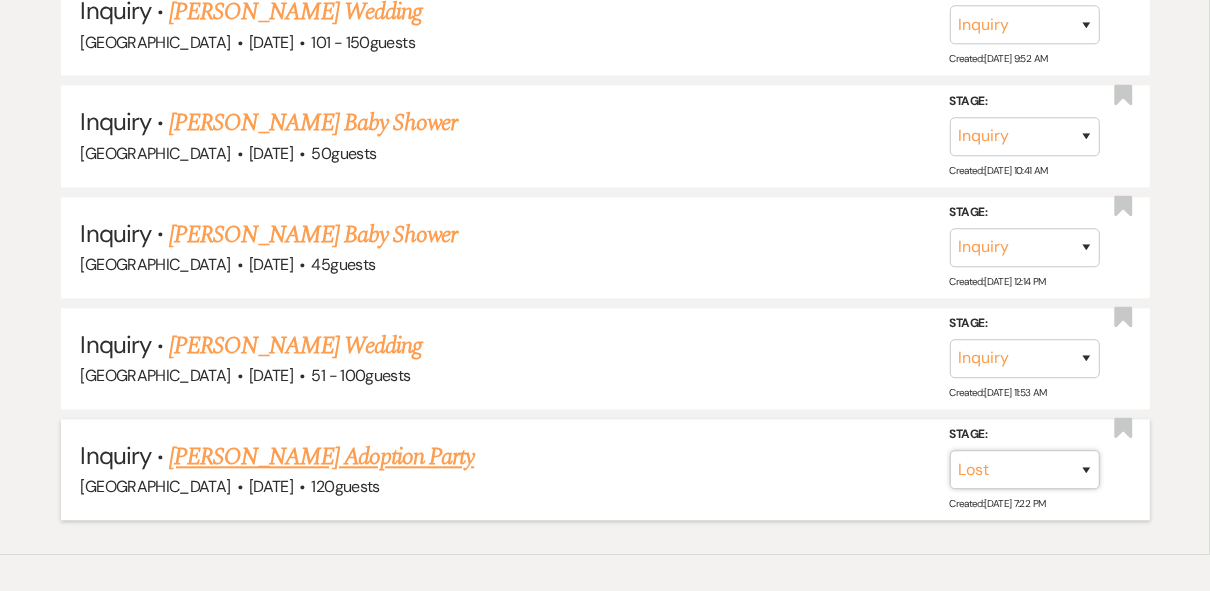 click on "Inquiry Follow Up Tour Requested Tour Confirmed Toured Proposal Sent Booked Lost" at bounding box center [1025, 469] 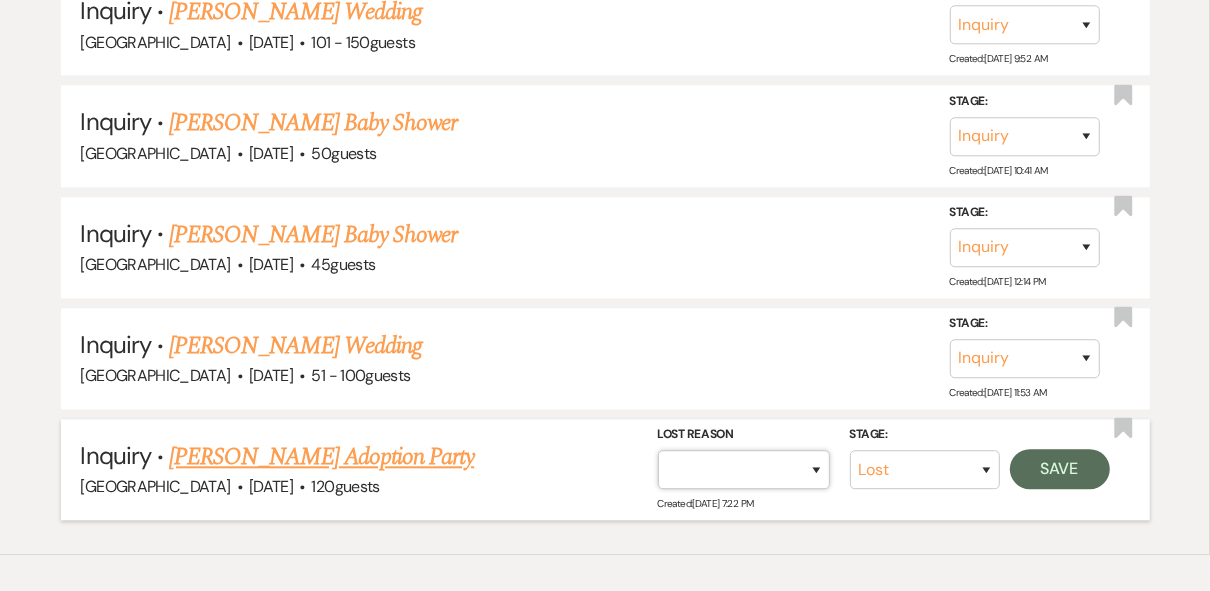 drag, startPoint x: 805, startPoint y: 385, endPoint x: 804, endPoint y: 374, distance: 11.045361 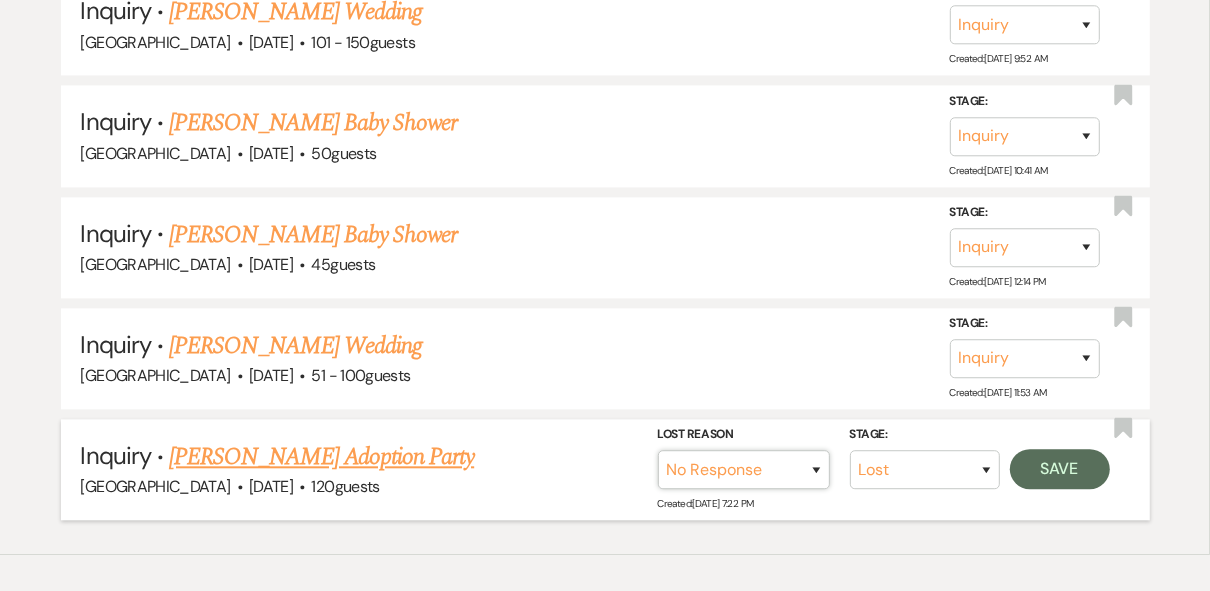 click on "Booked Elsewhere Budget Date Unavailable No Response Not a Good Match Capacity Cancelled Duplicate (hidden) Spam (hidden) Other (hidden) Other" at bounding box center (744, 469) 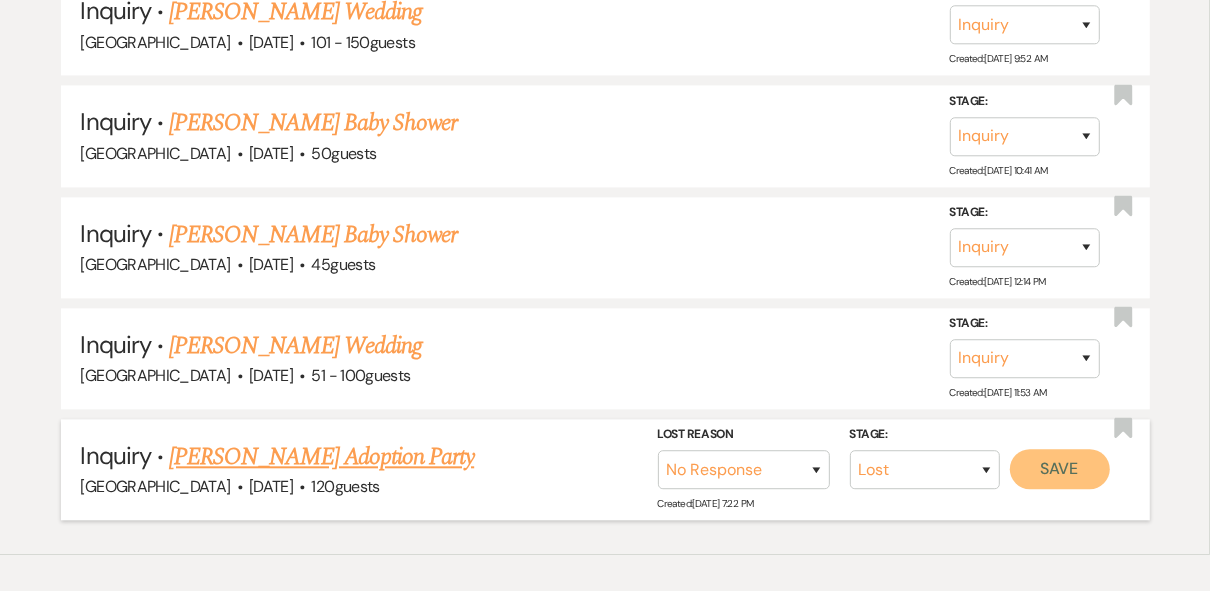 click on "Save" at bounding box center [1060, 469] 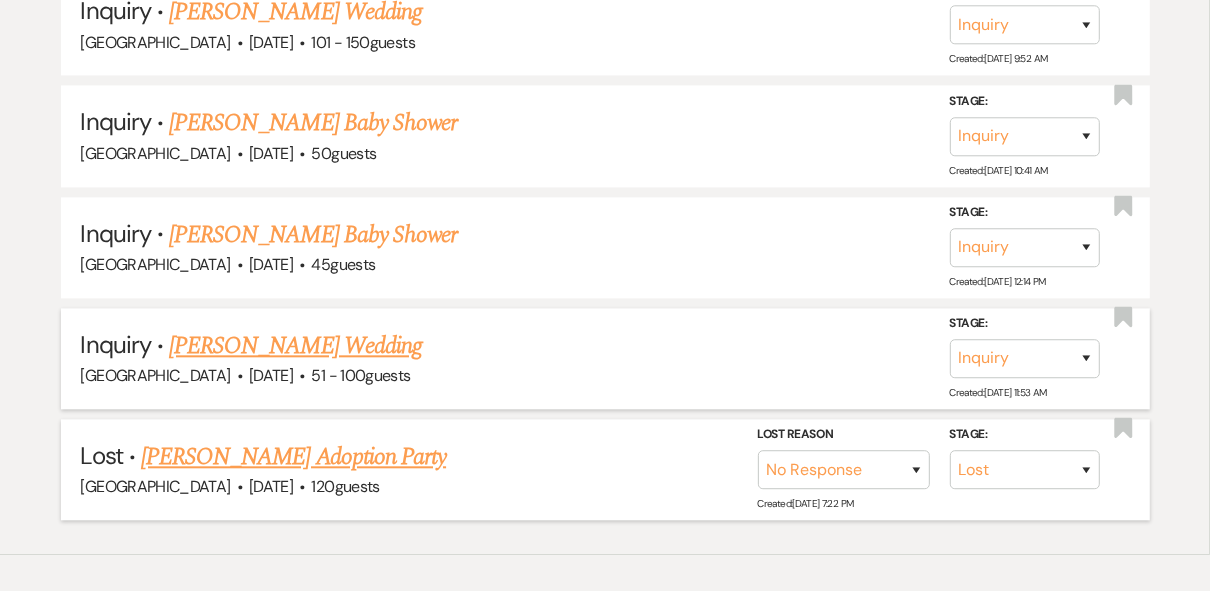 scroll, scrollTop: 7926, scrollLeft: 0, axis: vertical 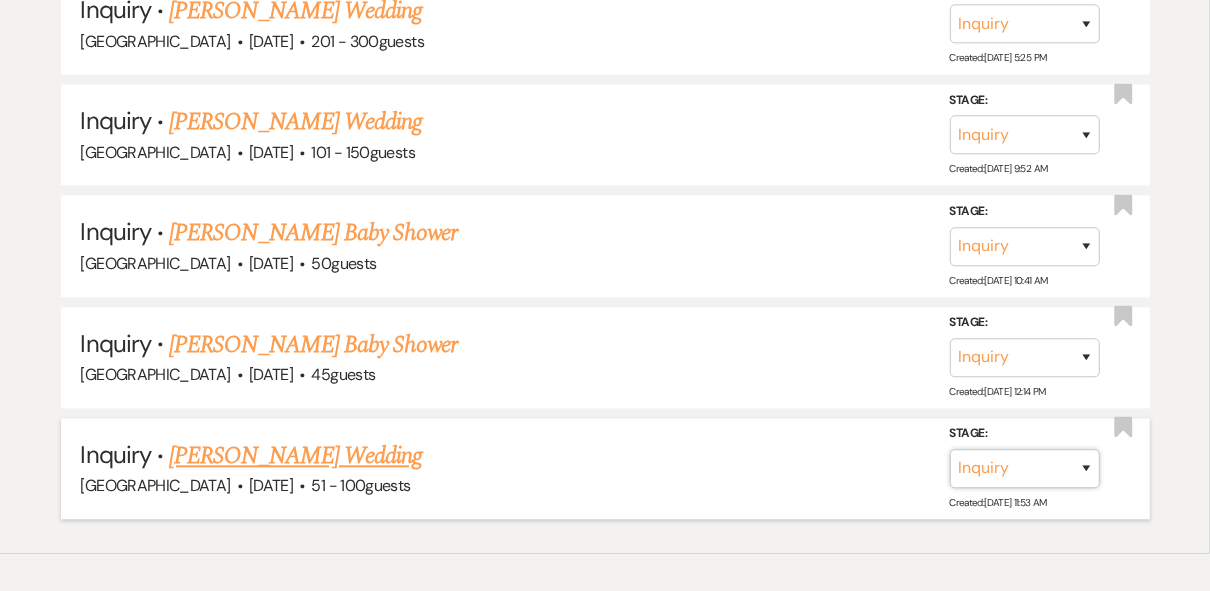 click on "Inquiry Follow Up Tour Requested Tour Confirmed Toured Proposal Sent Booked Lost" at bounding box center [1025, 468] 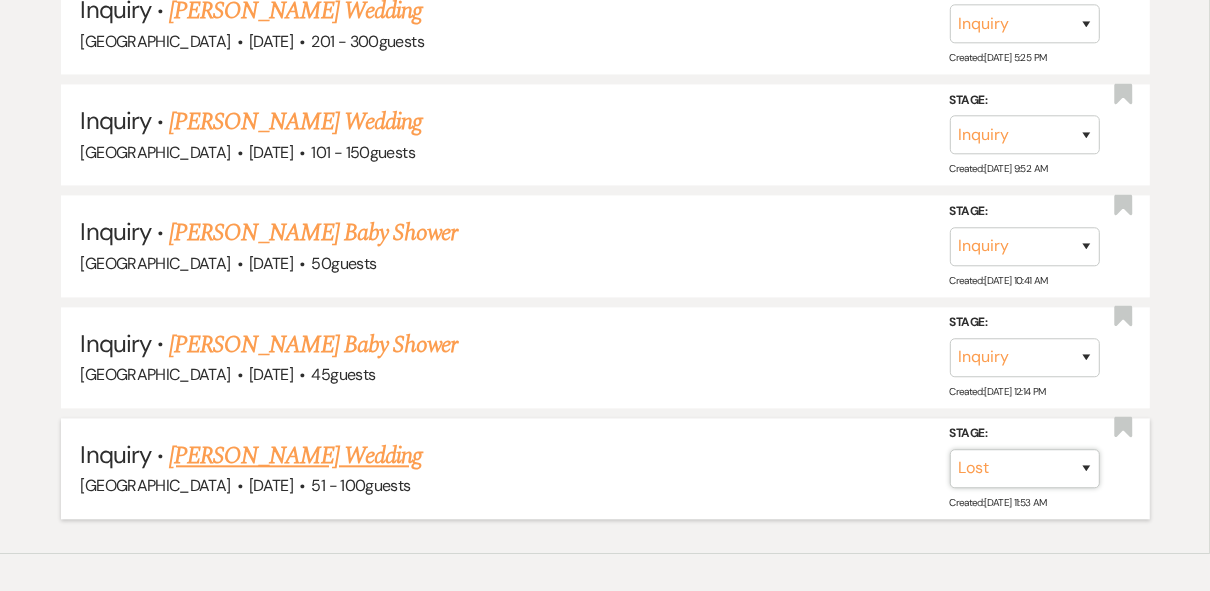 click on "Inquiry Follow Up Tour Requested Tour Confirmed Toured Proposal Sent Booked Lost" at bounding box center [1025, 468] 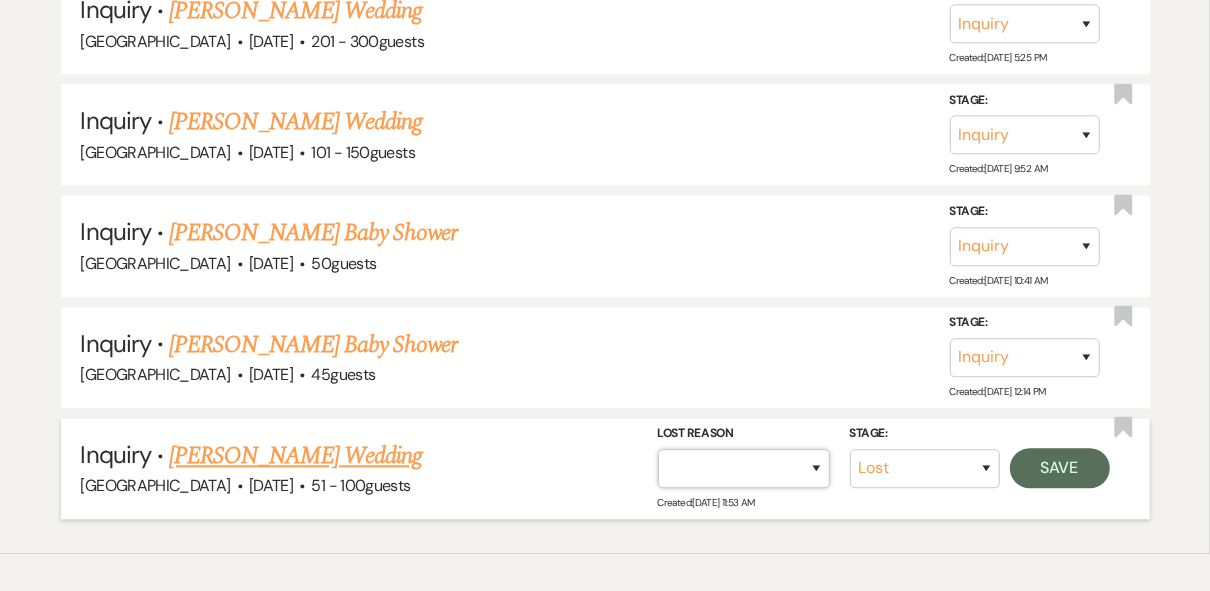 click on "Booked Elsewhere Budget Date Unavailable No Response Not a Good Match Capacity Cancelled Duplicate (hidden) Spam (hidden) Other (hidden) Other" at bounding box center [744, 468] 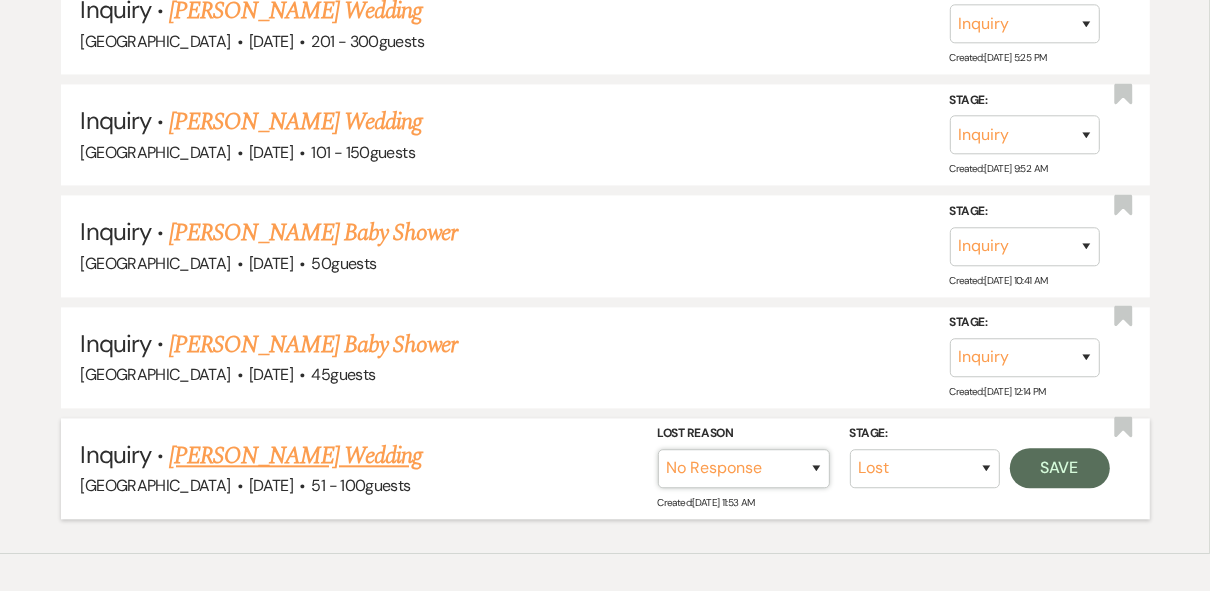click on "Booked Elsewhere Budget Date Unavailable No Response Not a Good Match Capacity Cancelled Duplicate (hidden) Spam (hidden) Other (hidden) Other" at bounding box center (744, 468) 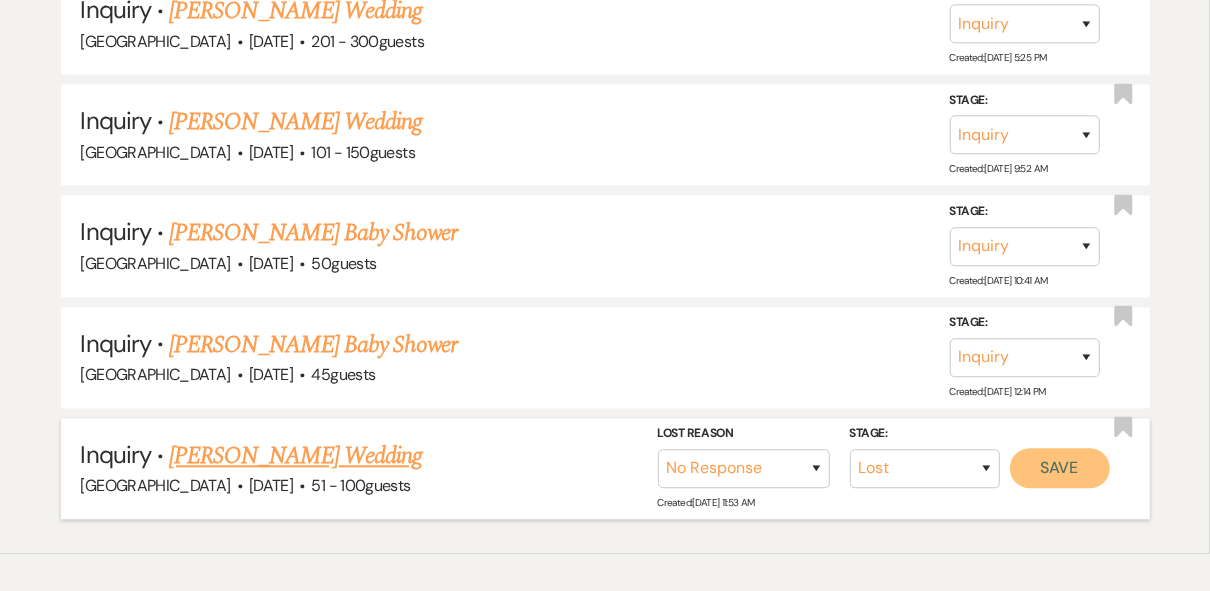 click on "Save" at bounding box center (1060, 468) 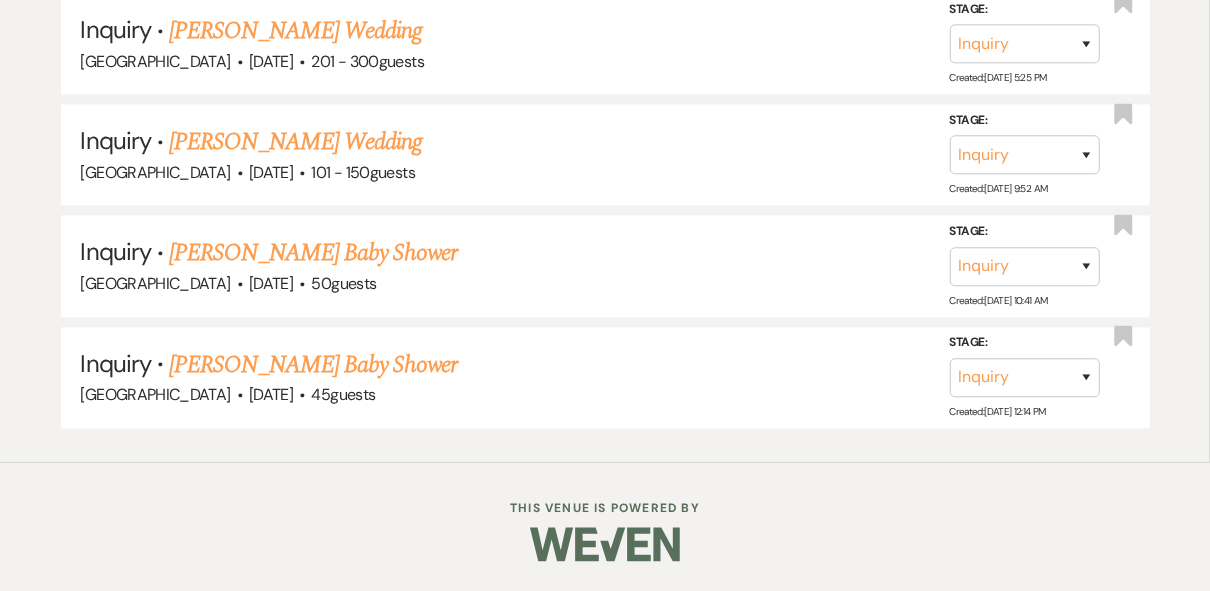 scroll, scrollTop: 7816, scrollLeft: 0, axis: vertical 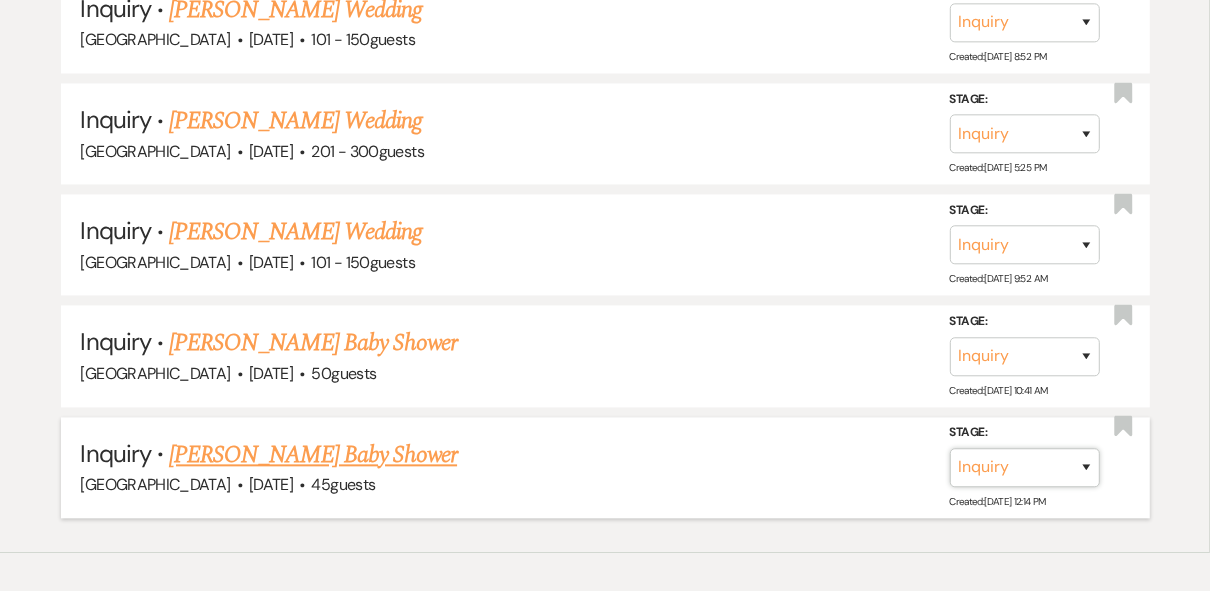 click on "Inquiry Follow Up Tour Requested Tour Confirmed Toured Proposal Sent Booked Lost" at bounding box center [1025, 467] 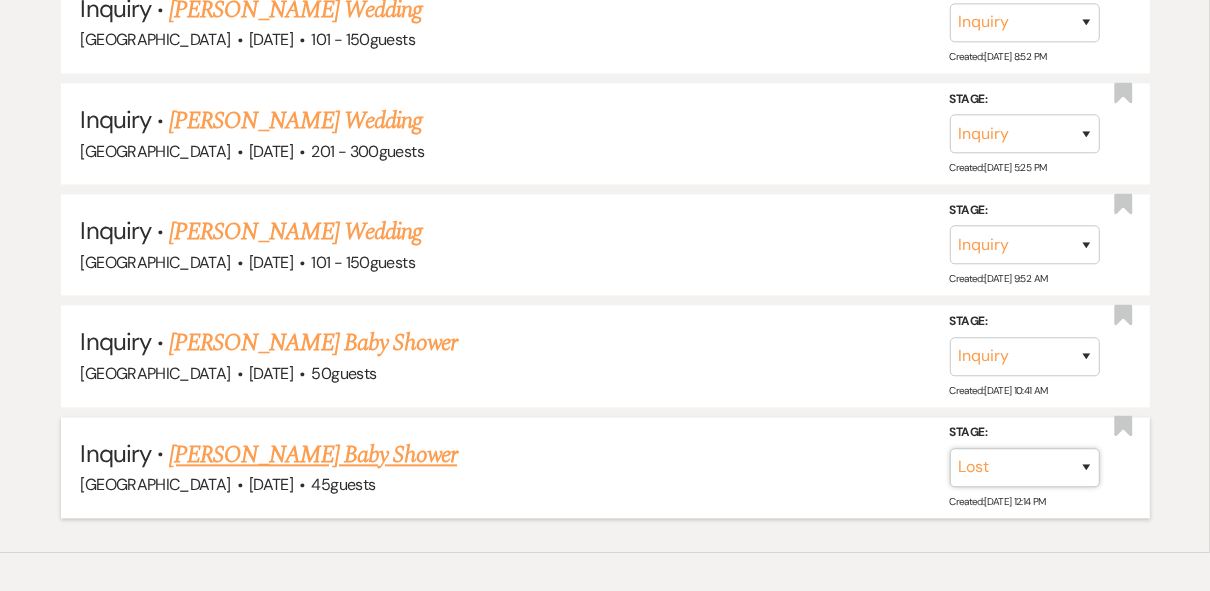 click on "Inquiry Follow Up Tour Requested Tour Confirmed Toured Proposal Sent Booked Lost" at bounding box center [1025, 467] 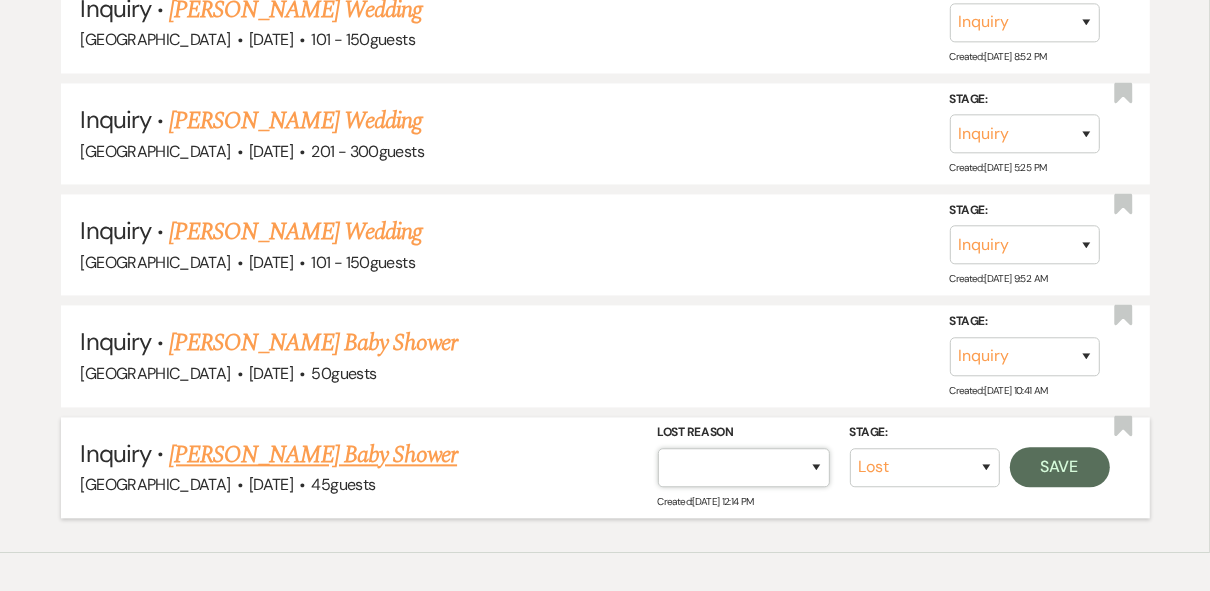 click on "Booked Elsewhere Budget Date Unavailable No Response Not a Good Match Capacity Cancelled Duplicate (hidden) Spam (hidden) Other (hidden) Other" at bounding box center [744, 467] 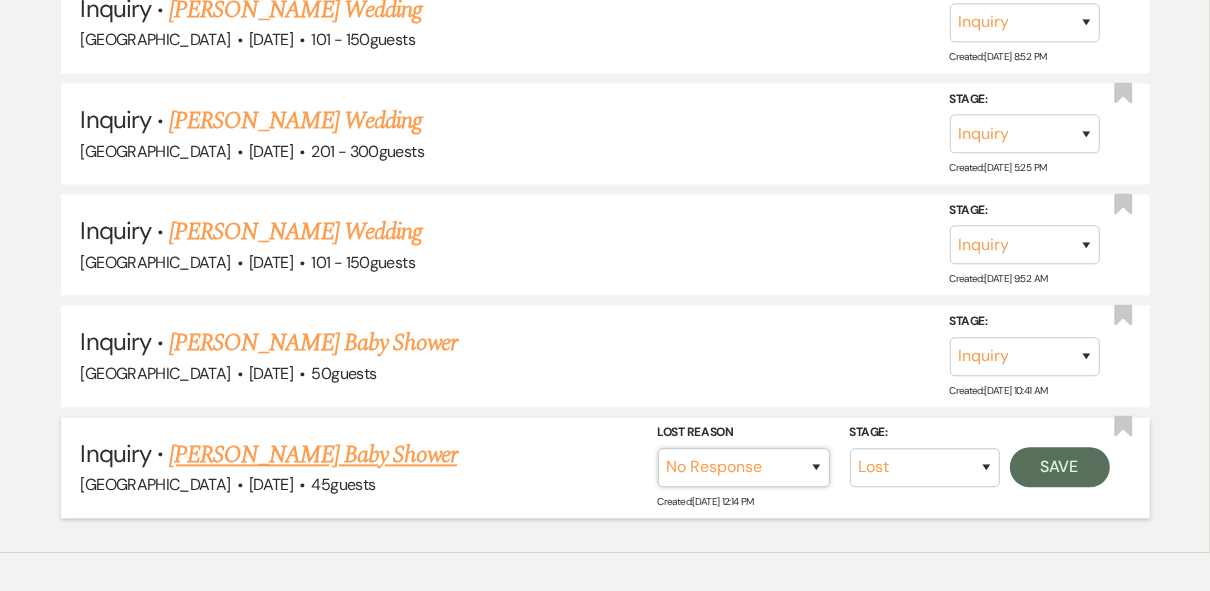 click on "Booked Elsewhere Budget Date Unavailable No Response Not a Good Match Capacity Cancelled Duplicate (hidden) Spam (hidden) Other (hidden) Other" at bounding box center (744, 467) 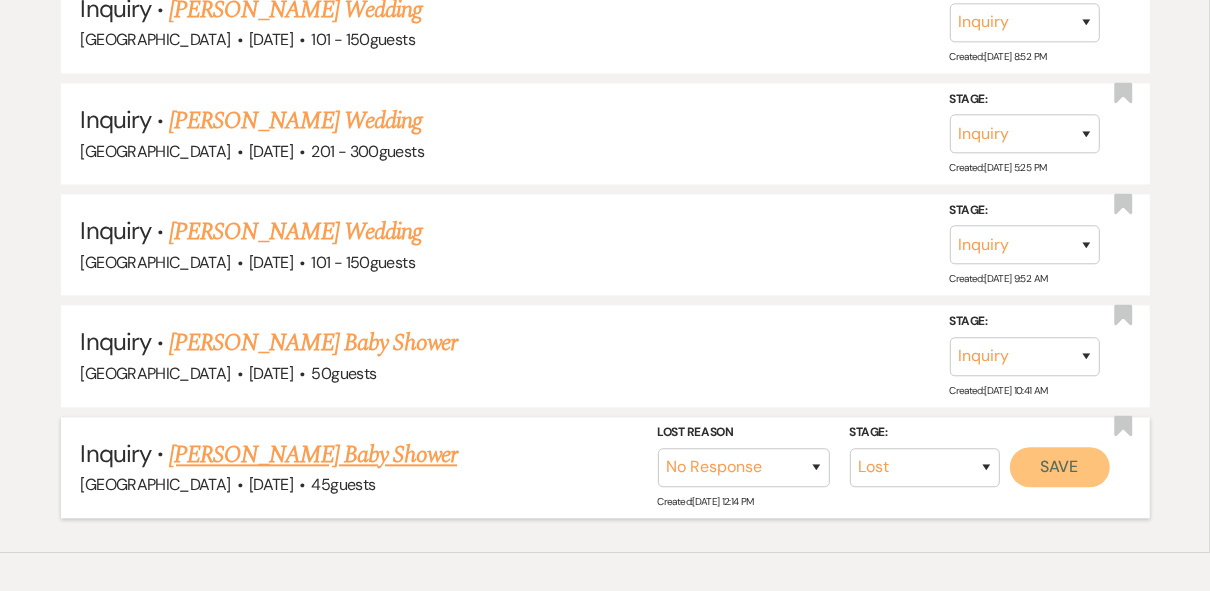 click on "Save" at bounding box center (1060, 467) 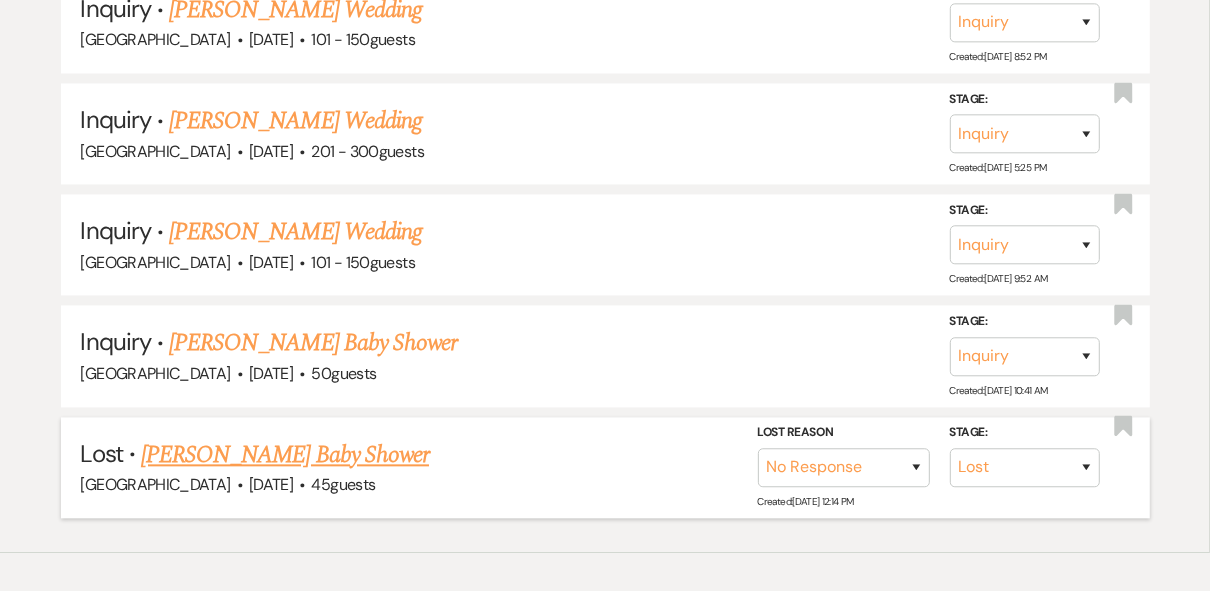 scroll, scrollTop: 7706, scrollLeft: 0, axis: vertical 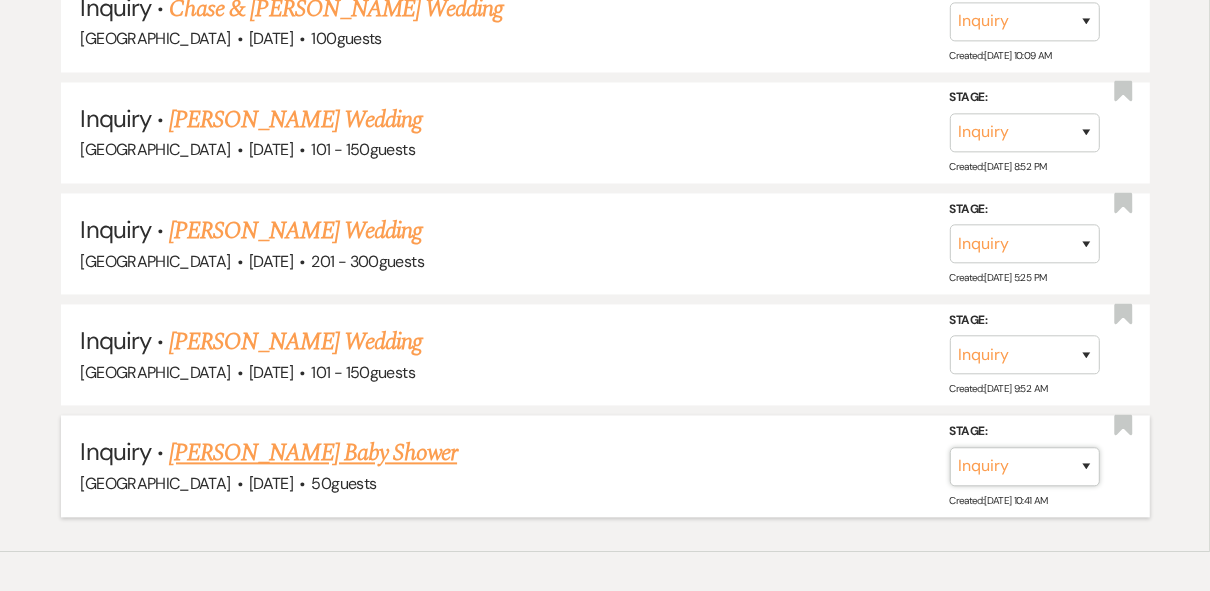 click on "Inquiry Follow Up Tour Requested Tour Confirmed Toured Proposal Sent Booked Lost" at bounding box center [1025, 465] 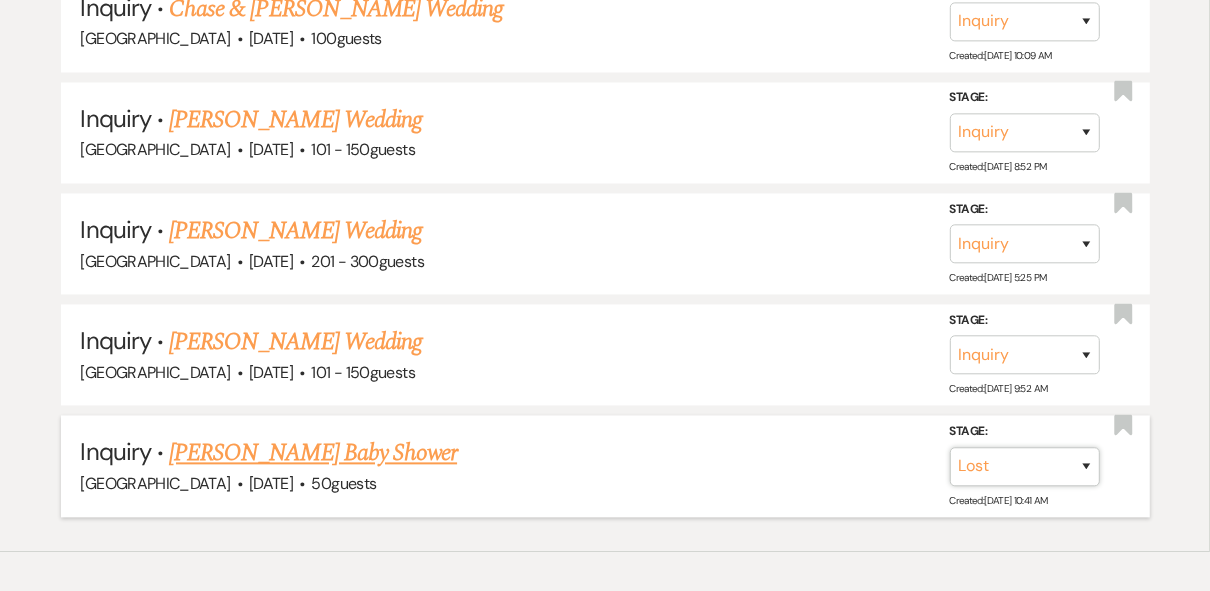 click on "Inquiry Follow Up Tour Requested Tour Confirmed Toured Proposal Sent Booked Lost" at bounding box center [1025, 465] 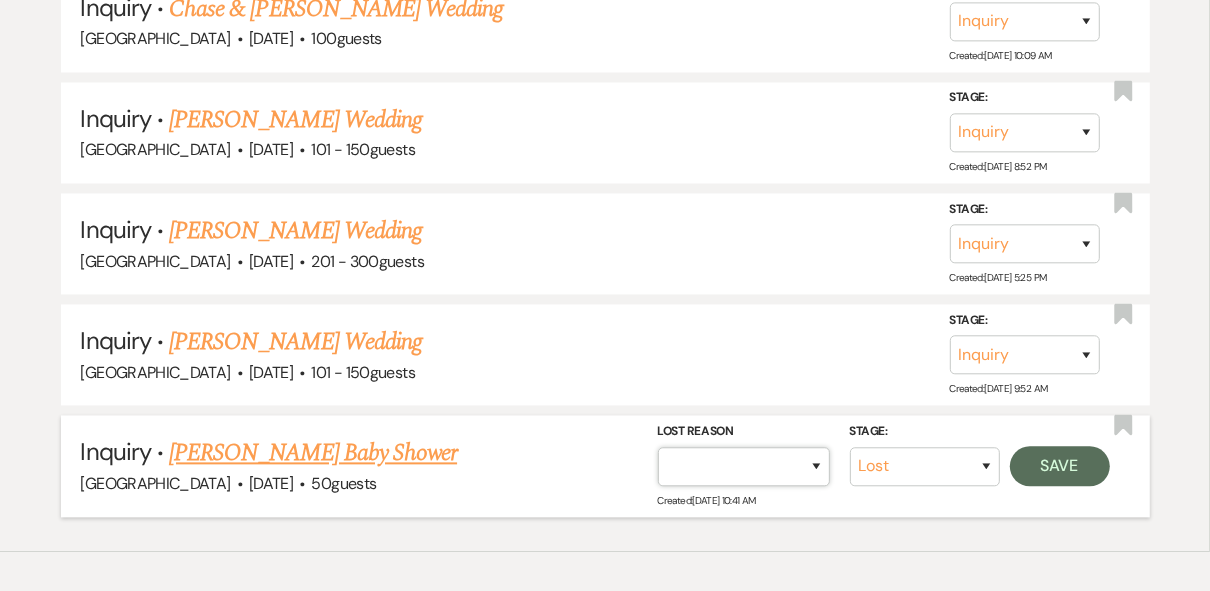 click on "Booked Elsewhere Budget Date Unavailable No Response Not a Good Match Capacity Cancelled Duplicate (hidden) Spam (hidden) Other (hidden) Other" at bounding box center [744, 465] 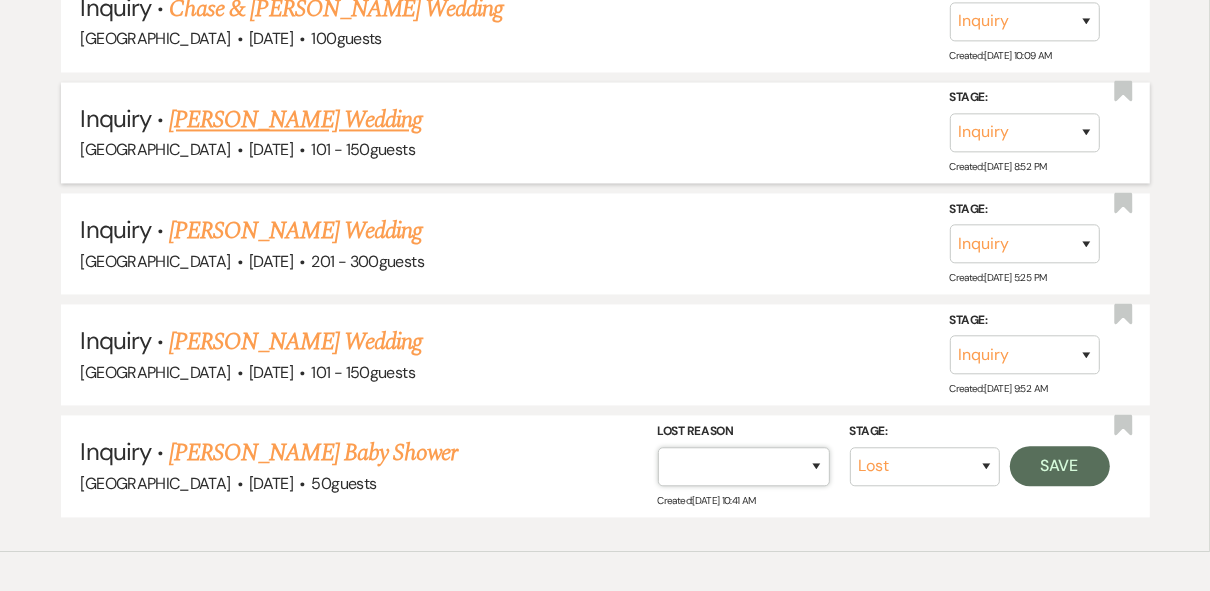 select on "5" 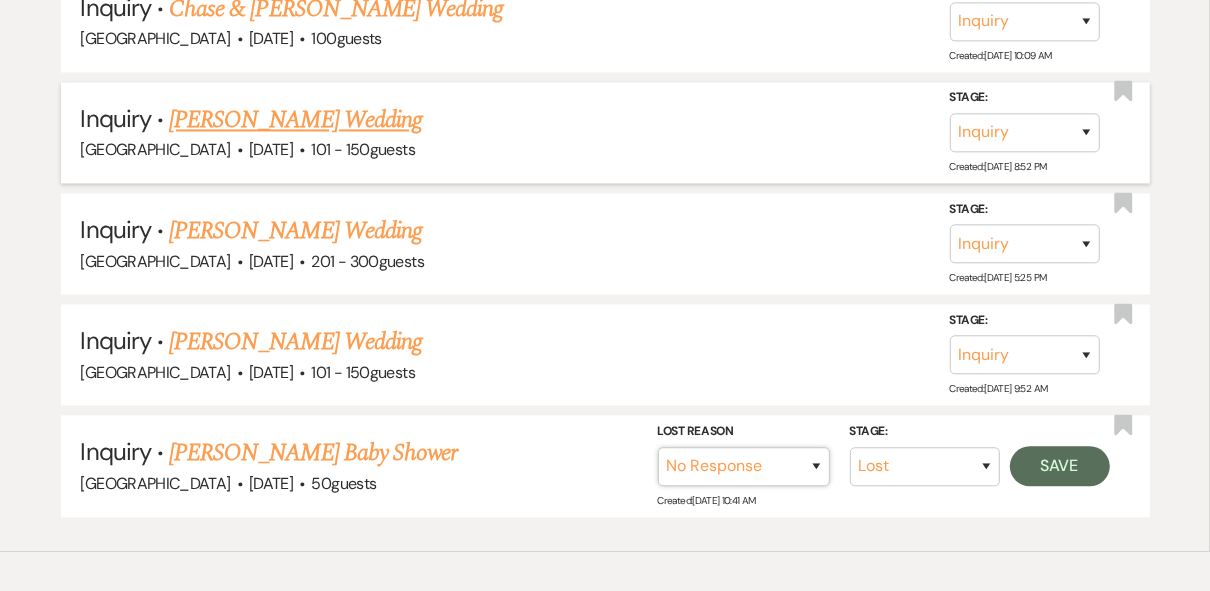 click on "Booked Elsewhere Budget Date Unavailable No Response Not a Good Match Capacity Cancelled Duplicate (hidden) Spam (hidden) Other (hidden) Other" at bounding box center (744, 465) 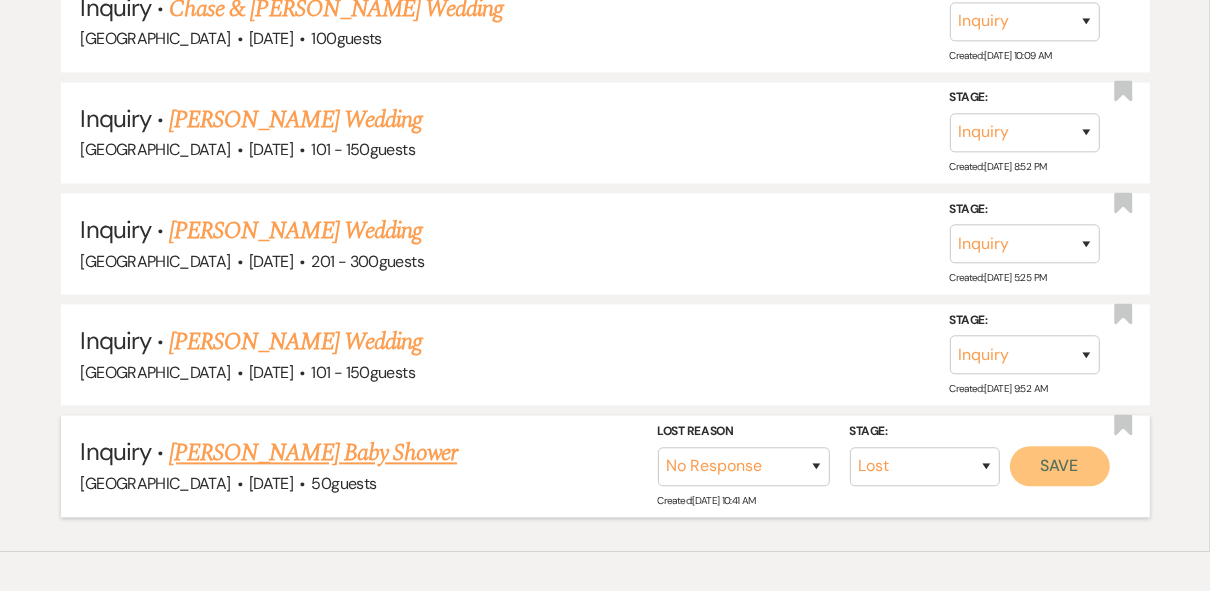 click on "Save" at bounding box center [1060, 465] 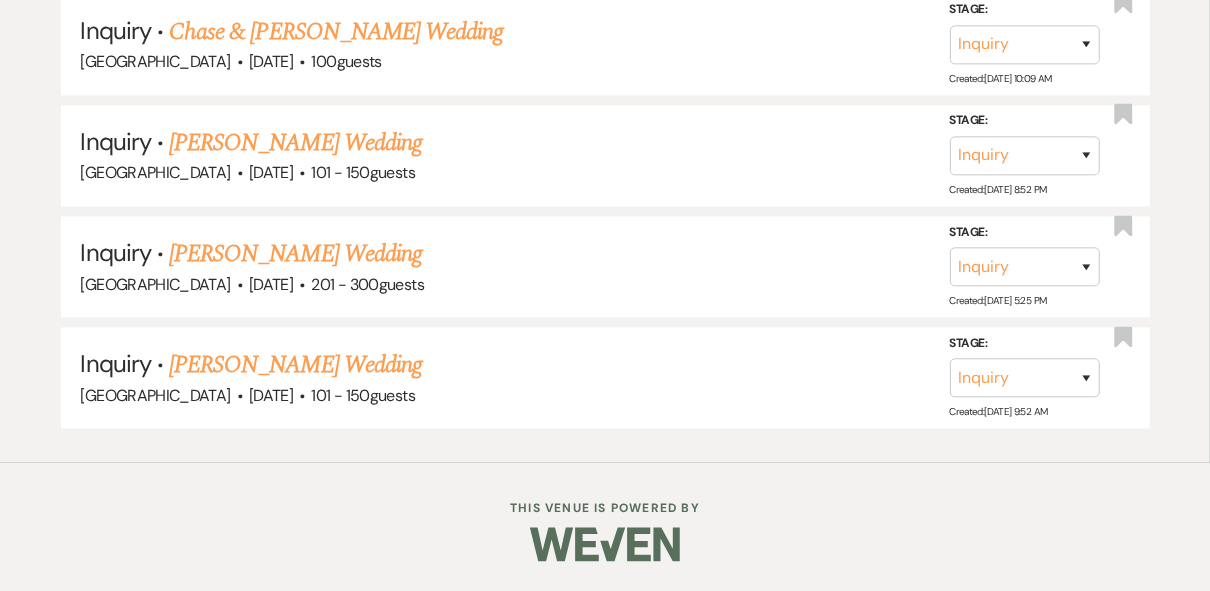 scroll, scrollTop: 7596, scrollLeft: 0, axis: vertical 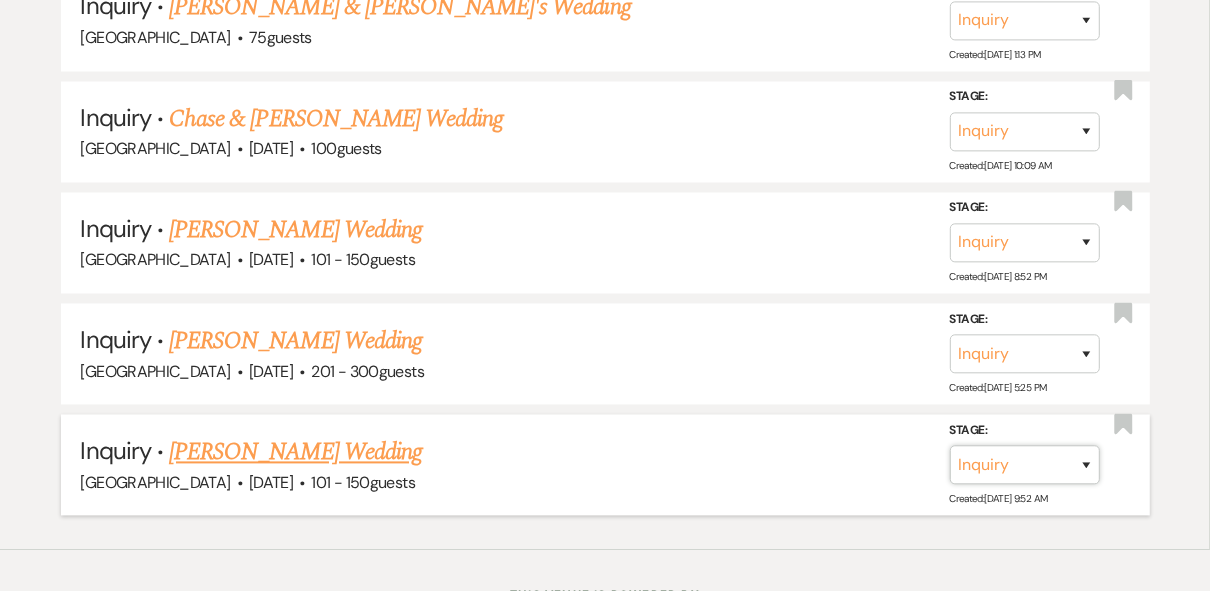 click on "Inquiry Follow Up Tour Requested Tour Confirmed Toured Proposal Sent Booked Lost" at bounding box center (1025, 464) 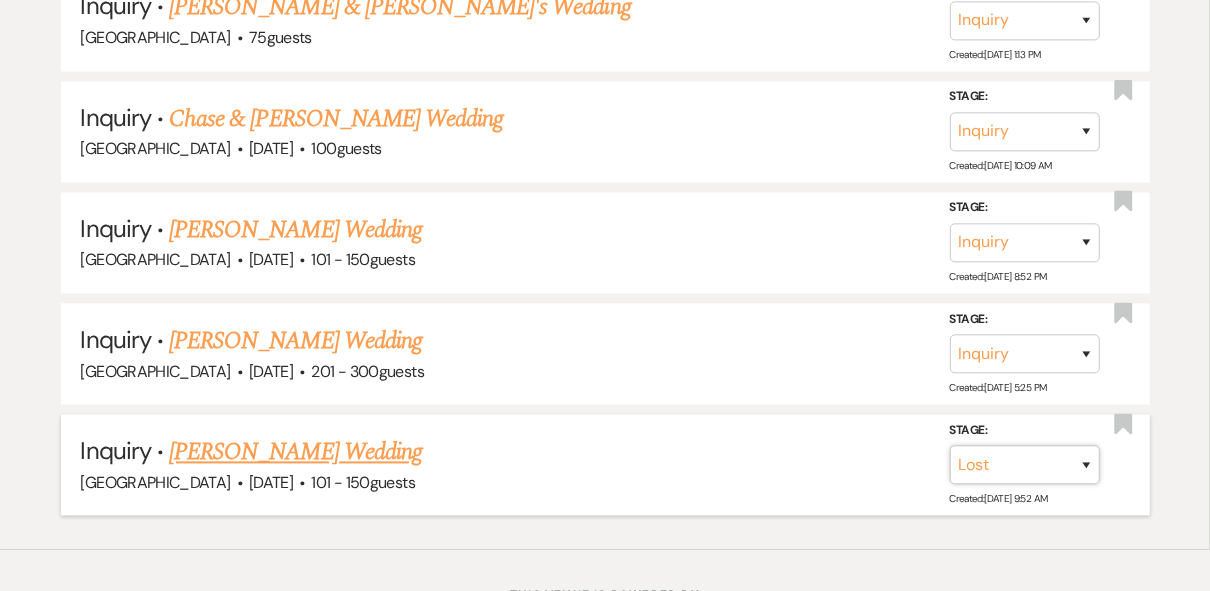 click on "Inquiry Follow Up Tour Requested Tour Confirmed Toured Proposal Sent Booked Lost" at bounding box center [1025, 464] 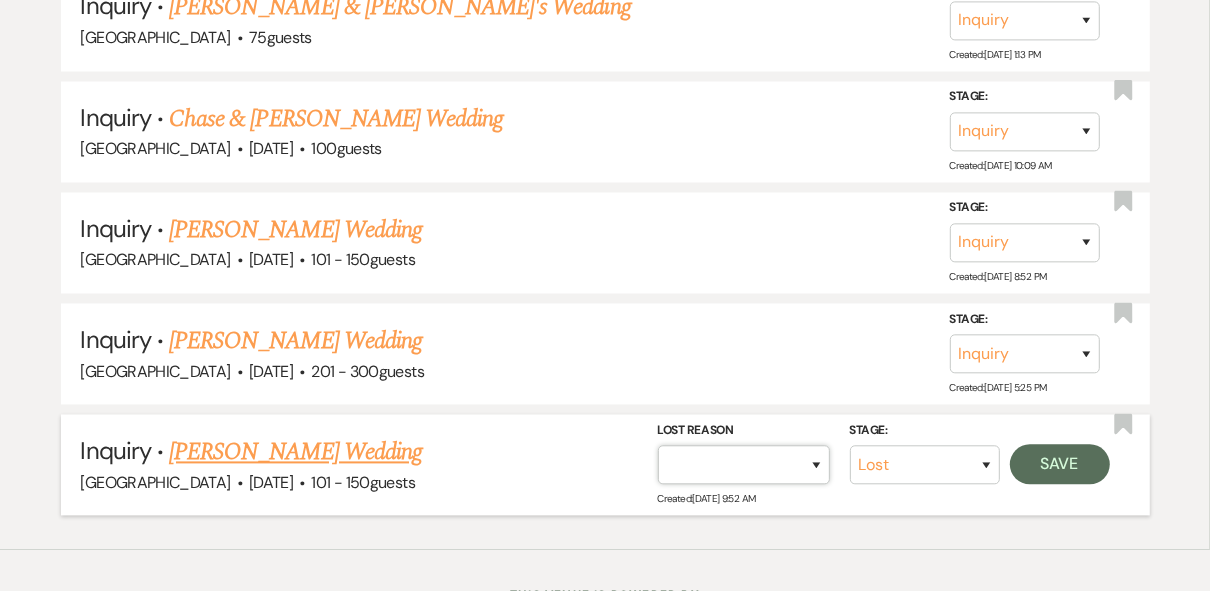 click on "Booked Elsewhere Budget Date Unavailable No Response Not a Good Match Capacity Cancelled Duplicate (hidden) Spam (hidden) Other (hidden) Other" at bounding box center [744, 464] 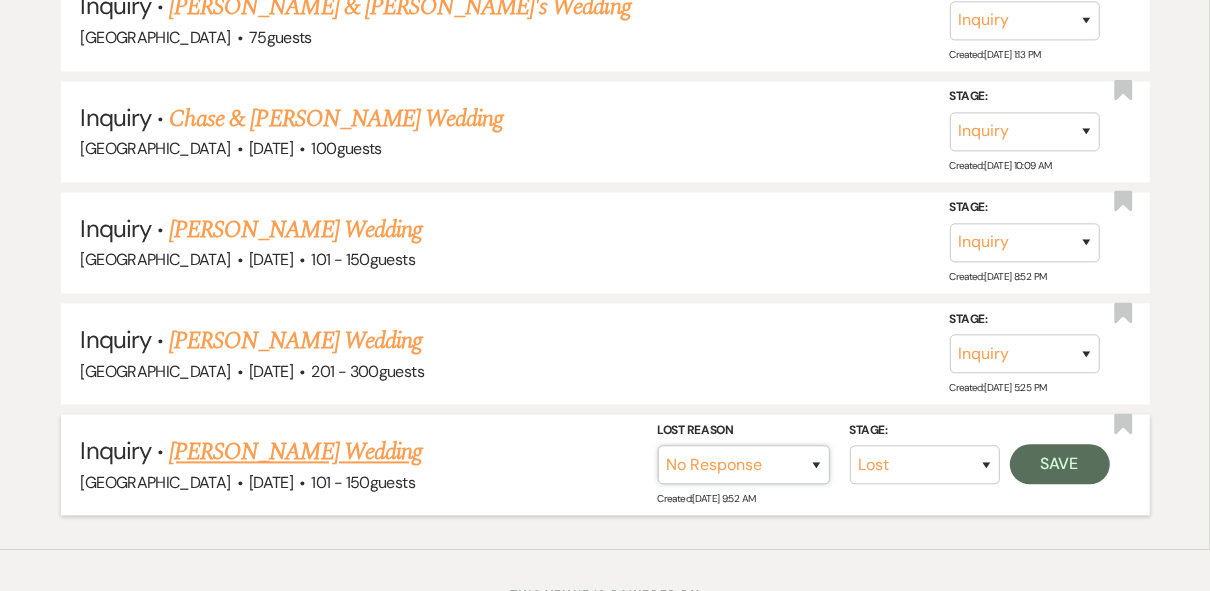 click on "Booked Elsewhere Budget Date Unavailable No Response Not a Good Match Capacity Cancelled Duplicate (hidden) Spam (hidden) Other (hidden) Other" at bounding box center (744, 464) 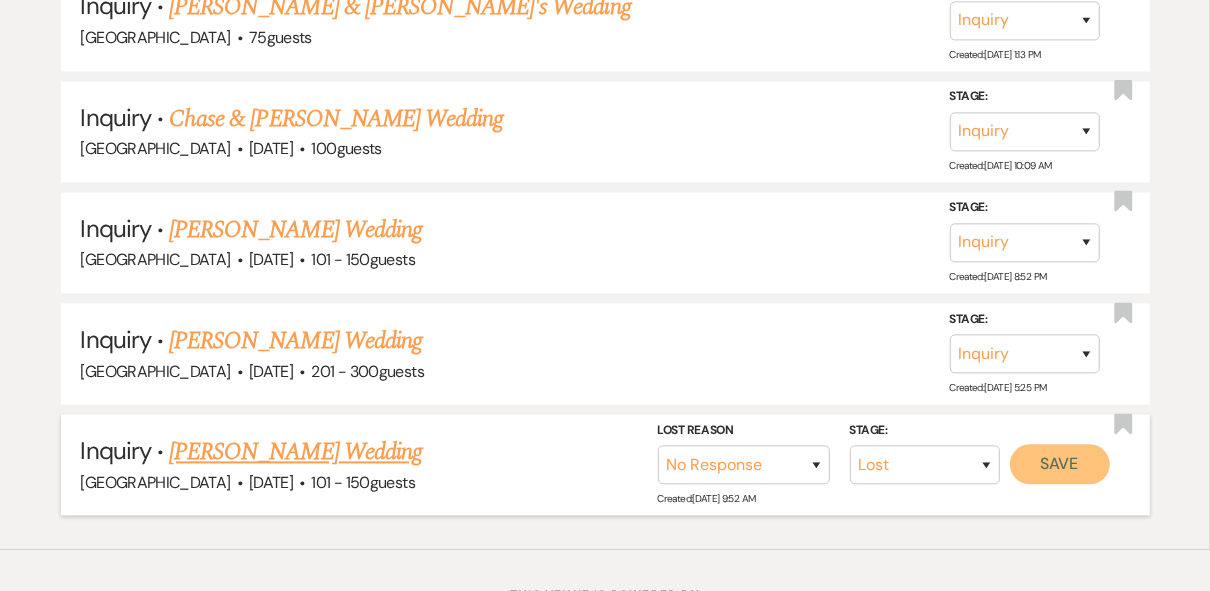 click on "Save" at bounding box center [1060, 464] 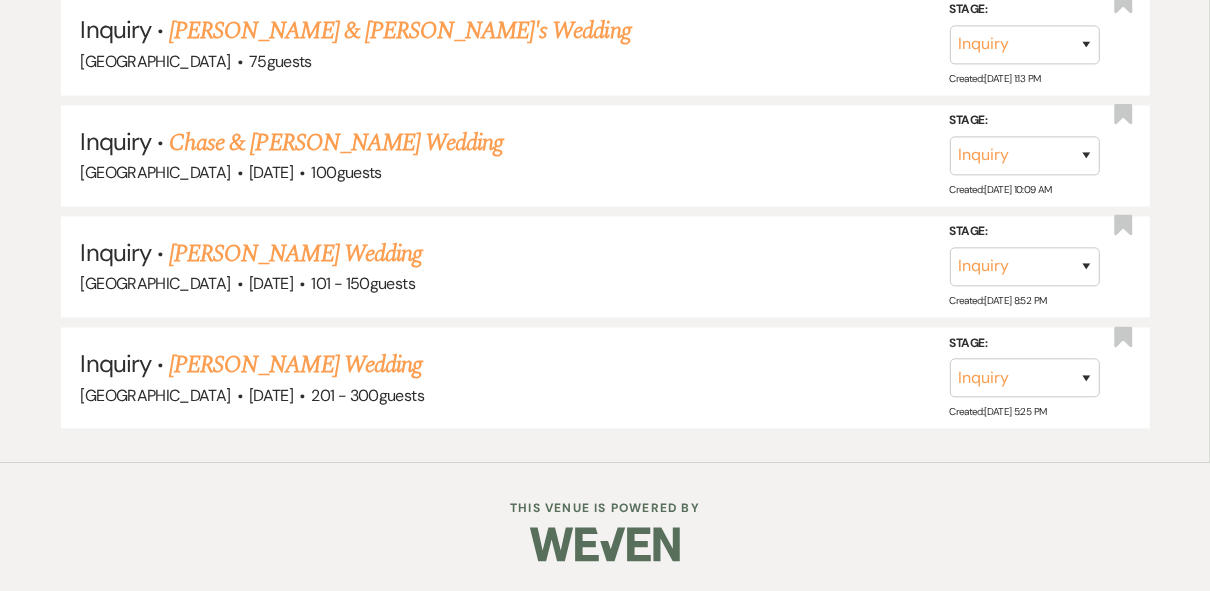 scroll, scrollTop: 7486, scrollLeft: 0, axis: vertical 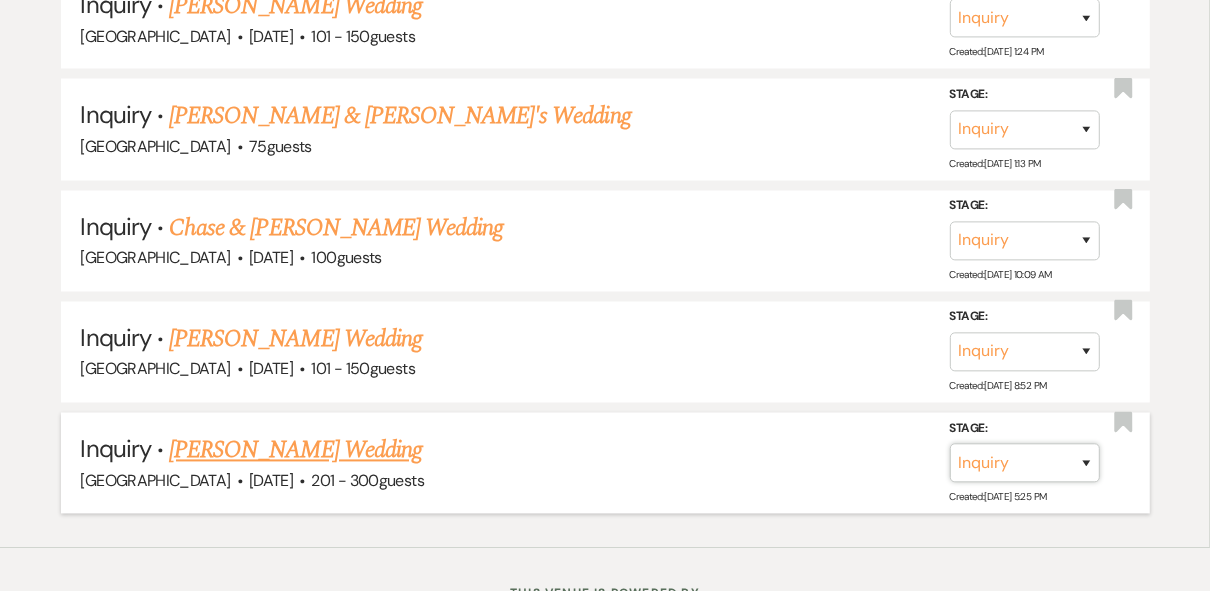 click on "Inquiry Follow Up Tour Requested Tour Confirmed Toured Proposal Sent Booked Lost" at bounding box center [1025, 463] 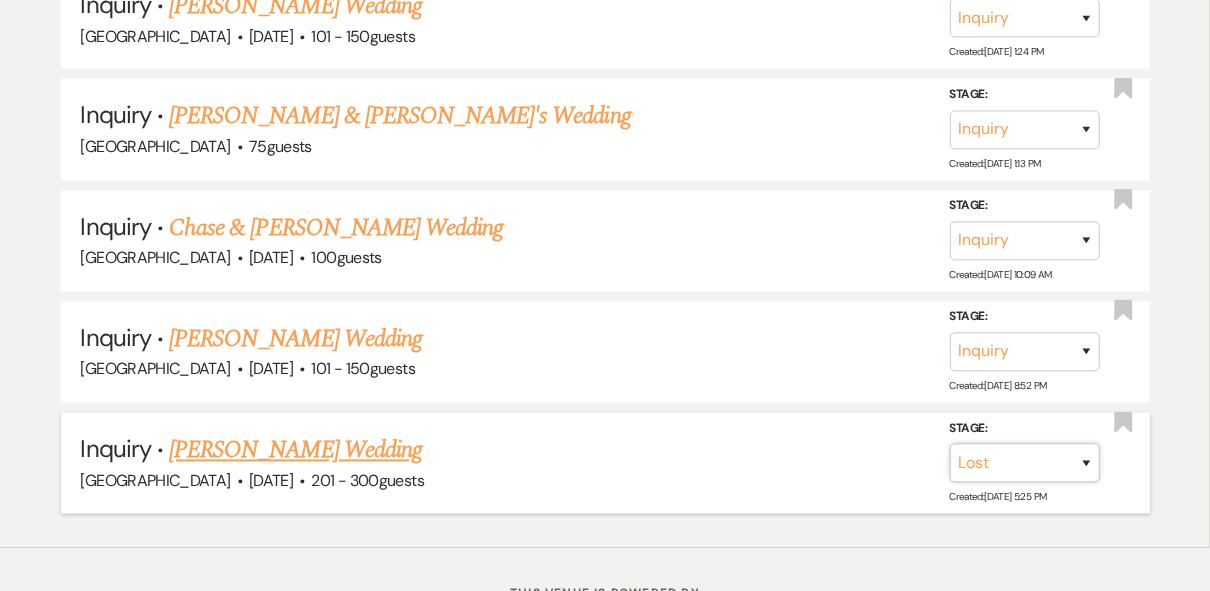 click on "Inquiry Follow Up Tour Requested Tour Confirmed Toured Proposal Sent Booked Lost" at bounding box center [1025, 463] 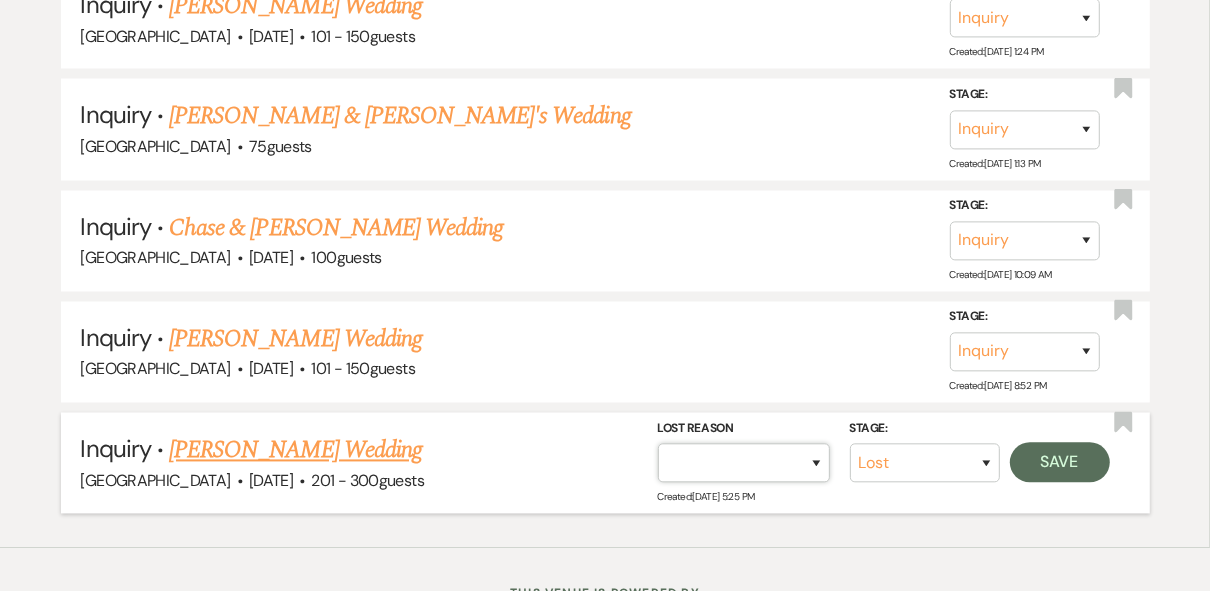 click on "Booked Elsewhere Budget Date Unavailable No Response Not a Good Match Capacity Cancelled Duplicate (hidden) Spam (hidden) Other (hidden) Other" at bounding box center [744, 463] 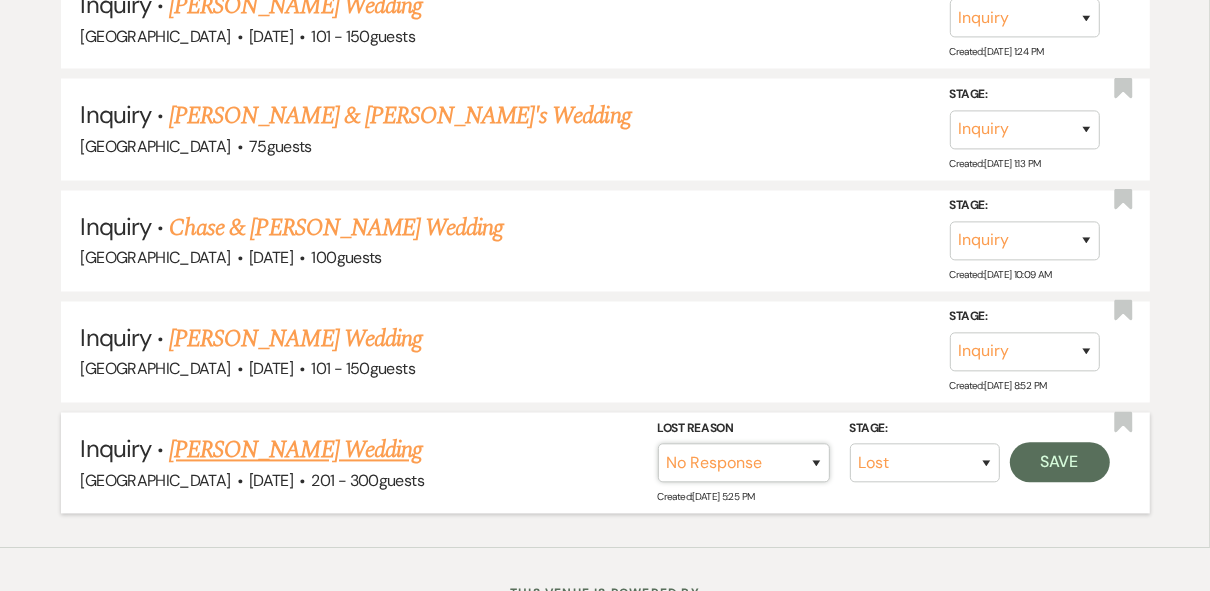click on "Booked Elsewhere Budget Date Unavailable No Response Not a Good Match Capacity Cancelled Duplicate (hidden) Spam (hidden) Other (hidden) Other" at bounding box center (744, 463) 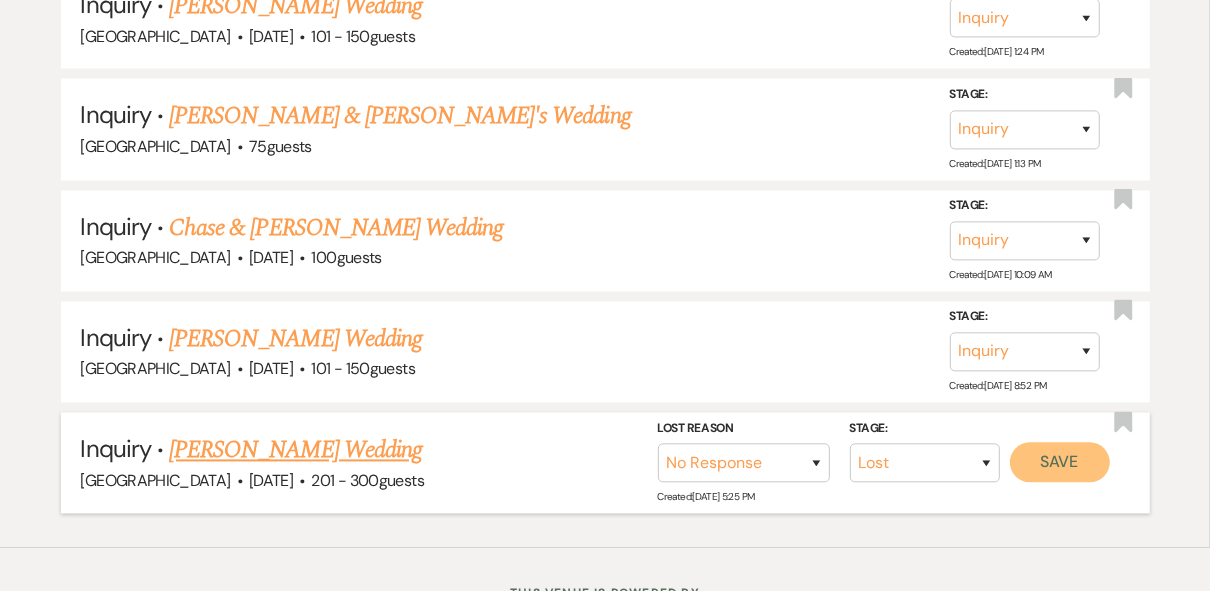 click on "Save" at bounding box center (1060, 463) 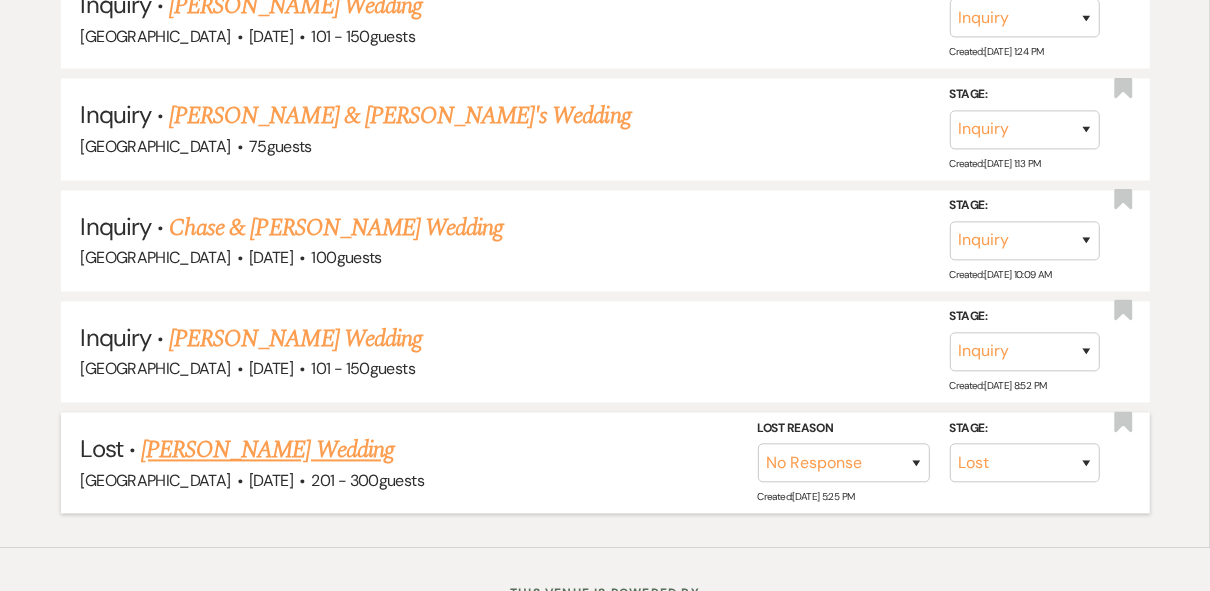 scroll, scrollTop: 7377, scrollLeft: 0, axis: vertical 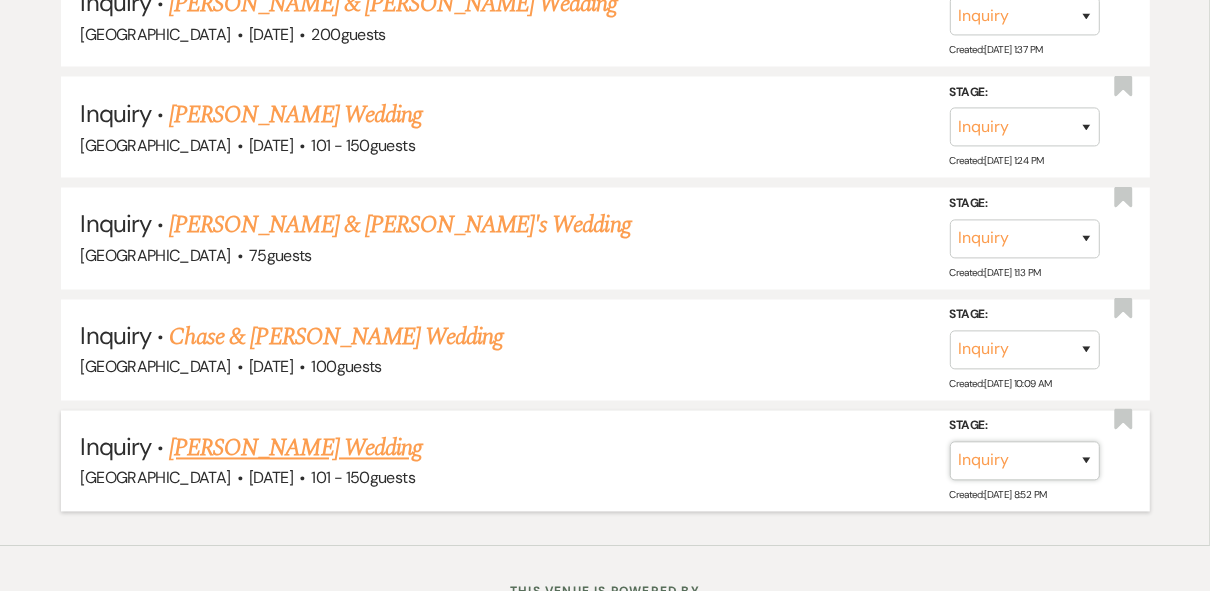 click on "Inquiry Follow Up Tour Requested Tour Confirmed Toured Proposal Sent Booked Lost" at bounding box center (1025, 461) 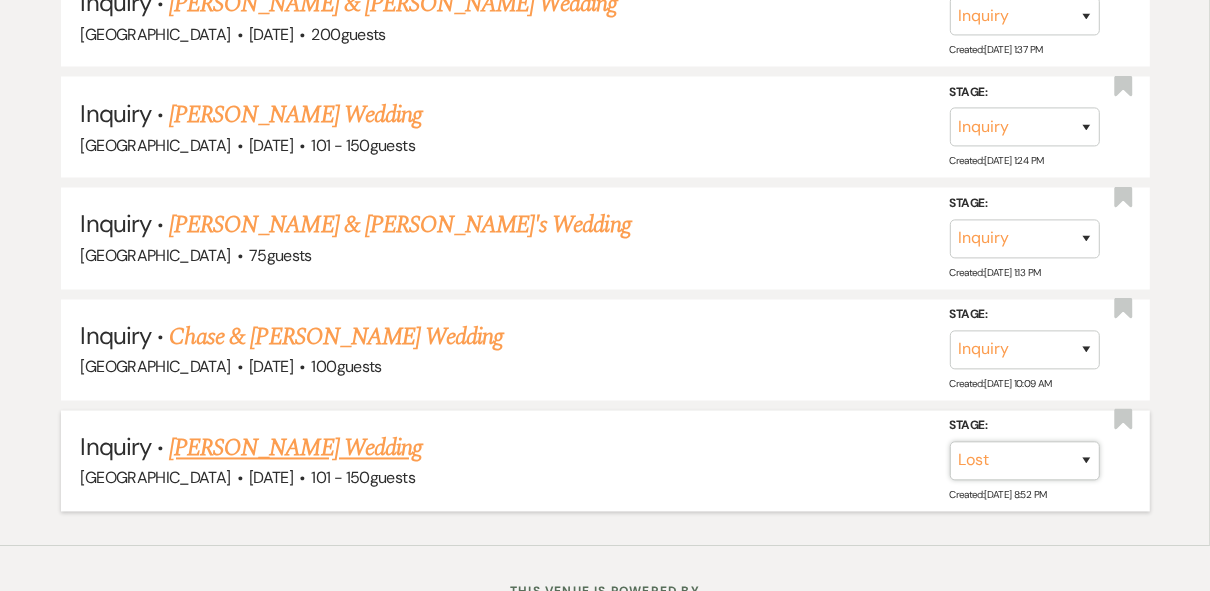 click on "Inquiry Follow Up Tour Requested Tour Confirmed Toured Proposal Sent Booked Lost" at bounding box center [1025, 461] 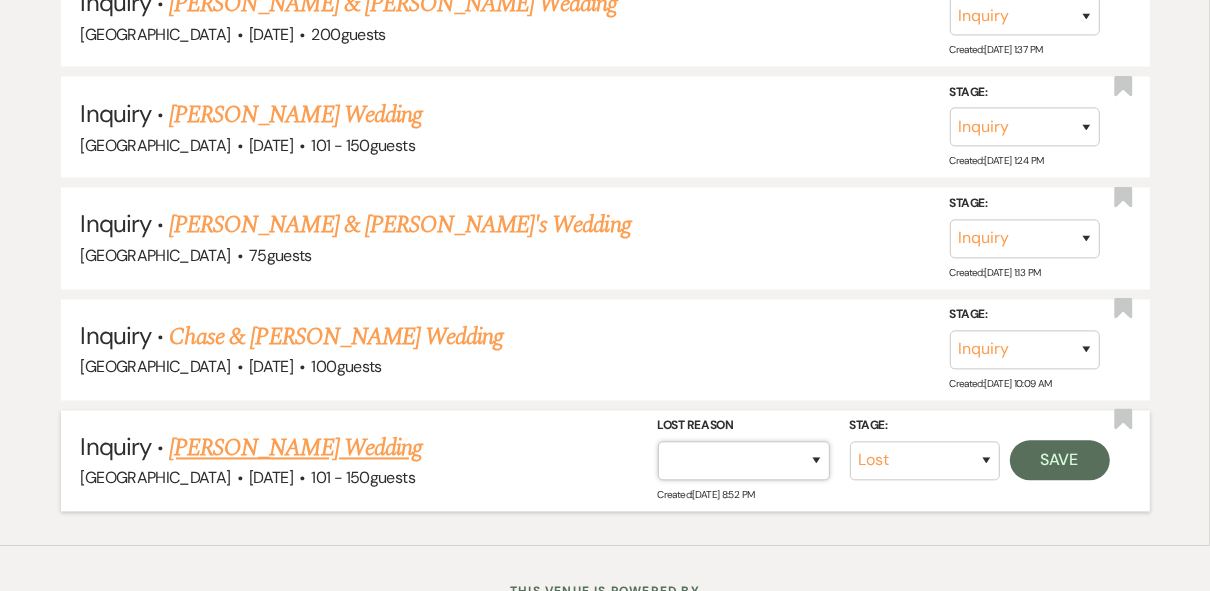 drag, startPoint x: 816, startPoint y: 380, endPoint x: 814, endPoint y: 367, distance: 13.152946 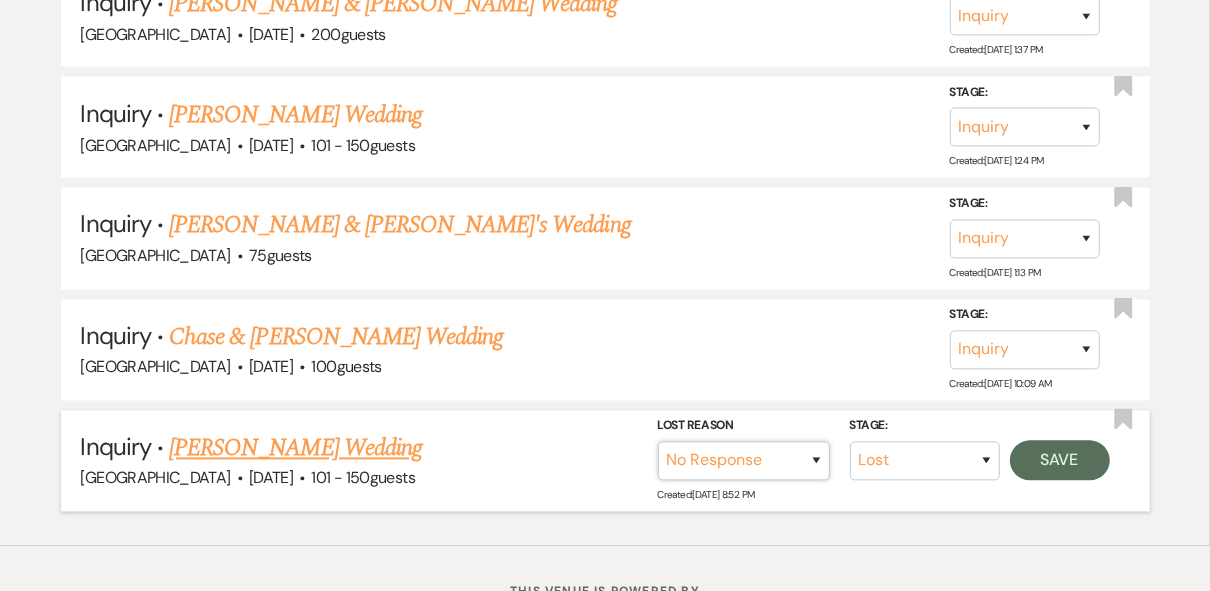 click on "Booked Elsewhere Budget Date Unavailable No Response Not a Good Match Capacity Cancelled Duplicate (hidden) Spam (hidden) Other (hidden) Other" at bounding box center [744, 461] 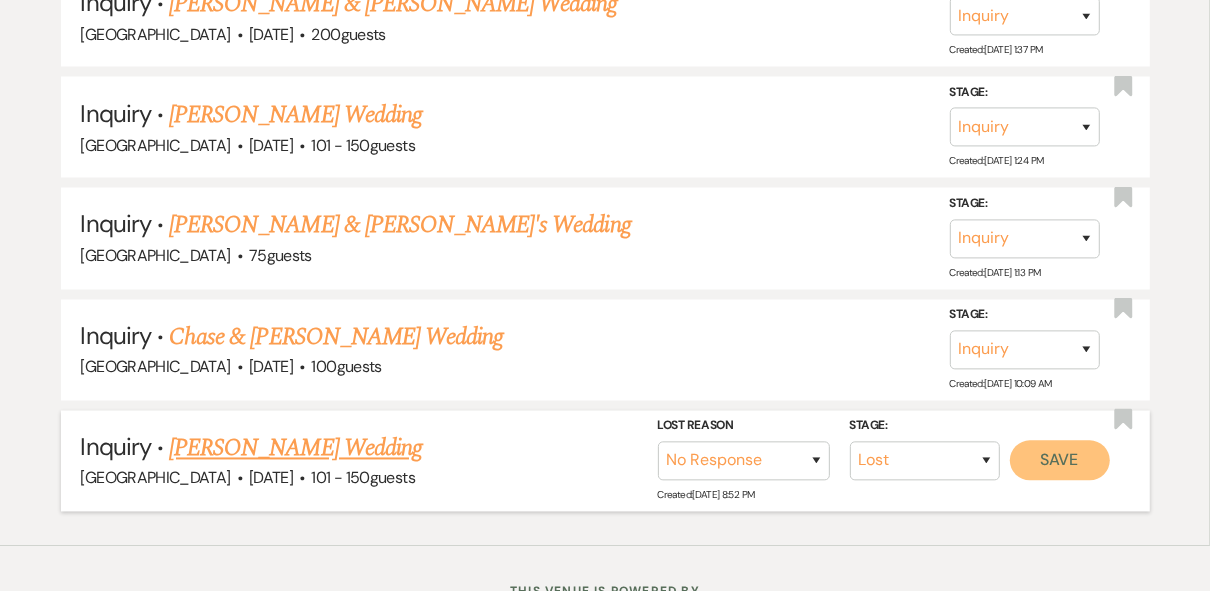 click on "Save" at bounding box center [1060, 461] 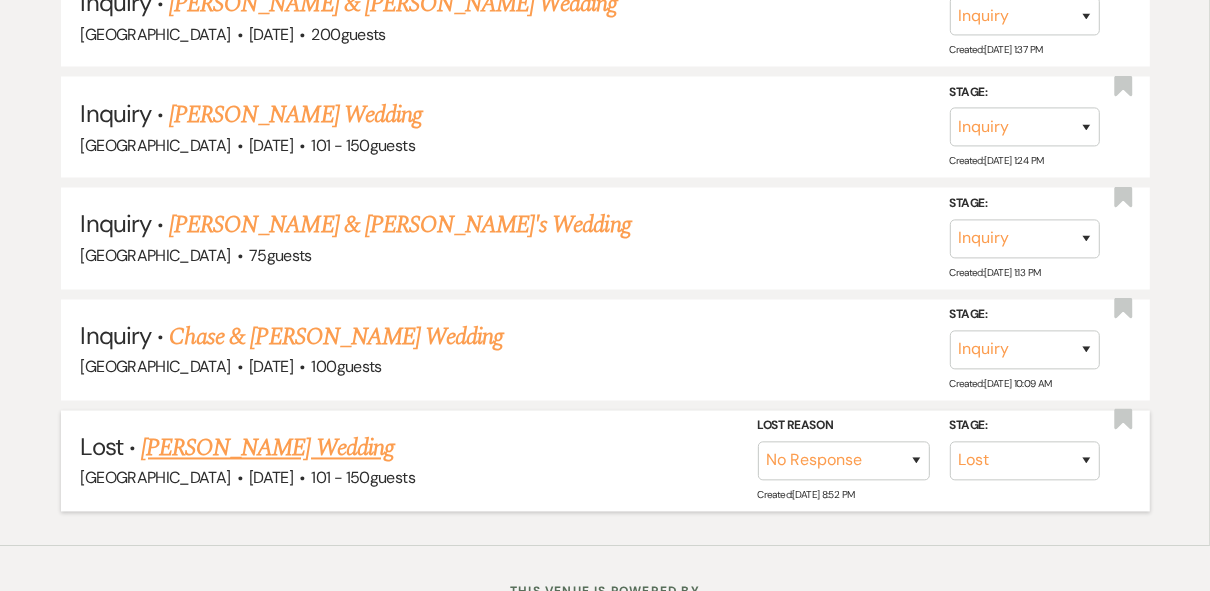 scroll, scrollTop: 7267, scrollLeft: 0, axis: vertical 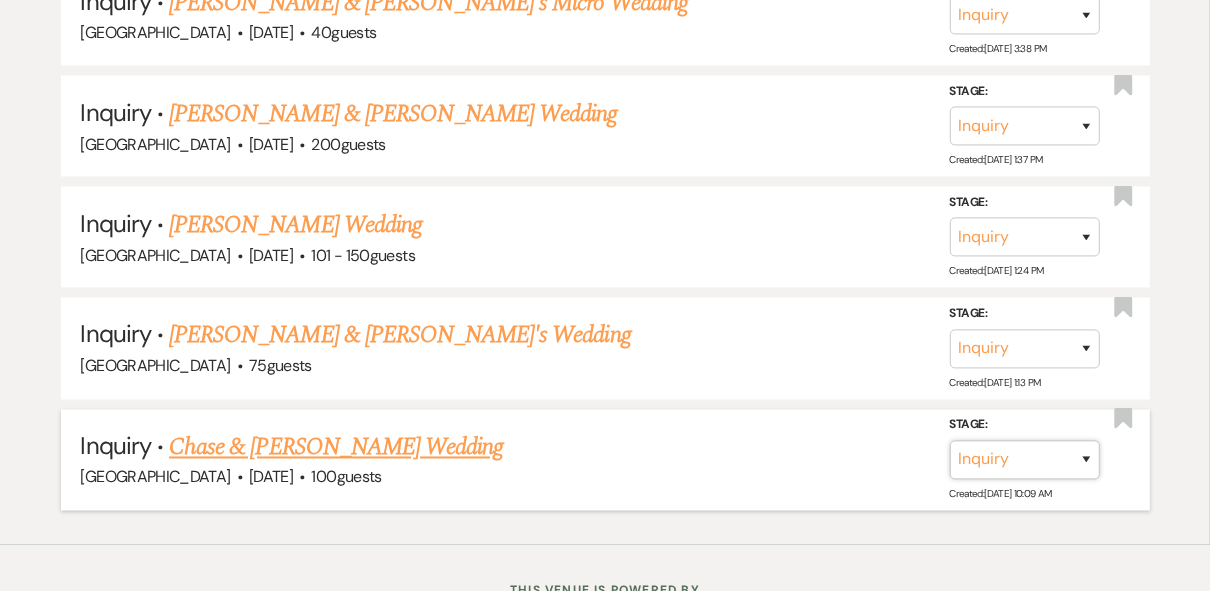 click on "Inquiry Follow Up Tour Requested Tour Confirmed Toured Proposal Sent Booked Lost" at bounding box center [1025, 460] 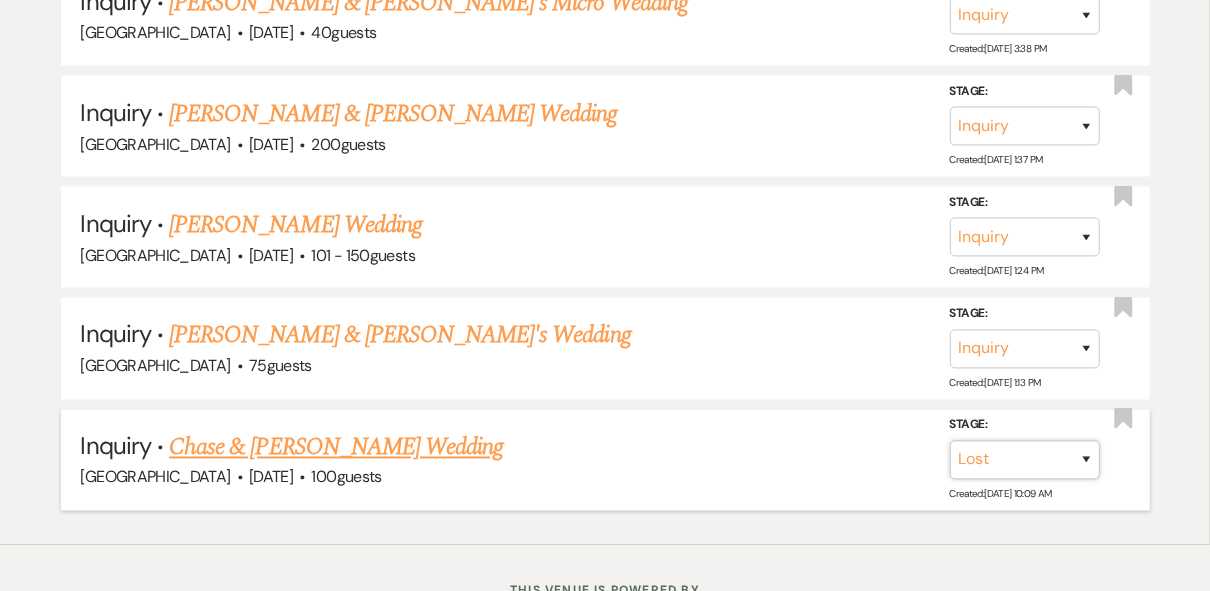 click on "Inquiry Follow Up Tour Requested Tour Confirmed Toured Proposal Sent Booked Lost" at bounding box center [1025, 460] 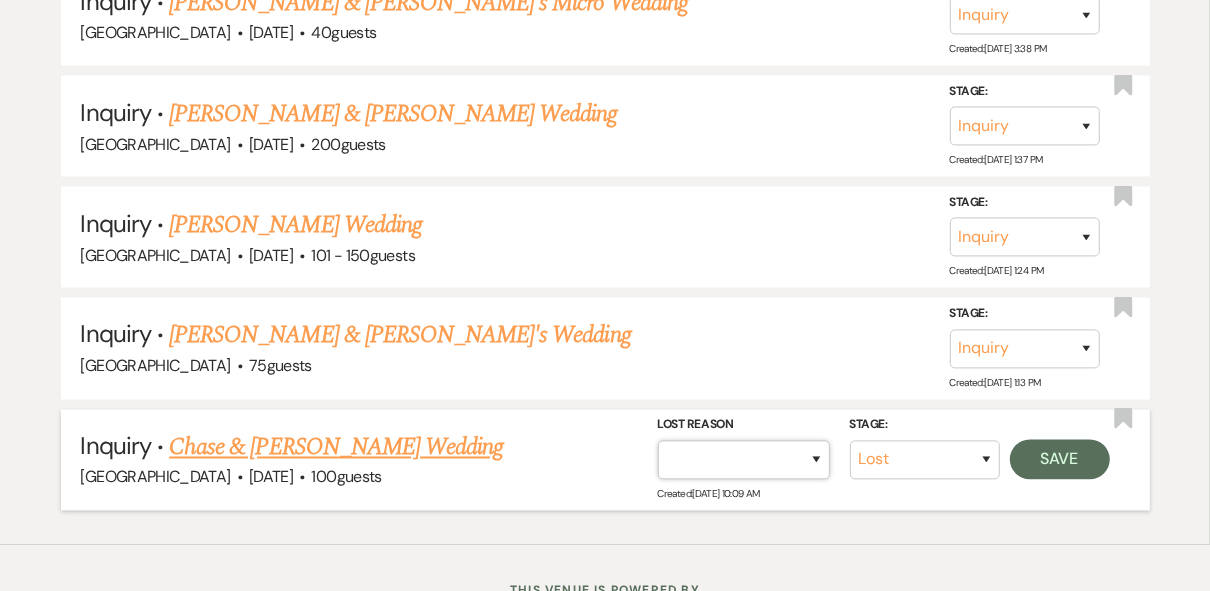click on "Booked Elsewhere Budget Date Unavailable No Response Not a Good Match Capacity Cancelled Duplicate (hidden) Spam (hidden) Other (hidden) Other" at bounding box center [744, 460] 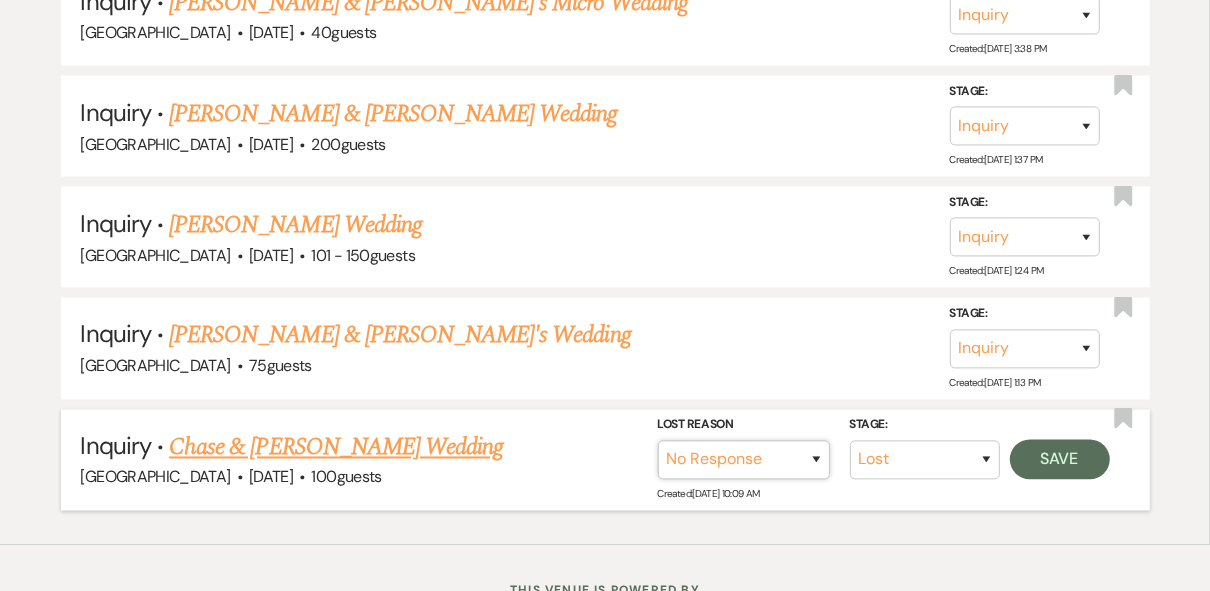click on "Booked Elsewhere Budget Date Unavailable No Response Not a Good Match Capacity Cancelled Duplicate (hidden) Spam (hidden) Other (hidden) Other" at bounding box center (744, 460) 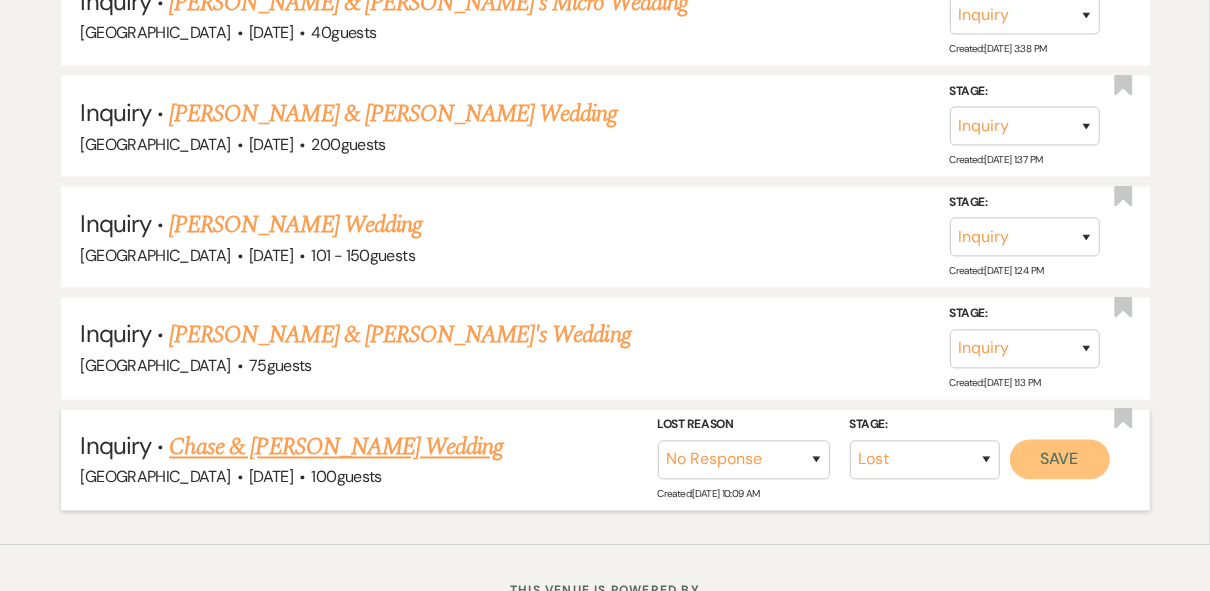 click on "Save" at bounding box center (1060, 460) 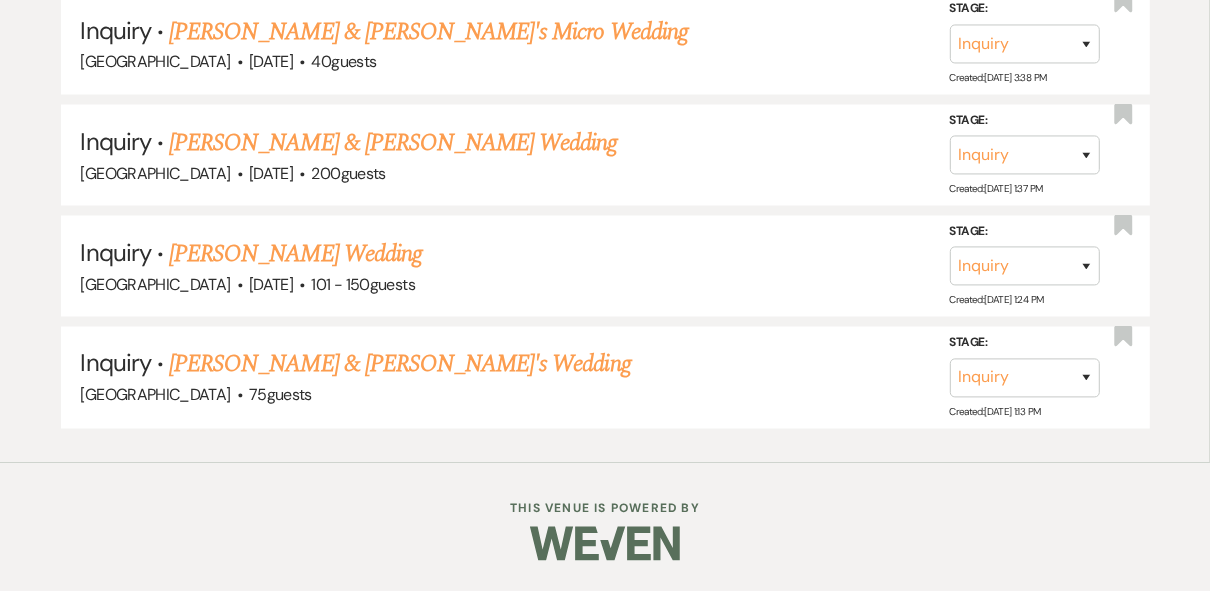 scroll, scrollTop: 7157, scrollLeft: 0, axis: vertical 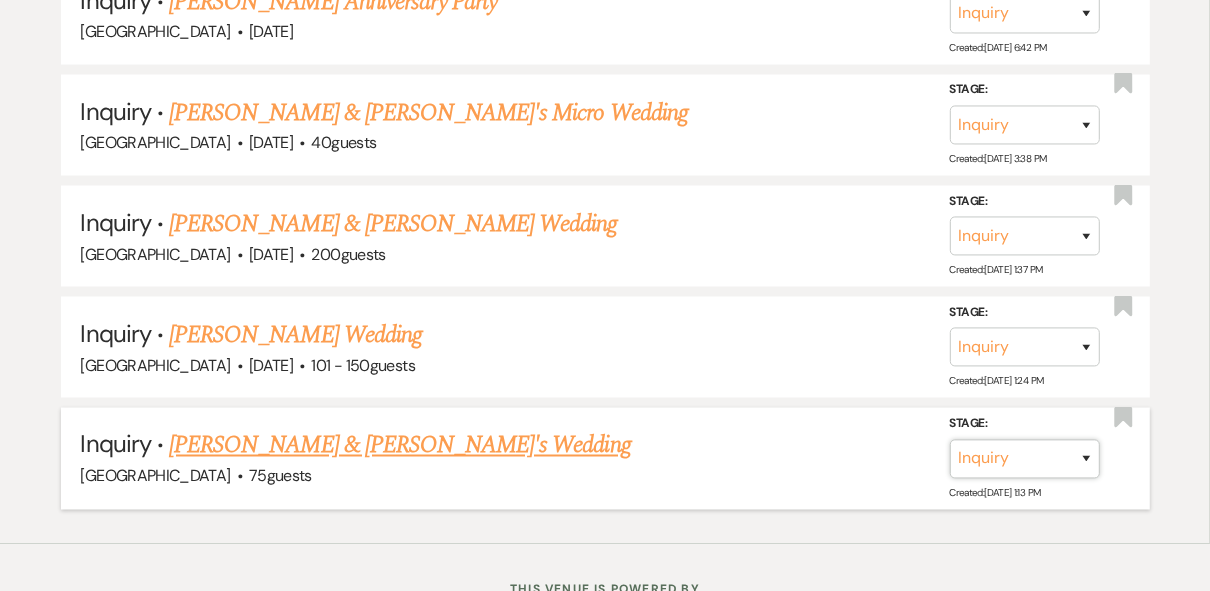 click on "Inquiry Follow Up Tour Requested Tour Confirmed Toured Proposal Sent Booked Lost" at bounding box center [1025, 458] 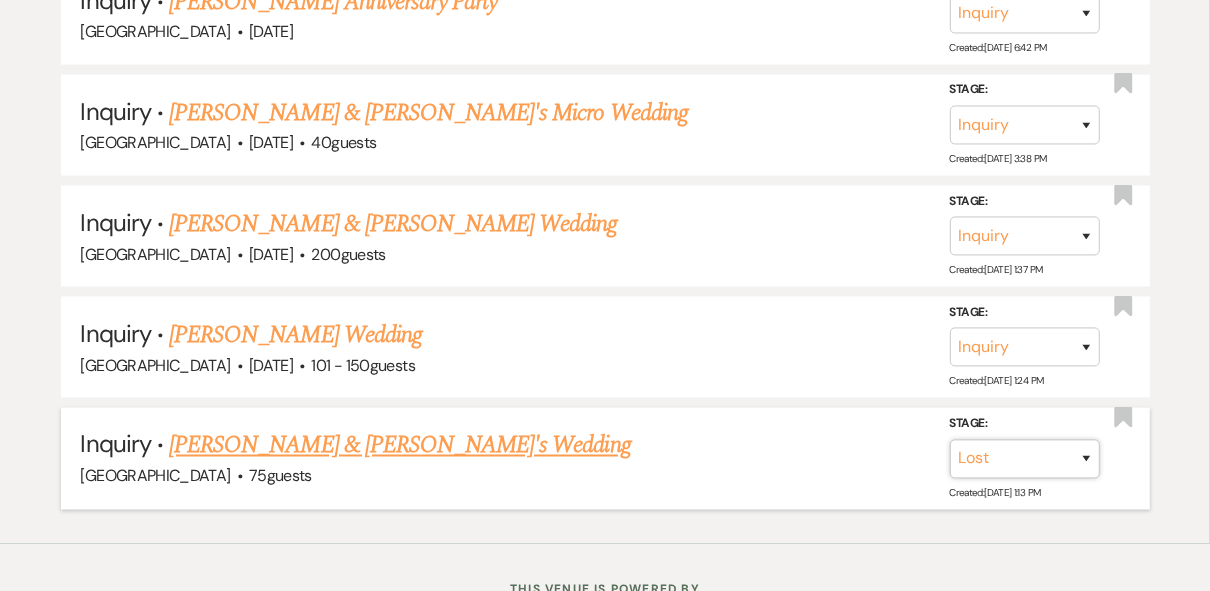 click on "Inquiry Follow Up Tour Requested Tour Confirmed Toured Proposal Sent Booked Lost" at bounding box center [1025, 458] 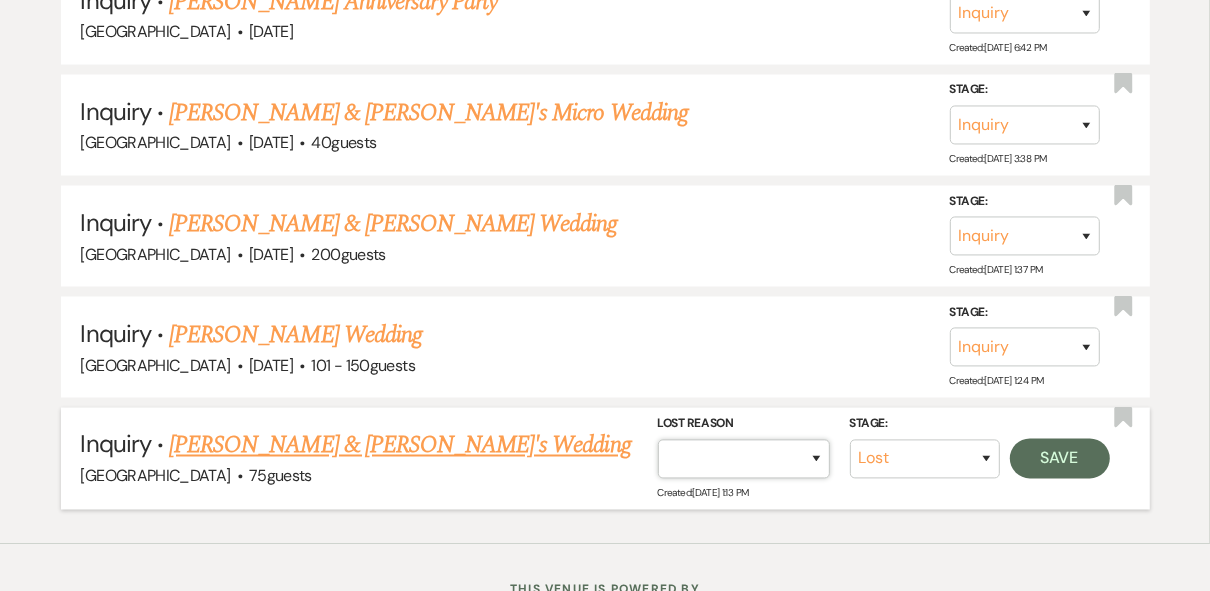 click on "Booked Elsewhere Budget Date Unavailable No Response Not a Good Match Capacity Cancelled Duplicate (hidden) Spam (hidden) Other (hidden) Other" at bounding box center [744, 458] 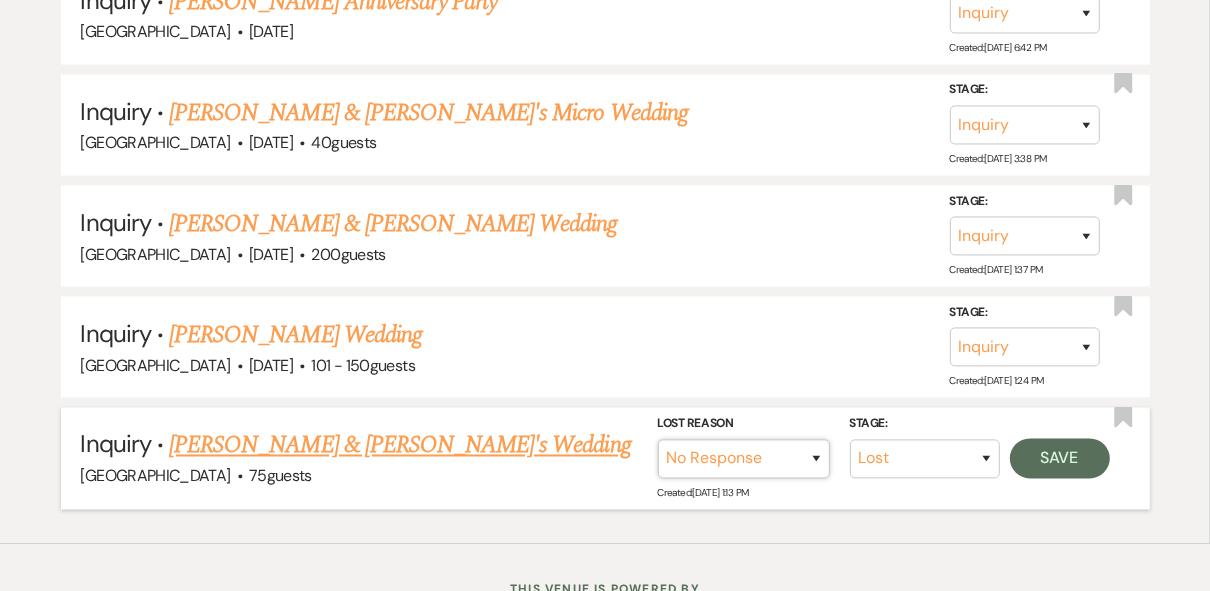 click on "Booked Elsewhere Budget Date Unavailable No Response Not a Good Match Capacity Cancelled Duplicate (hidden) Spam (hidden) Other (hidden) Other" at bounding box center (744, 458) 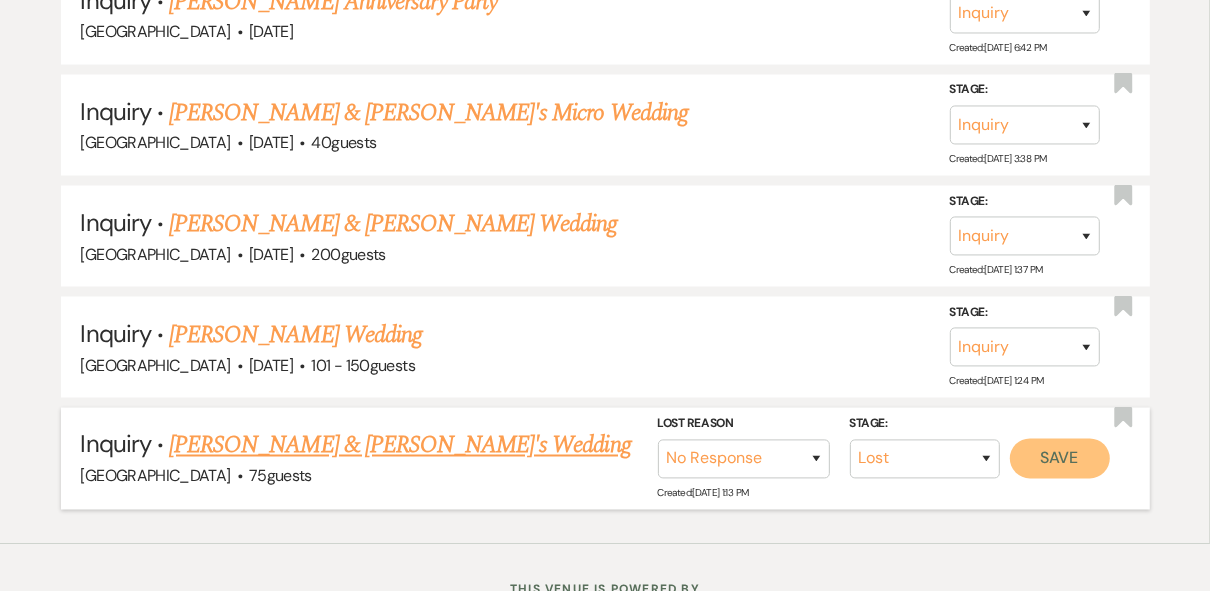 click on "Save" at bounding box center [1060, 458] 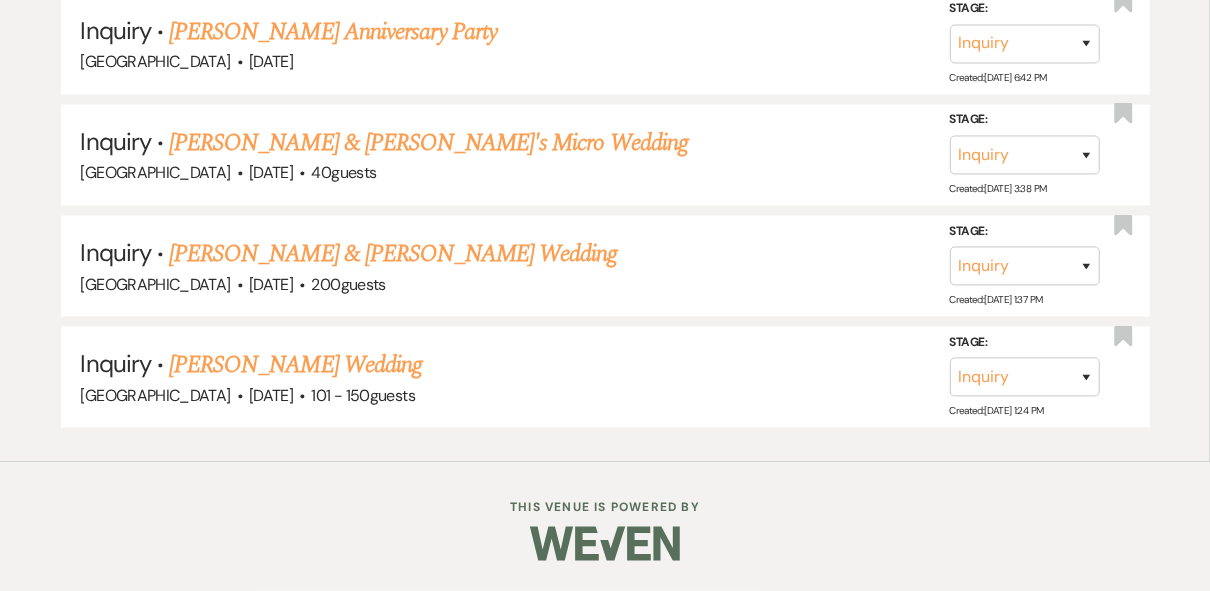 scroll, scrollTop: 7047, scrollLeft: 0, axis: vertical 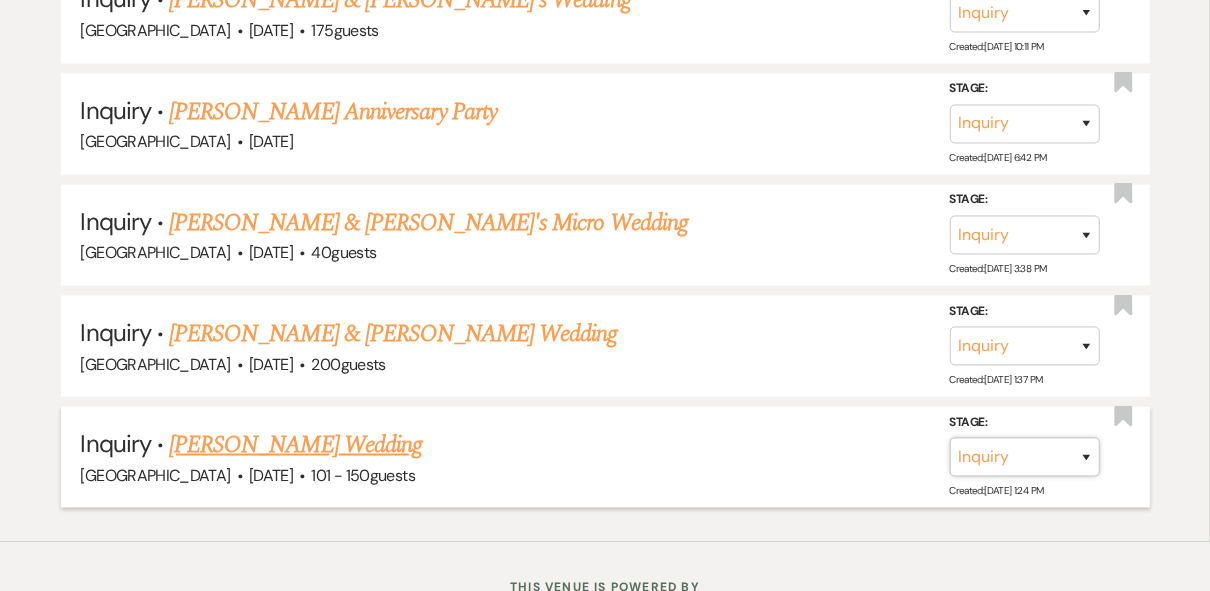 click on "Inquiry Follow Up Tour Requested Tour Confirmed Toured Proposal Sent Booked Lost" at bounding box center [1025, 457] 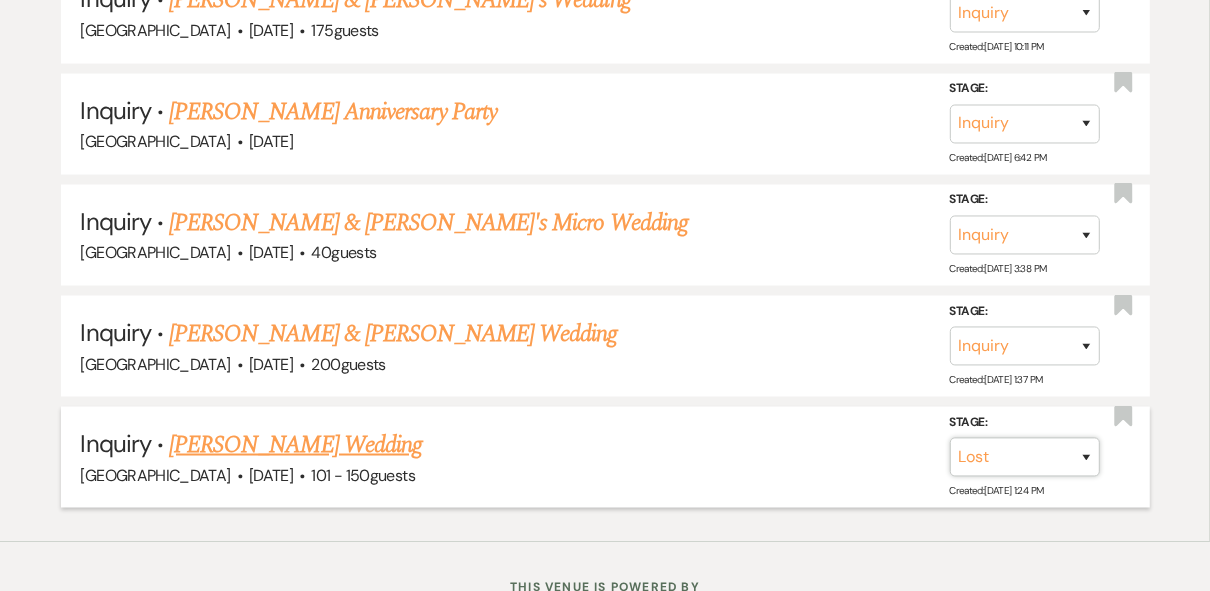 click on "Inquiry Follow Up Tour Requested Tour Confirmed Toured Proposal Sent Booked Lost" at bounding box center (1025, 457) 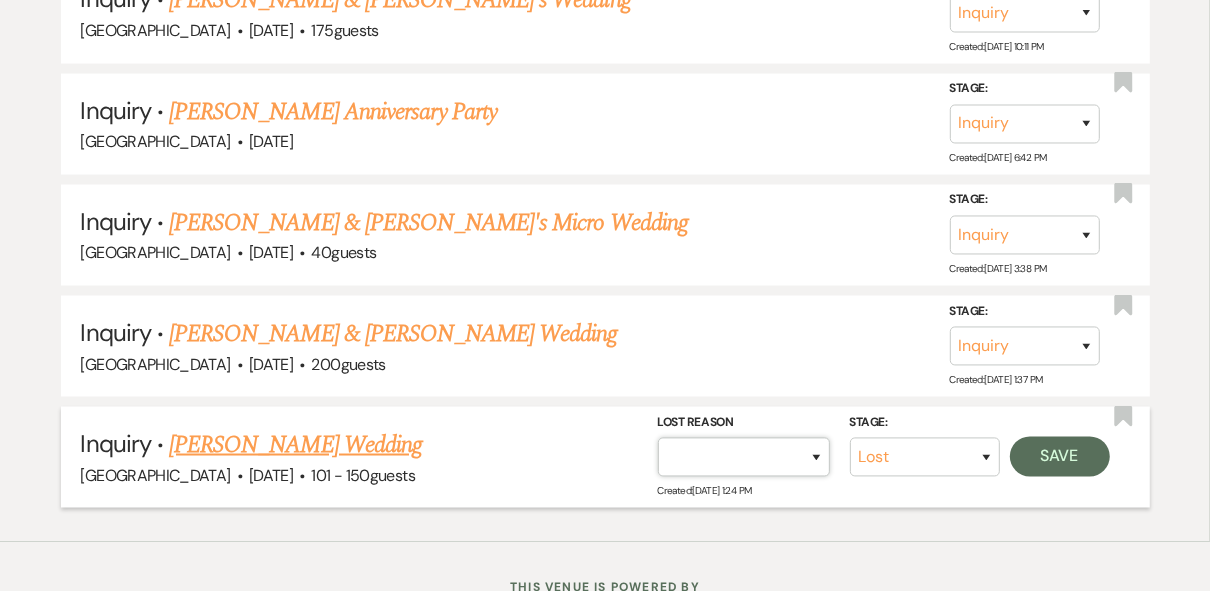 drag, startPoint x: 800, startPoint y: 372, endPoint x: 793, endPoint y: 356, distance: 17.464249 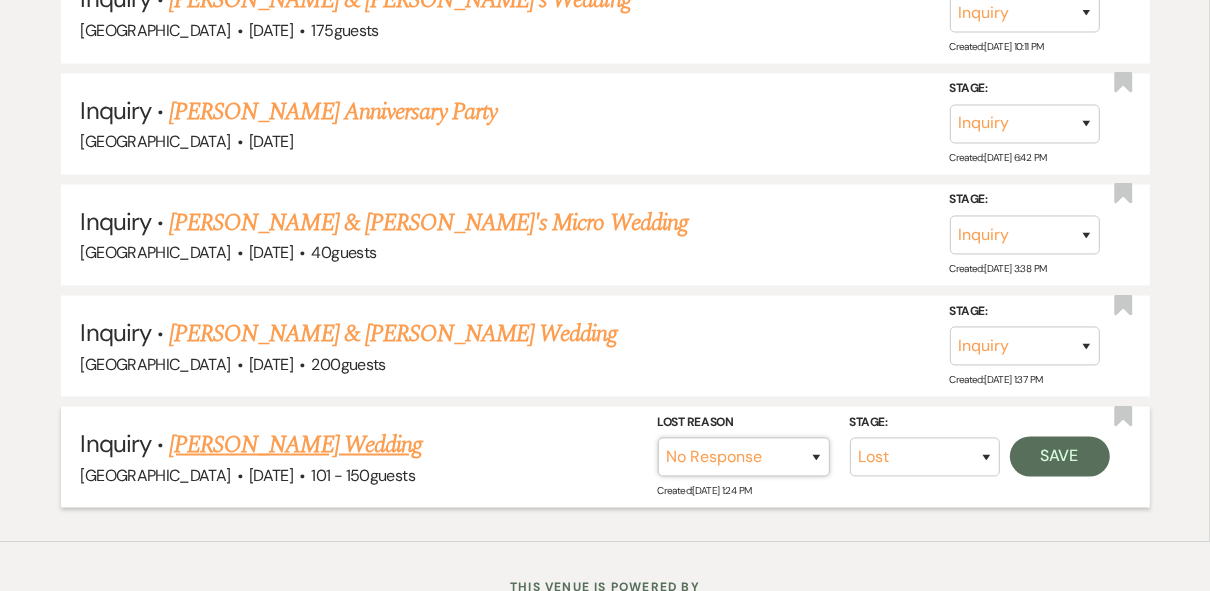 click on "Booked Elsewhere Budget Date Unavailable No Response Not a Good Match Capacity Cancelled Duplicate (hidden) Spam (hidden) Other (hidden) Other" at bounding box center [744, 457] 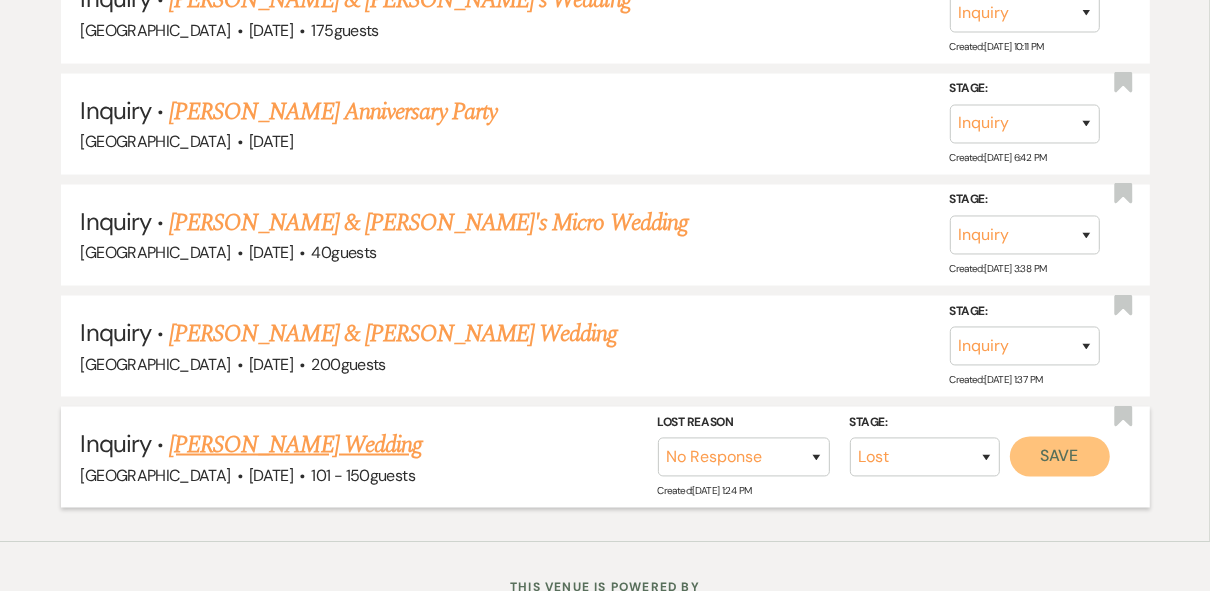 click on "Save" at bounding box center (1060, 457) 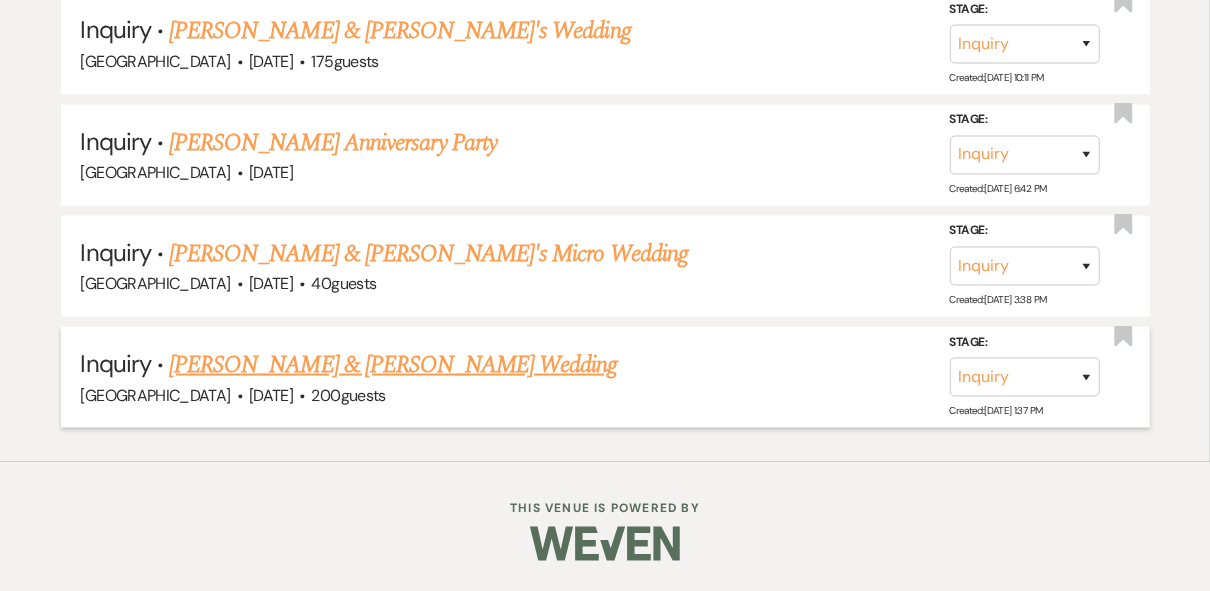 scroll, scrollTop: 6937, scrollLeft: 0, axis: vertical 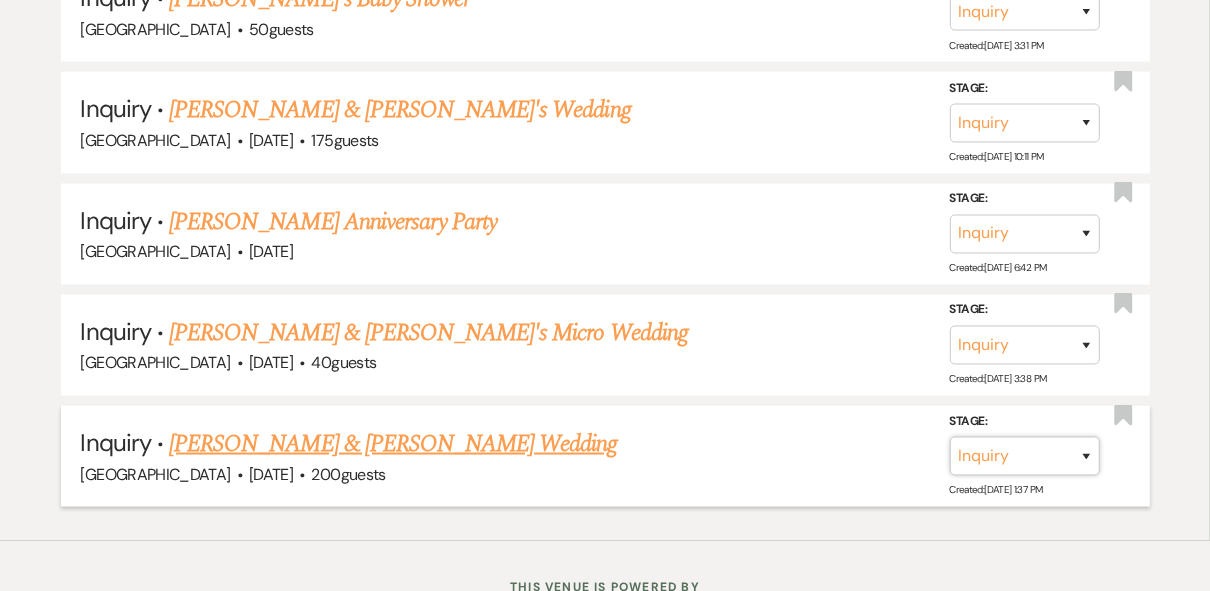 click on "Inquiry Follow Up Tour Requested Tour Confirmed Toured Proposal Sent Booked Lost" at bounding box center [1025, 456] 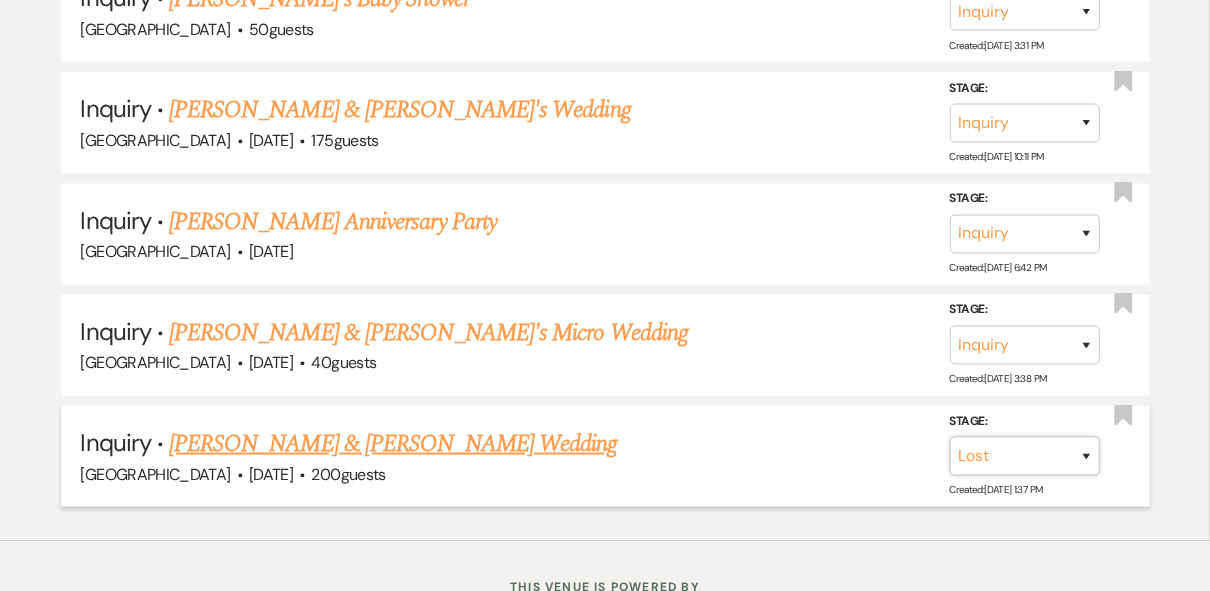 click on "Inquiry Follow Up Tour Requested Tour Confirmed Toured Proposal Sent Booked Lost" at bounding box center (1025, 456) 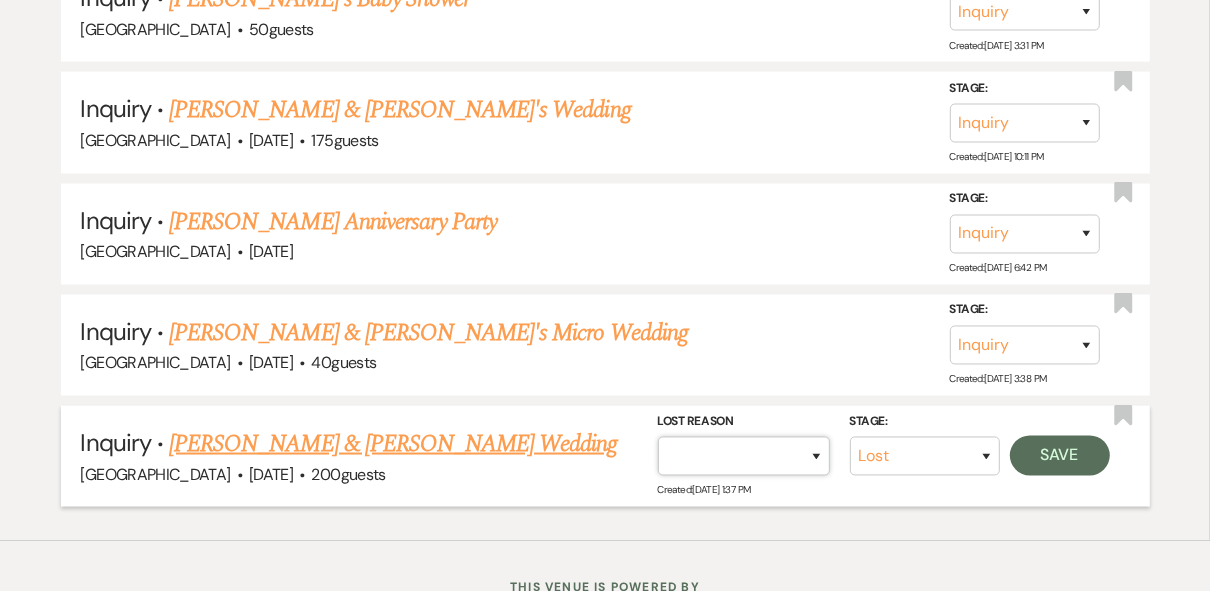 click on "Booked Elsewhere Budget Date Unavailable No Response Not a Good Match Capacity Cancelled Duplicate (hidden) Spam (hidden) Other (hidden) Other" at bounding box center [744, 456] 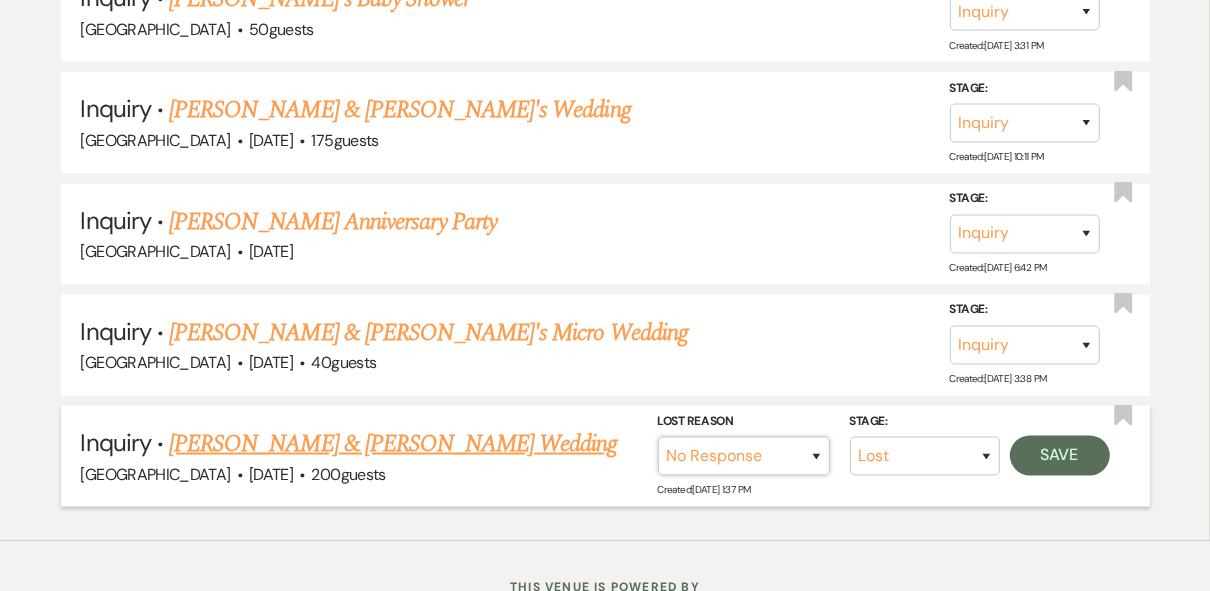 click on "Booked Elsewhere Budget Date Unavailable No Response Not a Good Match Capacity Cancelled Duplicate (hidden) Spam (hidden) Other (hidden) Other" at bounding box center (744, 456) 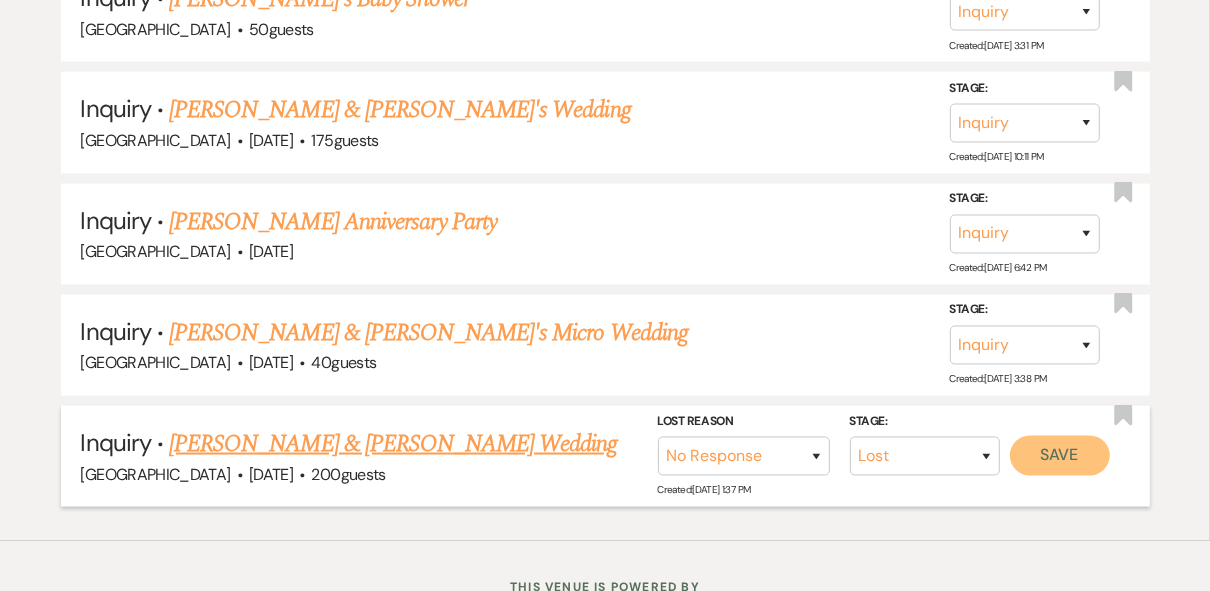 click on "Save" at bounding box center [1060, 456] 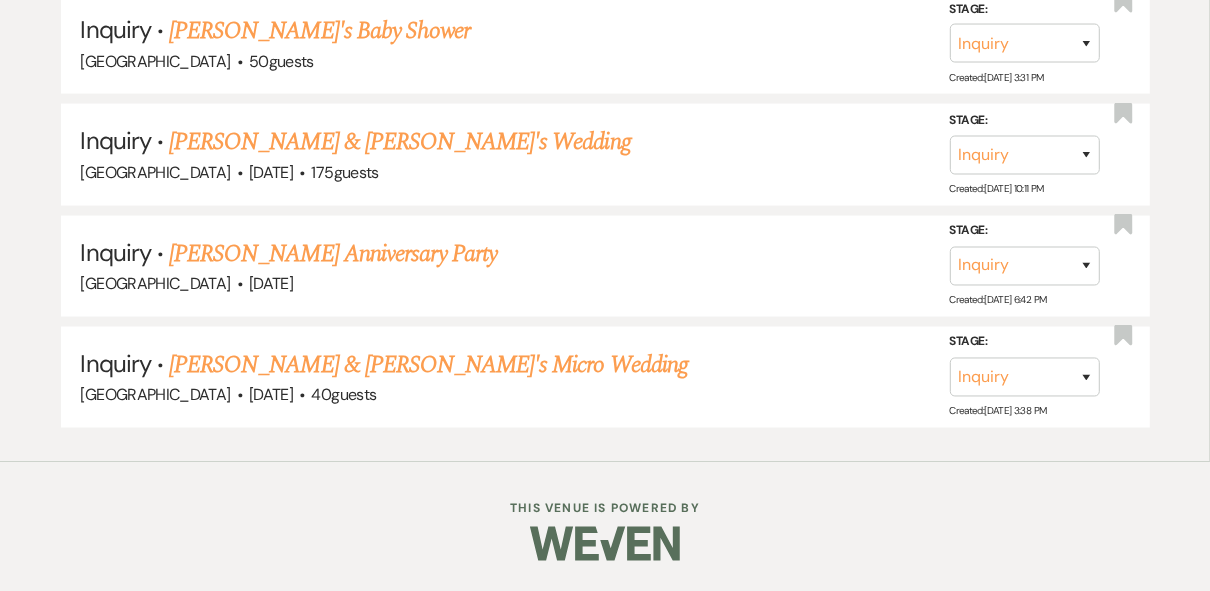 scroll, scrollTop: 6828, scrollLeft: 0, axis: vertical 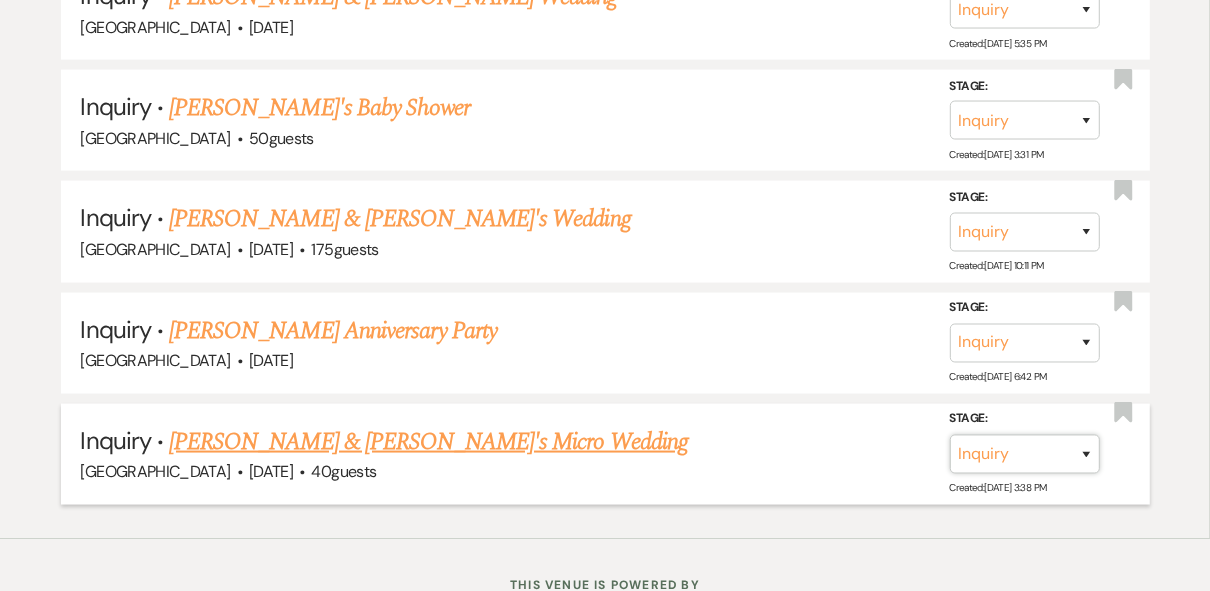 click on "Inquiry Follow Up Tour Requested Tour Confirmed Toured Proposal Sent Booked Lost" at bounding box center (1025, 454) 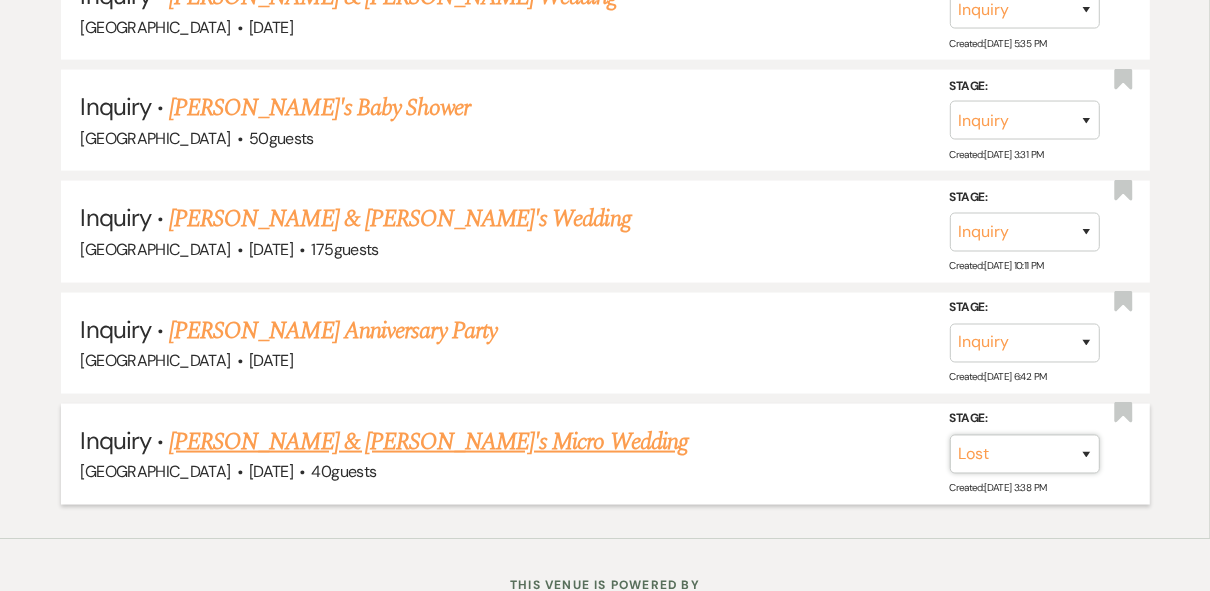 click on "Inquiry Follow Up Tour Requested Tour Confirmed Toured Proposal Sent Booked Lost" at bounding box center (1025, 454) 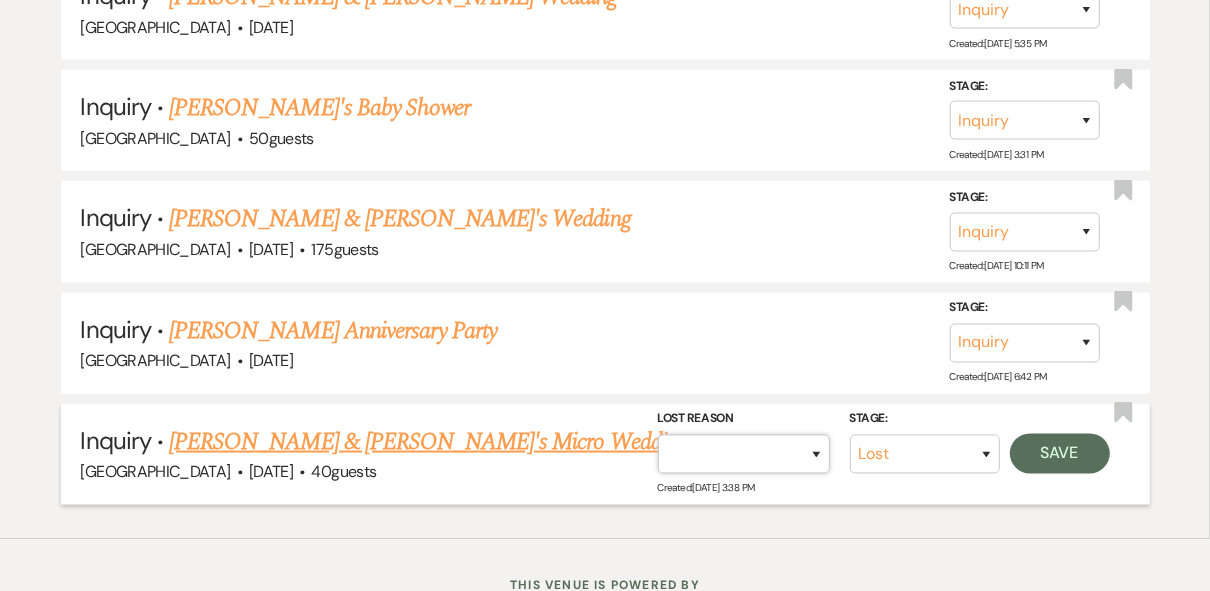 click on "Booked Elsewhere Budget Date Unavailable No Response Not a Good Match Capacity Cancelled Duplicate (hidden) Spam (hidden) Other (hidden) Other" at bounding box center (744, 454) 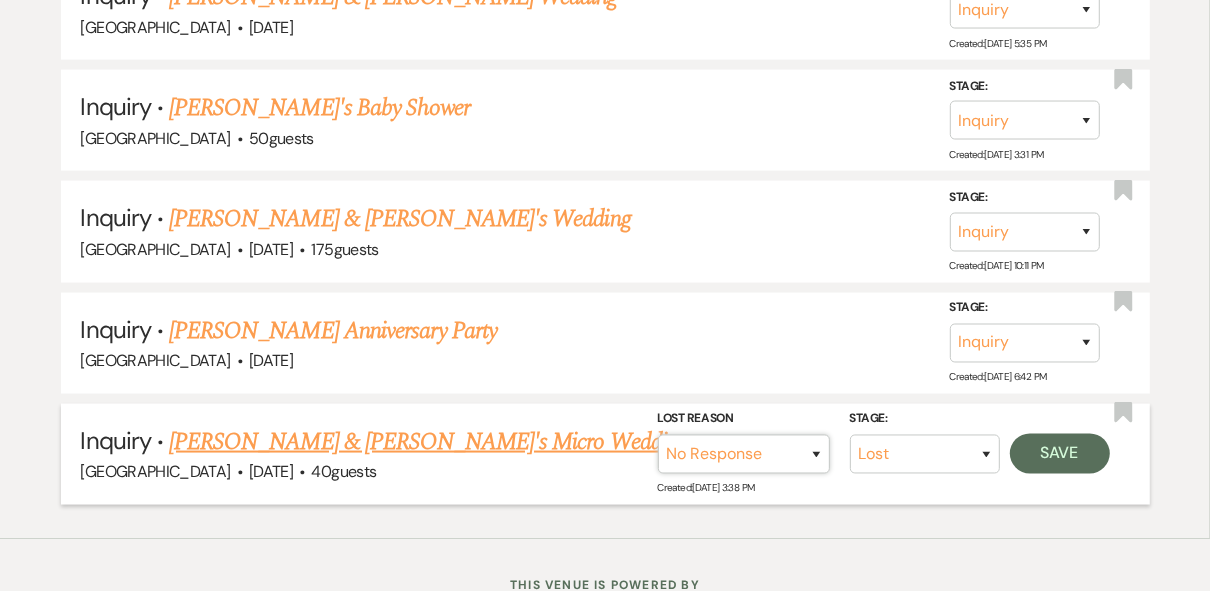 click on "Booked Elsewhere Budget Date Unavailable No Response Not a Good Match Capacity Cancelled Duplicate (hidden) Spam (hidden) Other (hidden) Other" at bounding box center (744, 454) 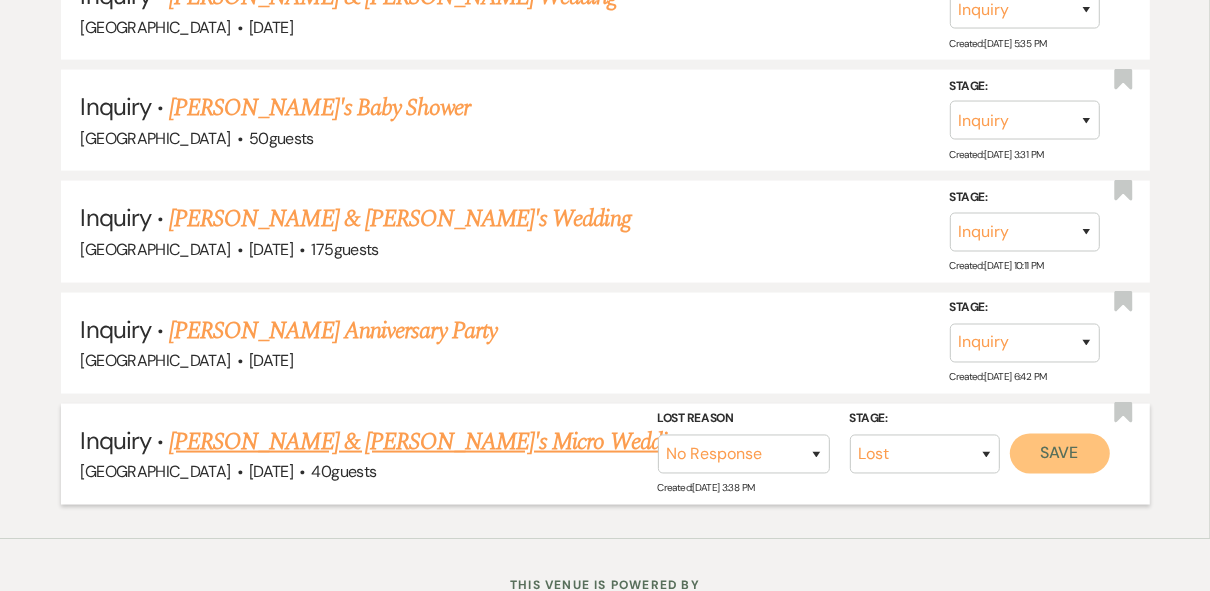 click on "Save" at bounding box center [1060, 454] 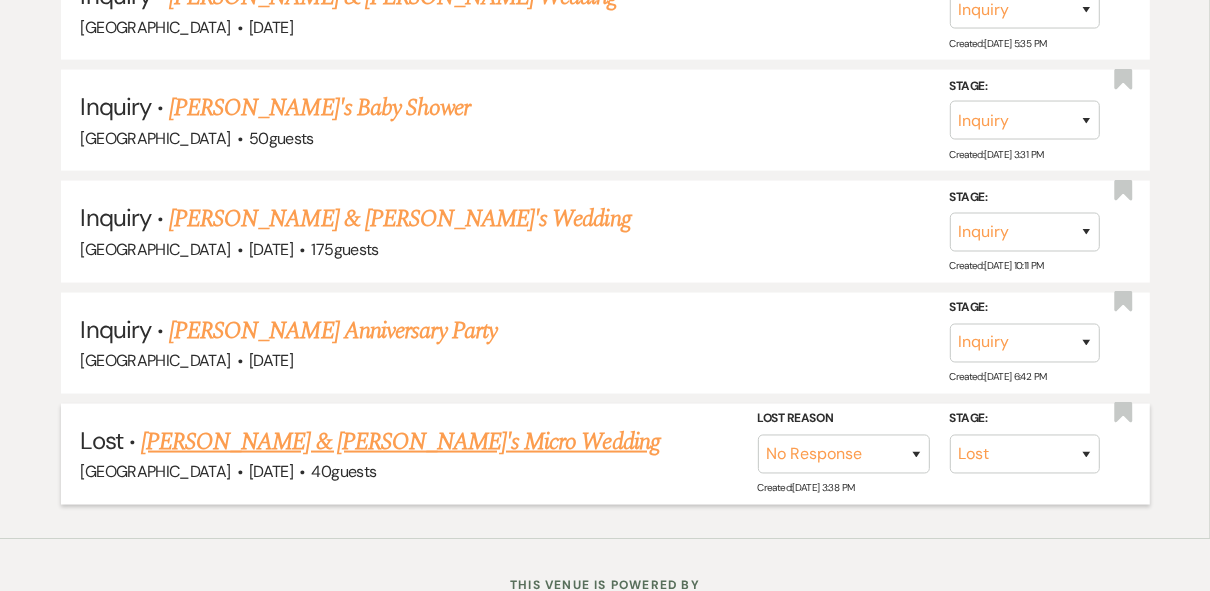 scroll, scrollTop: 6718, scrollLeft: 0, axis: vertical 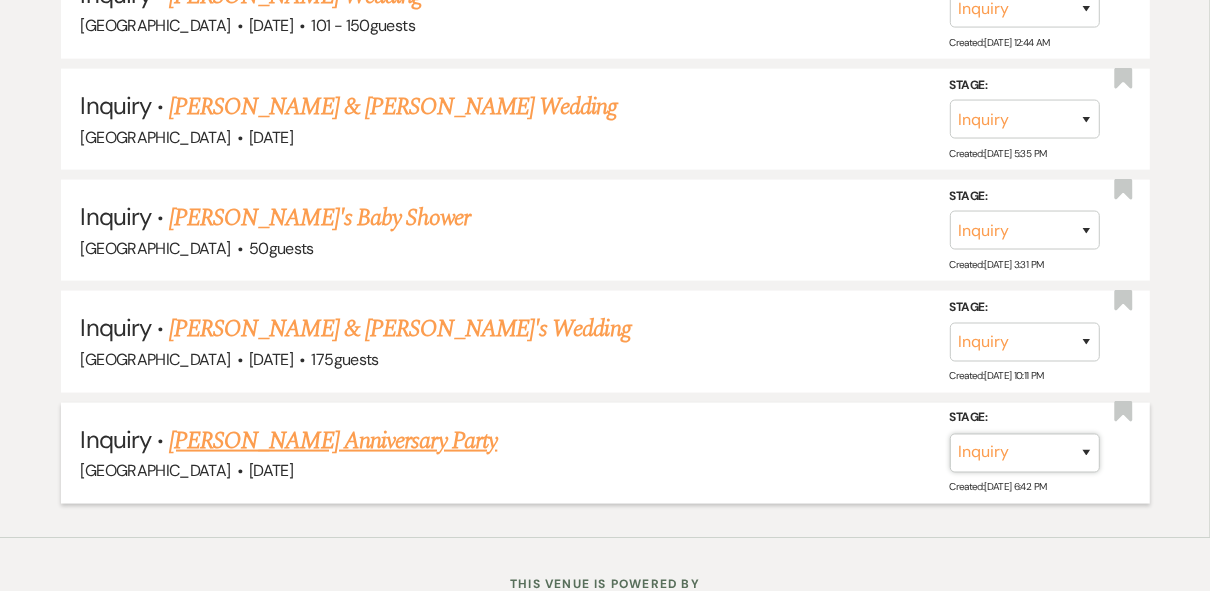 click on "Inquiry Follow Up Tour Requested Tour Confirmed Toured Proposal Sent Booked Lost" at bounding box center [1025, 453] 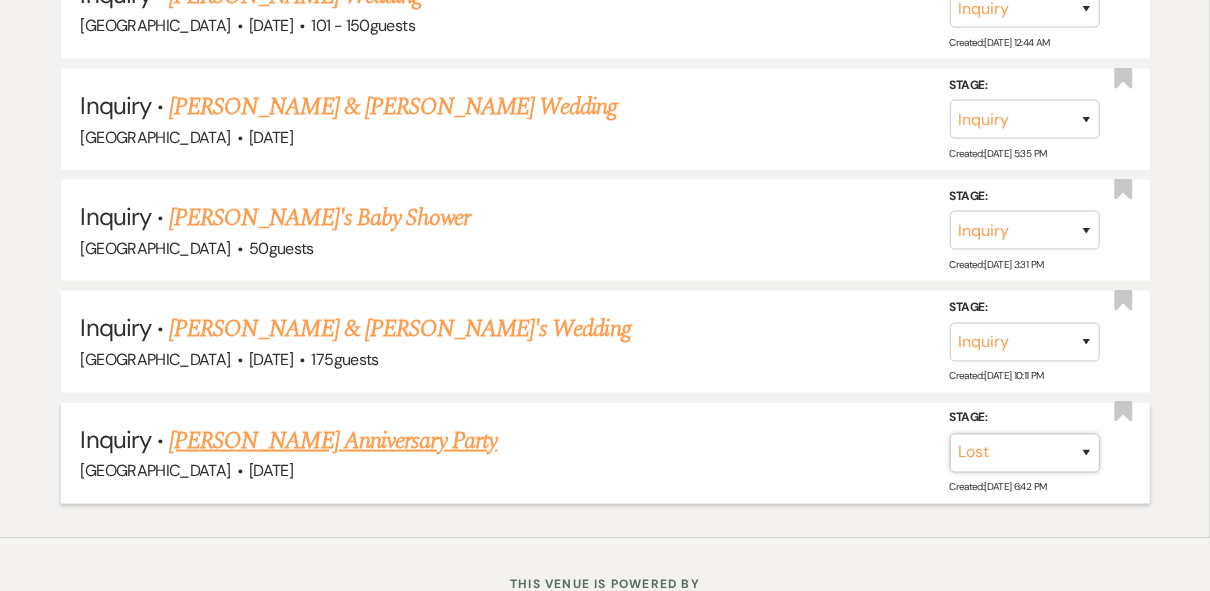 click on "Inquiry Follow Up Tour Requested Tour Confirmed Toured Proposal Sent Booked Lost" at bounding box center [1025, 453] 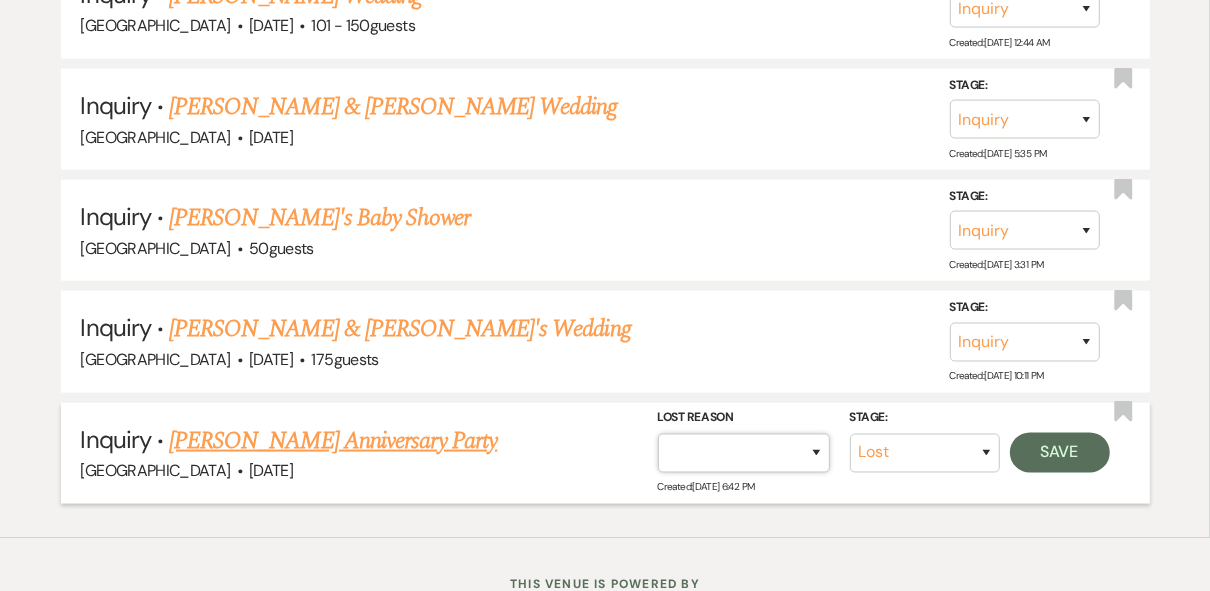 click on "Booked Elsewhere Budget Date Unavailable No Response Not a Good Match Capacity Cancelled Duplicate (hidden) Spam (hidden) Other (hidden) Other" at bounding box center (744, 453) 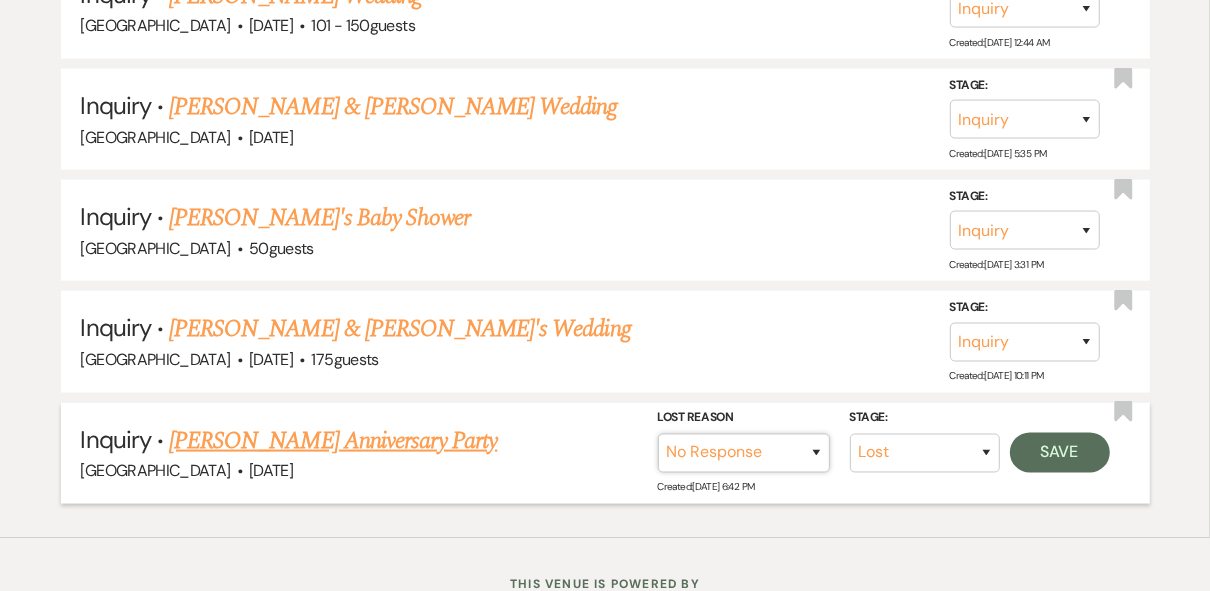 click on "Booked Elsewhere Budget Date Unavailable No Response Not a Good Match Capacity Cancelled Duplicate (hidden) Spam (hidden) Other (hidden) Other" at bounding box center (744, 453) 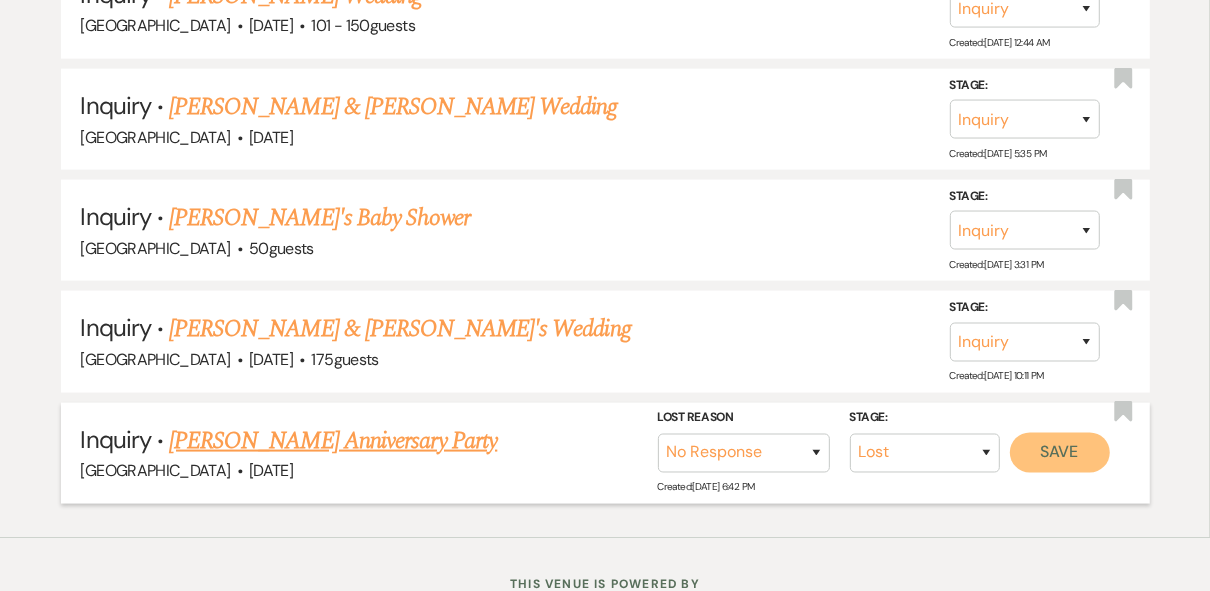 click on "Save" at bounding box center [1060, 453] 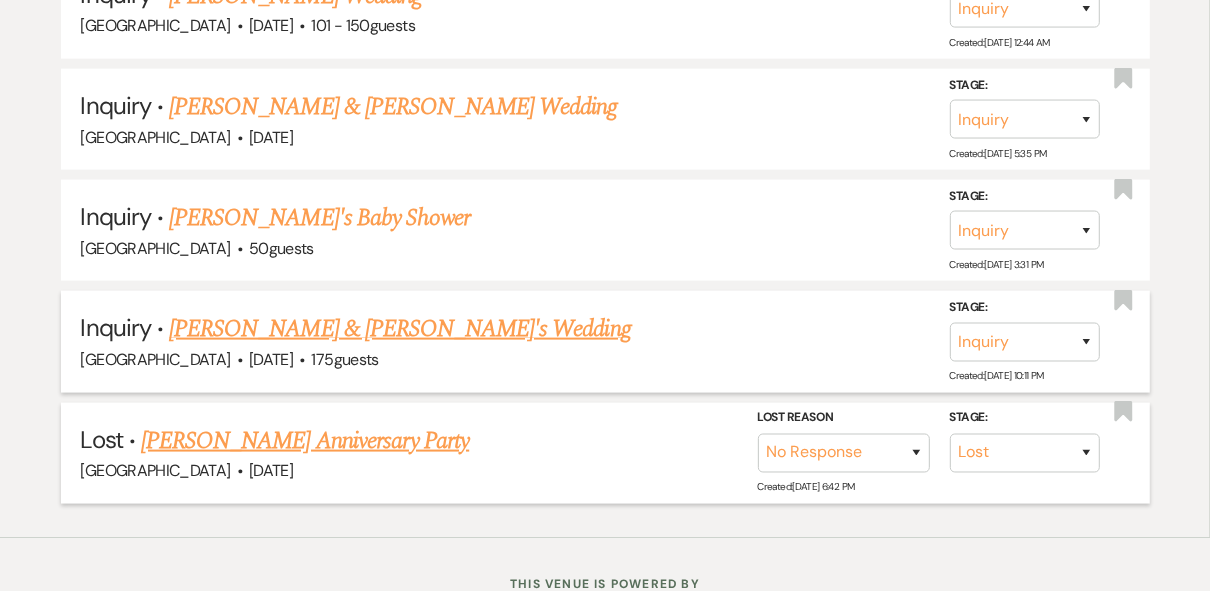 scroll, scrollTop: 6608, scrollLeft: 0, axis: vertical 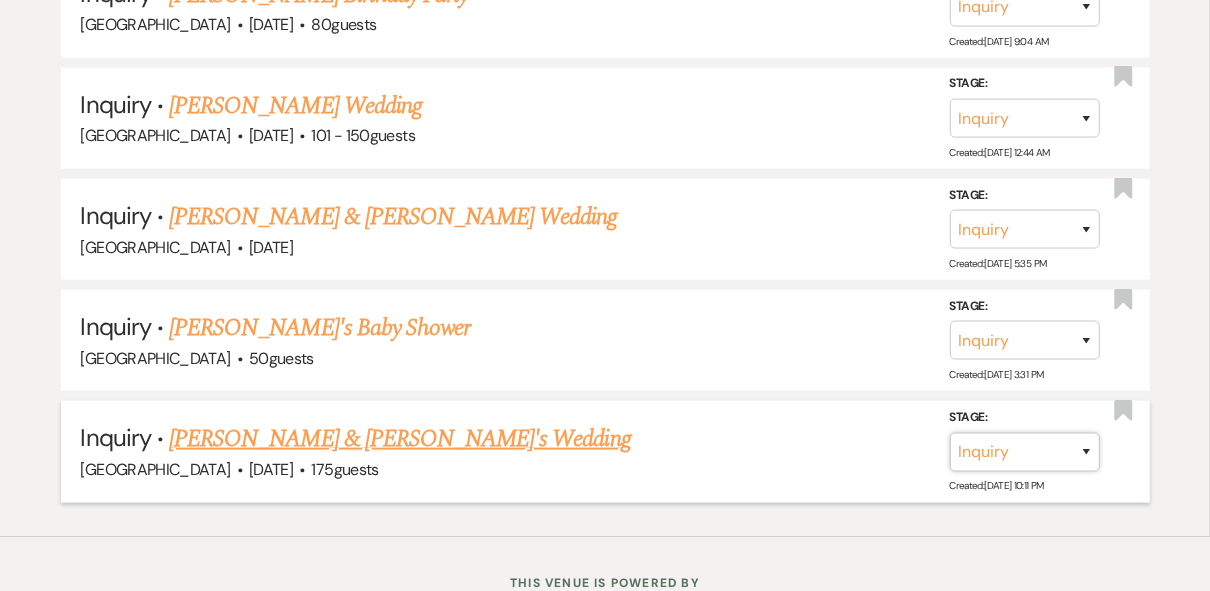 click on "Inquiry Follow Up Tour Requested Tour Confirmed Toured Proposal Sent Booked Lost" at bounding box center (1025, 452) 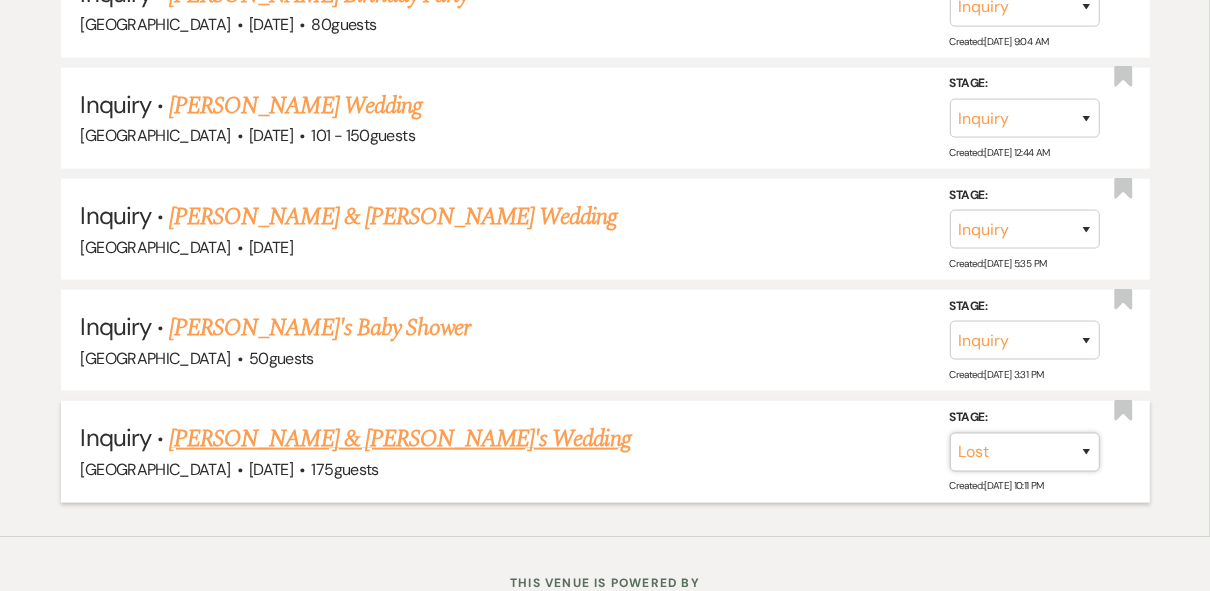 click on "Inquiry Follow Up Tour Requested Tour Confirmed Toured Proposal Sent Booked Lost" at bounding box center [1025, 452] 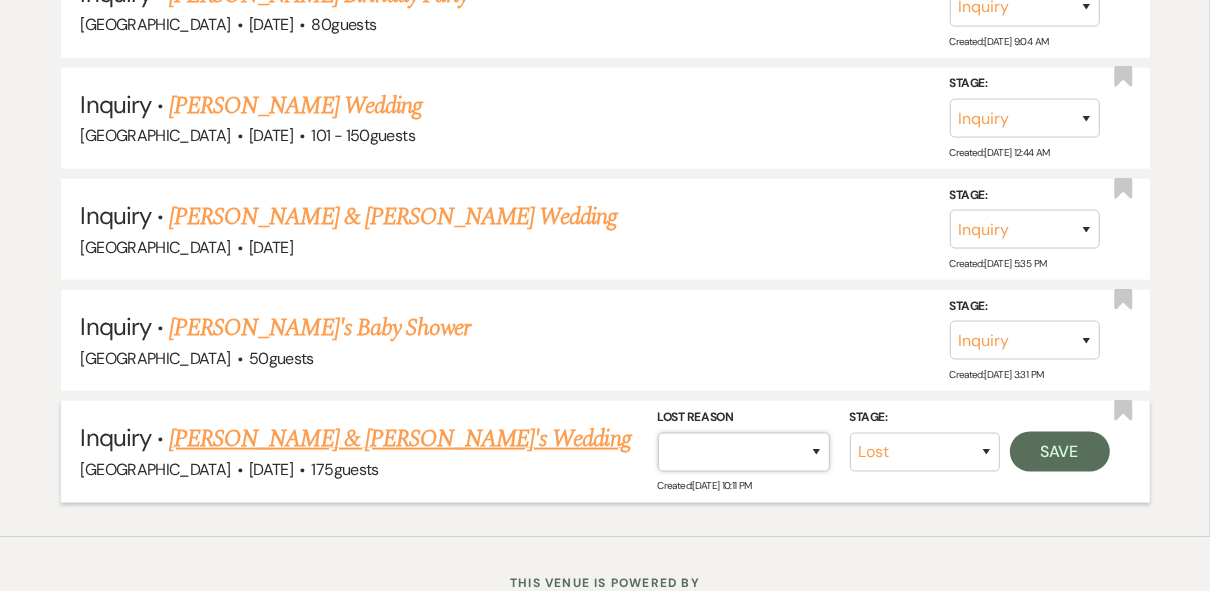 click on "Booked Elsewhere Budget Date Unavailable No Response Not a Good Match Capacity Cancelled Duplicate (hidden) Spam (hidden) Other (hidden) Other" at bounding box center (744, 452) 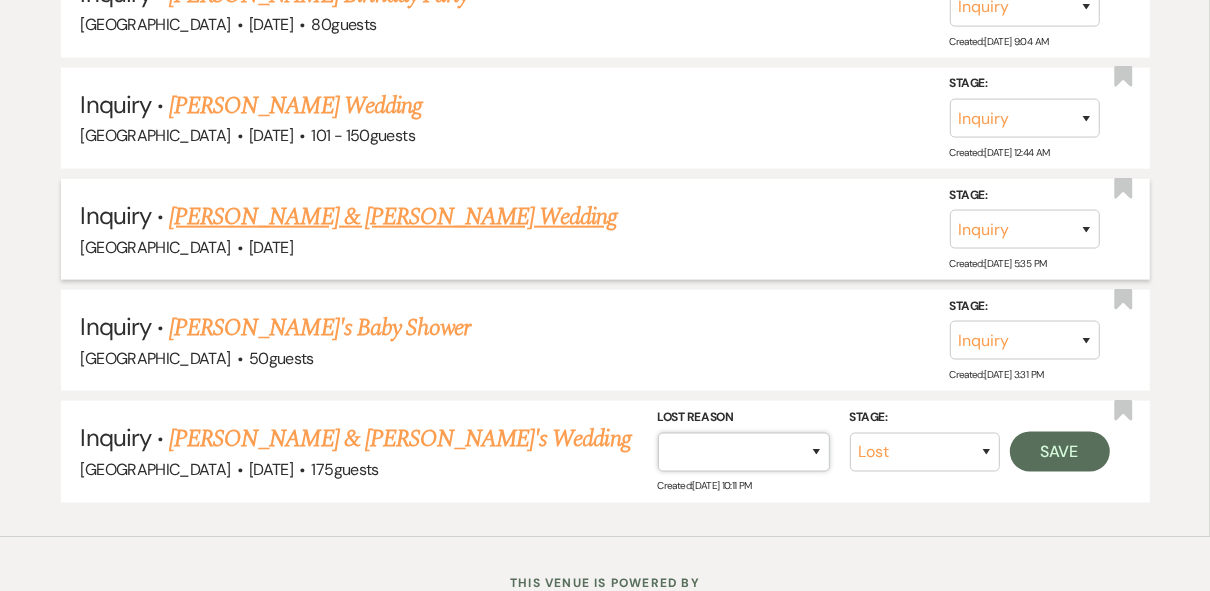 select on "5" 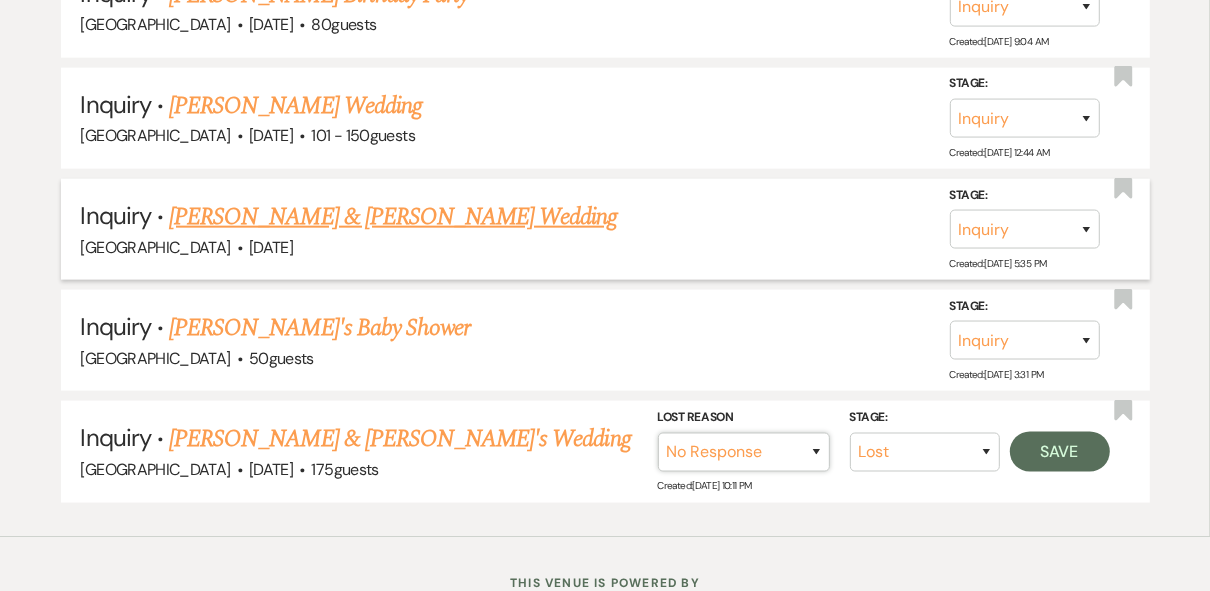 click on "Booked Elsewhere Budget Date Unavailable No Response Not a Good Match Capacity Cancelled Duplicate (hidden) Spam (hidden) Other (hidden) Other" at bounding box center (744, 452) 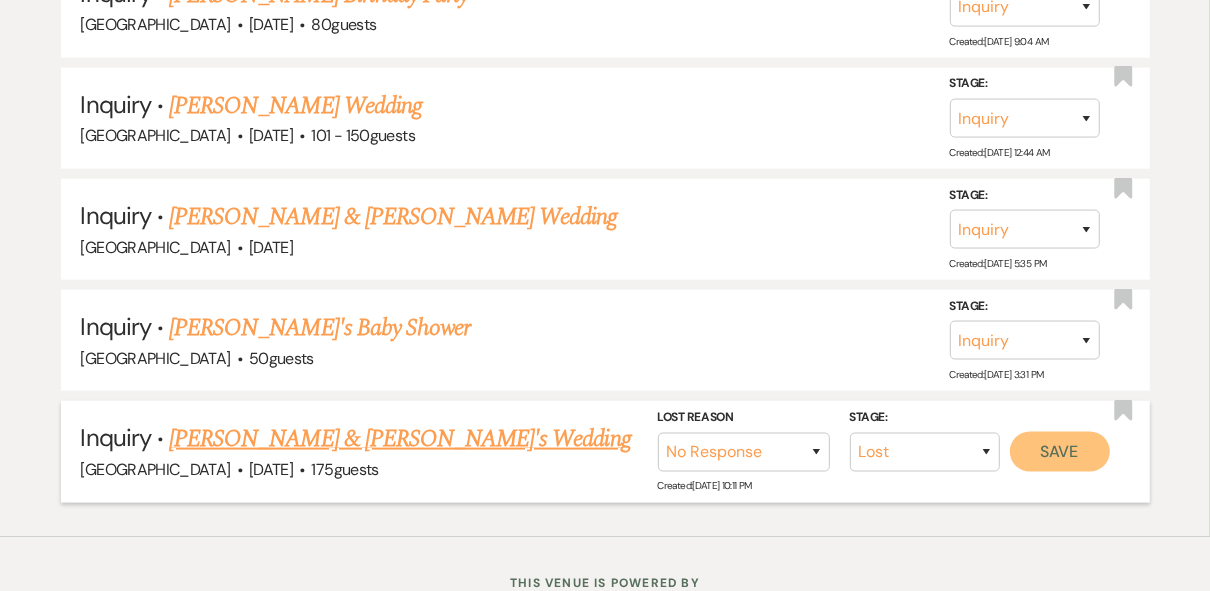 click on "Save" at bounding box center (1060, 452) 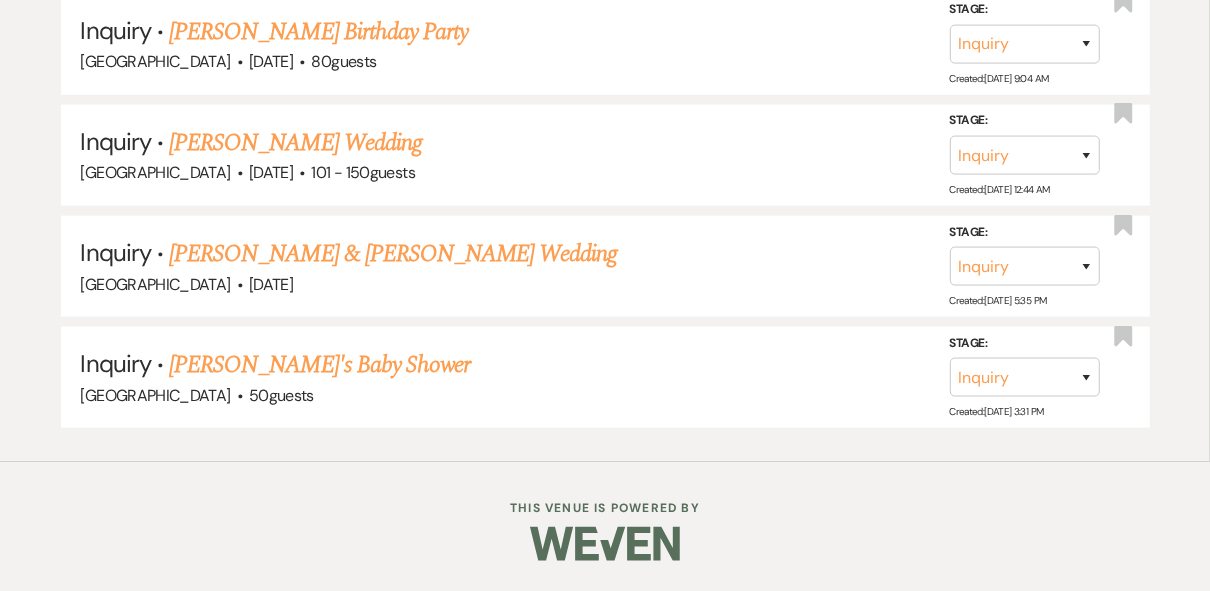 scroll, scrollTop: 6498, scrollLeft: 0, axis: vertical 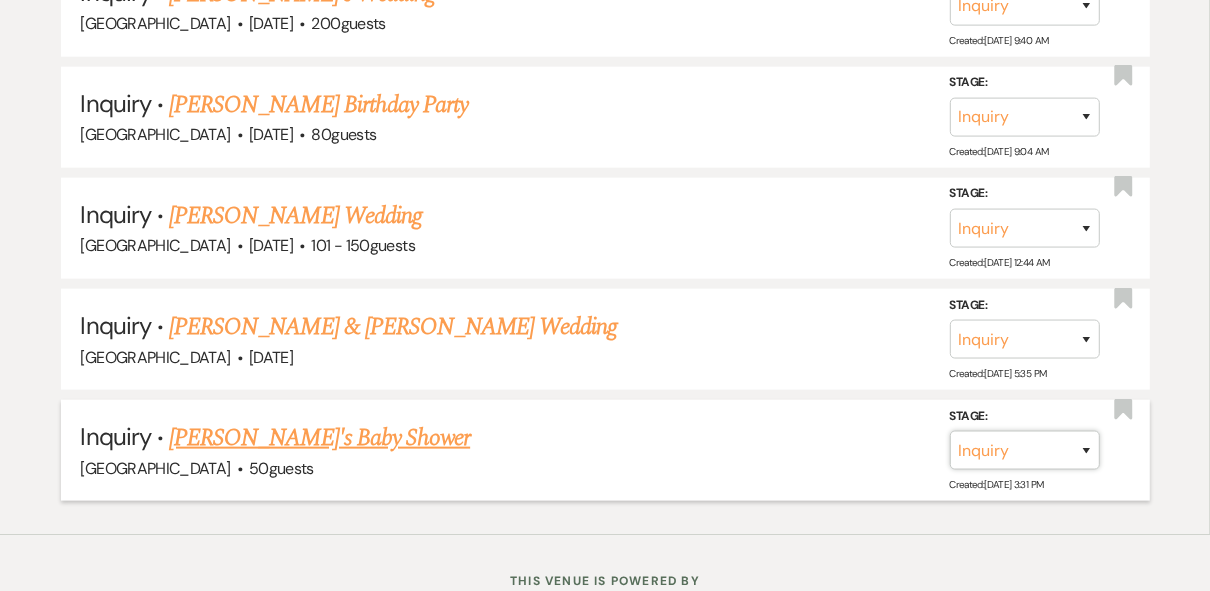 click on "Inquiry Follow Up Tour Requested Tour Confirmed Toured Proposal Sent Booked Lost" at bounding box center [1025, 450] 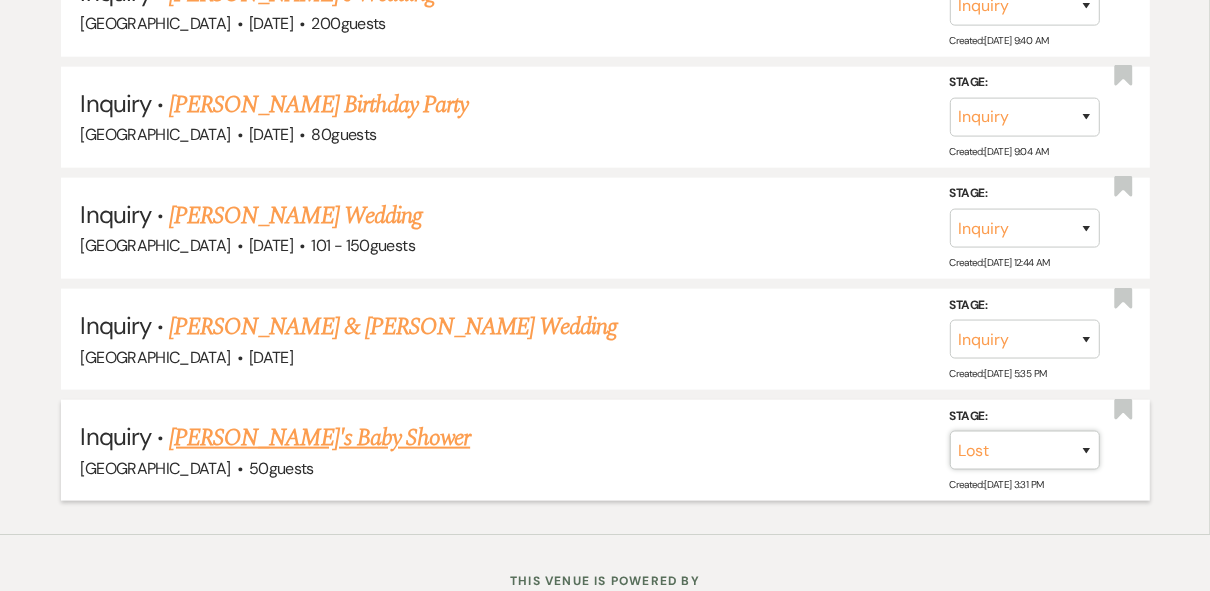 click on "Inquiry Follow Up Tour Requested Tour Confirmed Toured Proposal Sent Booked Lost" at bounding box center (1025, 450) 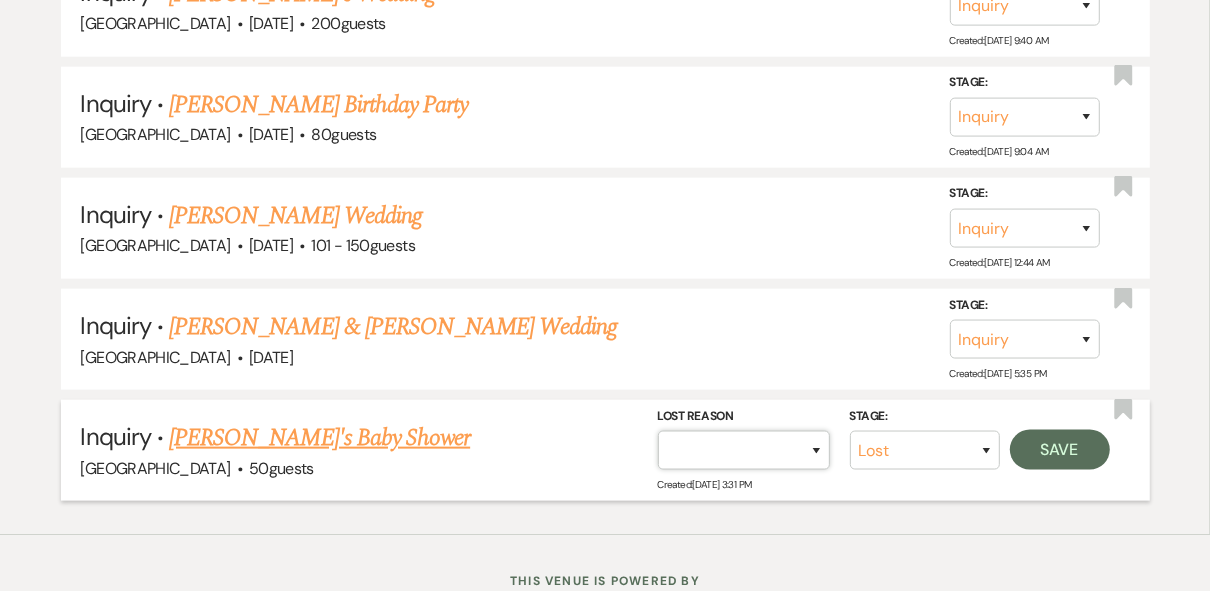 drag, startPoint x: 797, startPoint y: 388, endPoint x: 796, endPoint y: 370, distance: 18.027756 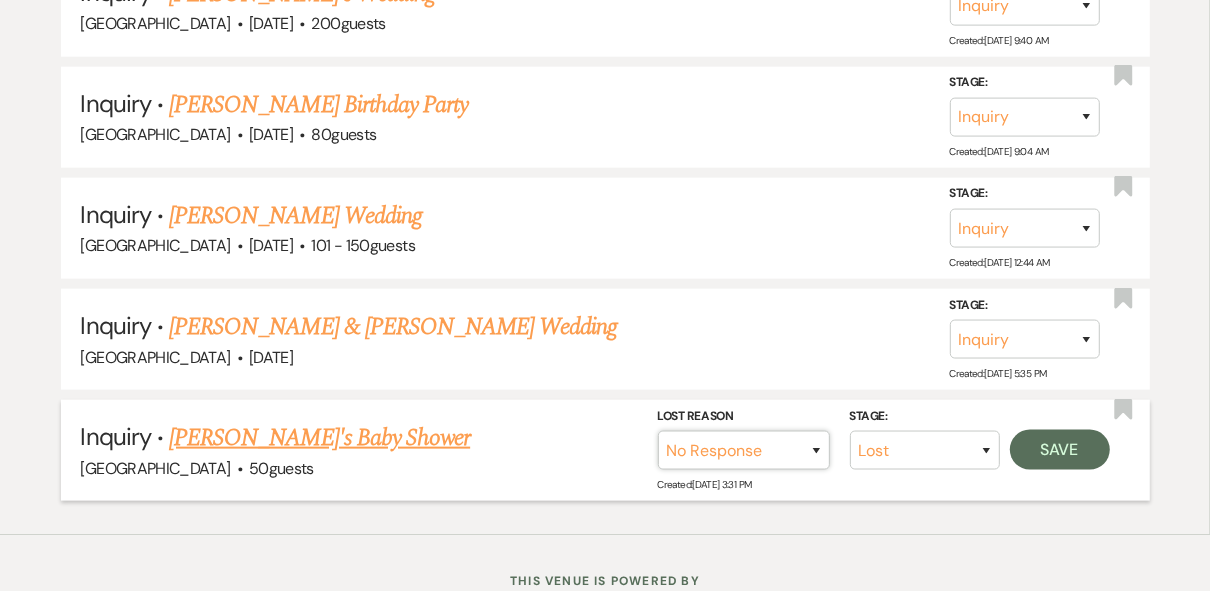 click on "Booked Elsewhere Budget Date Unavailable No Response Not a Good Match Capacity Cancelled Duplicate (hidden) Spam (hidden) Other (hidden) Other" at bounding box center [744, 450] 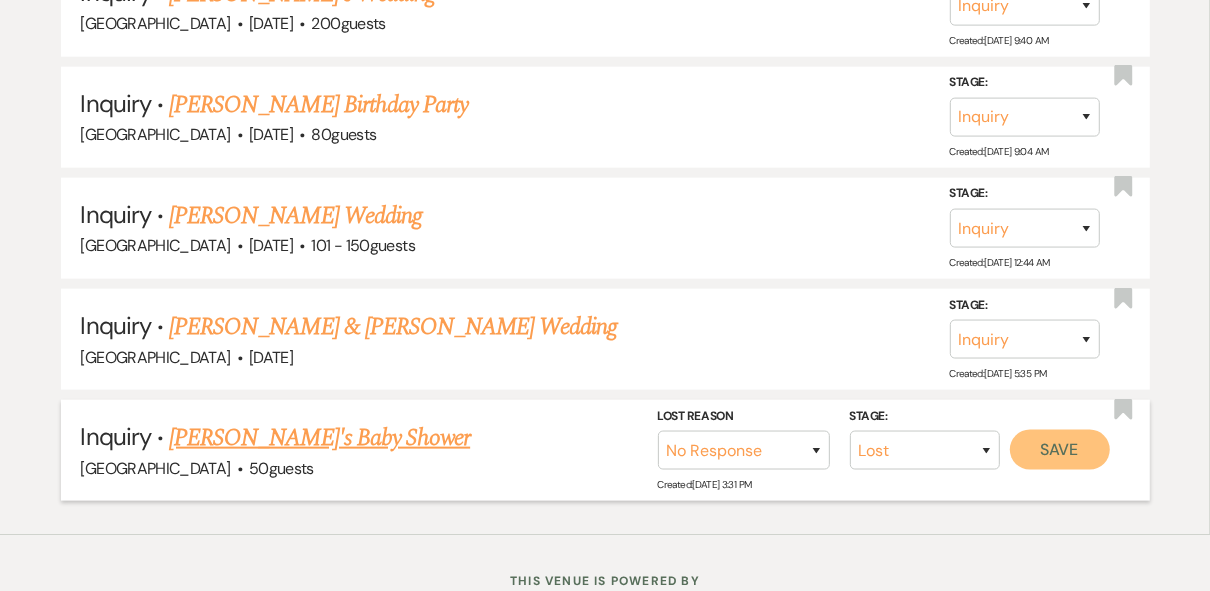 click on "Save" at bounding box center (1060, 450) 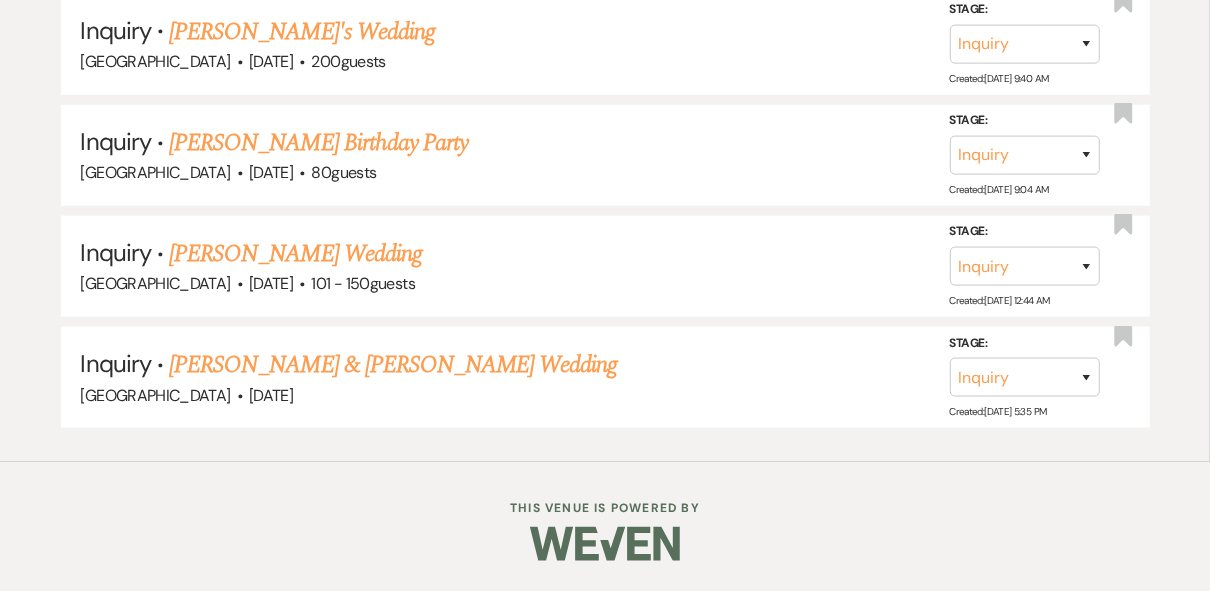 scroll, scrollTop: 6388, scrollLeft: 0, axis: vertical 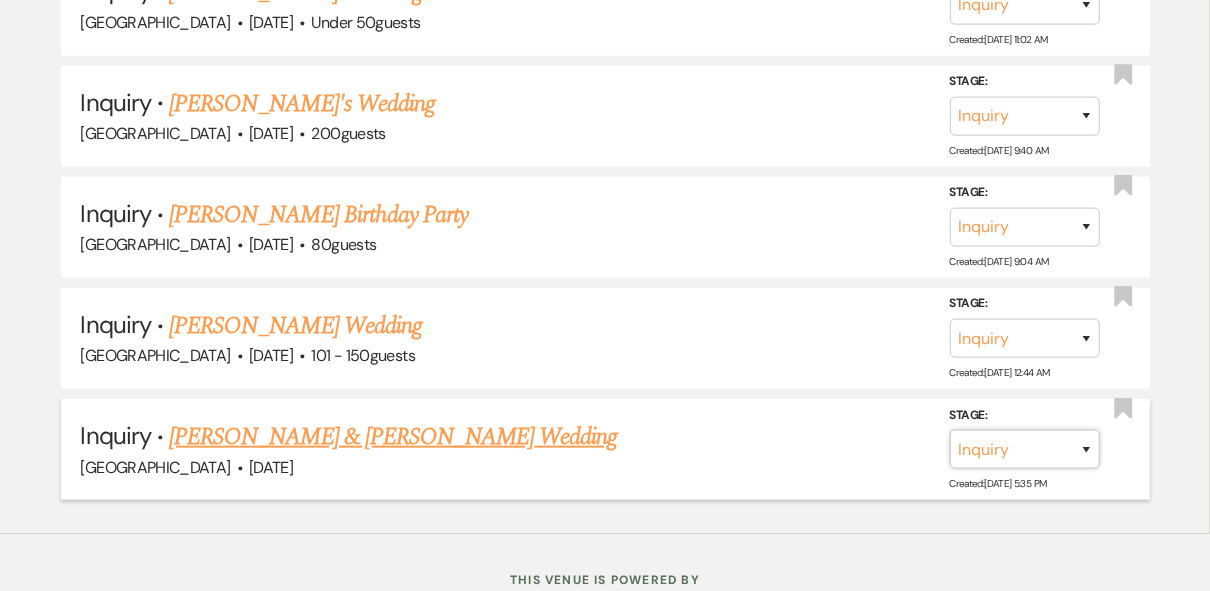 click on "Inquiry Follow Up Tour Requested Tour Confirmed Toured Proposal Sent Booked Lost" at bounding box center (1025, 449) 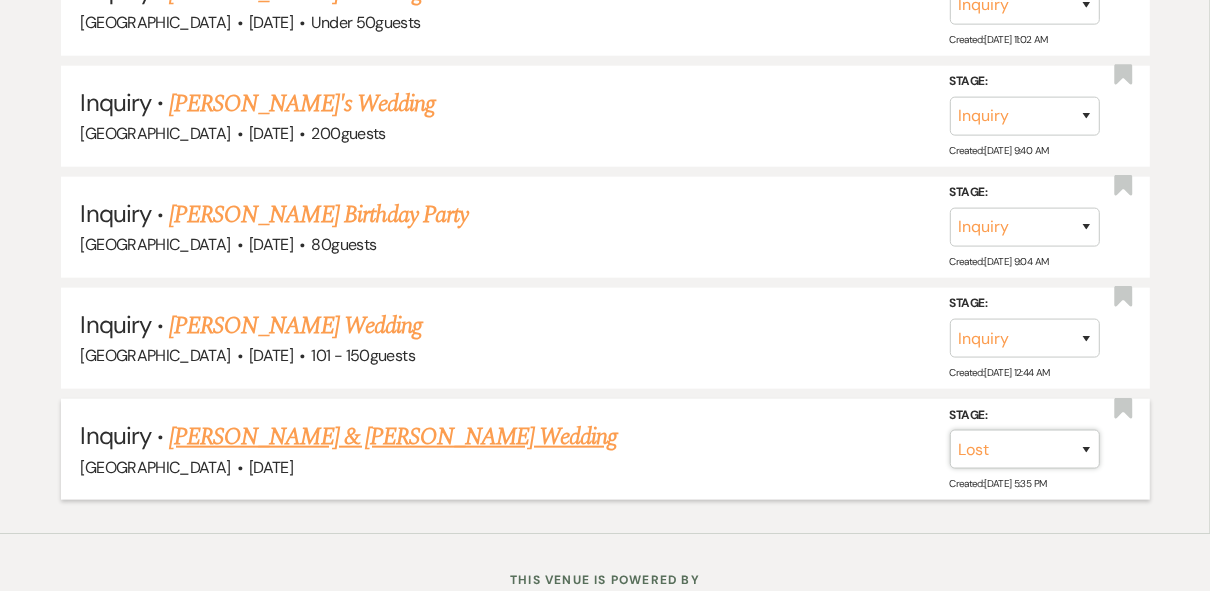click on "Inquiry Follow Up Tour Requested Tour Confirmed Toured Proposal Sent Booked Lost" at bounding box center (1025, 449) 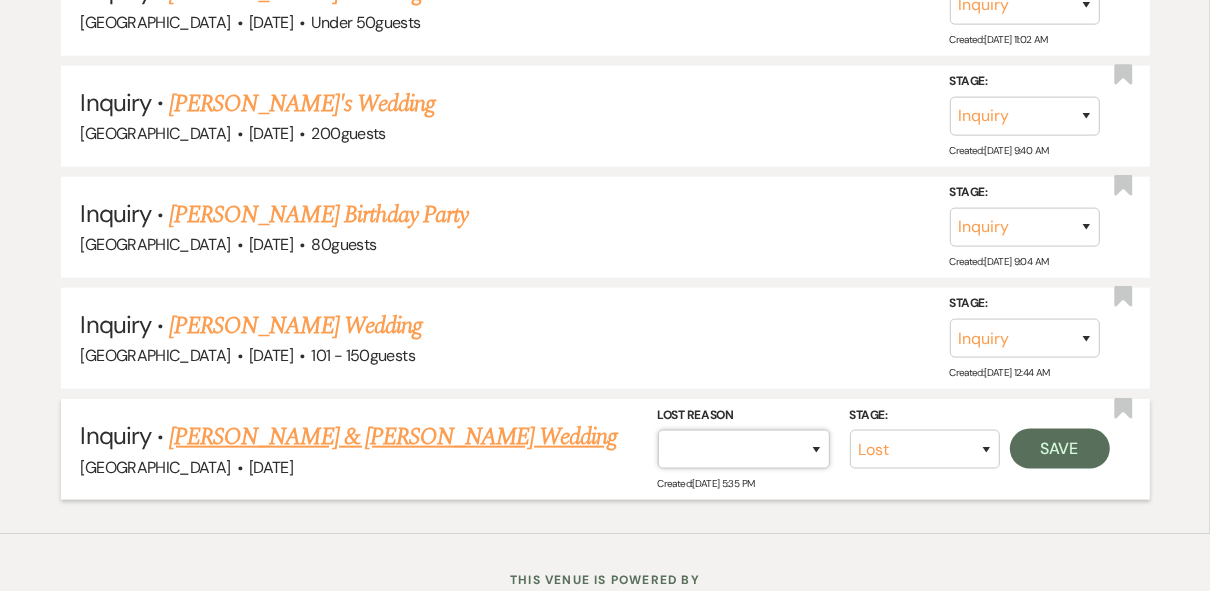 click on "Booked Elsewhere Budget Date Unavailable No Response Not a Good Match Capacity Cancelled Duplicate (hidden) Spam (hidden) Other (hidden) Other" at bounding box center [744, 449] 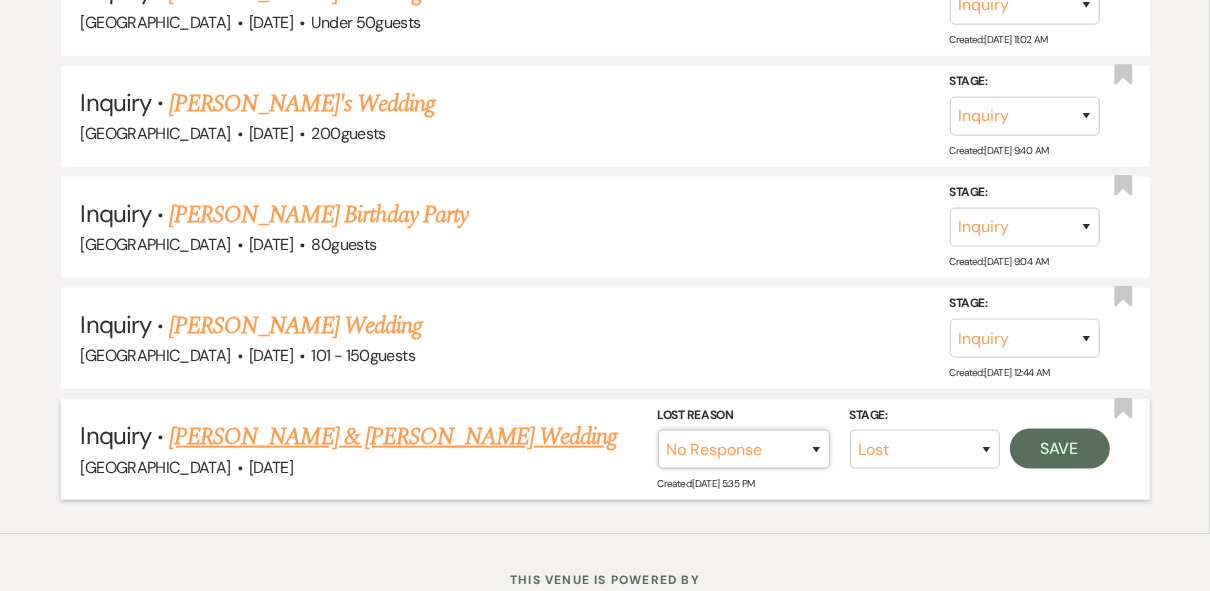 click on "Booked Elsewhere Budget Date Unavailable No Response Not a Good Match Capacity Cancelled Duplicate (hidden) Spam (hidden) Other (hidden) Other" at bounding box center (744, 449) 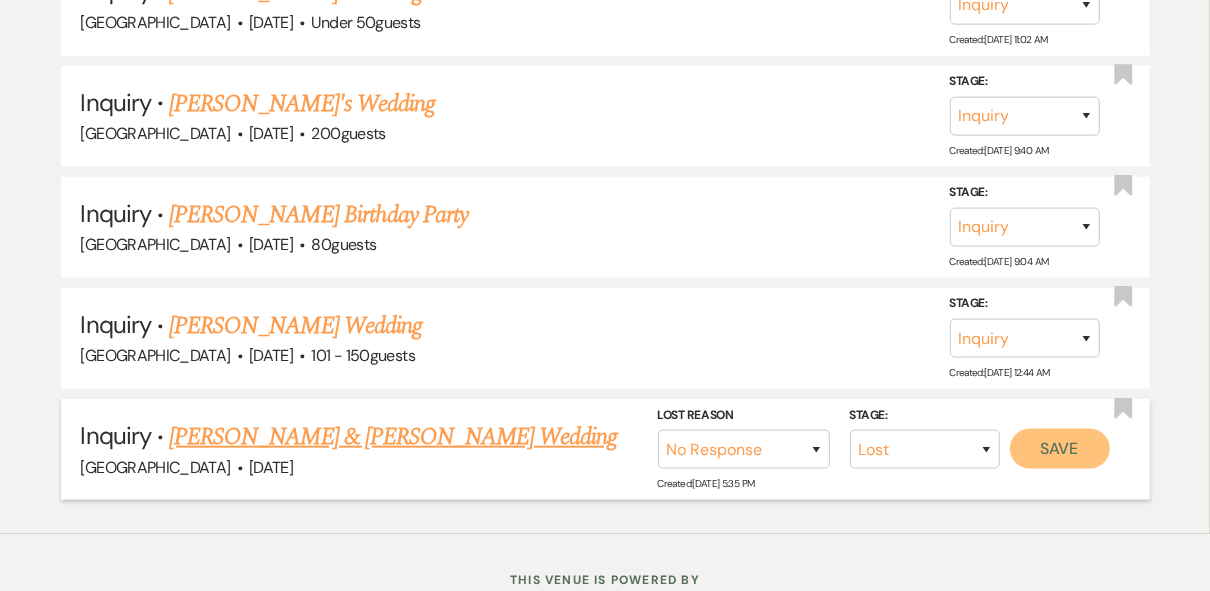 click on "Save" at bounding box center [1060, 449] 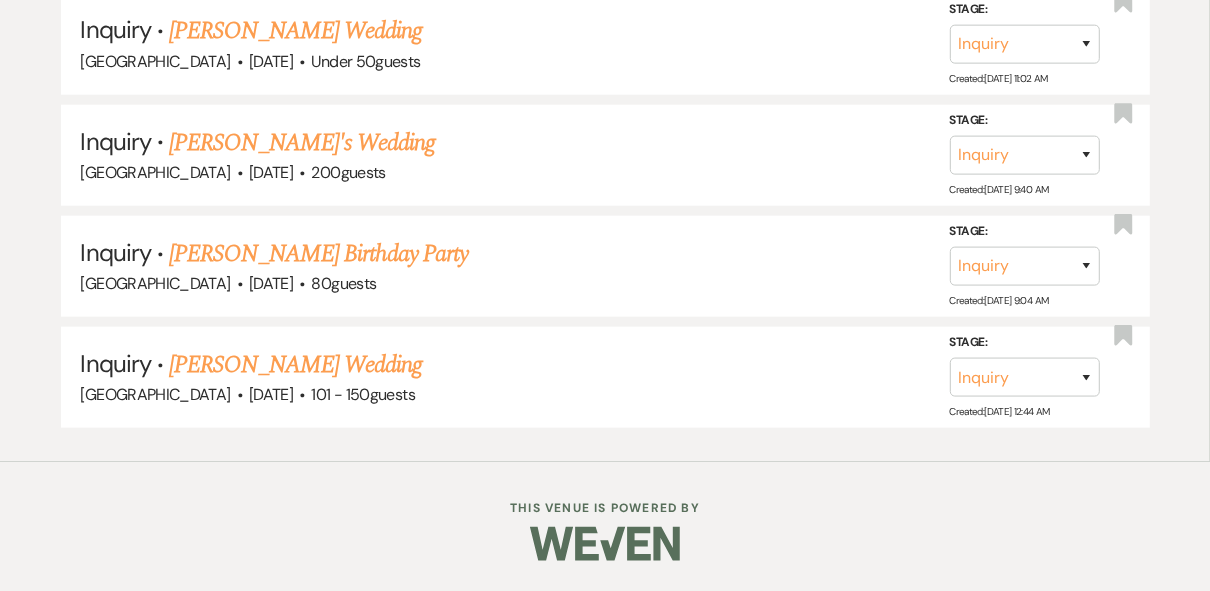 scroll, scrollTop: 6279, scrollLeft: 0, axis: vertical 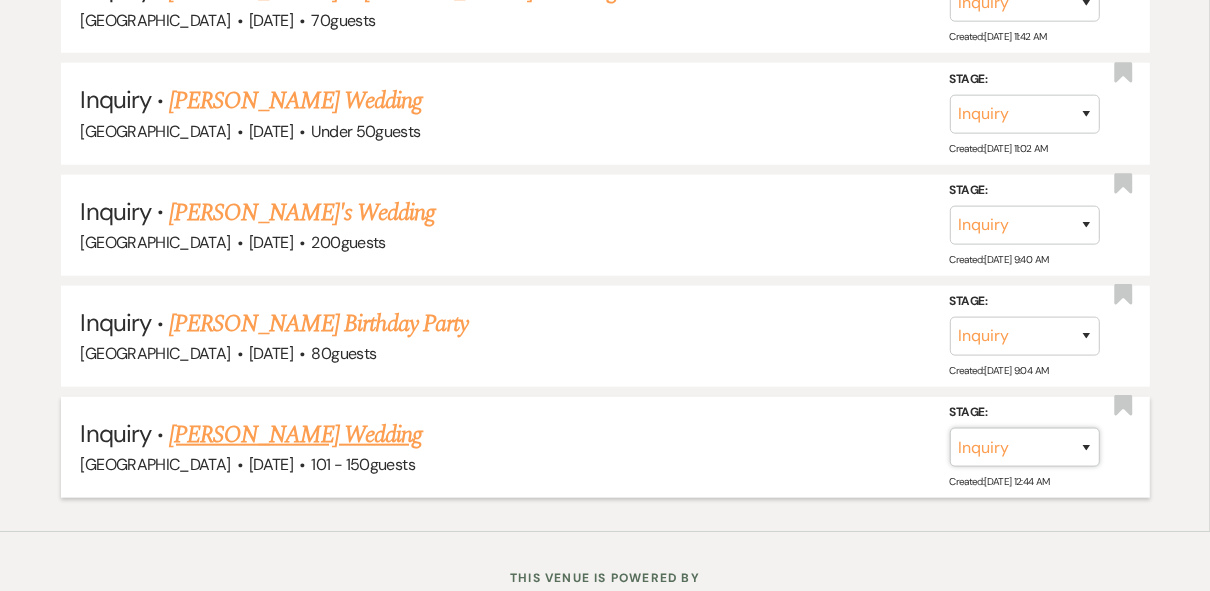 click on "Inquiry Follow Up Tour Requested Tour Confirmed Toured Proposal Sent Booked Lost" at bounding box center (1025, 447) 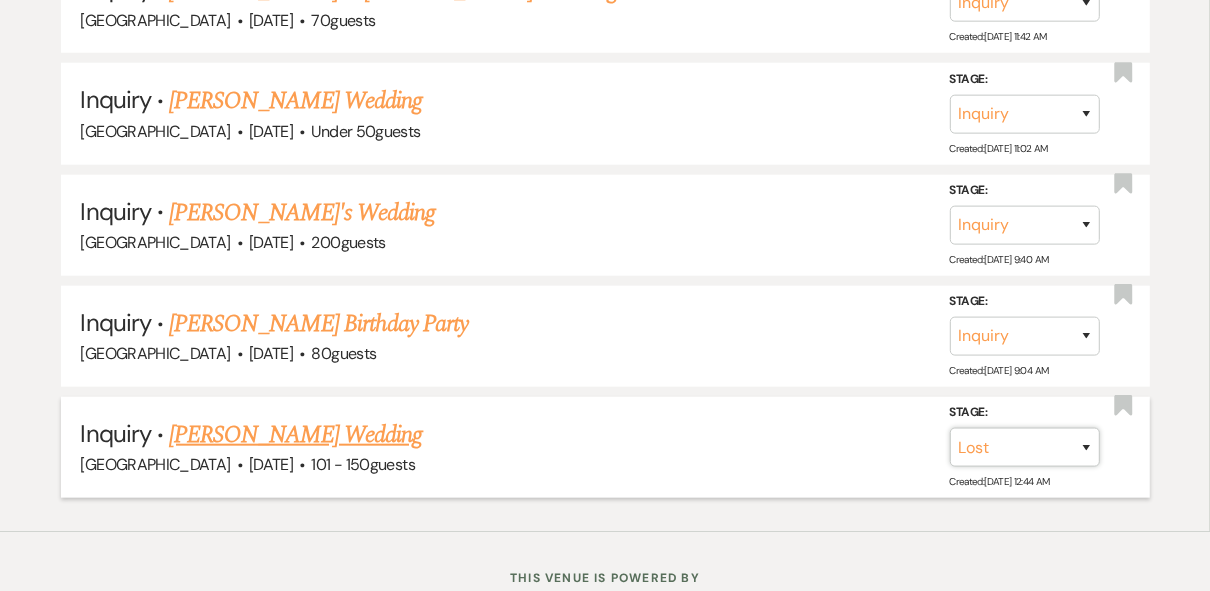 click on "Inquiry Follow Up Tour Requested Tour Confirmed Toured Proposal Sent Booked Lost" at bounding box center [1025, 447] 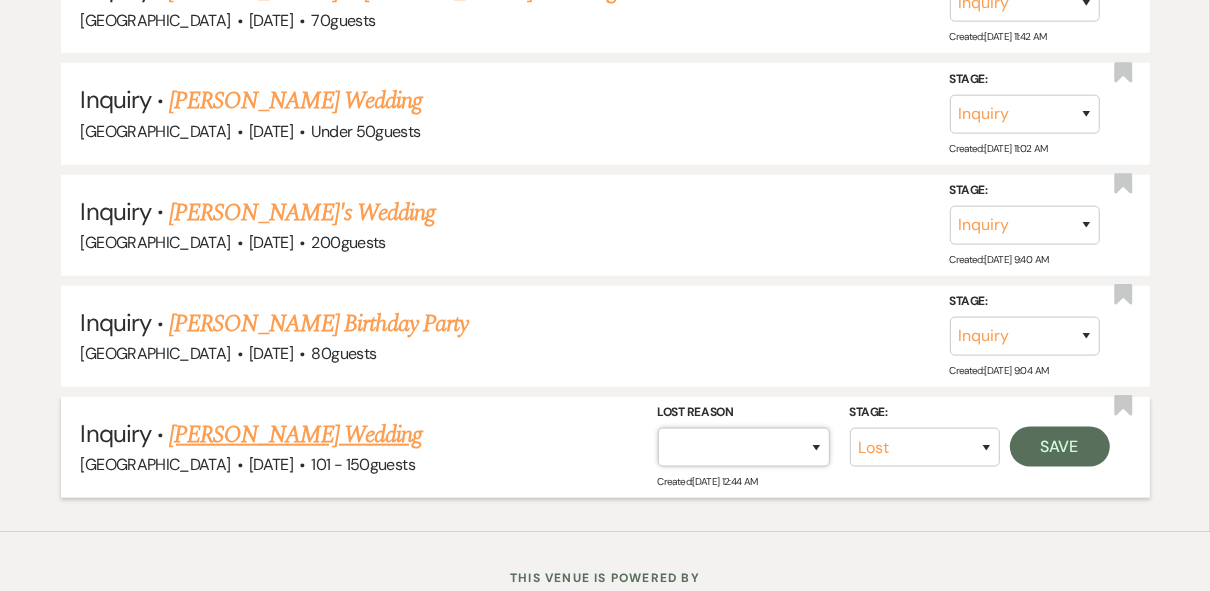 click on "Booked Elsewhere Budget Date Unavailable No Response Not a Good Match Capacity Cancelled Duplicate (hidden) Spam (hidden) Other (hidden) Other" at bounding box center [744, 447] 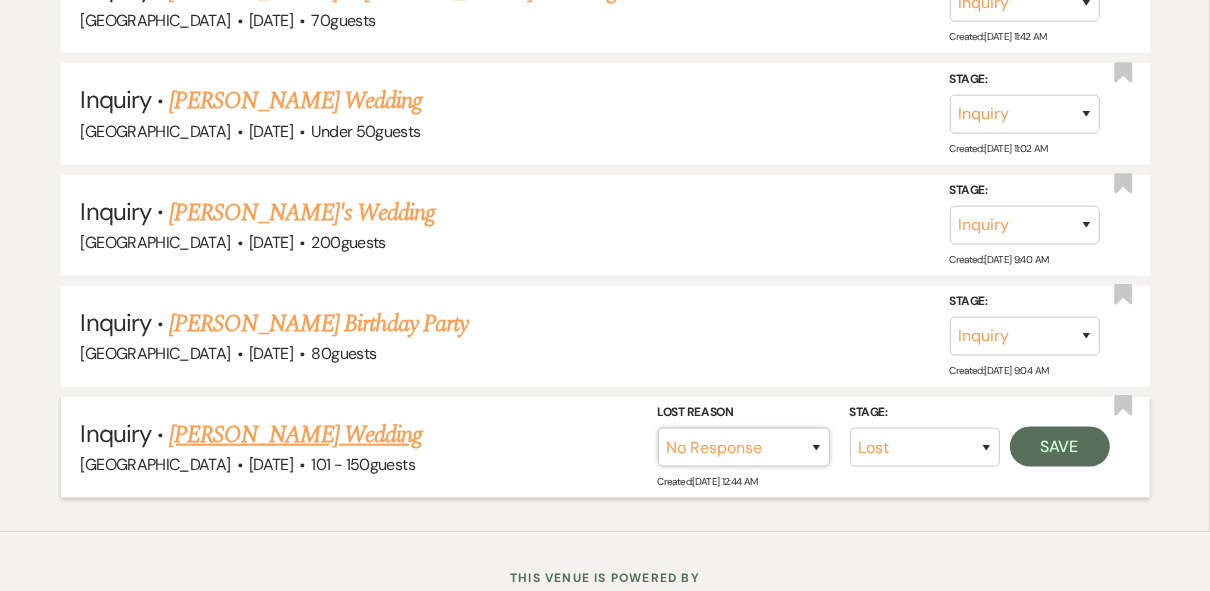 click on "Booked Elsewhere Budget Date Unavailable No Response Not a Good Match Capacity Cancelled Duplicate (hidden) Spam (hidden) Other (hidden) Other" at bounding box center [744, 447] 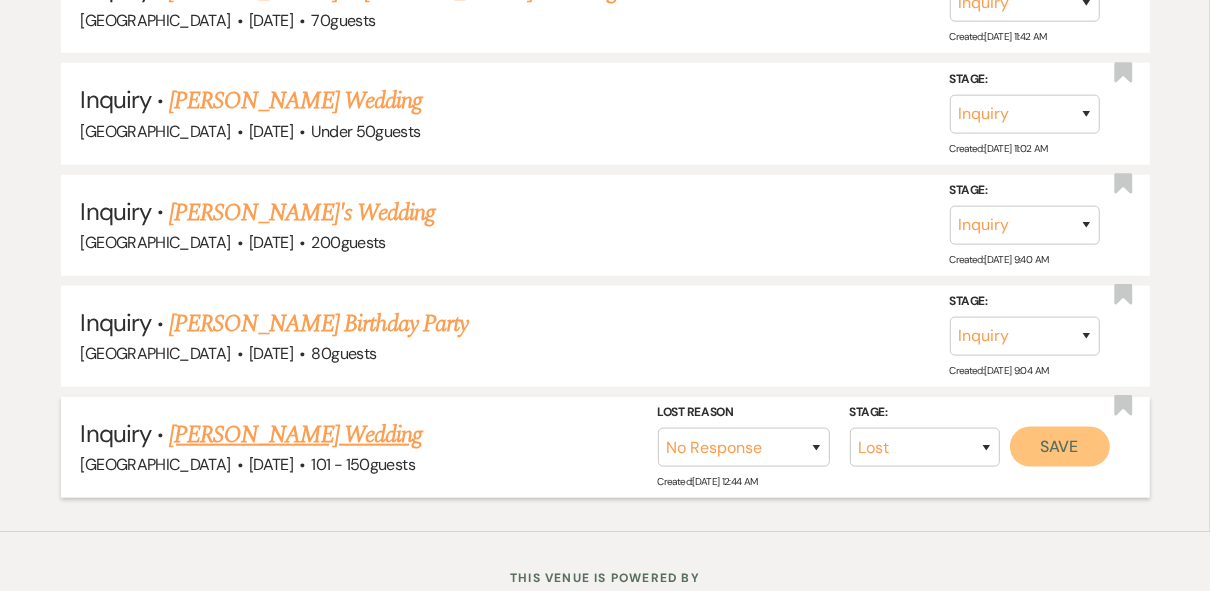 click on "Save" at bounding box center [1060, 447] 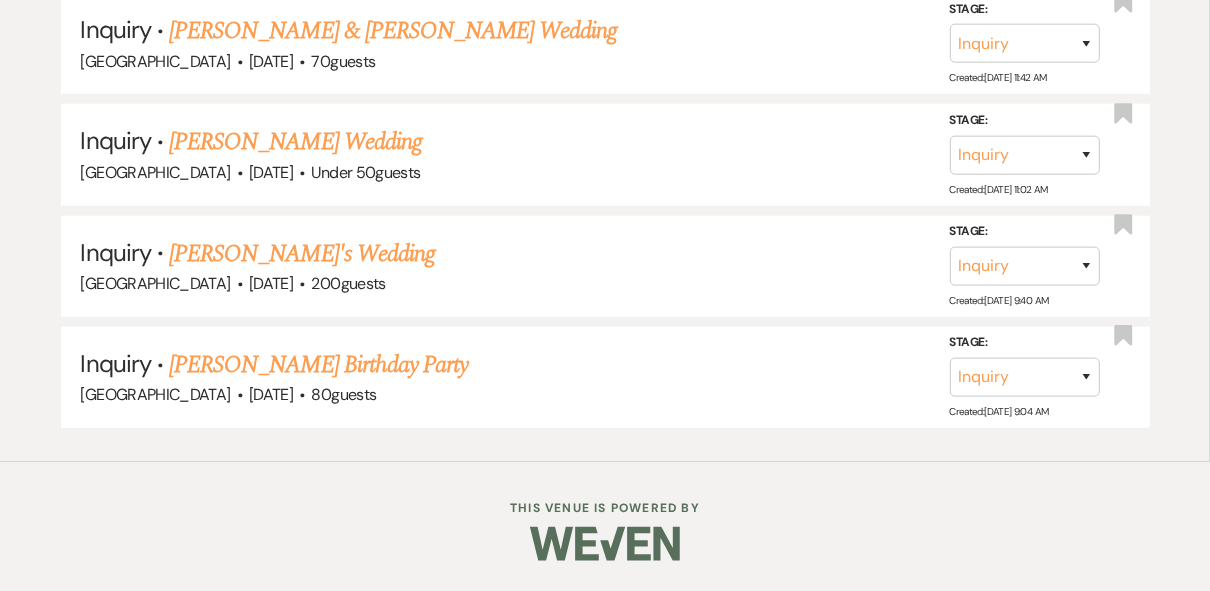 scroll, scrollTop: 6168, scrollLeft: 0, axis: vertical 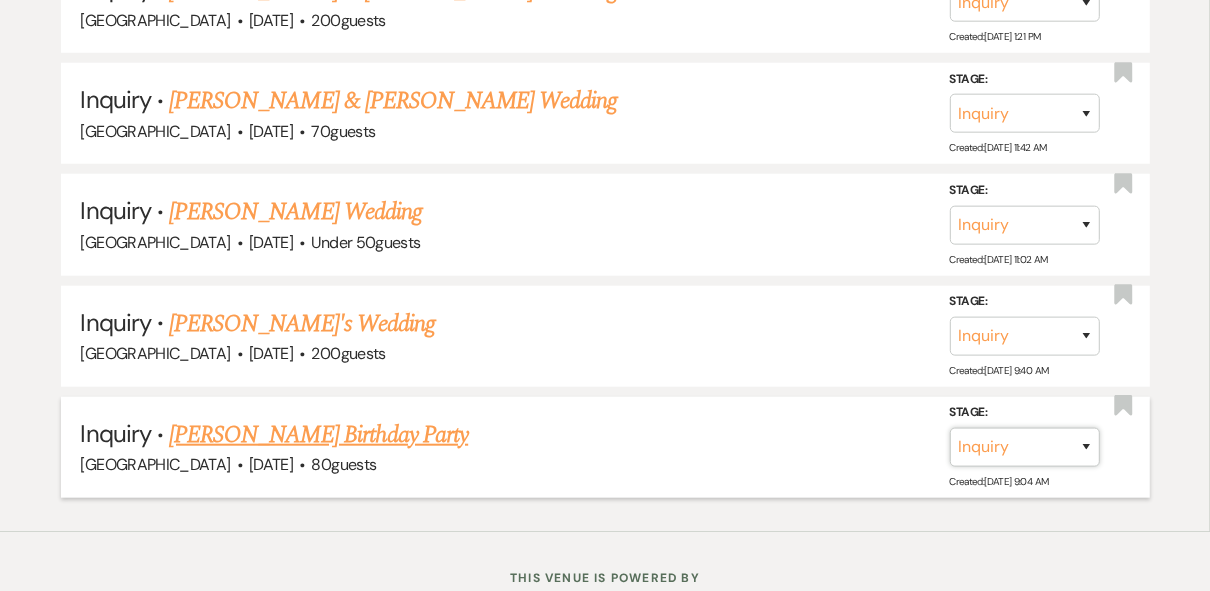 click on "Inquiry Follow Up Tour Requested Tour Confirmed Toured Proposal Sent Booked Lost" at bounding box center [1025, 447] 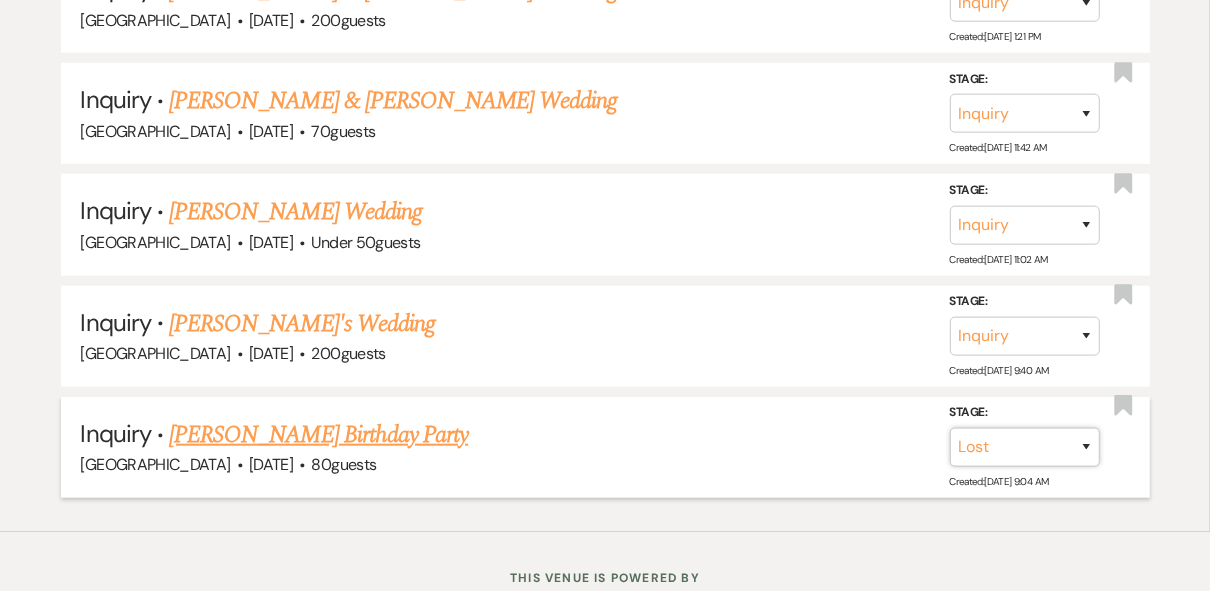 click on "Inquiry Follow Up Tour Requested Tour Confirmed Toured Proposal Sent Booked Lost" at bounding box center (1025, 447) 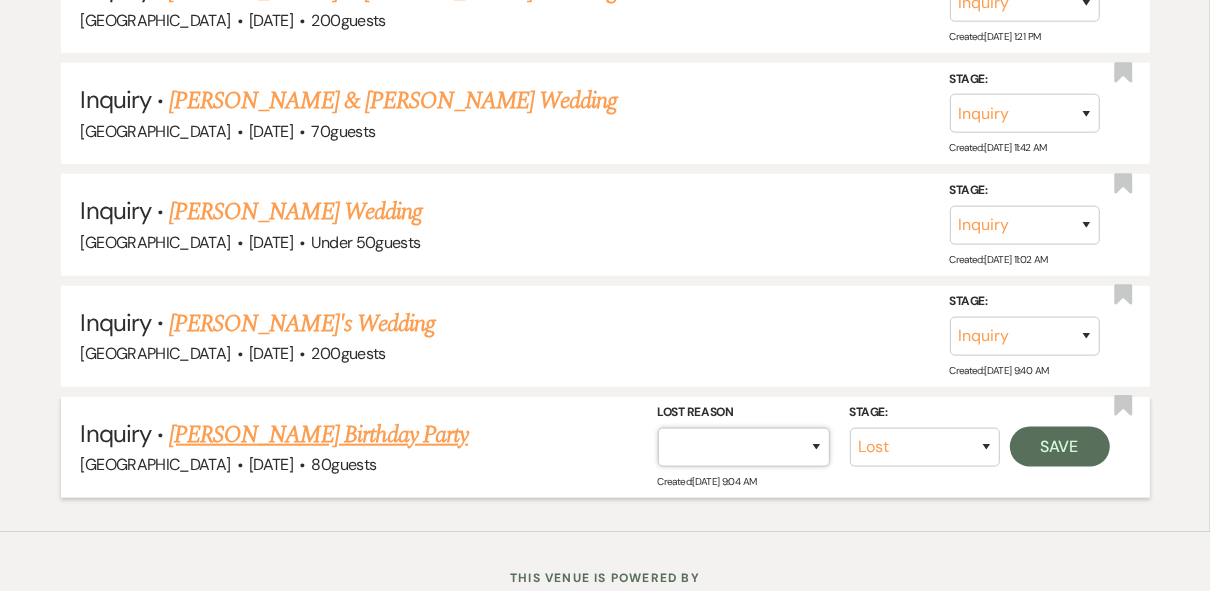 click on "Booked Elsewhere Budget Date Unavailable No Response Not a Good Match Capacity Cancelled Duplicate (hidden) Spam (hidden) Other (hidden) Other" at bounding box center [744, 447] 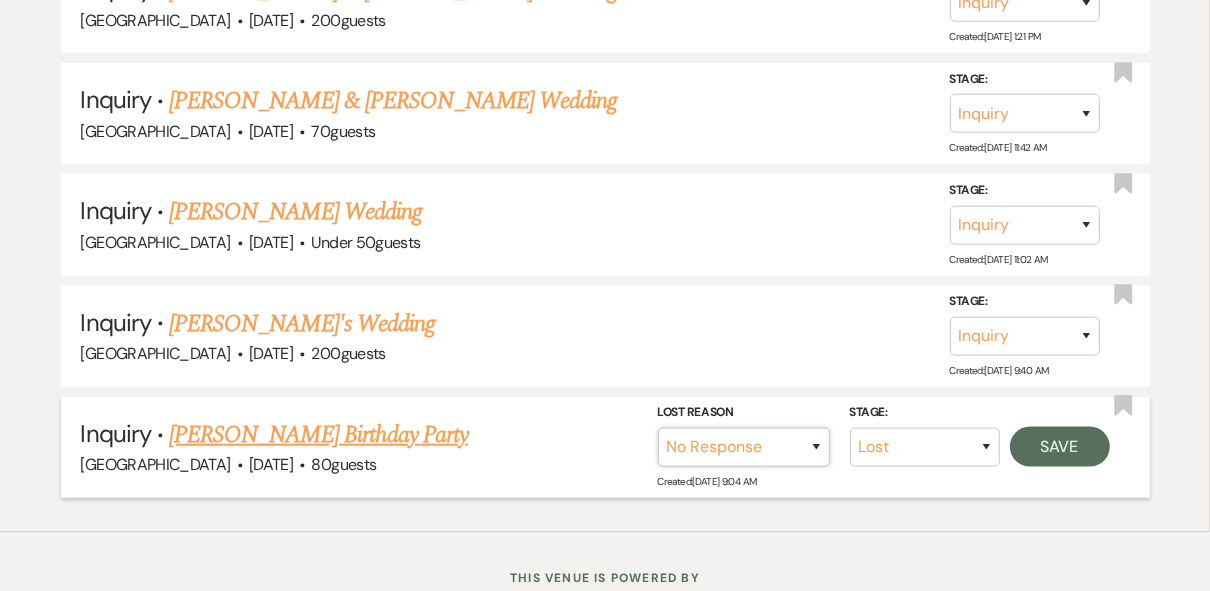 click on "Booked Elsewhere Budget Date Unavailable No Response Not a Good Match Capacity Cancelled Duplicate (hidden) Spam (hidden) Other (hidden) Other" at bounding box center [744, 447] 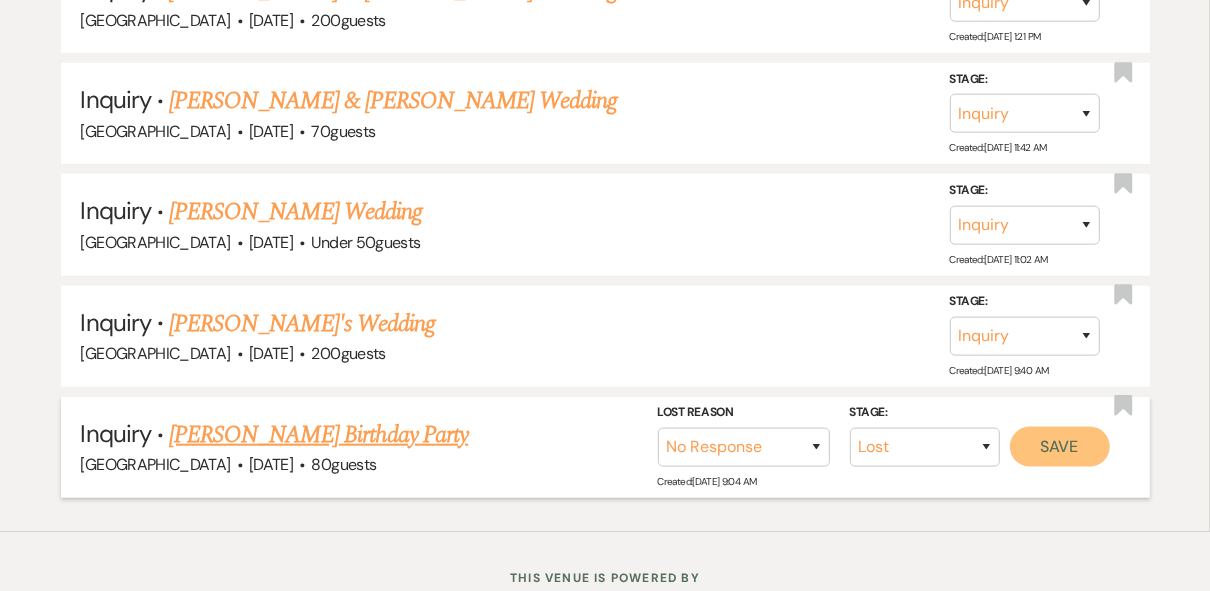 click on "Save" at bounding box center [1060, 447] 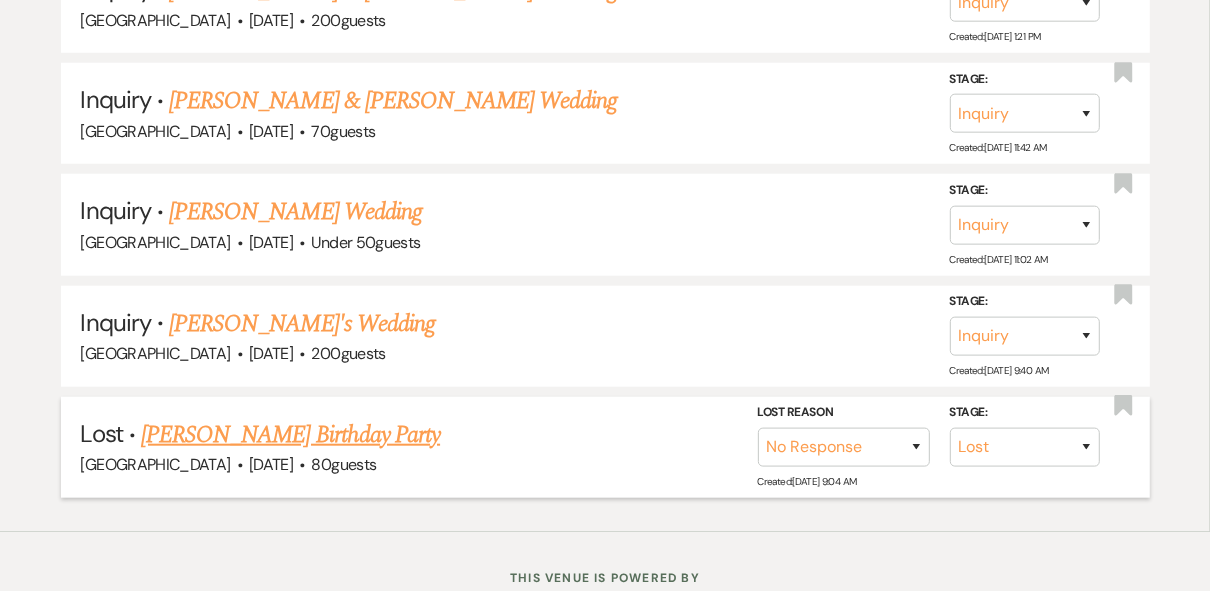 scroll, scrollTop: 6058, scrollLeft: 0, axis: vertical 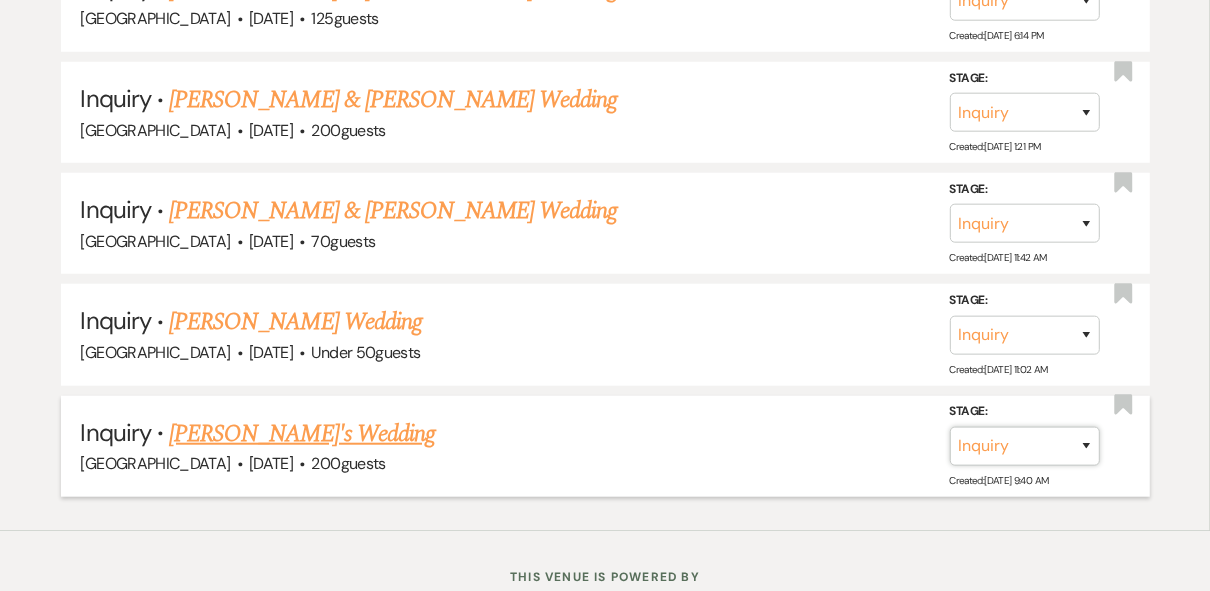 click on "Inquiry Follow Up Tour Requested Tour Confirmed Toured Proposal Sent Booked Lost" at bounding box center [1025, 446] 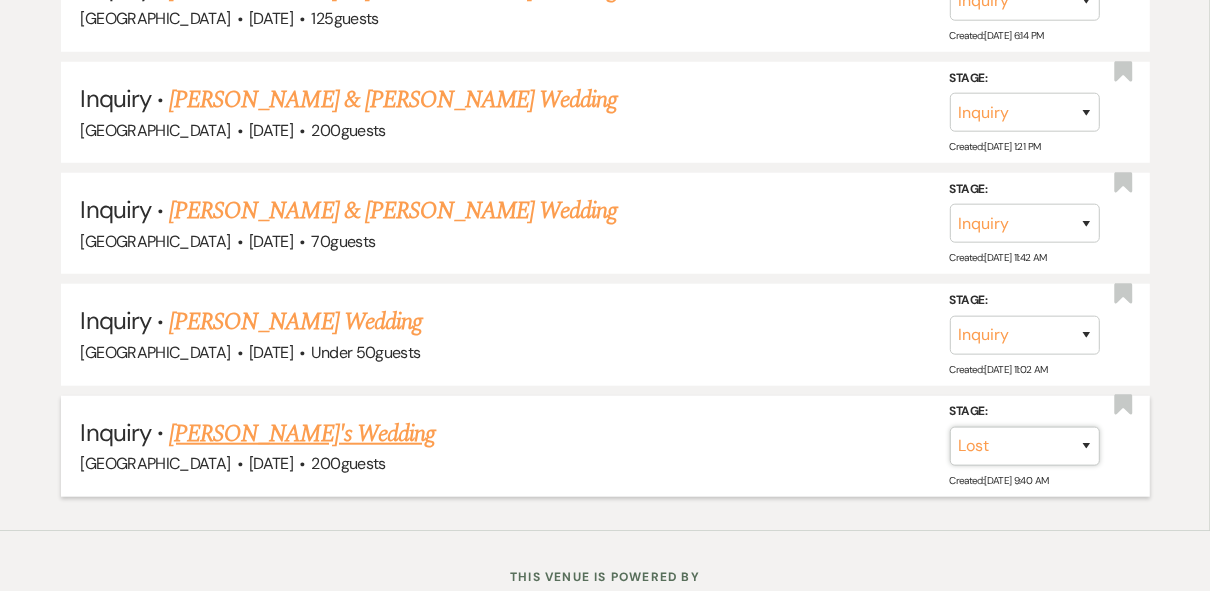 click on "Inquiry Follow Up Tour Requested Tour Confirmed Toured Proposal Sent Booked Lost" at bounding box center [1025, 446] 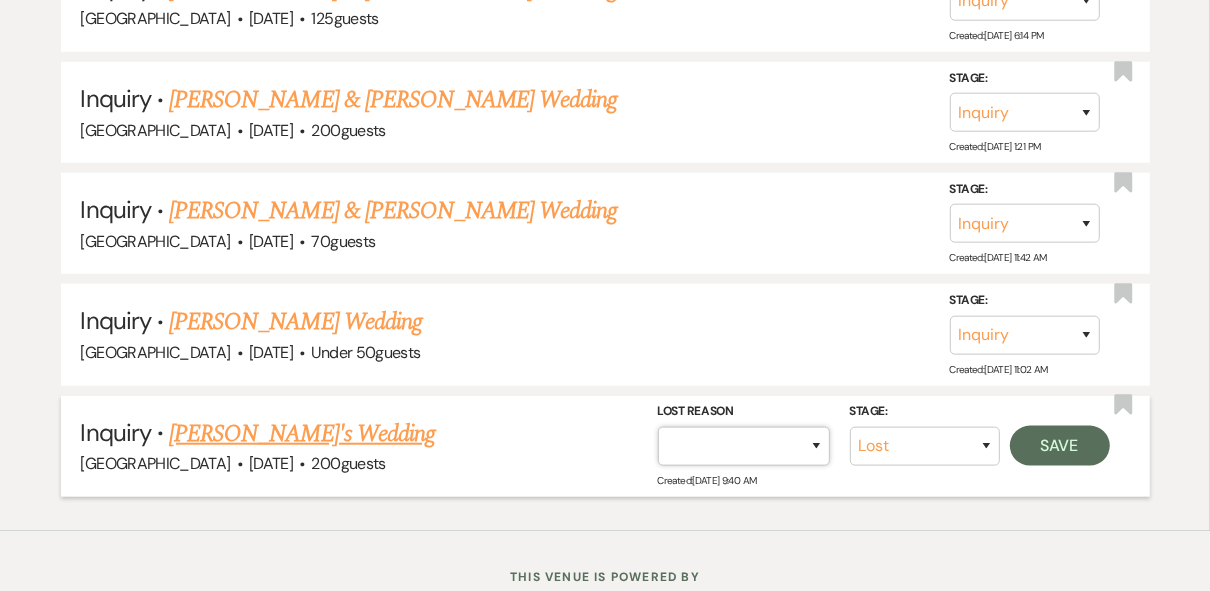 click on "Booked Elsewhere Budget Date Unavailable No Response Not a Good Match Capacity Cancelled Duplicate (hidden) Spam (hidden) Other (hidden) Other" at bounding box center [744, 446] 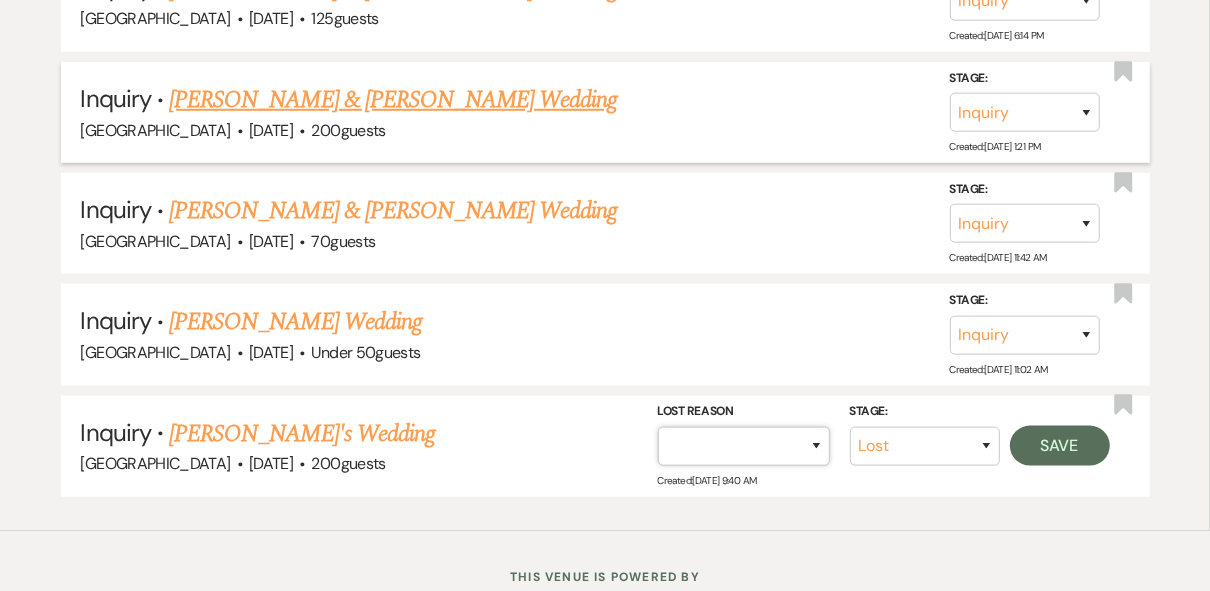 select on "5" 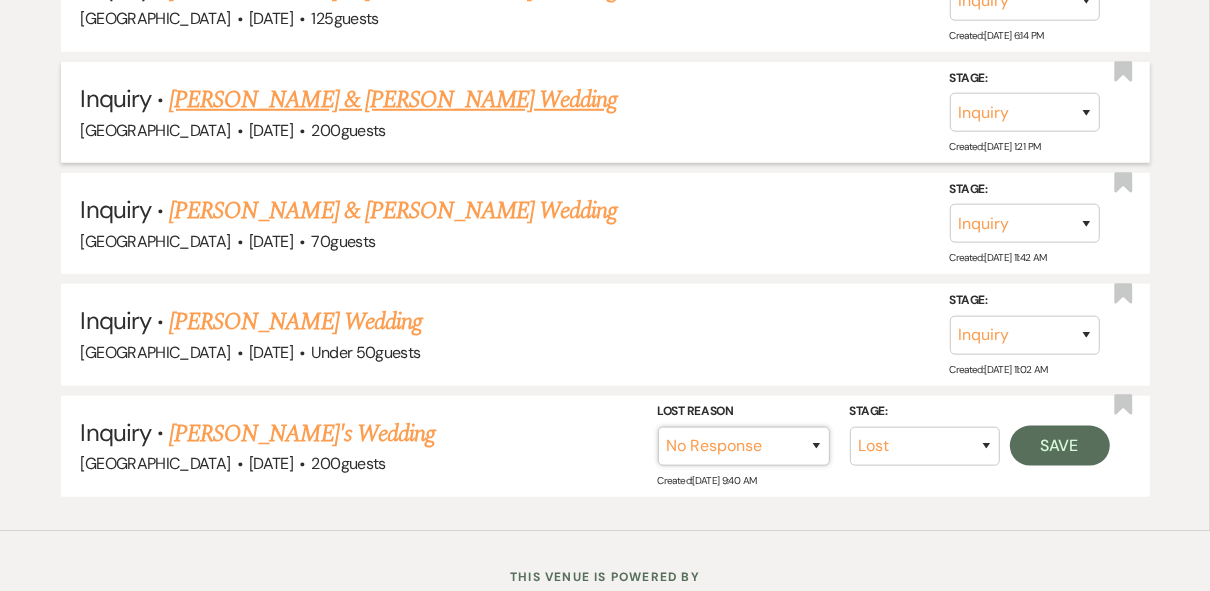 click on "Booked Elsewhere Budget Date Unavailable No Response Not a Good Match Capacity Cancelled Duplicate (hidden) Spam (hidden) Other (hidden) Other" at bounding box center [744, 446] 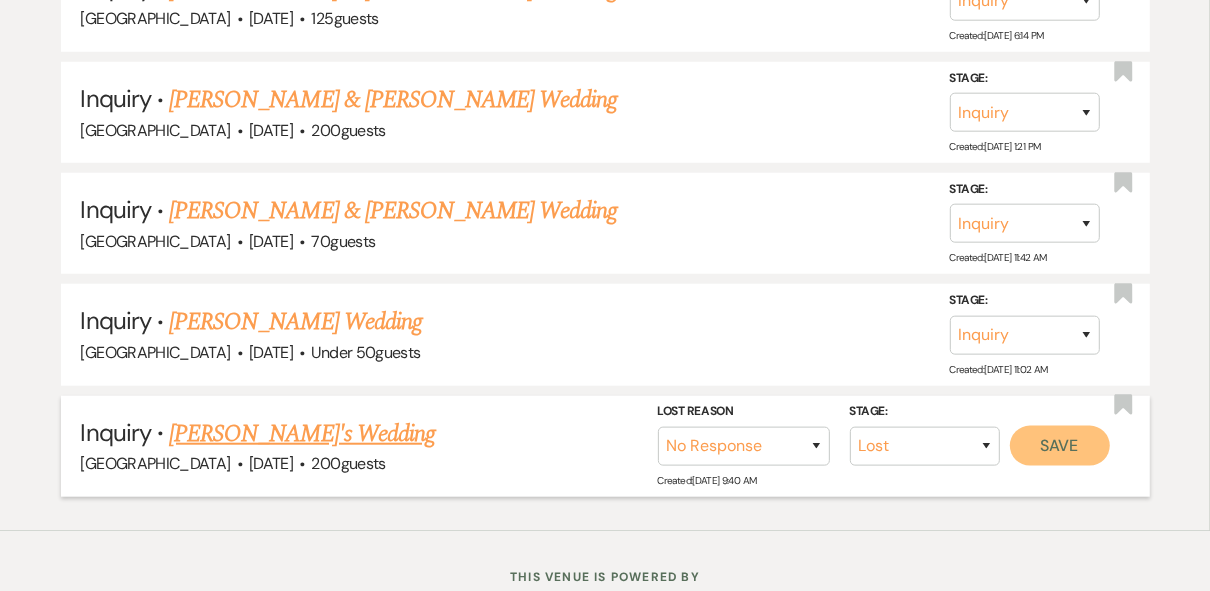 click on "Save" at bounding box center [1060, 446] 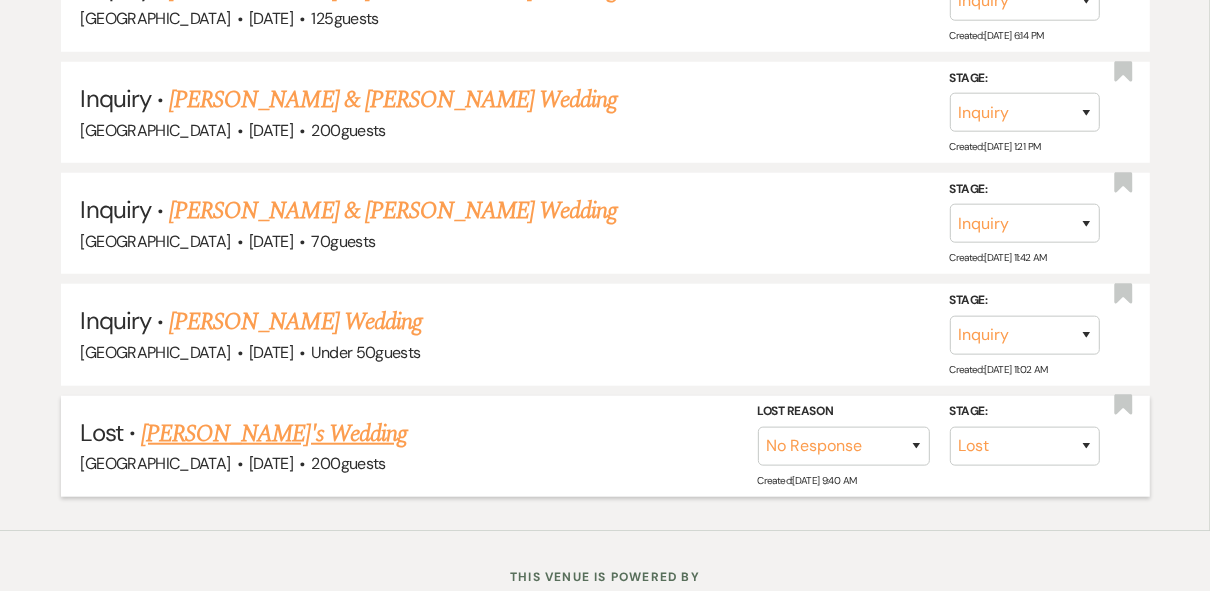 scroll, scrollTop: 5949, scrollLeft: 0, axis: vertical 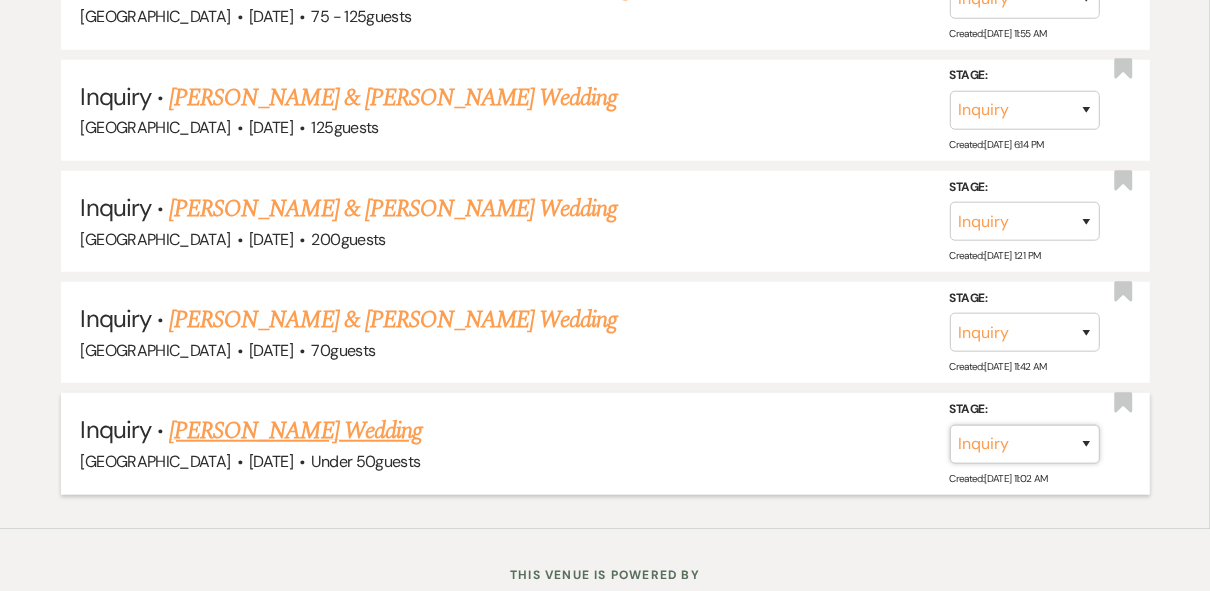 click on "Inquiry Follow Up Tour Requested Tour Confirmed Toured Proposal Sent Booked Lost" at bounding box center [1025, 443] 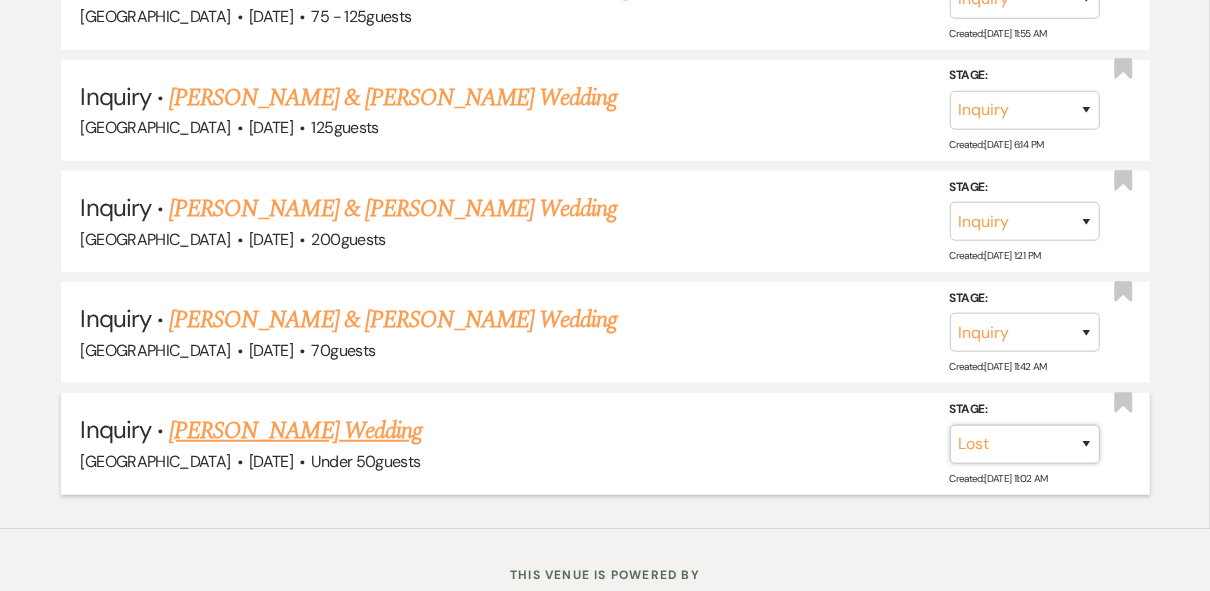 click on "Inquiry Follow Up Tour Requested Tour Confirmed Toured Proposal Sent Booked Lost" at bounding box center (1025, 443) 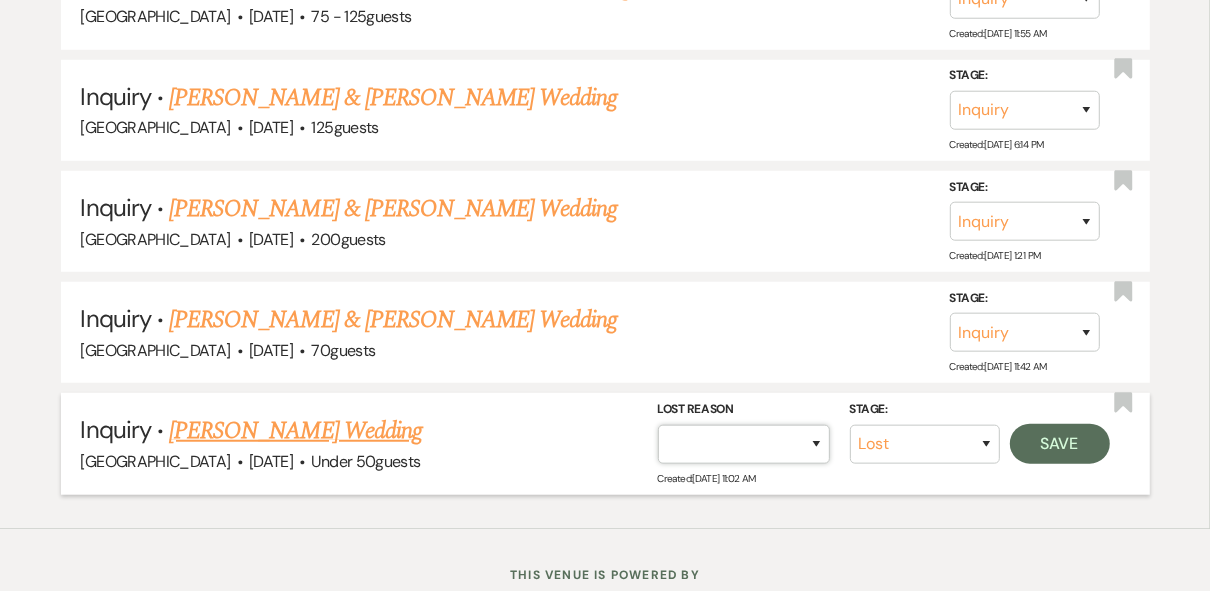 click on "Booked Elsewhere Budget Date Unavailable No Response Not a Good Match Capacity Cancelled Duplicate (hidden) Spam (hidden) Other (hidden) Other" at bounding box center [744, 443] 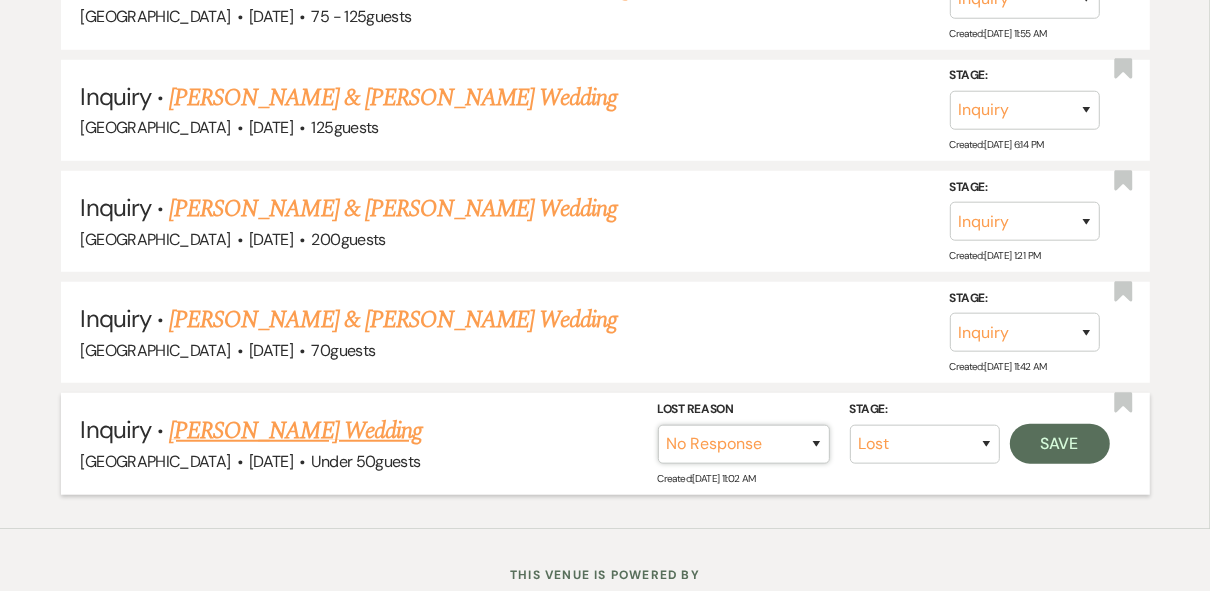 click on "Booked Elsewhere Budget Date Unavailable No Response Not a Good Match Capacity Cancelled Duplicate (hidden) Spam (hidden) Other (hidden) Other" at bounding box center (744, 443) 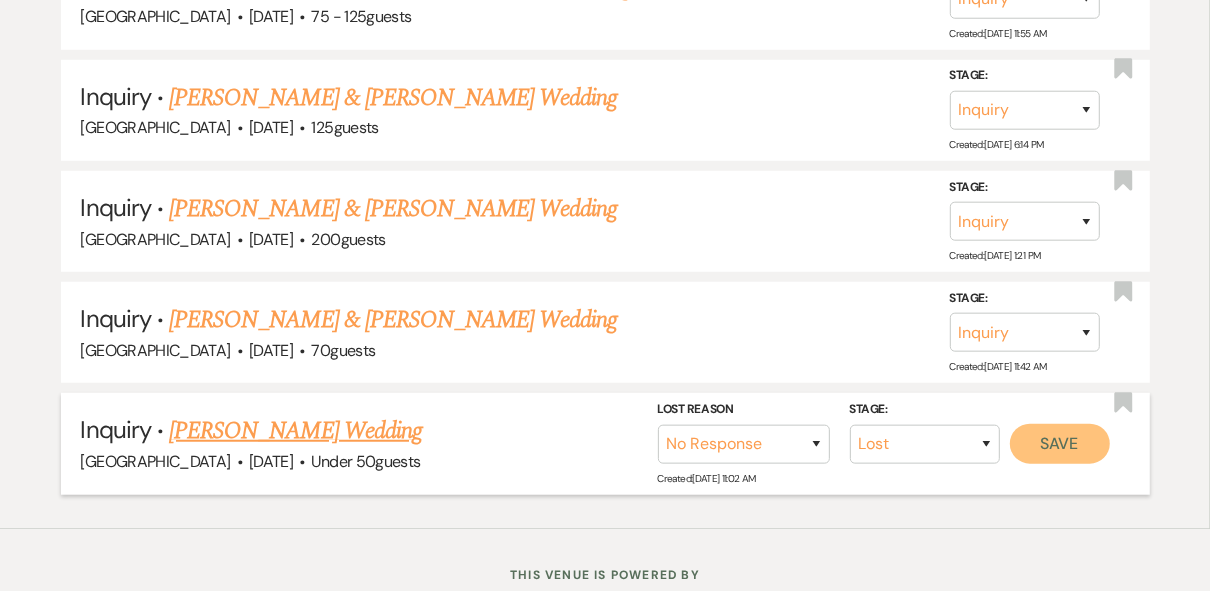 click on "Save" at bounding box center (1060, 443) 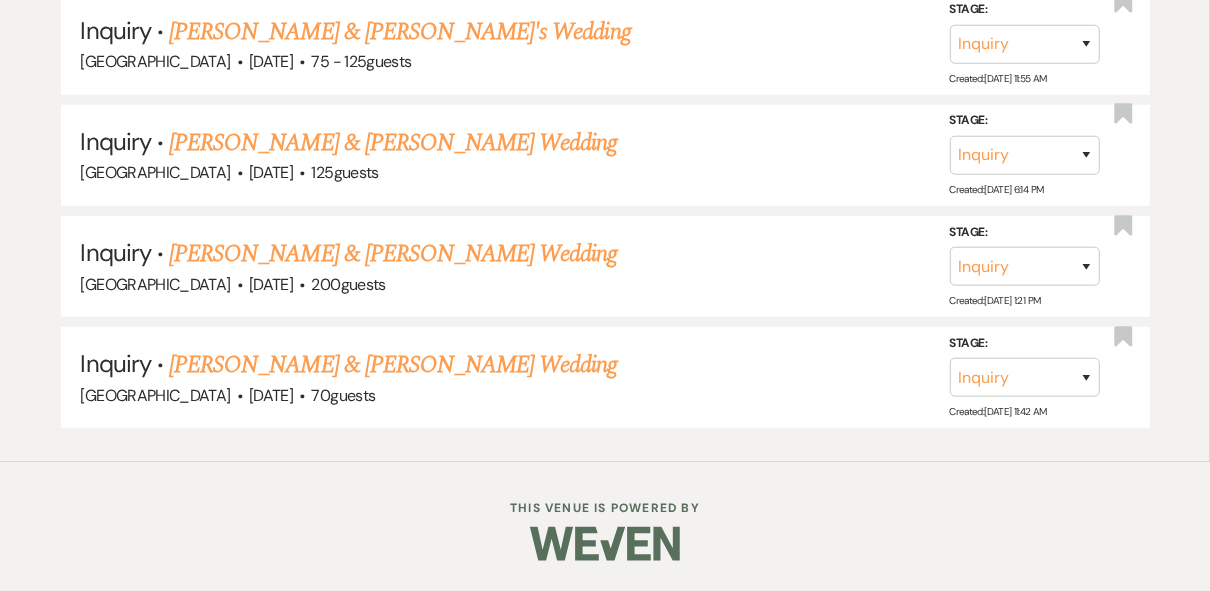 scroll, scrollTop: 5839, scrollLeft: 0, axis: vertical 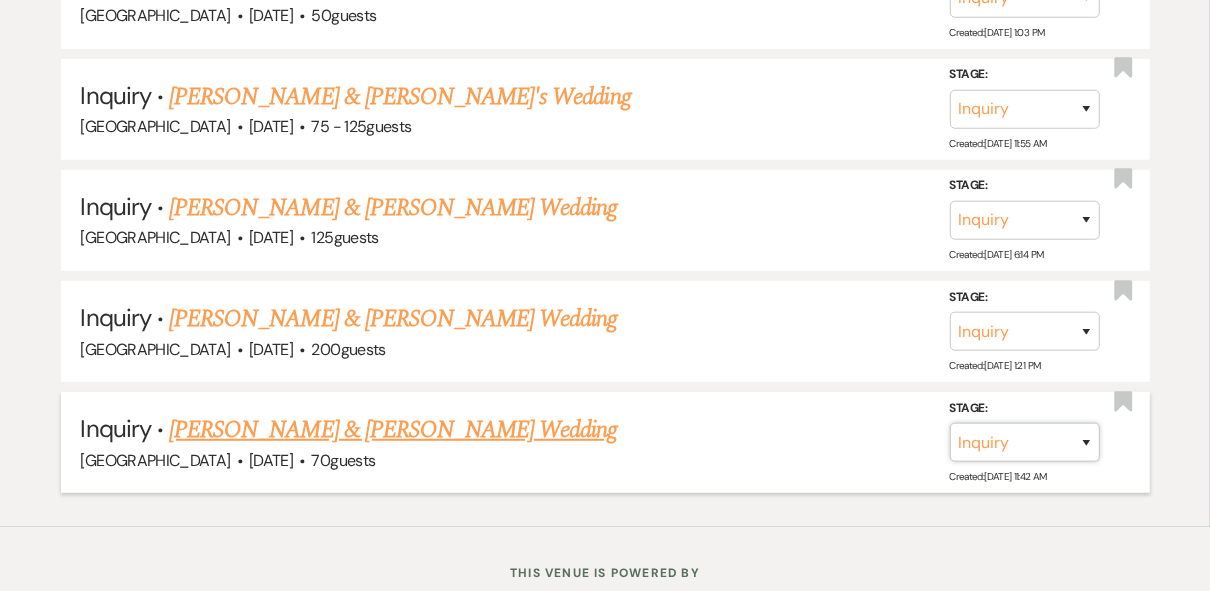 click on "Inquiry Follow Up Tour Requested Tour Confirmed Toured Proposal Sent Booked Lost" at bounding box center [1025, 442] 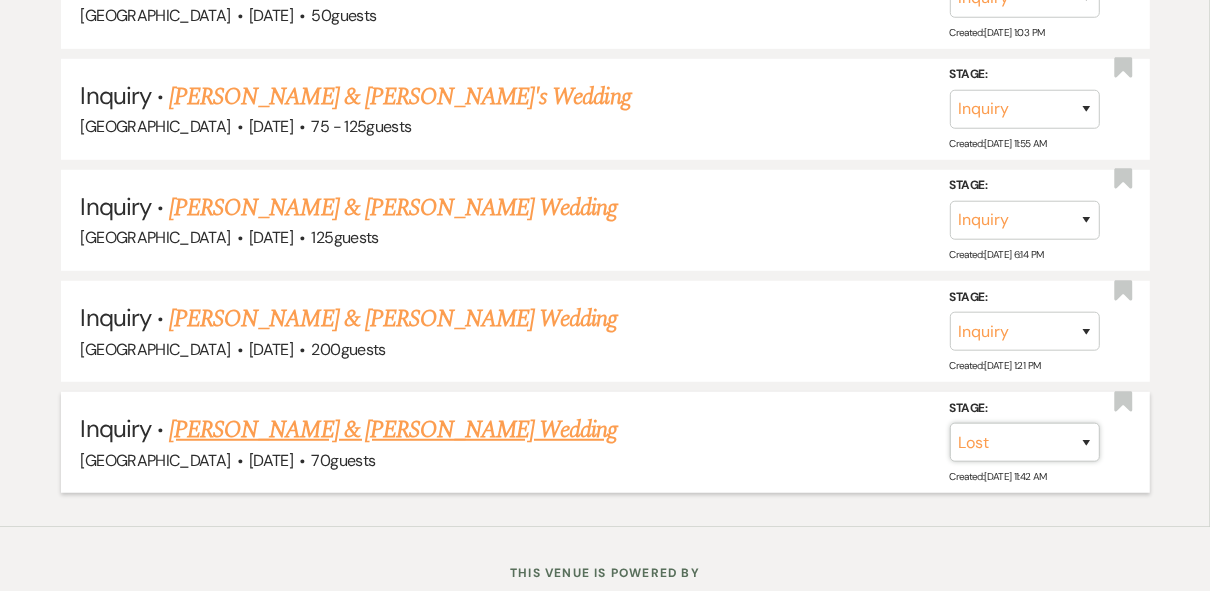 click on "Inquiry Follow Up Tour Requested Tour Confirmed Toured Proposal Sent Booked Lost" at bounding box center (1025, 442) 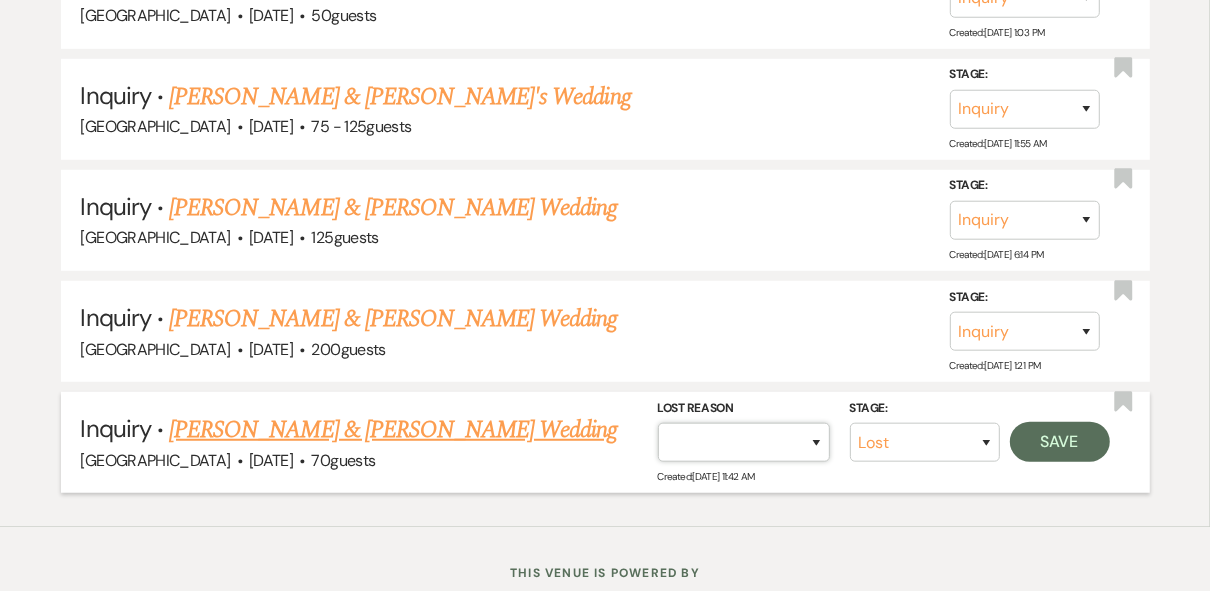 drag, startPoint x: 808, startPoint y: 381, endPoint x: 805, endPoint y: 360, distance: 21.213203 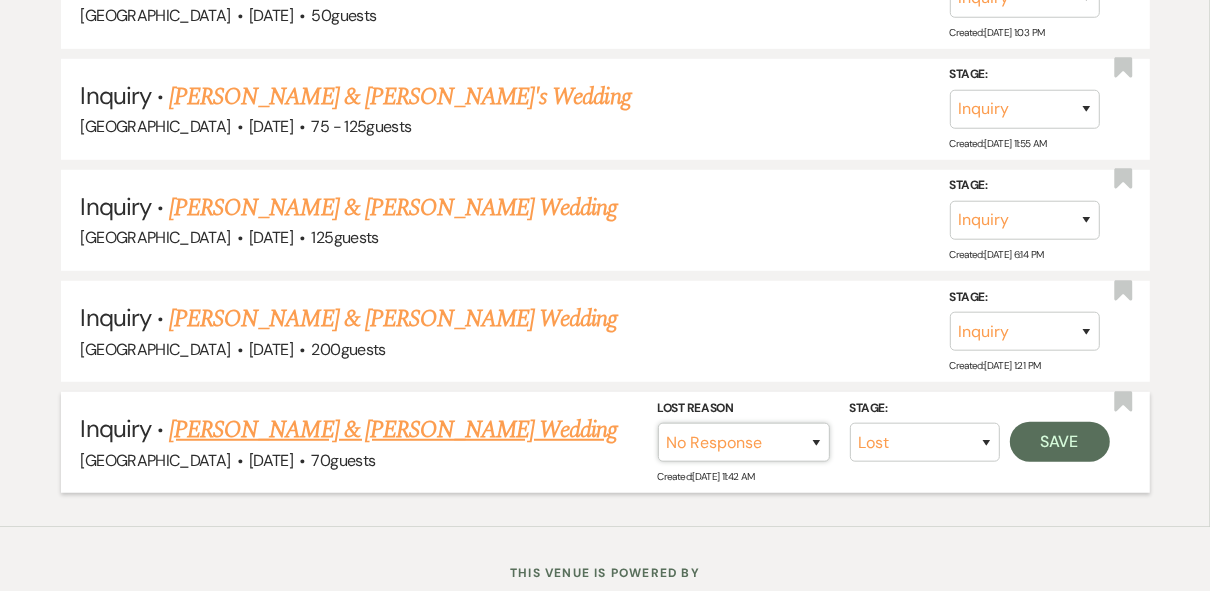 click on "Booked Elsewhere Budget Date Unavailable No Response Not a Good Match Capacity Cancelled Duplicate (hidden) Spam (hidden) Other (hidden) Other" at bounding box center (744, 442) 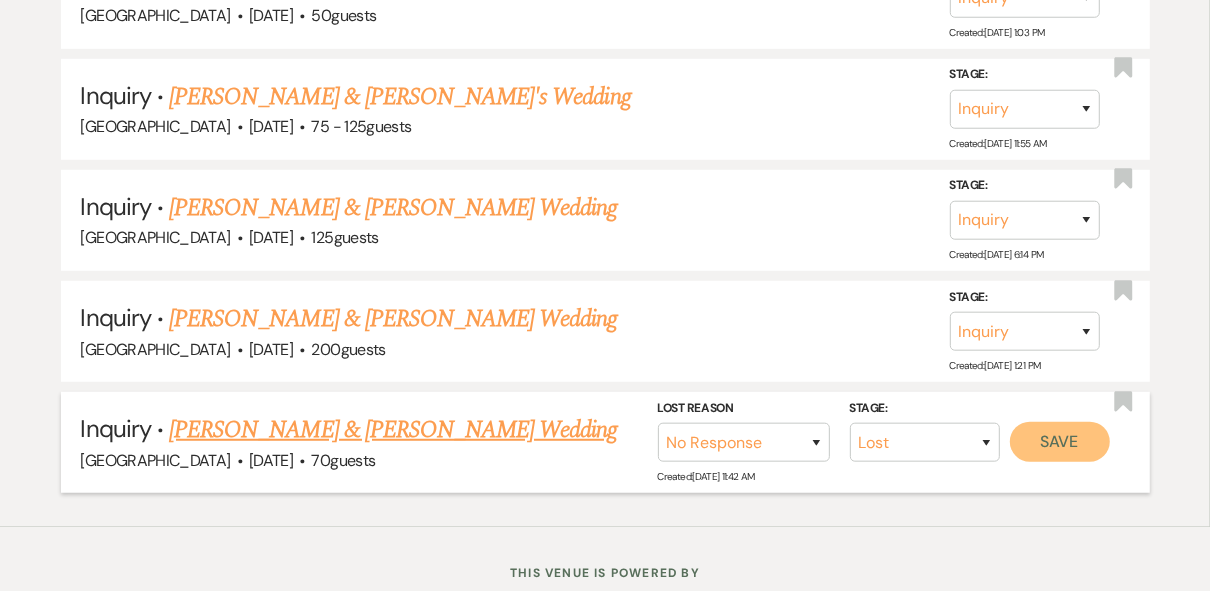 click on "Save" at bounding box center [1060, 442] 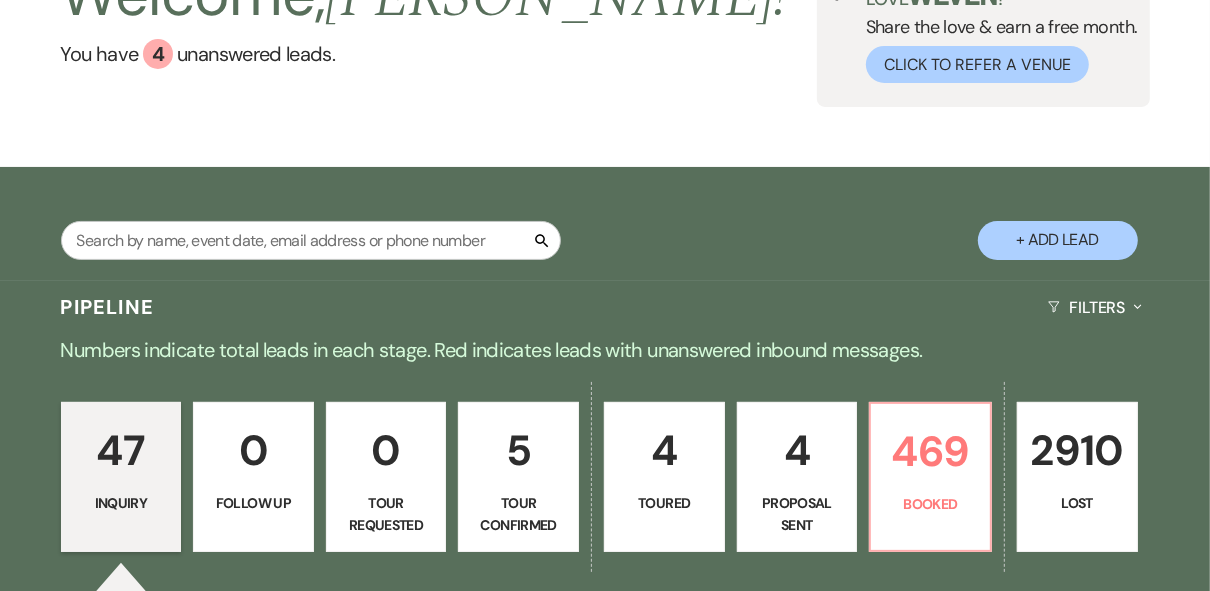 scroll, scrollTop: 0, scrollLeft: 0, axis: both 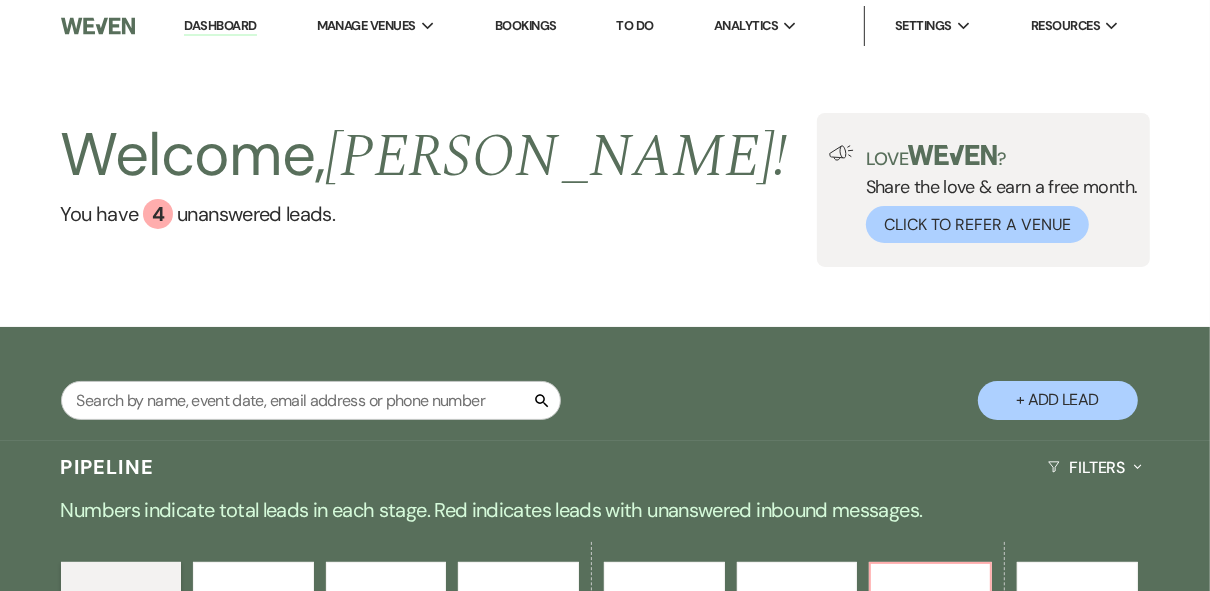 click on "Welcome,  [PERSON_NAME] ! You have   4   unanswered lead s . Love   ?
Share the love & earn a free month.     Click to Refer a Venue" at bounding box center (605, 190) 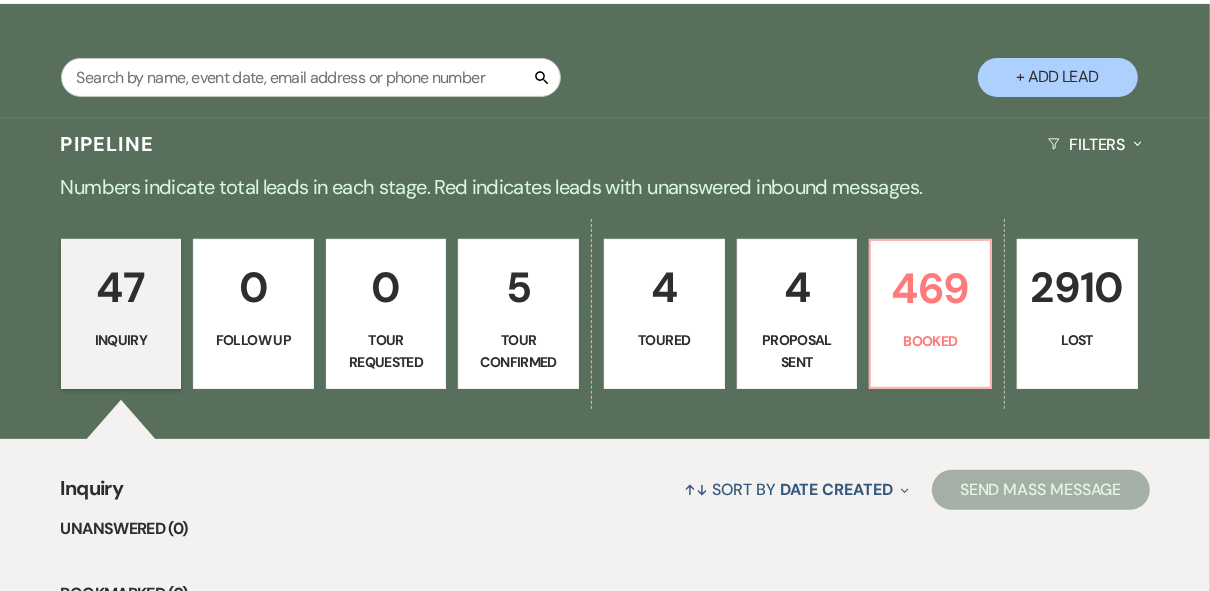 scroll, scrollTop: 400, scrollLeft: 0, axis: vertical 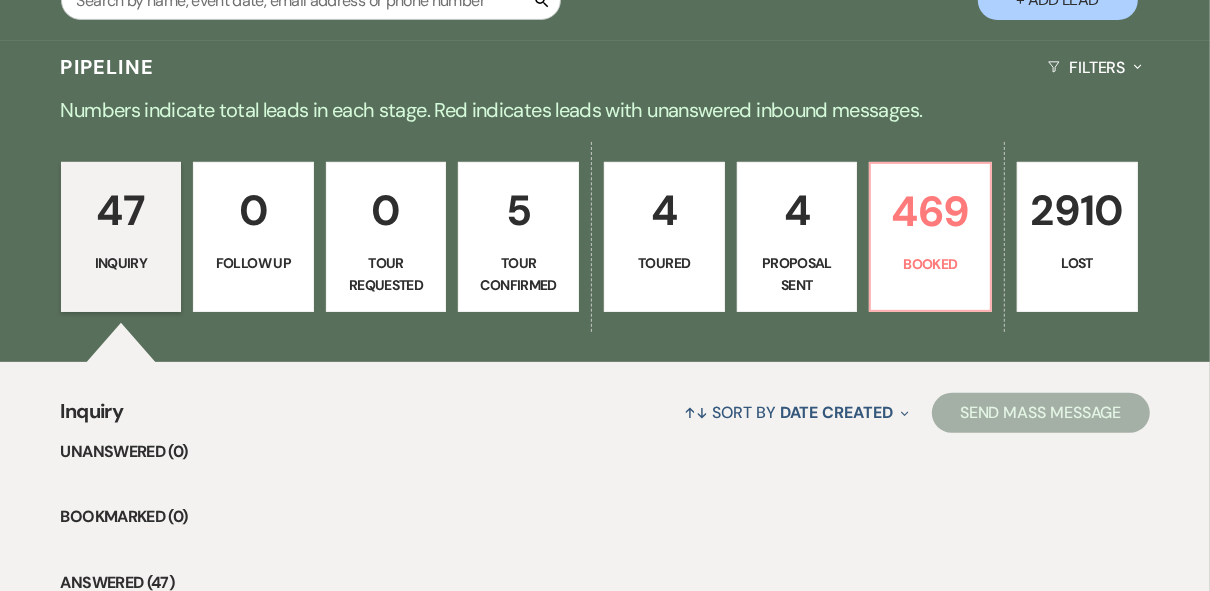 click on "4" at bounding box center [797, 210] 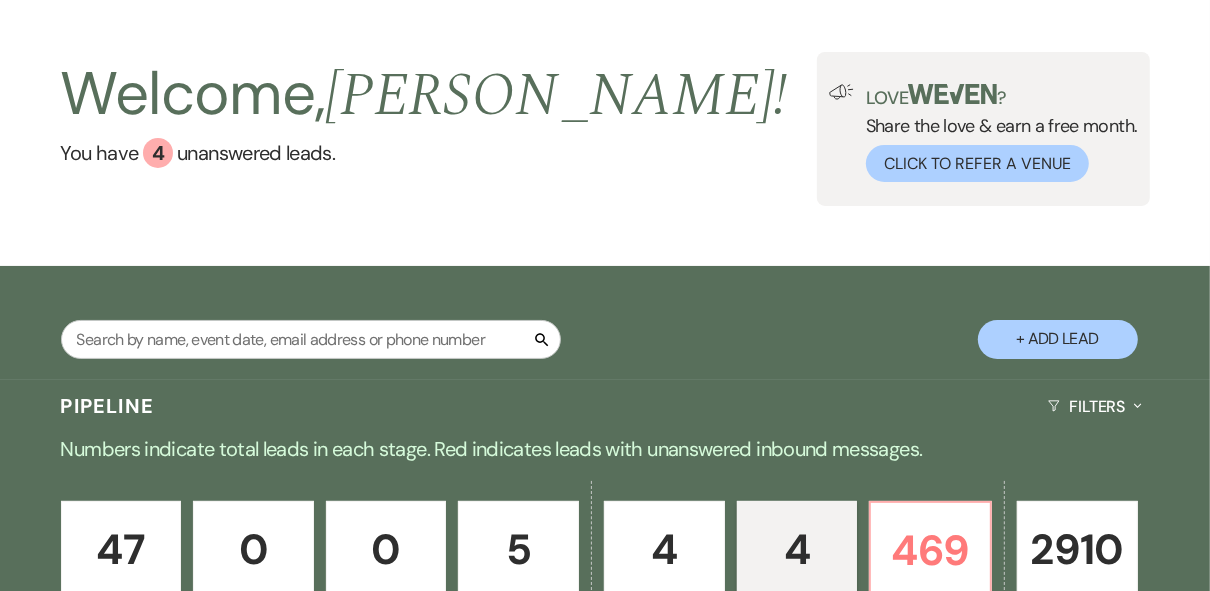 scroll, scrollTop: 0, scrollLeft: 0, axis: both 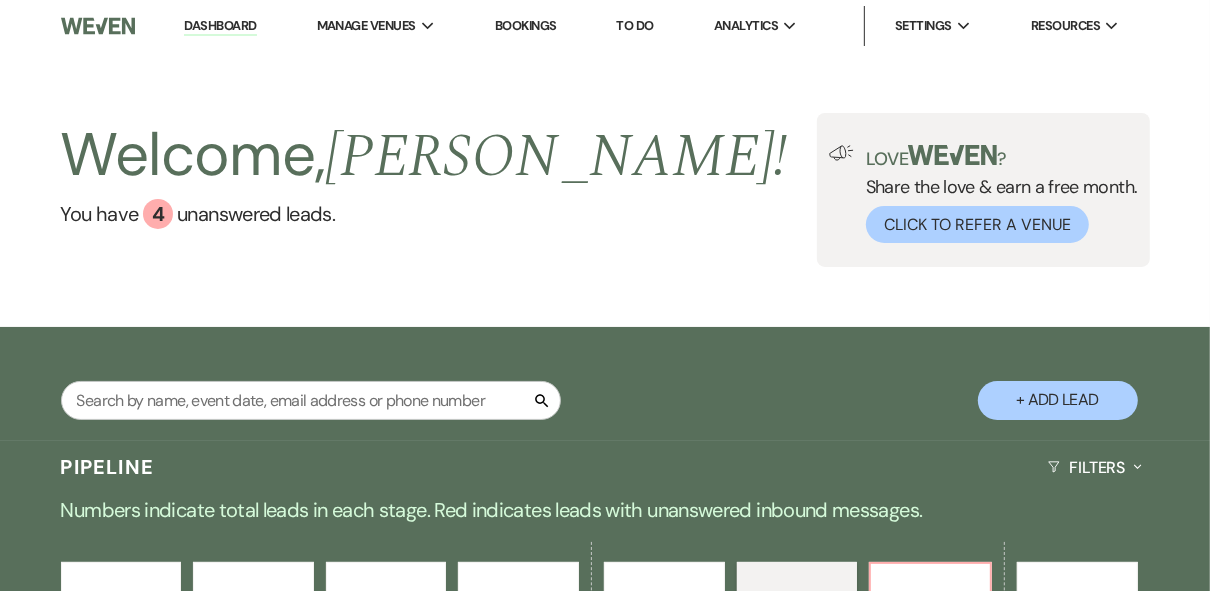 click on "Welcome,  [PERSON_NAME] ! You have   4   unanswered lead s . Love   ?
Share the love & earn a free month.     Click to Refer a Venue" at bounding box center (605, 190) 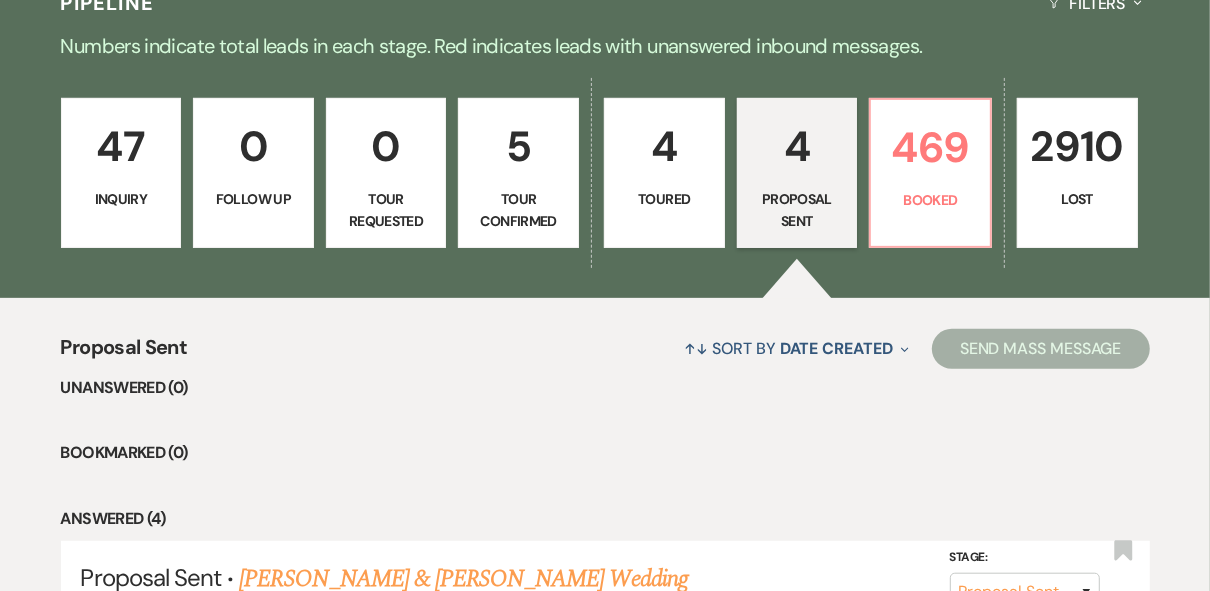 scroll, scrollTop: 560, scrollLeft: 0, axis: vertical 